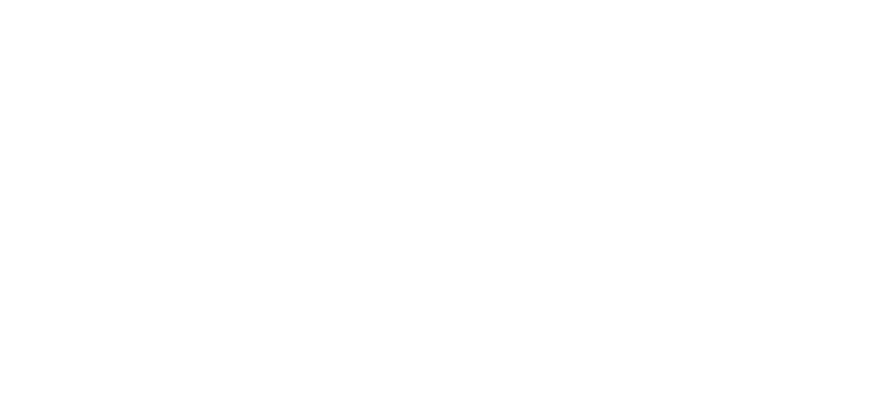 scroll, scrollTop: 0, scrollLeft: 0, axis: both 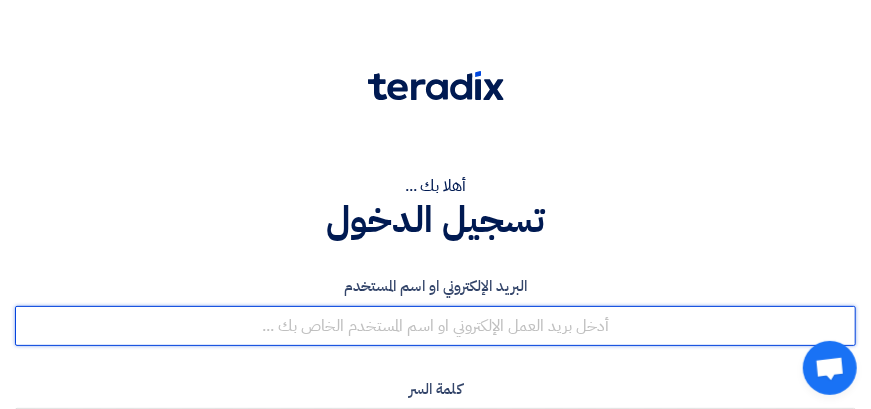 click at bounding box center (435, 326) 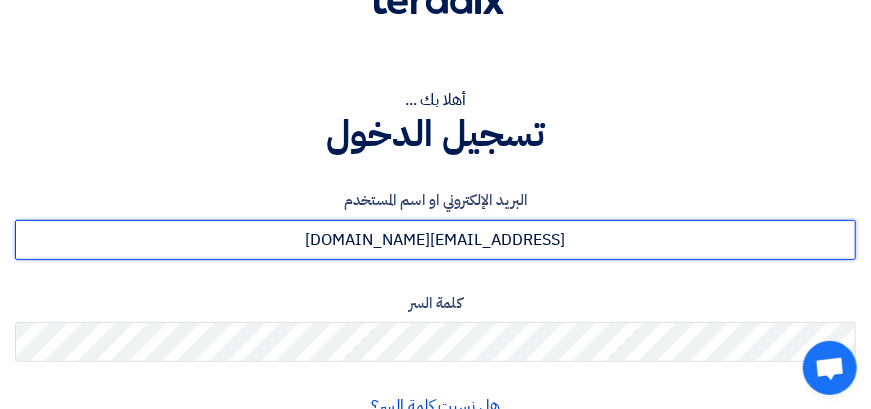 scroll, scrollTop: 200, scrollLeft: 0, axis: vertical 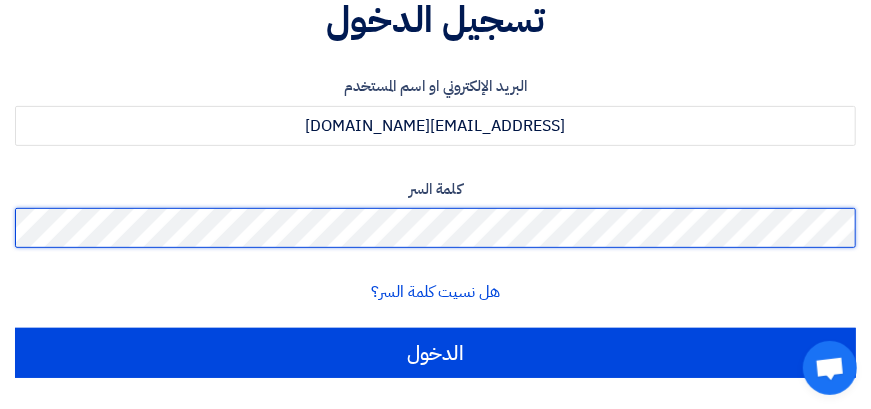click on "الدخول" 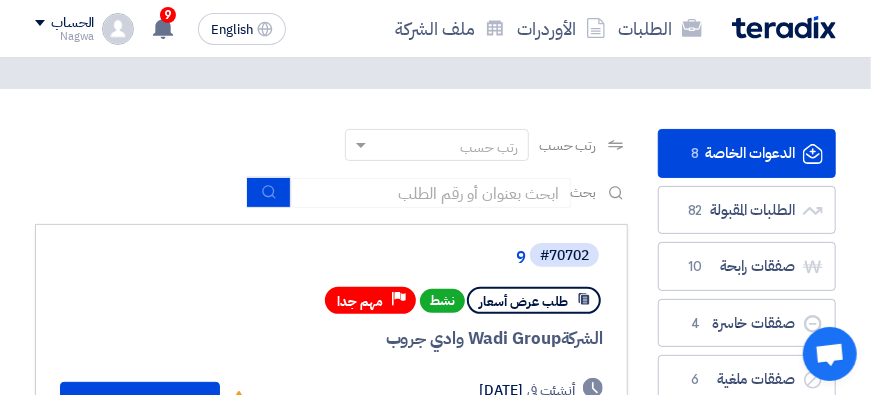 scroll, scrollTop: 100, scrollLeft: 0, axis: vertical 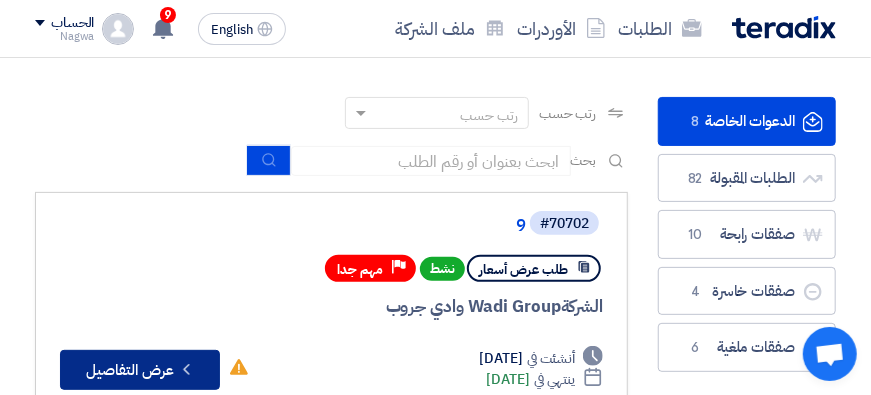 click on "Check details
عرض التفاصيل" 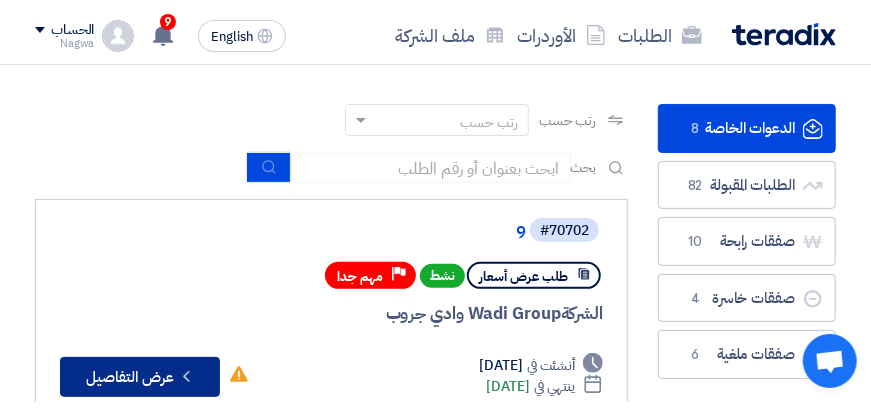 scroll, scrollTop: 0, scrollLeft: 0, axis: both 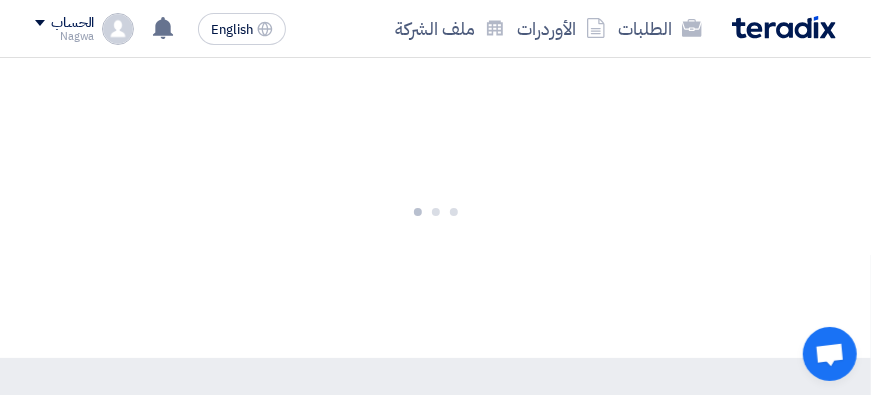 click on "أنظمة تيرادكس مخصصة لمساعدة الشركات على التحول الرقمي الكامل لإدارة قطاع المشتريات عن طريق أنظمة متكاملة تشمل إدارة طلبات الشراء، إدارة المناقصات والطلبيات، إدارة الممارسات، إدارة الموردين، تقارير الإنفاق وجميع الأنظمة متكاملة بشكل كامل مع أنظمة إدارة الموارد الداخلي للشركات. من خلال استخدام أنظمة تيرادكس، تحقق الشركات الكفاءة، السرعة، الشفافية الكاملة في كل مراحل الشراء وإدارة فريق المشتريات والموردين والأهم هو توفير ما يصل إلى ٢٠ ٪ من ميزانية الشركة.
الحلول" 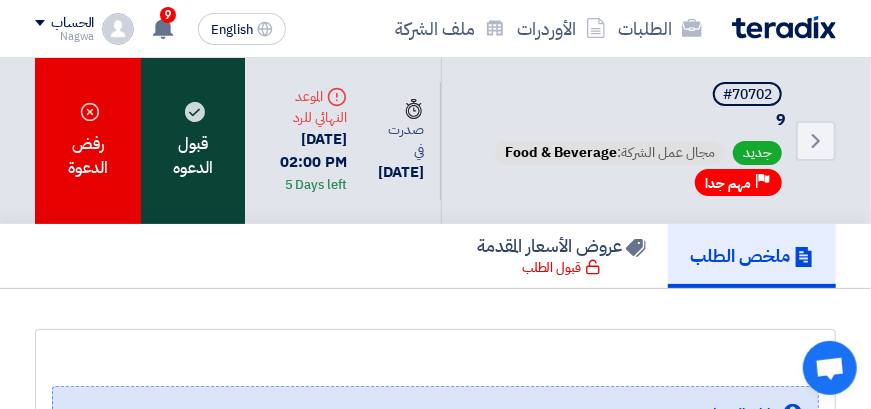 click on "قبول الدعوه" 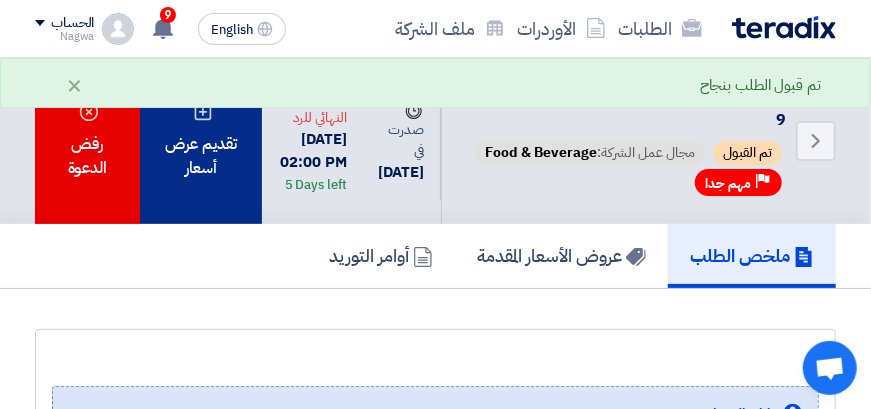 click on "تقديم عرض أسعار" 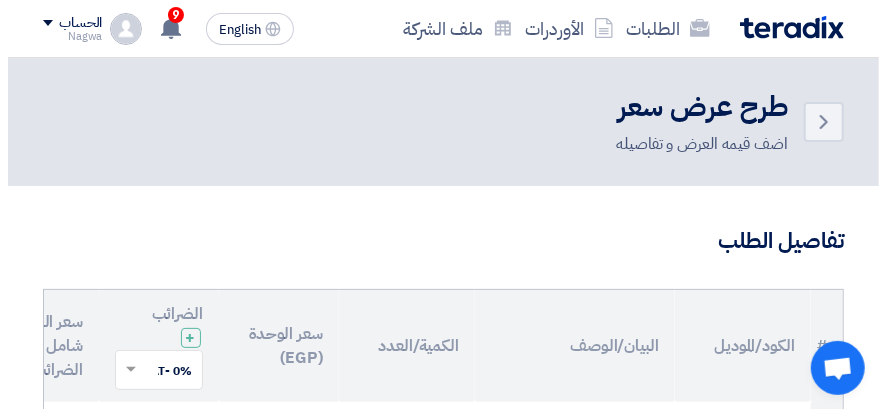 scroll, scrollTop: 300, scrollLeft: 0, axis: vertical 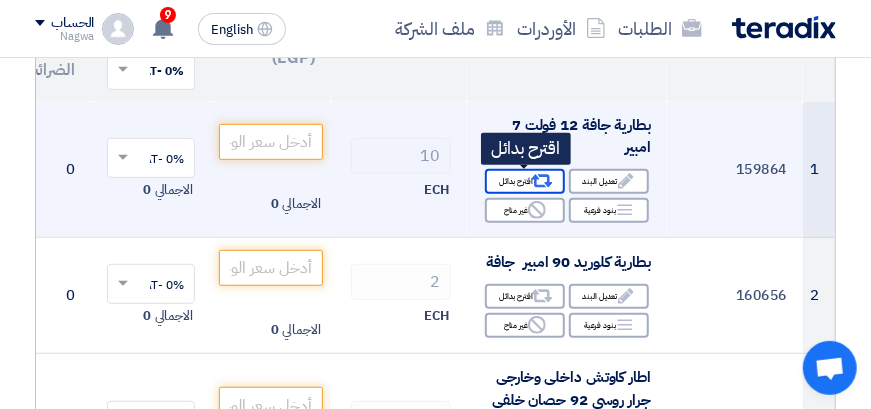 click on "Alternative
اقترح بدائل" 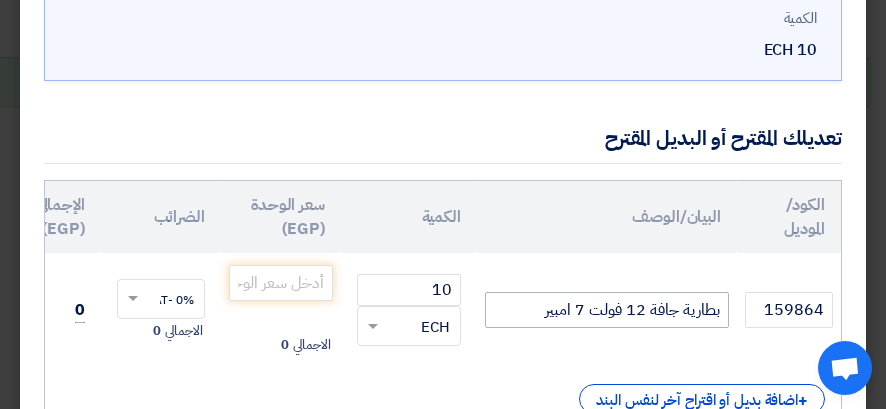 scroll, scrollTop: 200, scrollLeft: 0, axis: vertical 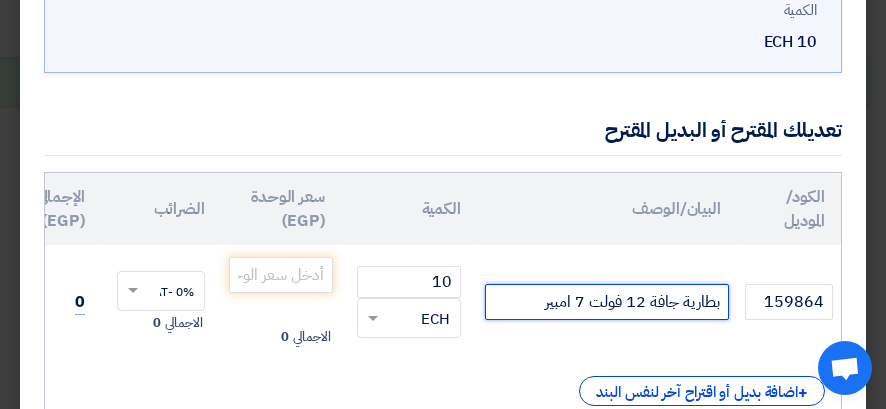 click on "بطارية جافة 12 فولت 7 امبير" 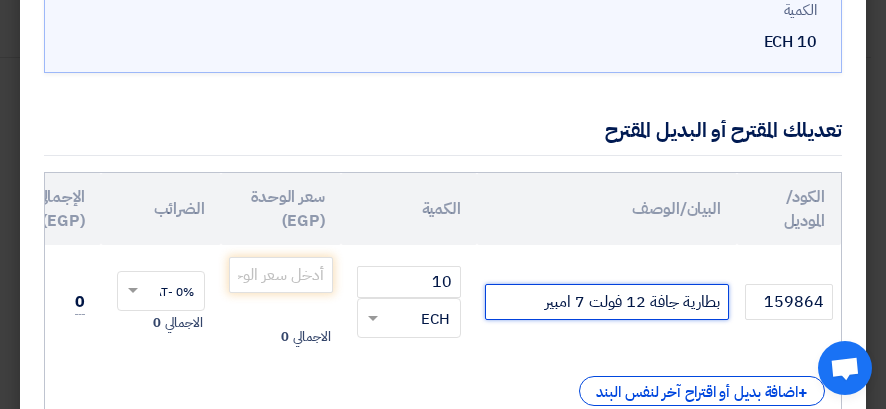 click on "بطارية جافة 12 فولت 7 امبير" 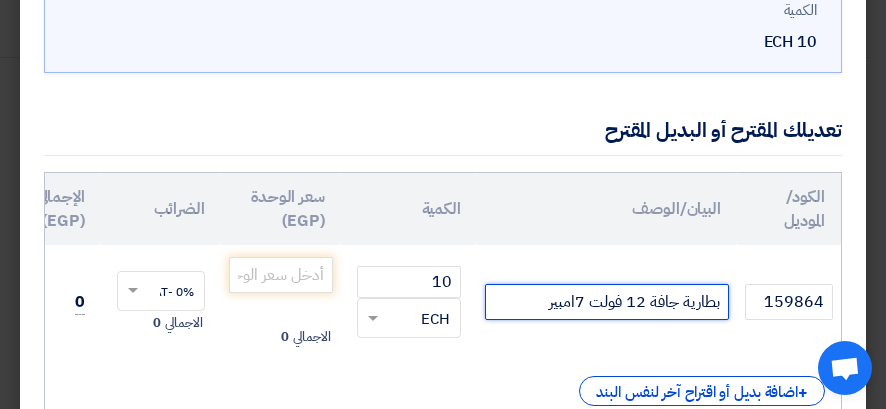 click on "بطارية جافة 12 فولت 7امبير" 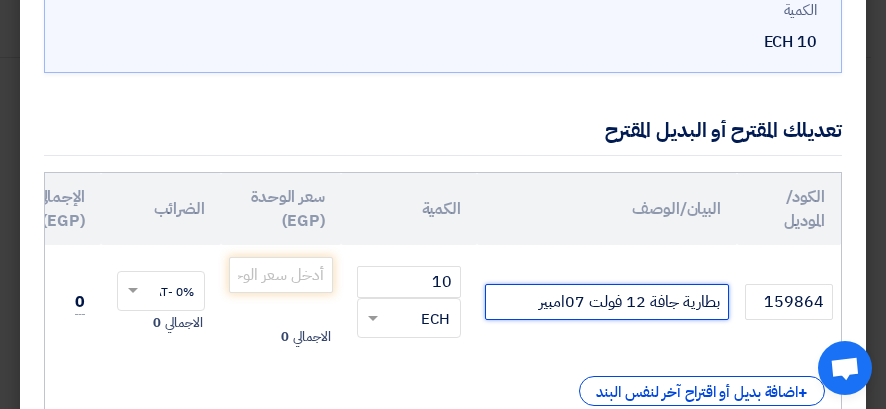 drag, startPoint x: 584, startPoint y: 298, endPoint x: 569, endPoint y: 302, distance: 15.524175 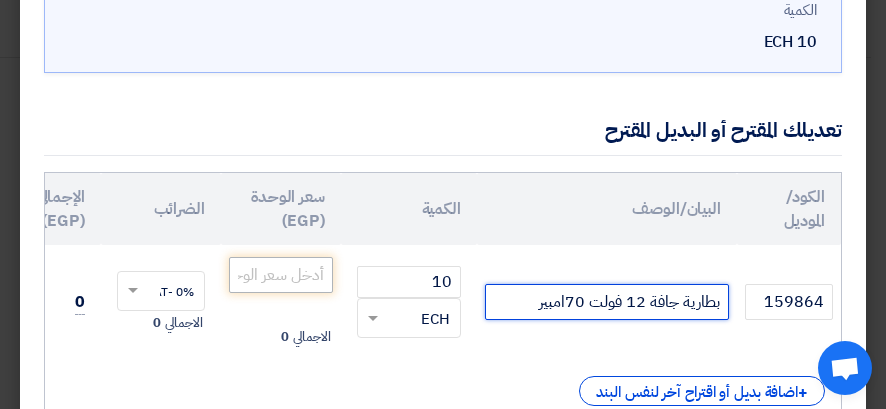 type on "بطارية جافة 12 فولت 70امبير" 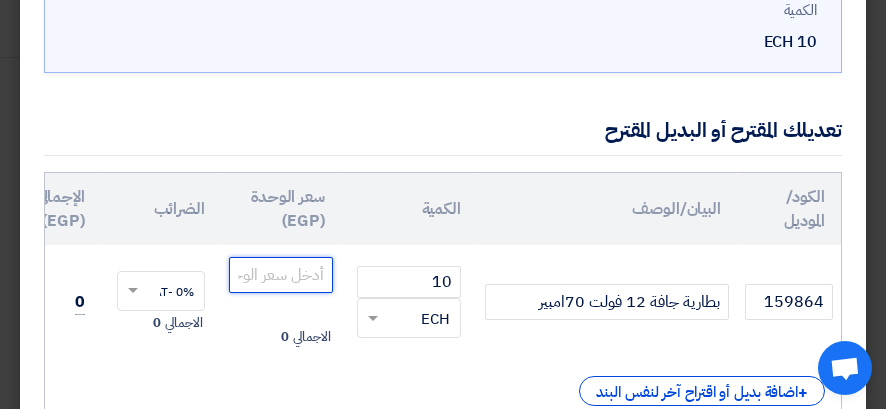 click 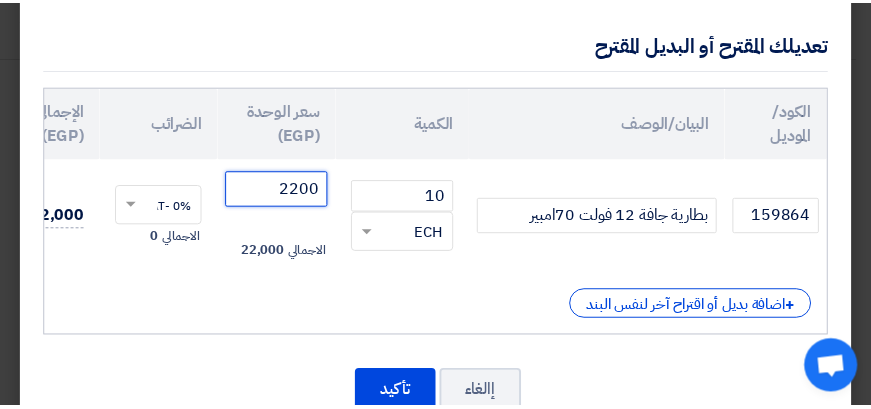 scroll, scrollTop: 355, scrollLeft: 0, axis: vertical 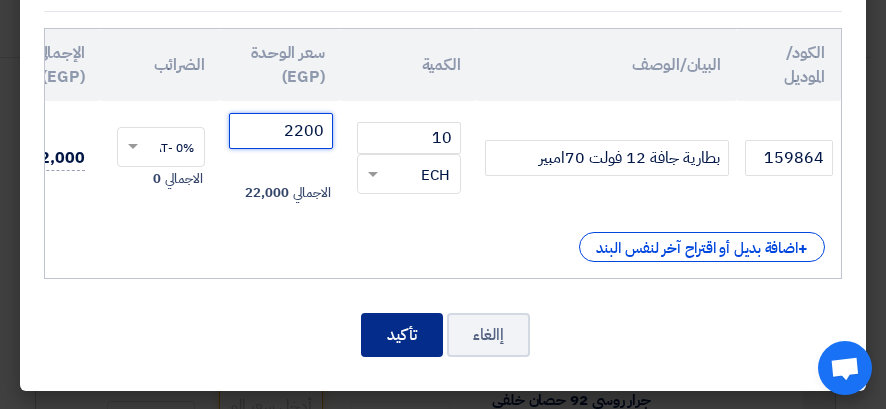 type on "2200" 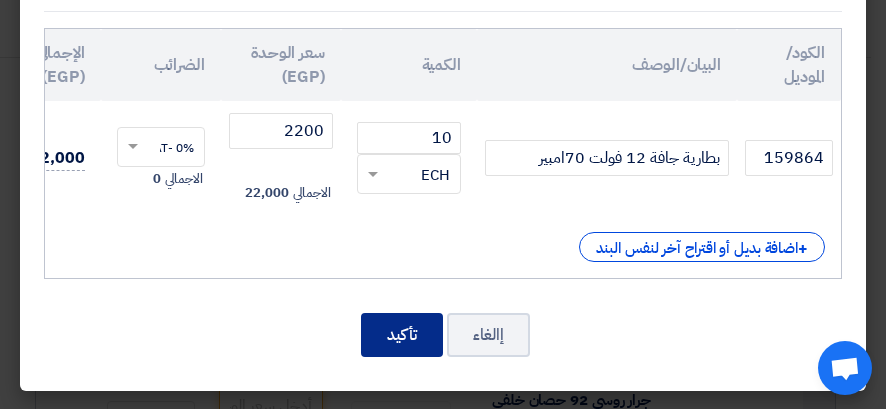 click on "تأكيد" 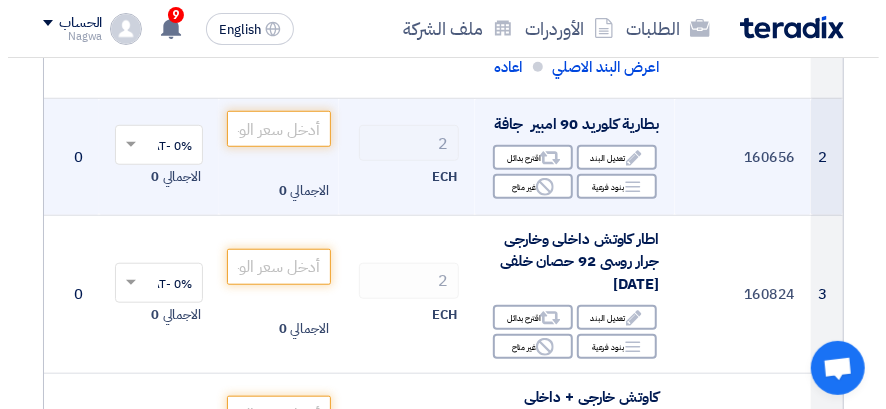 scroll, scrollTop: 500, scrollLeft: 0, axis: vertical 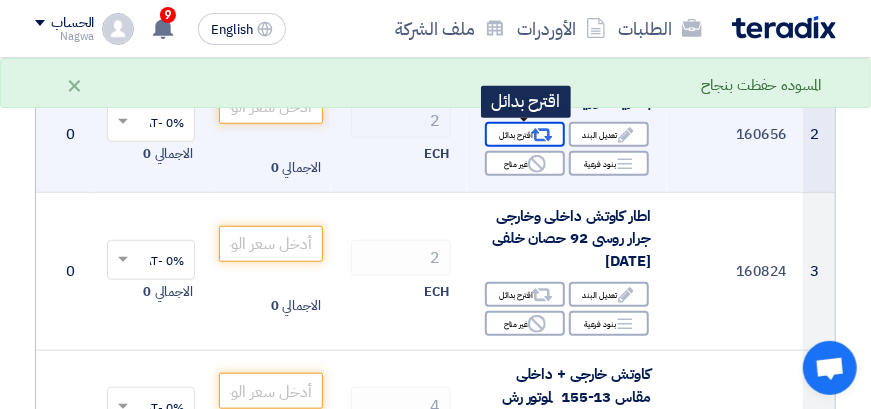 click on "Alternative
اقترح بدائل" 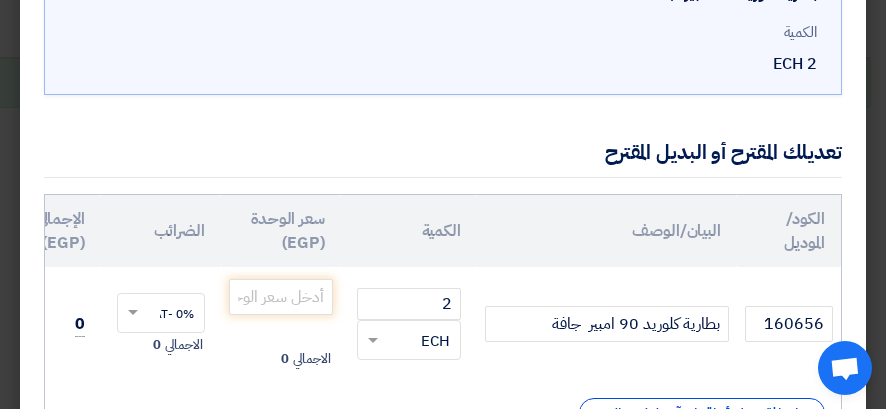 scroll, scrollTop: 200, scrollLeft: 0, axis: vertical 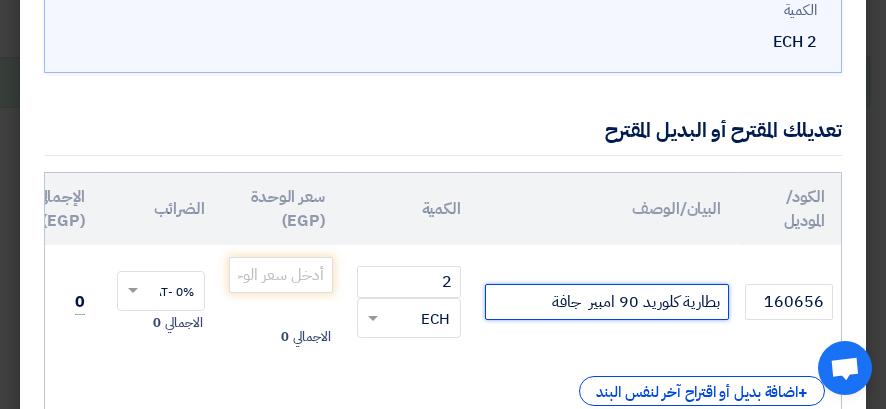 drag, startPoint x: 540, startPoint y: 293, endPoint x: 548, endPoint y: 302, distance: 12.0415945 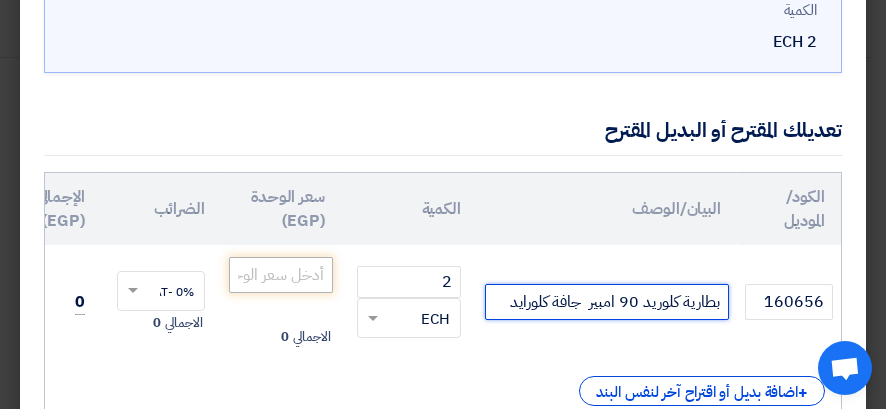 type on "بطارية كلوريد 90 امبير  جافة كلورايد" 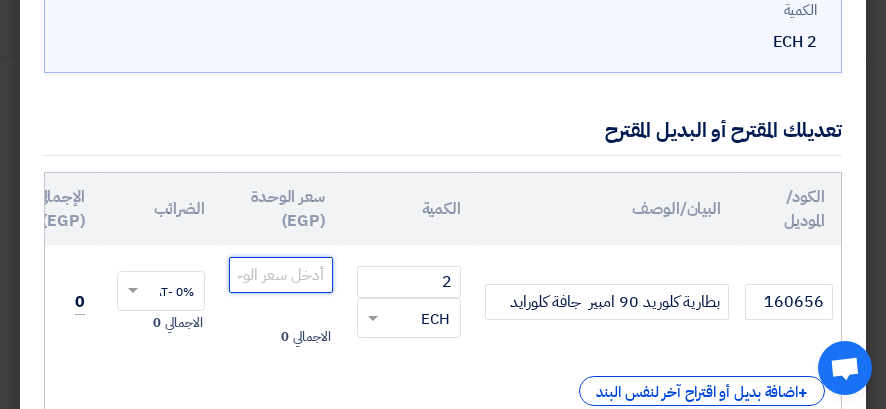 drag, startPoint x: 302, startPoint y: 268, endPoint x: 306, endPoint y: 279, distance: 11.7046995 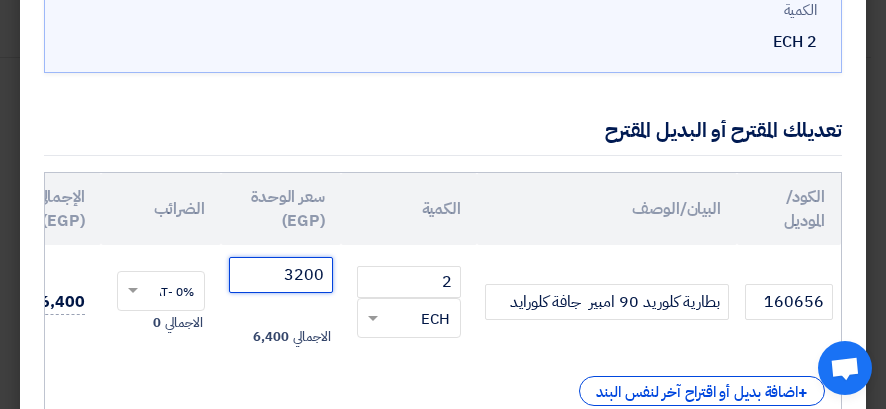 scroll, scrollTop: 355, scrollLeft: 0, axis: vertical 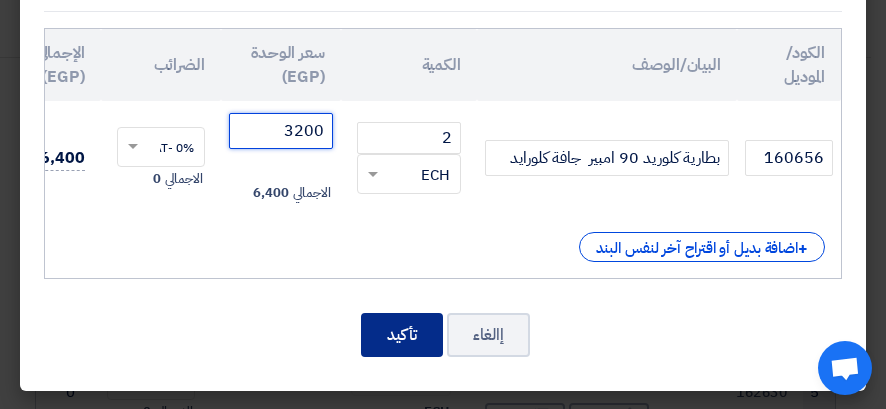 type on "3200" 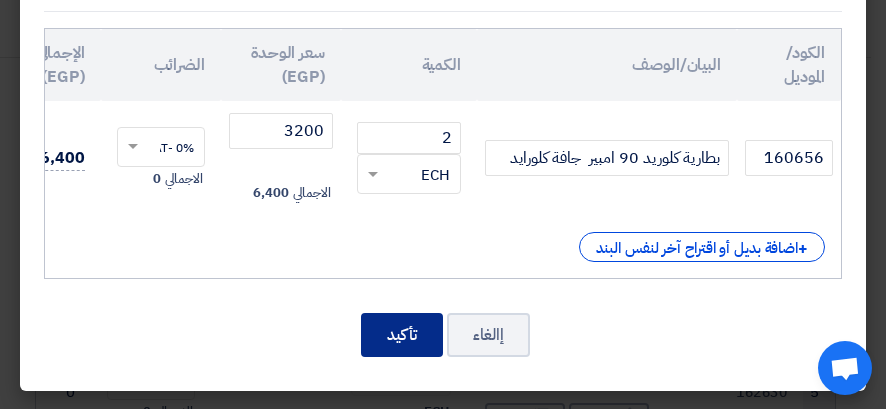 click on "تأكيد" 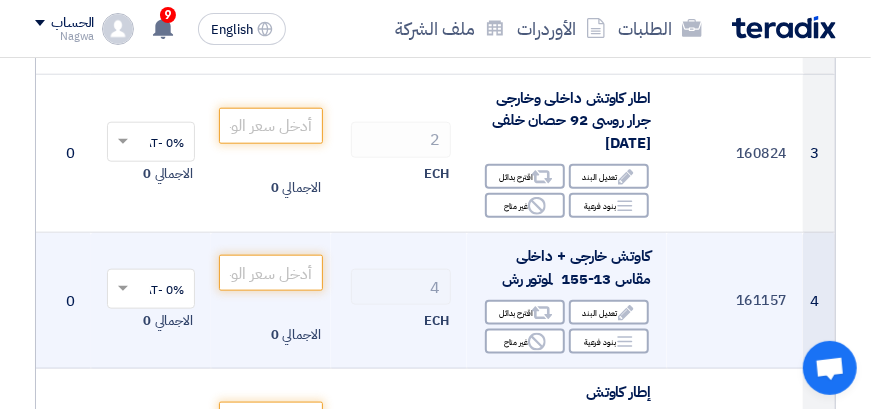 scroll, scrollTop: 674, scrollLeft: 0, axis: vertical 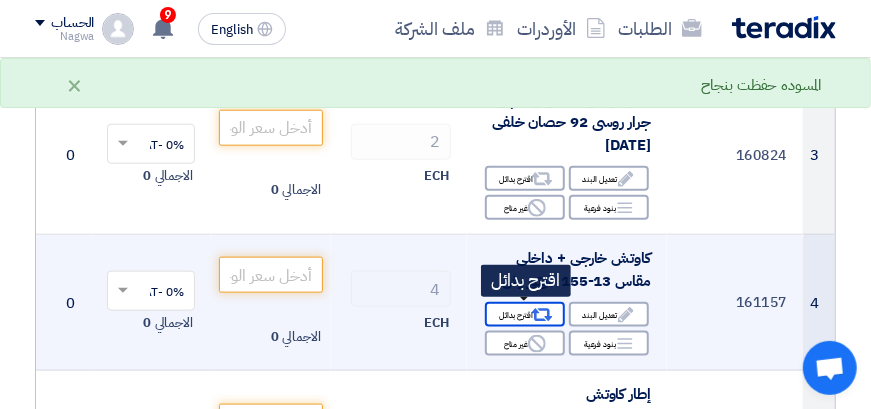 click on "Alternative
اقترح بدائل" 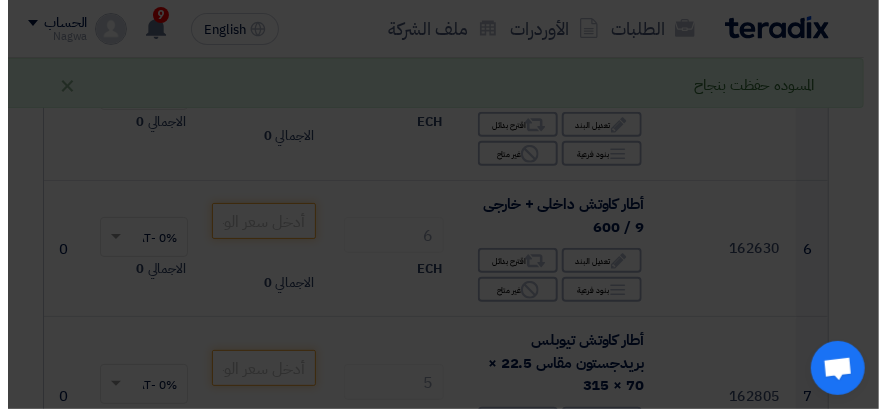 scroll, scrollTop: 500, scrollLeft: 0, axis: vertical 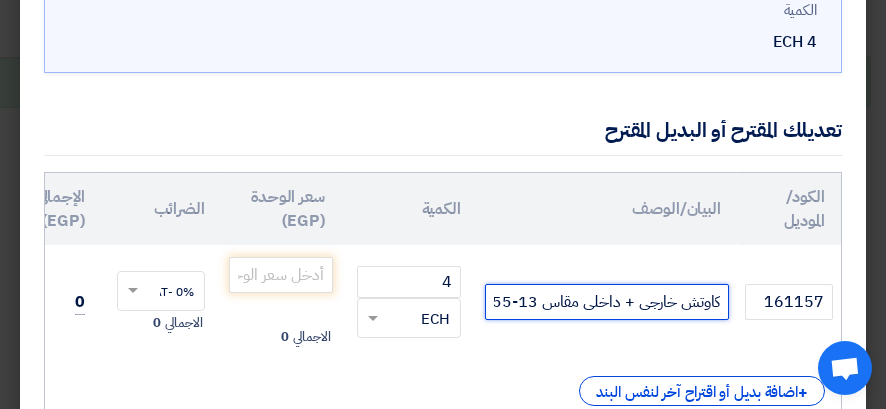 click on "كاوتش خارجى + داخلى مقاس 13-155  لموتور رش" 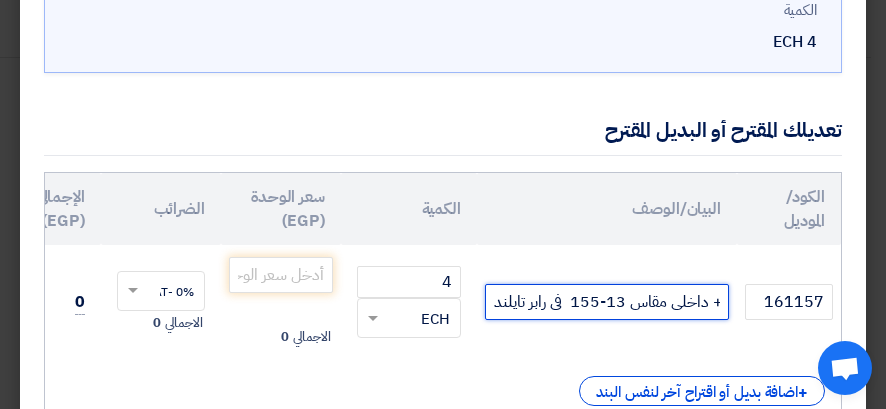 scroll, scrollTop: 0, scrollLeft: -92, axis: horizontal 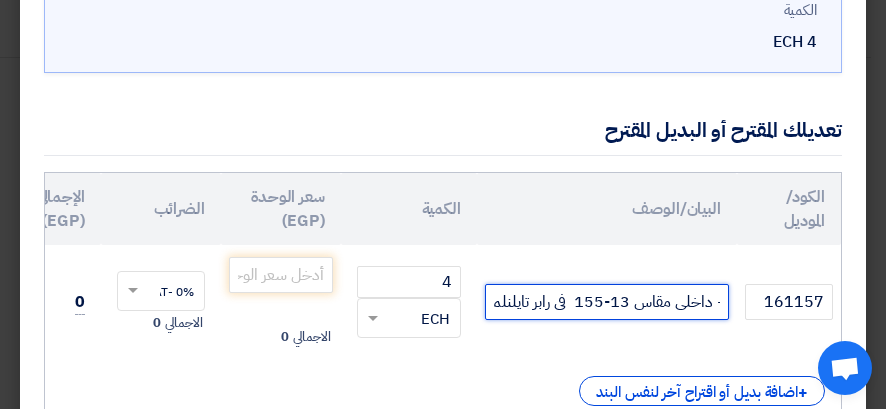 click on "كاوتش خارجى + داخلى مقاس 13-155  فى رابر تايلنلموتور رش" 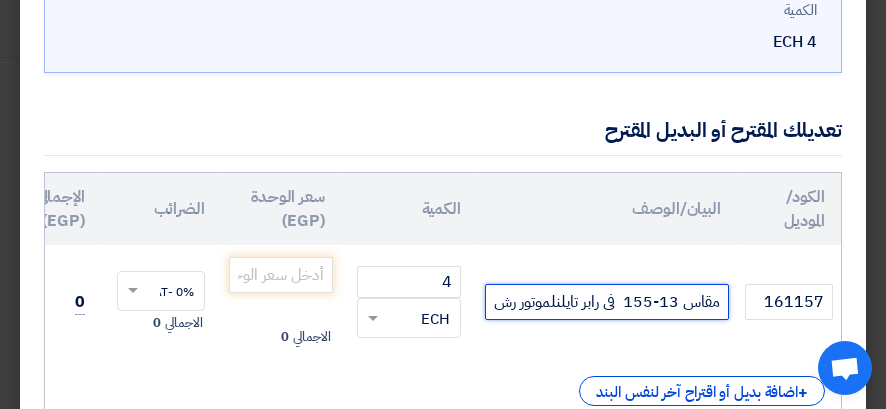 scroll, scrollTop: 0, scrollLeft: -142, axis: horizontal 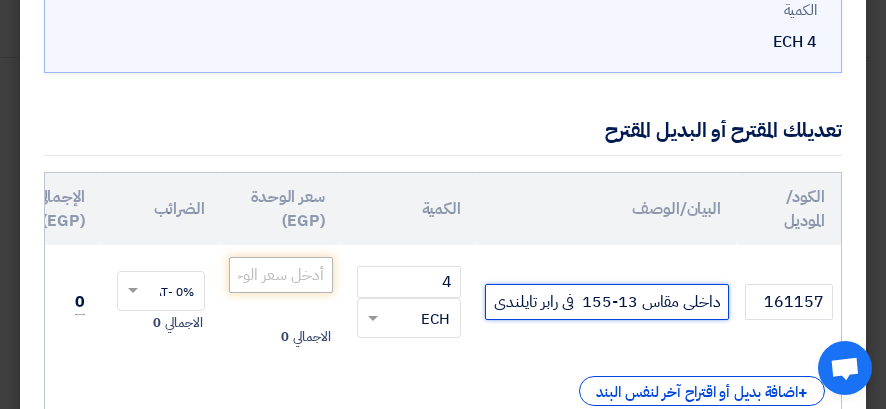 type on "كاوتش خارجى + داخلى مقاس 13-155  فى رابر تايلندى" 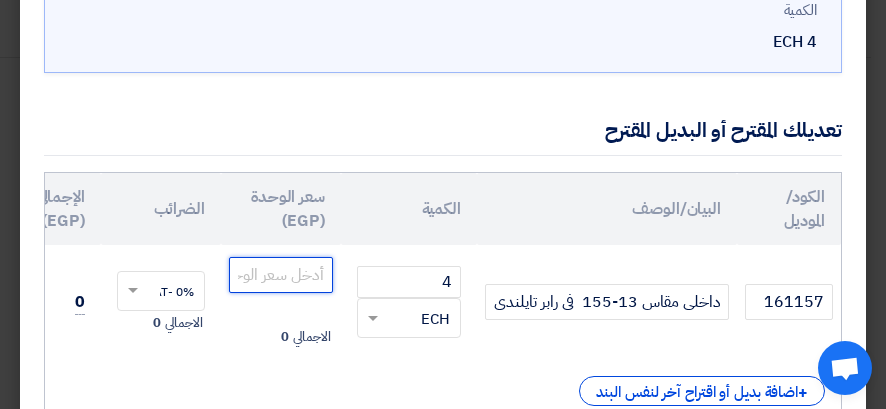 scroll, scrollTop: 0, scrollLeft: 0, axis: both 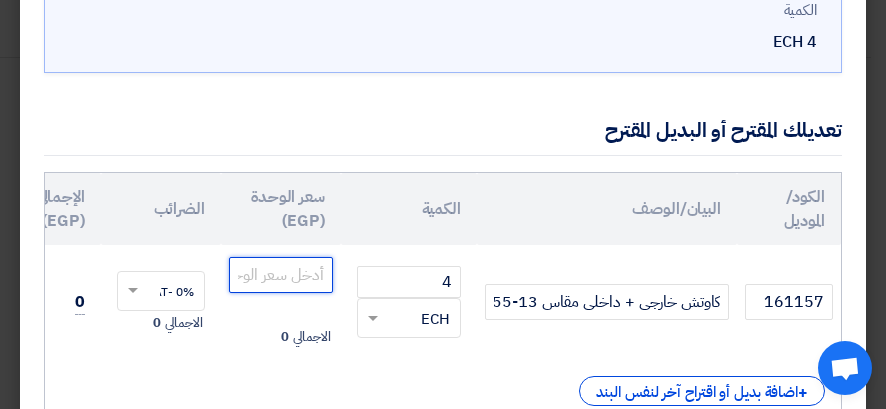 click 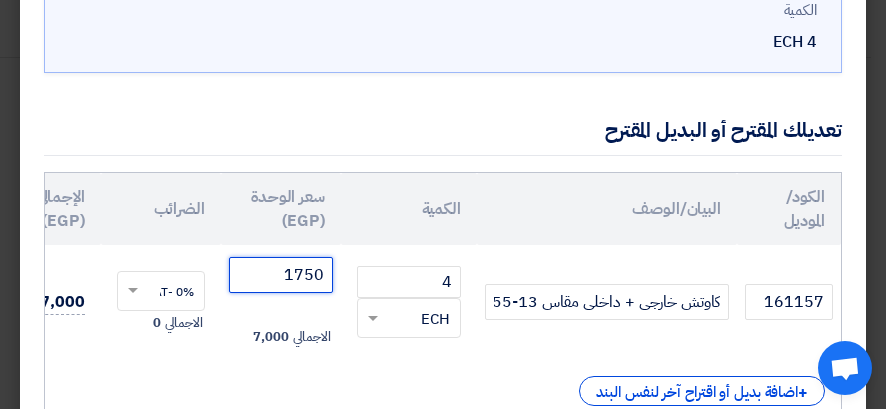 type on "1750" 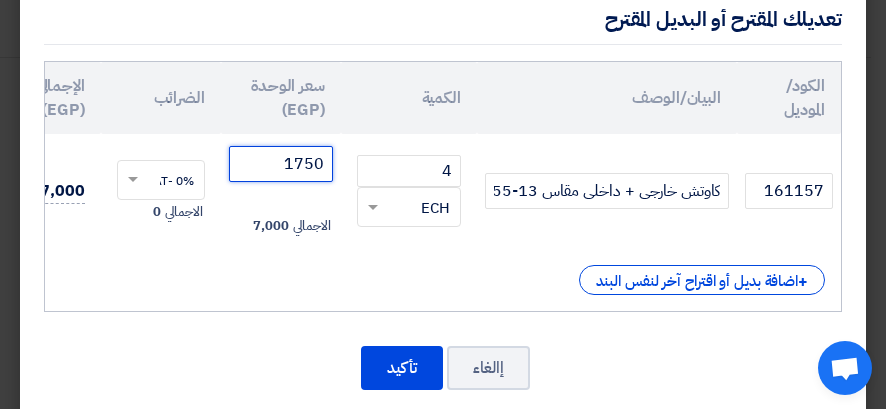 scroll, scrollTop: 355, scrollLeft: 0, axis: vertical 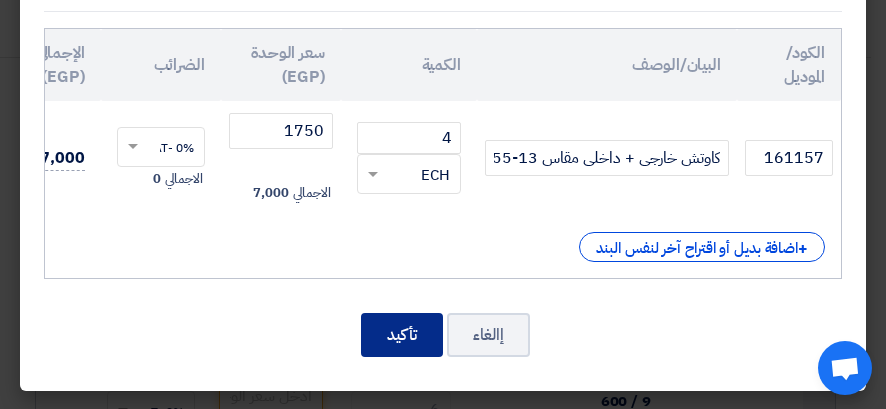 click on "تأكيد" 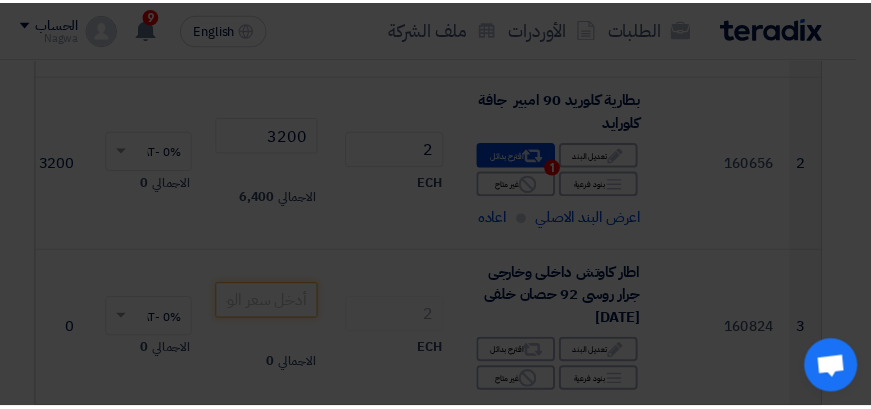 scroll, scrollTop: 848, scrollLeft: 0, axis: vertical 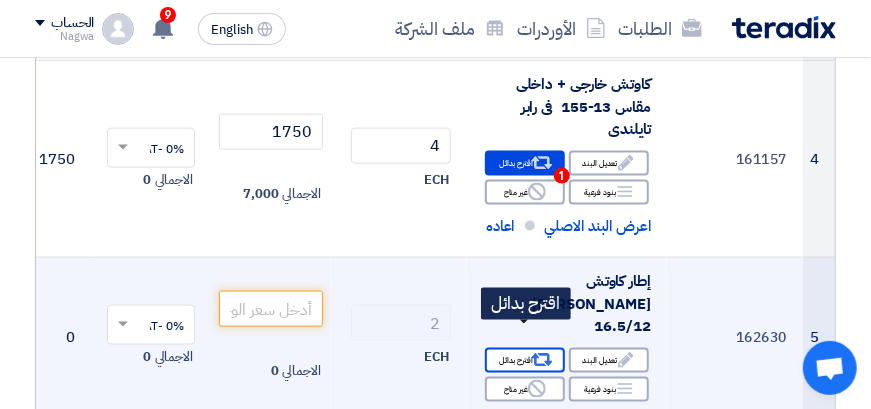 click on "Alternative
اقترح بدائل" 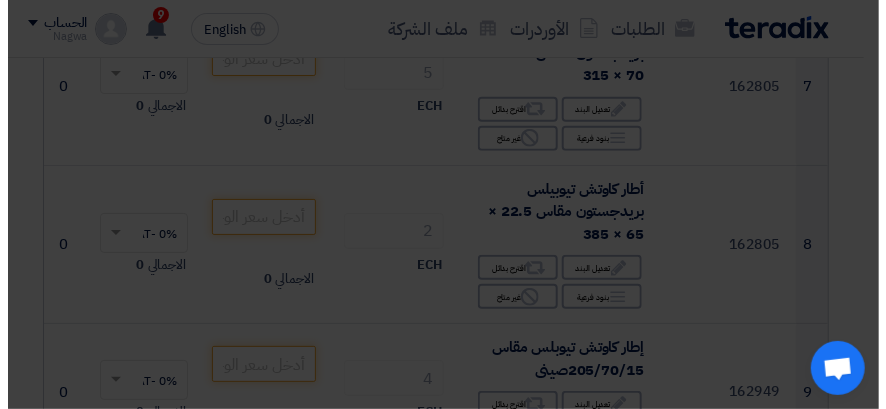 scroll, scrollTop: 500, scrollLeft: 0, axis: vertical 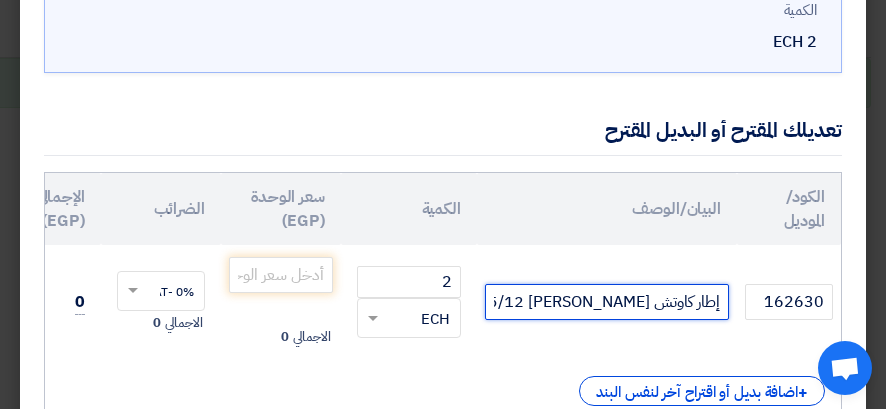 click on "إطار كاوتش [PERSON_NAME] 16.5/12" 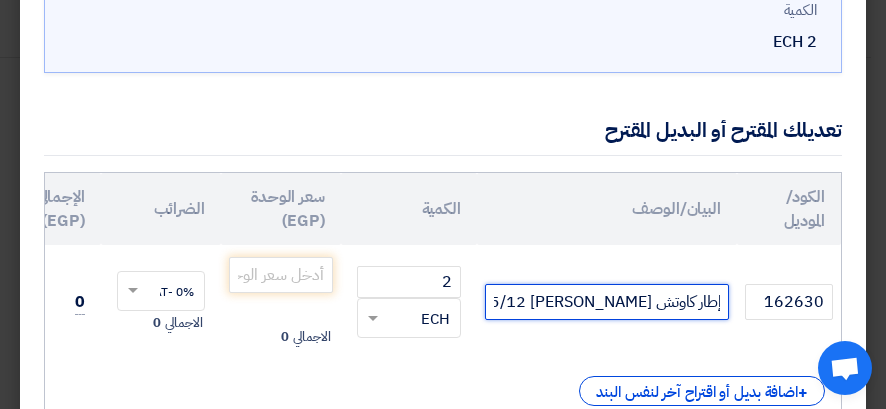 scroll, scrollTop: 0, scrollLeft: -15, axis: horizontal 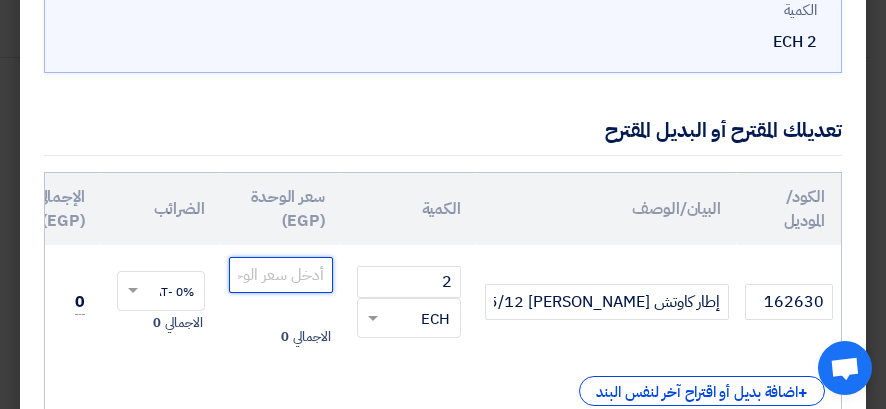 click 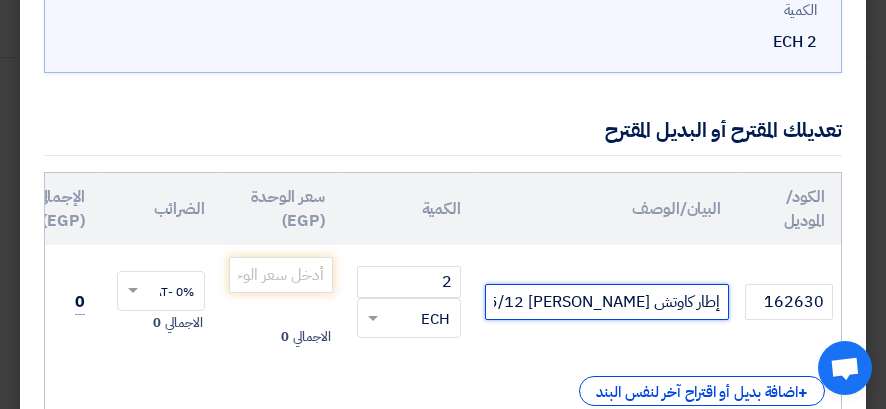 click on "إطار كاوتش [PERSON_NAME] 16.5/12 ادفانس" 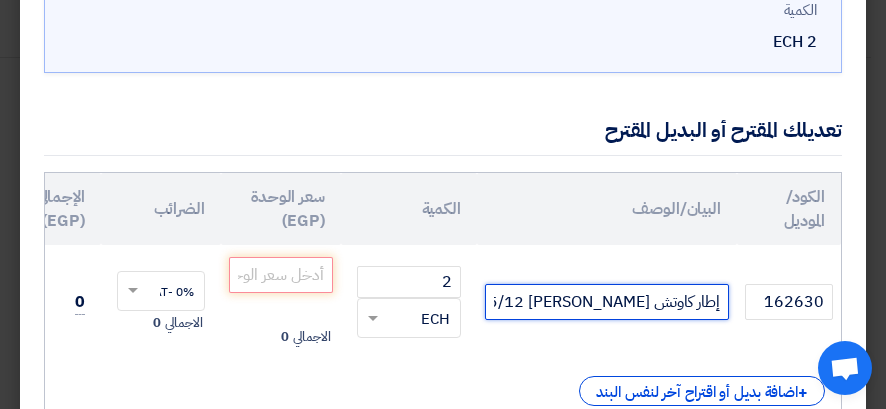 click on "إطار كاوتش [PERSON_NAME] 16.5/12 ادفانس" 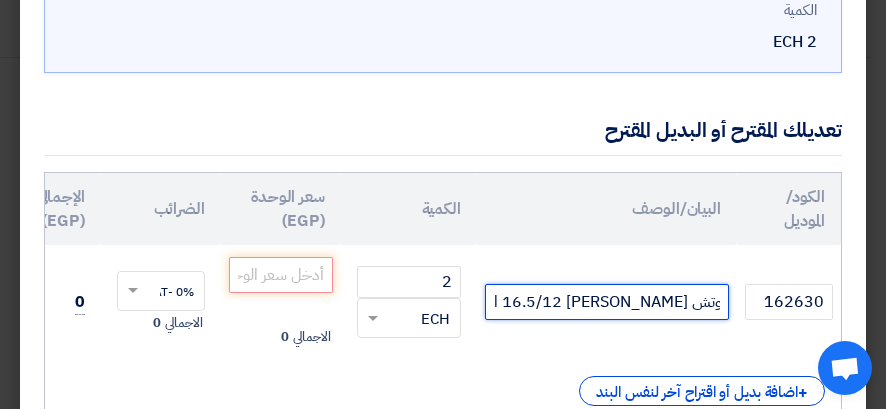 scroll, scrollTop: 0, scrollLeft: -48, axis: horizontal 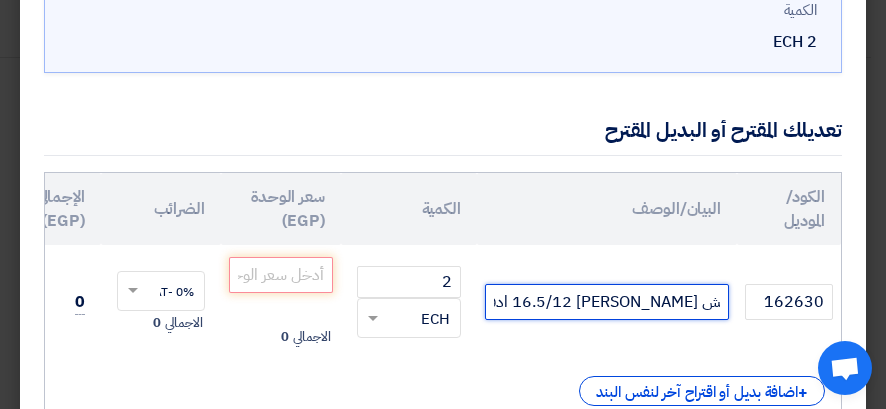 type on "إطار كاوتش لودر كيس 16.5/12 ادفانس كامل" 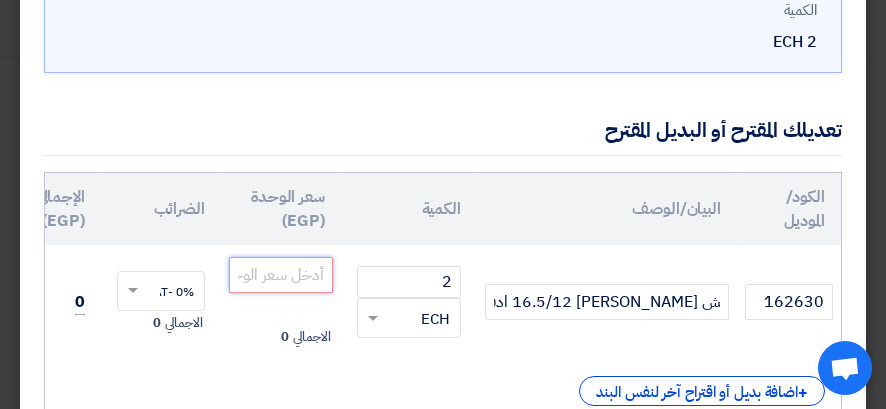 scroll, scrollTop: 0, scrollLeft: 0, axis: both 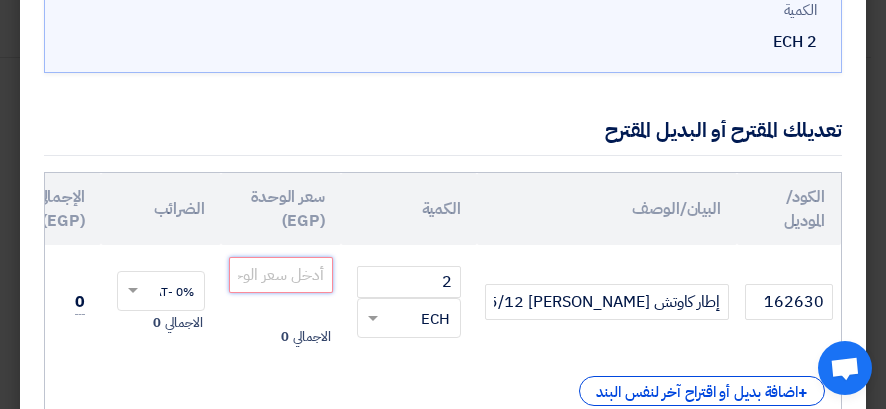 click 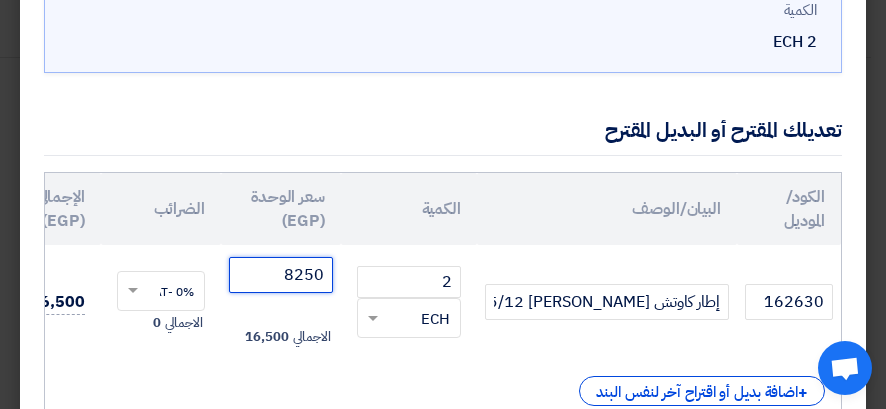 type on "8250" 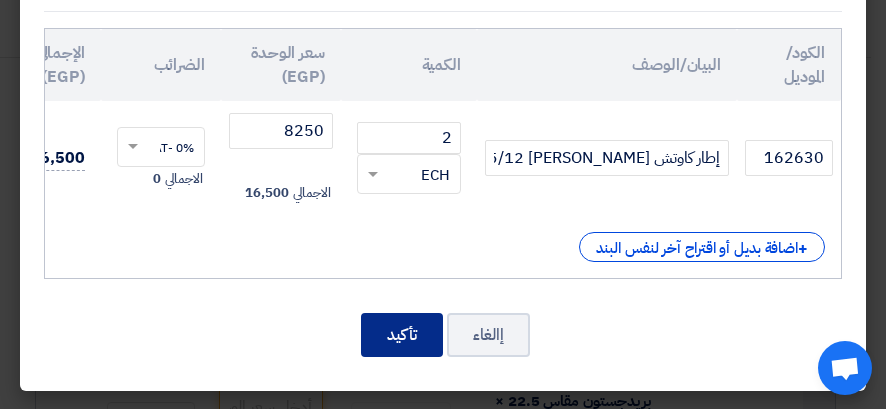 click on "تأكيد" 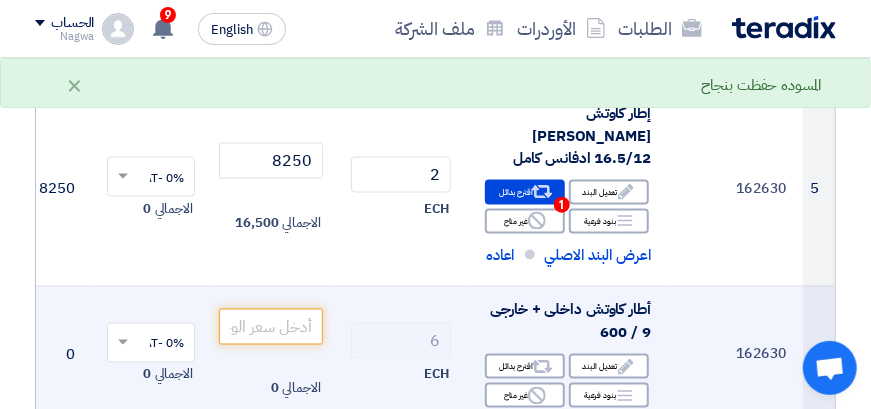 scroll, scrollTop: 1048, scrollLeft: 0, axis: vertical 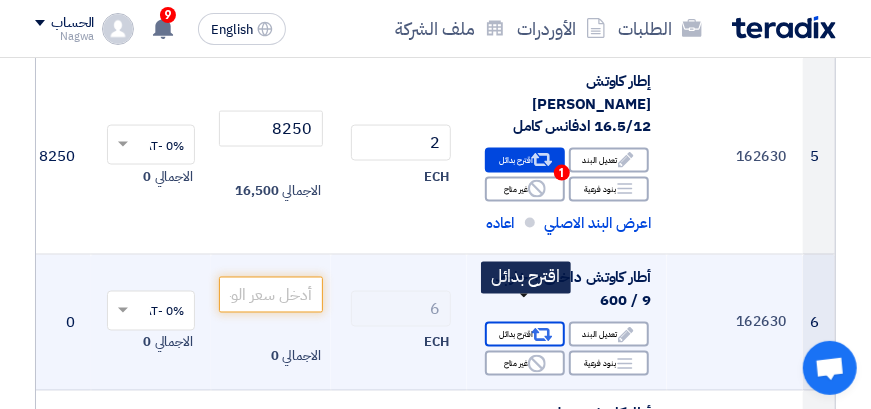 click on "Alternative
اقترح بدائل" 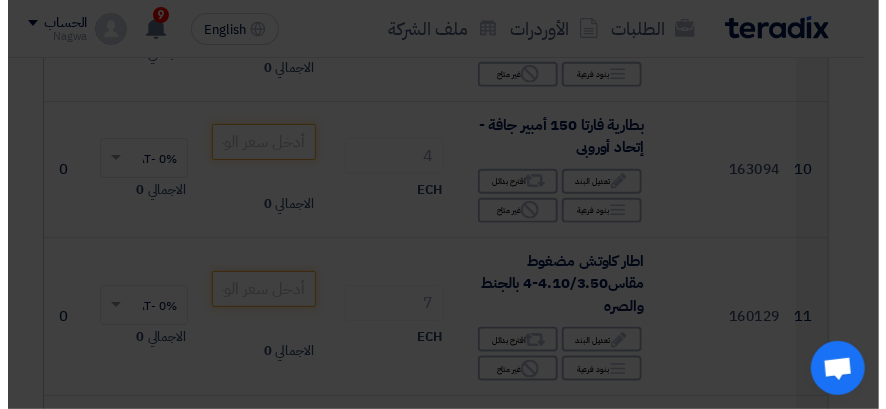 scroll, scrollTop: 700, scrollLeft: 0, axis: vertical 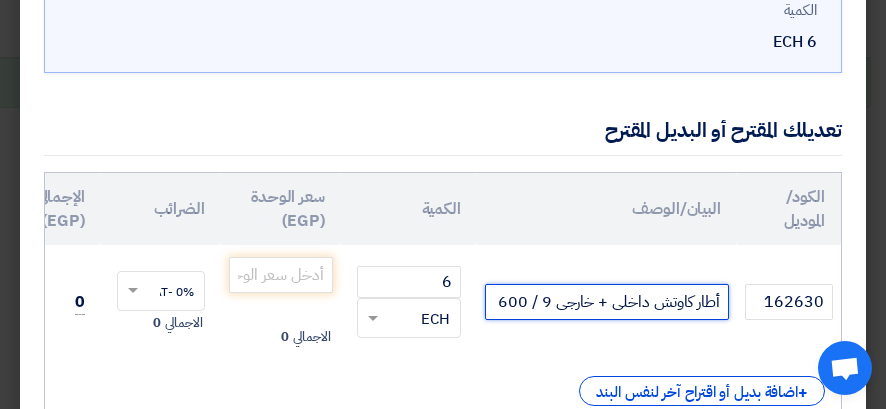click on "أطار كاوتش داخلى + خارجى 9 / 600" 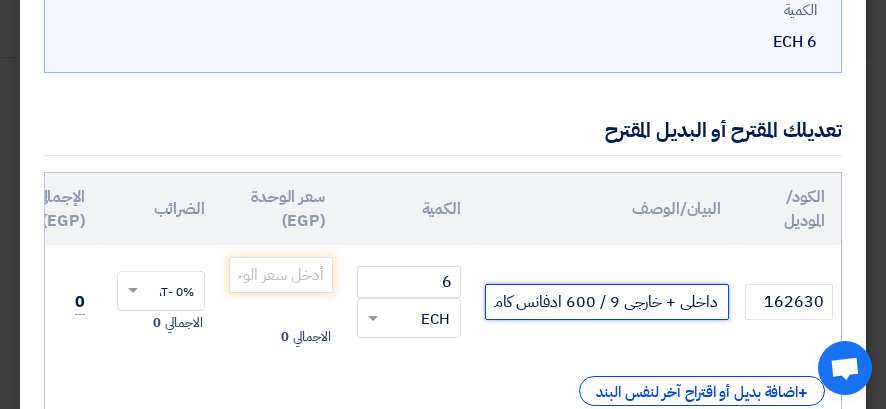 scroll, scrollTop: 0, scrollLeft: -78, axis: horizontal 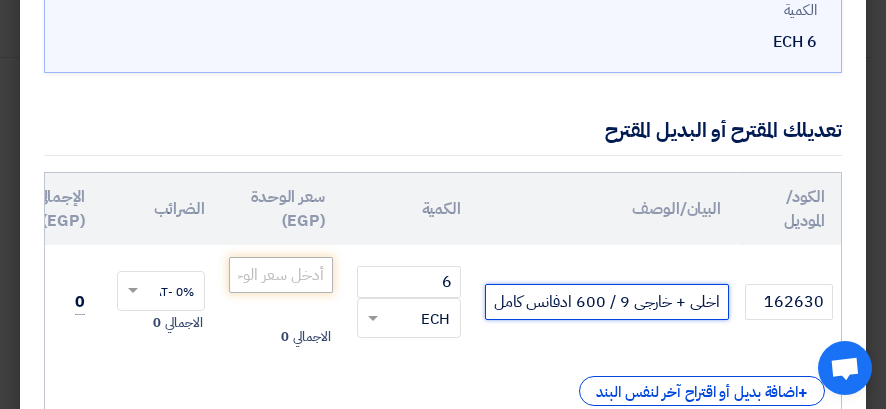 type on "أطار كاوتش داخلى + خارجى 9 / 600 ادفانس كامل" 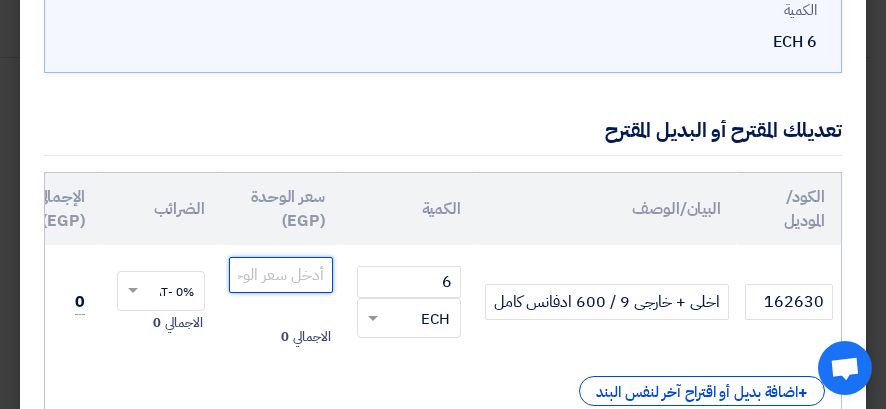 scroll, scrollTop: 0, scrollLeft: 0, axis: both 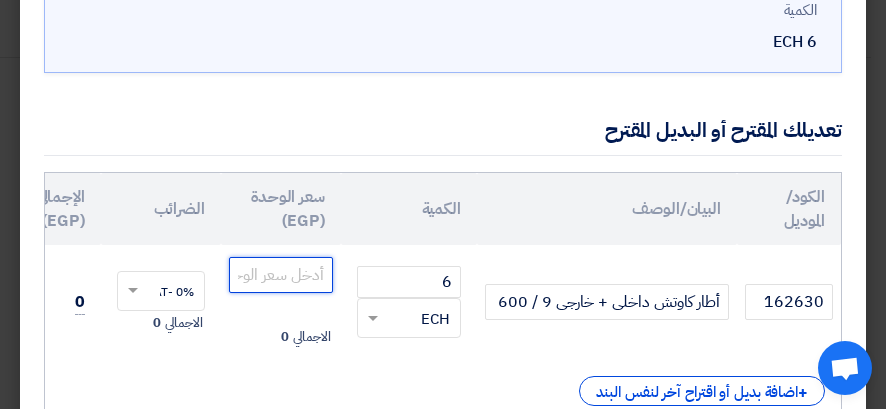 click 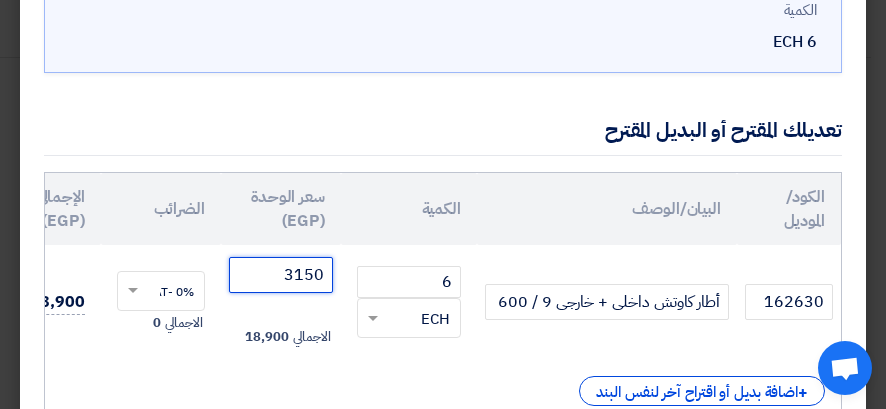 type on "3150" 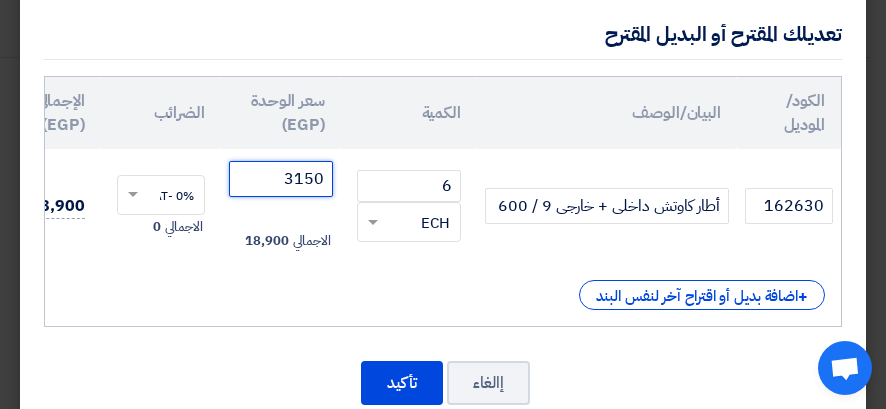 scroll, scrollTop: 355, scrollLeft: 0, axis: vertical 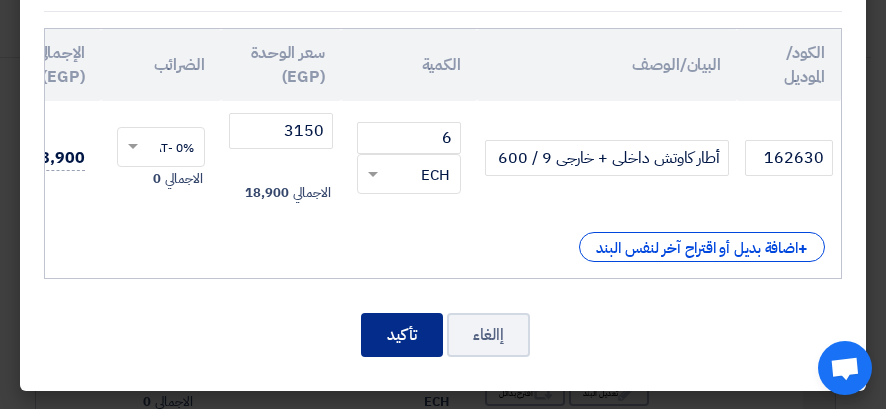 click on "تأكيد" 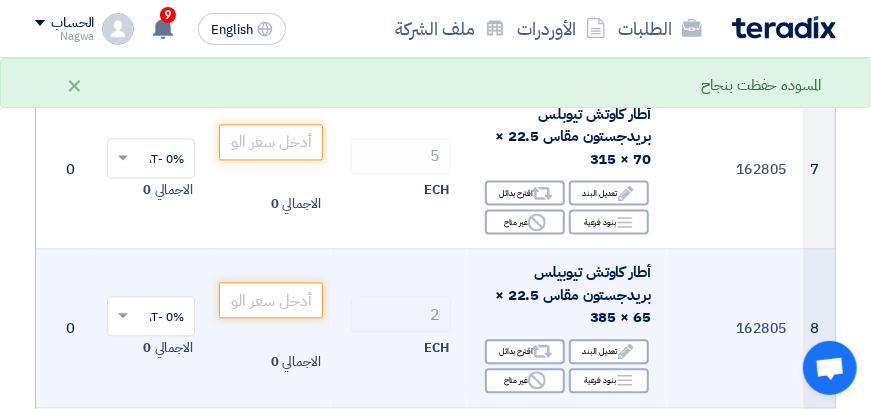 scroll, scrollTop: 1357, scrollLeft: 0, axis: vertical 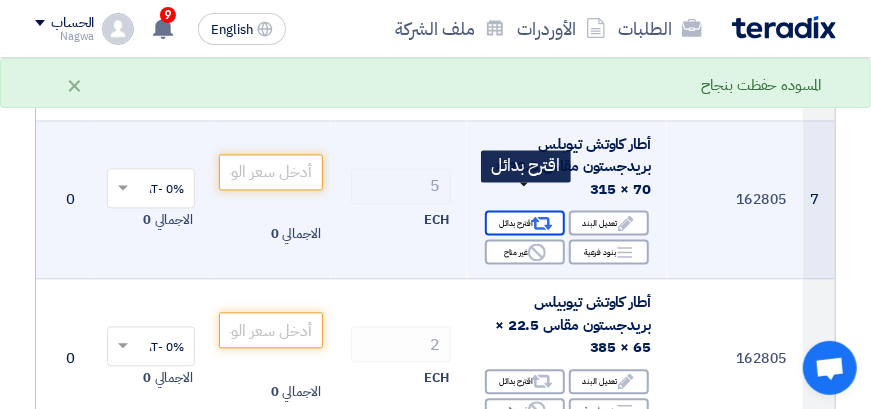 click on "Alternative
اقترح بدائل" 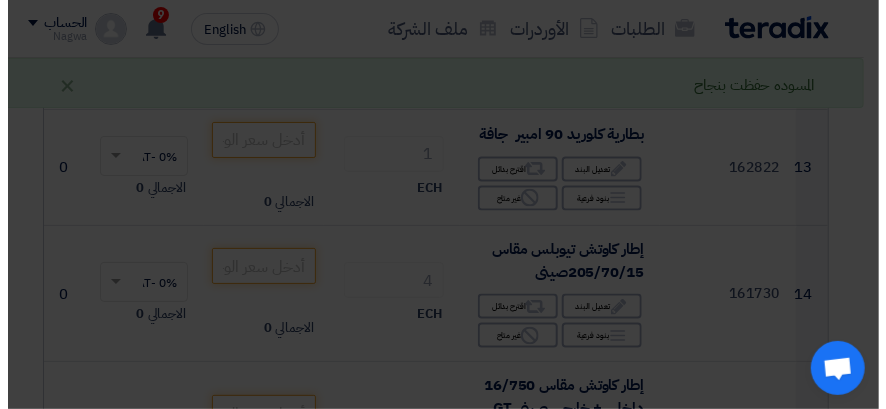 scroll, scrollTop: 638, scrollLeft: 0, axis: vertical 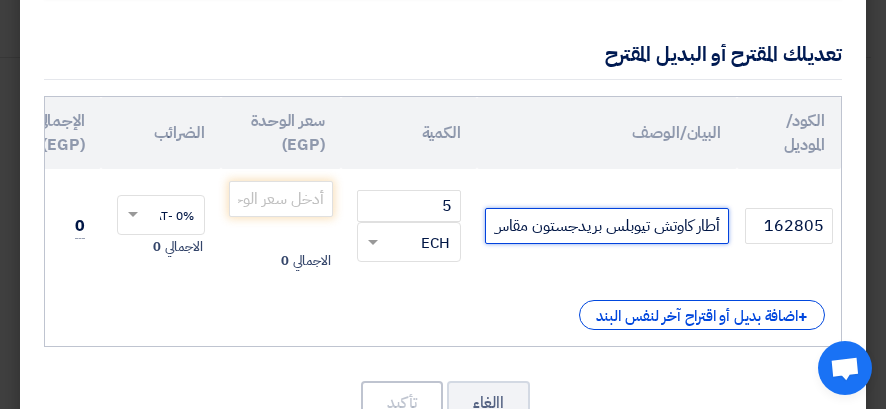 click on "أطار كاوتش تيوبلس بريدجستون مقاس 22.5 × 70 × 315" 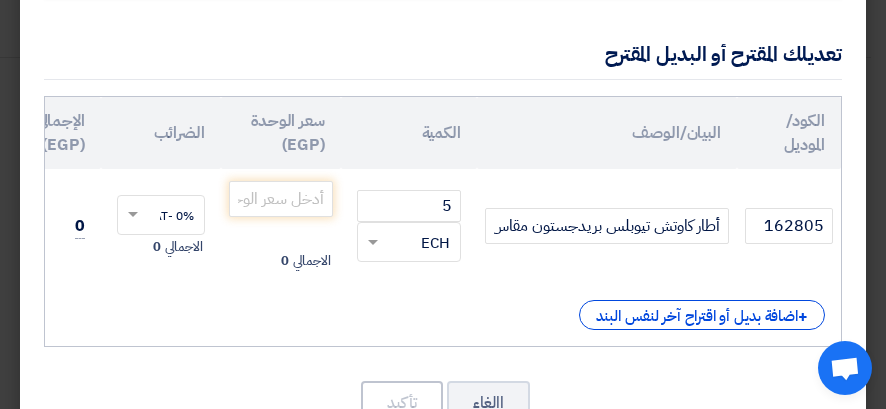 click on "أطار كاوتش تيوبلس بريدجستون مقاس 22.5 × 70 × 315" 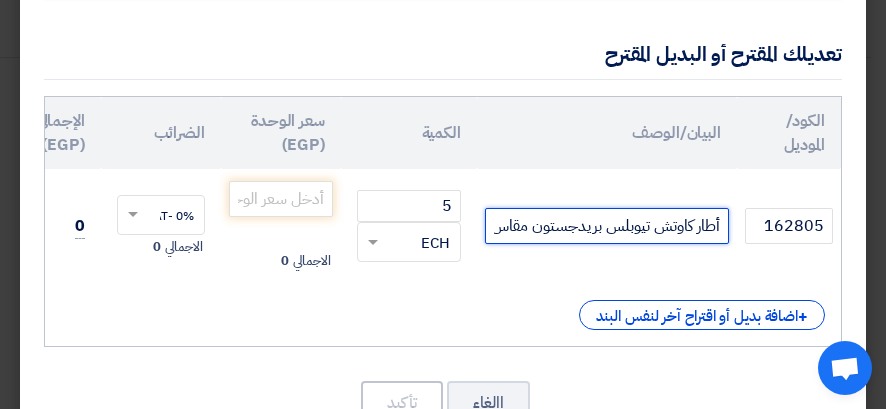 click on "أطار كاوتش تيوبلس بريدجستون مقاس 22.5 × 70 × 315" 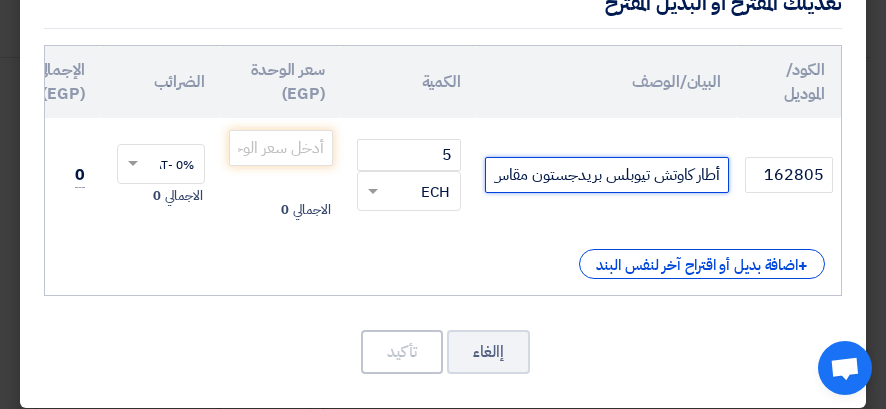 scroll, scrollTop: 379, scrollLeft: 0, axis: vertical 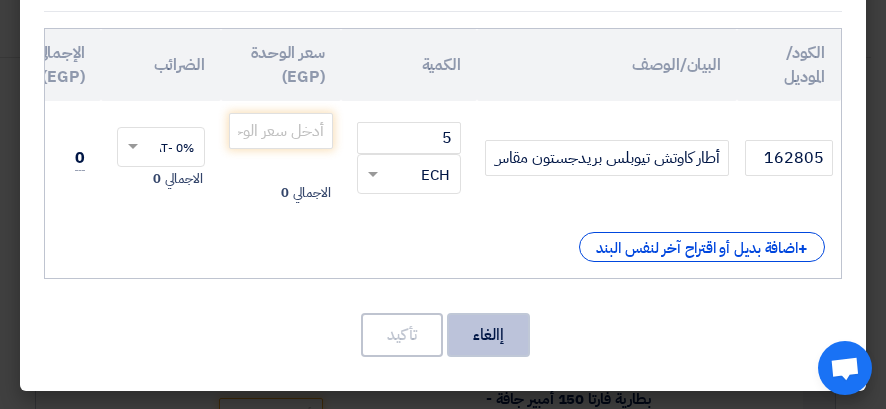 click on "إالغاء" 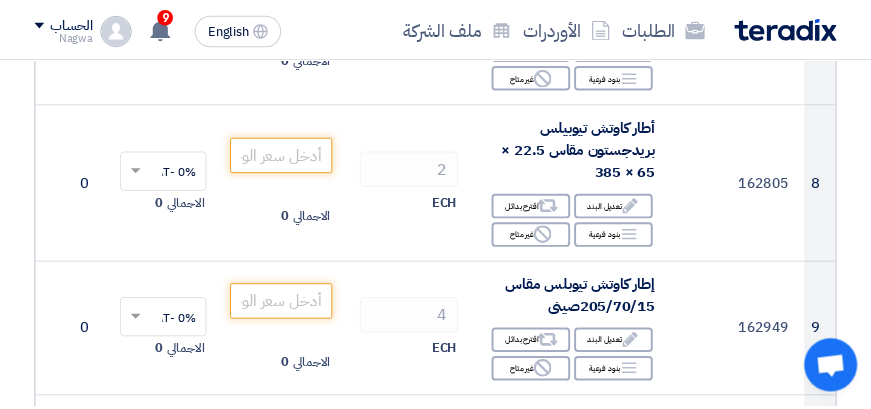 scroll, scrollTop: 82, scrollLeft: 0, axis: vertical 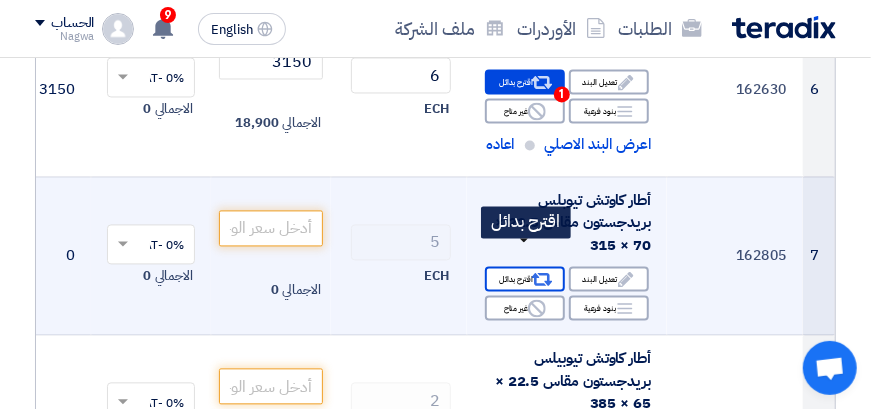 click 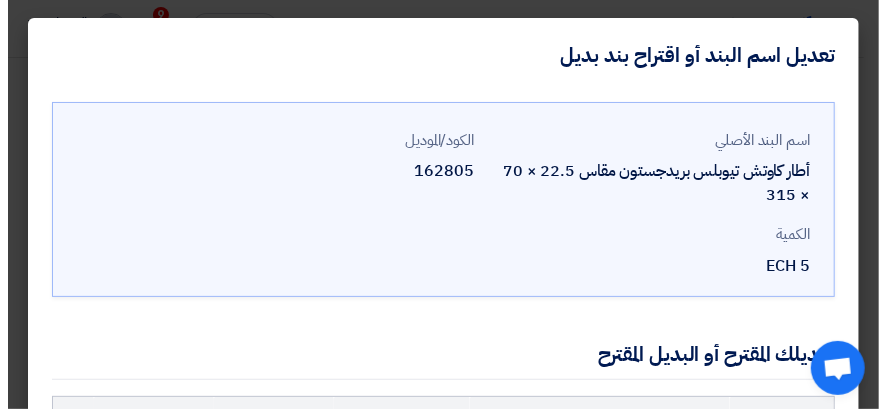 scroll, scrollTop: 581, scrollLeft: 0, axis: vertical 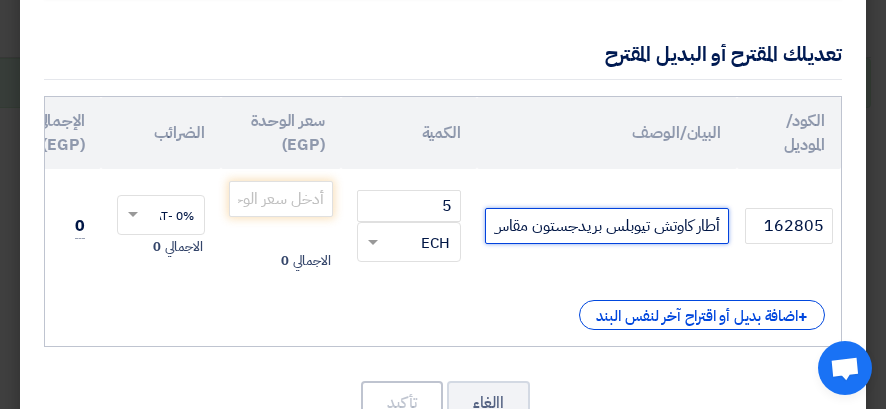 click on "أطار كاوتش تيوبلس بريدجستون مقاس 22.5 × 70 × 315" 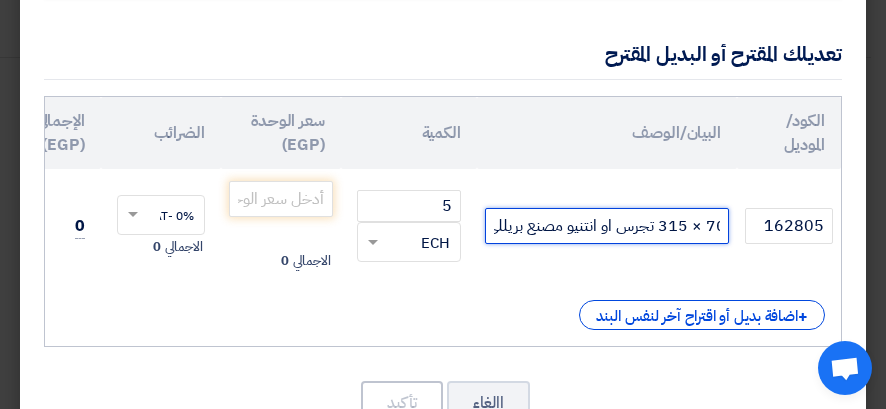 scroll, scrollTop: 0, scrollLeft: -295, axis: horizontal 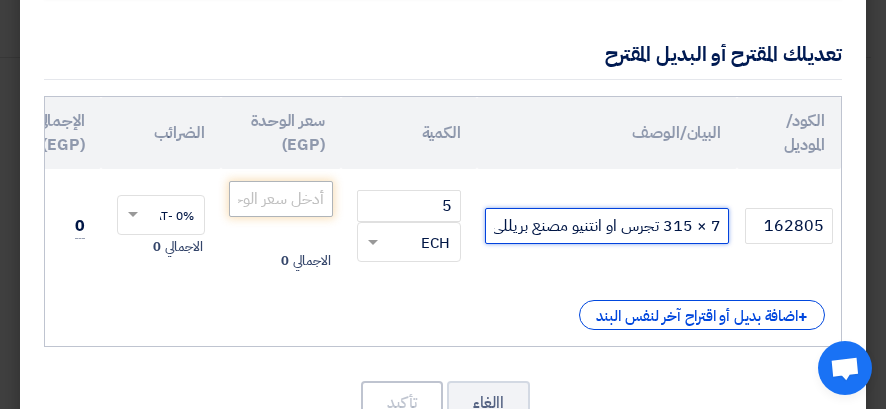 type on "أطار كاوتش تيوبلس بريدجستون مقاس 22.5 × 70 × 315 تجرس او انتنيو مصنع بريللى" 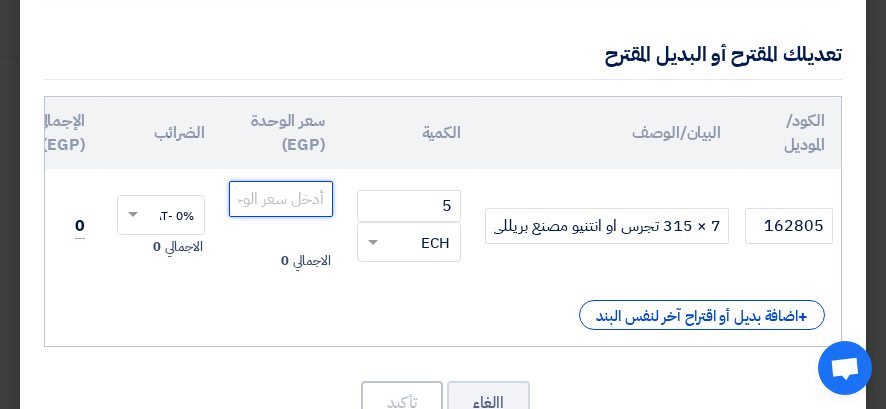 scroll, scrollTop: 0, scrollLeft: 0, axis: both 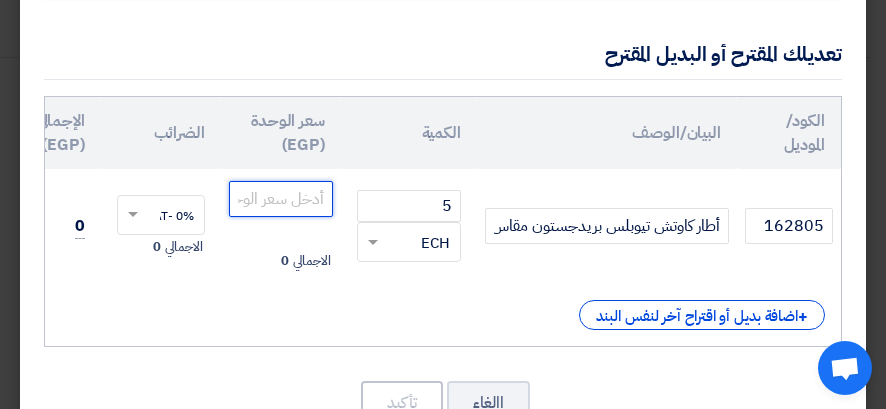 click 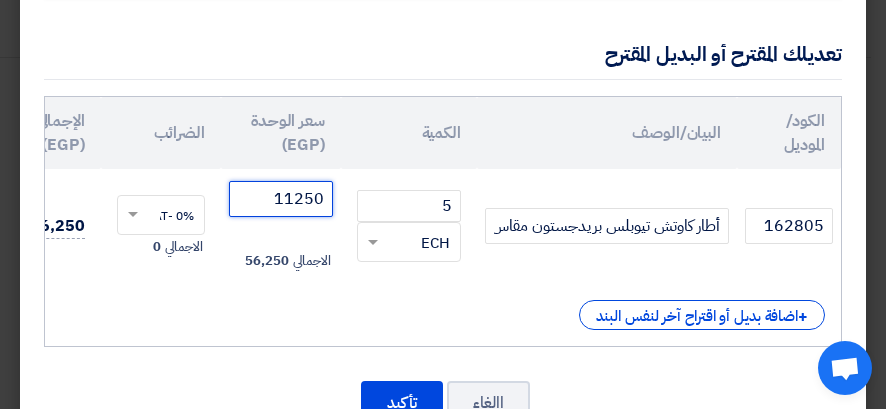 scroll, scrollTop: 379, scrollLeft: 0, axis: vertical 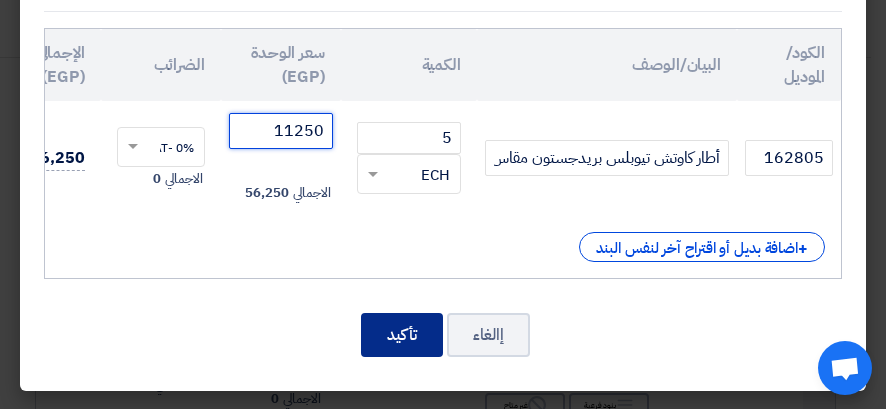 type on "11250" 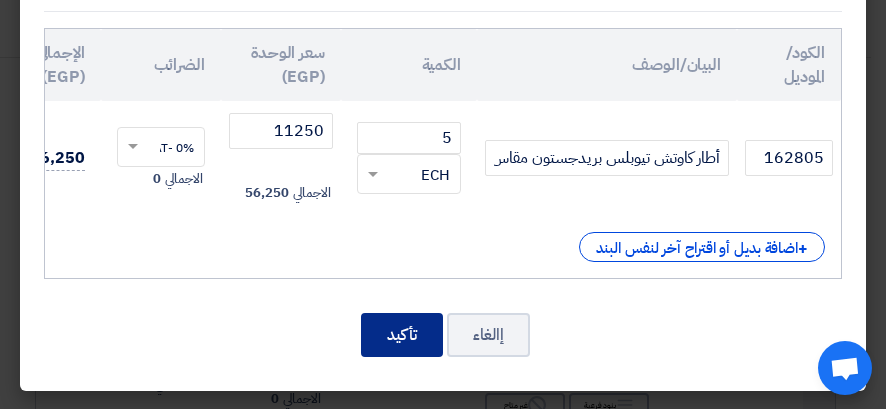 click on "تأكيد" 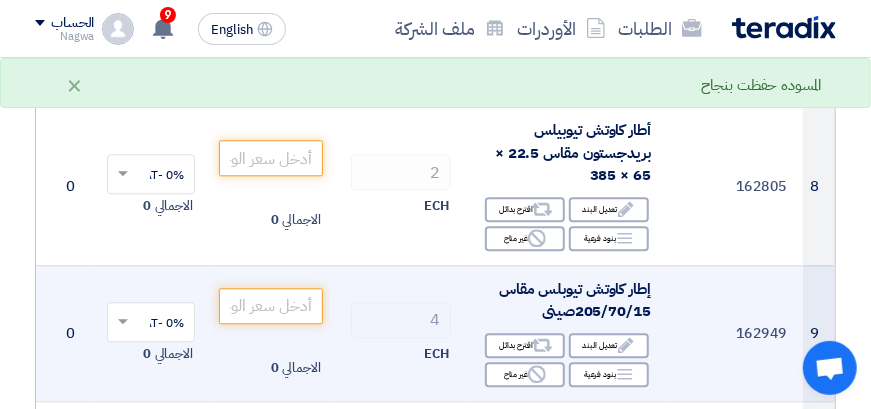 scroll, scrollTop: 1574, scrollLeft: 0, axis: vertical 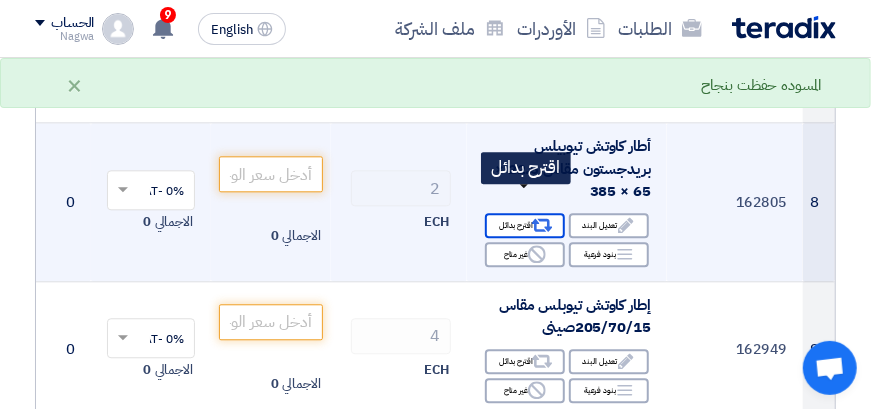 click on "Alternative
اقترح بدائل" 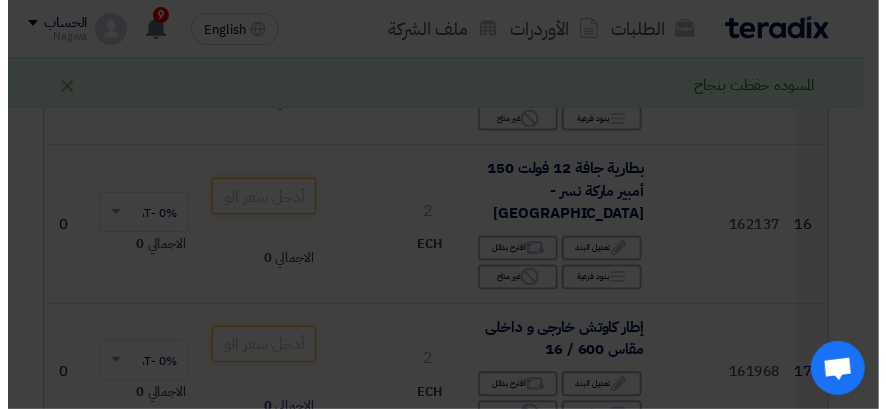 scroll, scrollTop: 681, scrollLeft: 0, axis: vertical 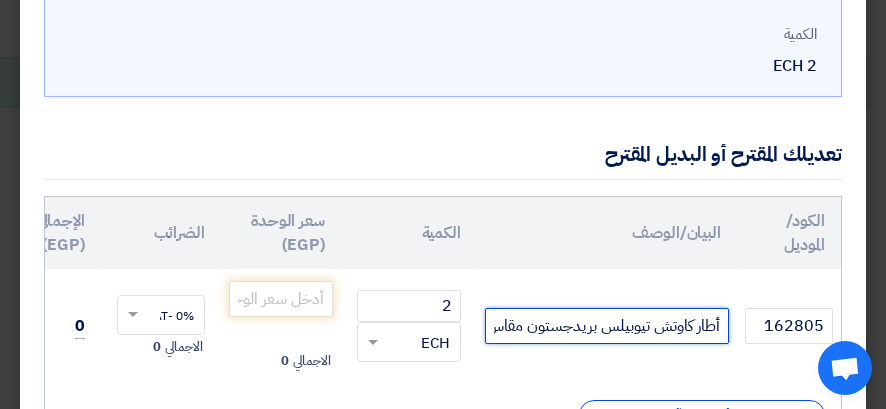 click on "أطار كاوتش تيوبيلس بريدجستون مقاس 22.5 × 65 × 385" 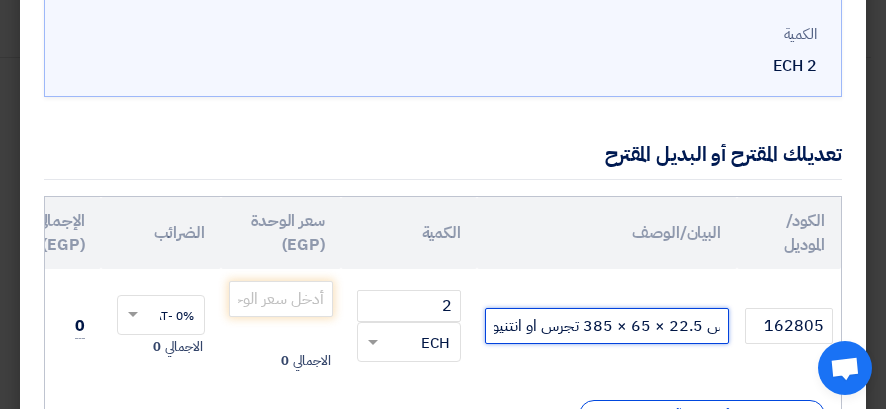 scroll, scrollTop: 0, scrollLeft: -224, axis: horizontal 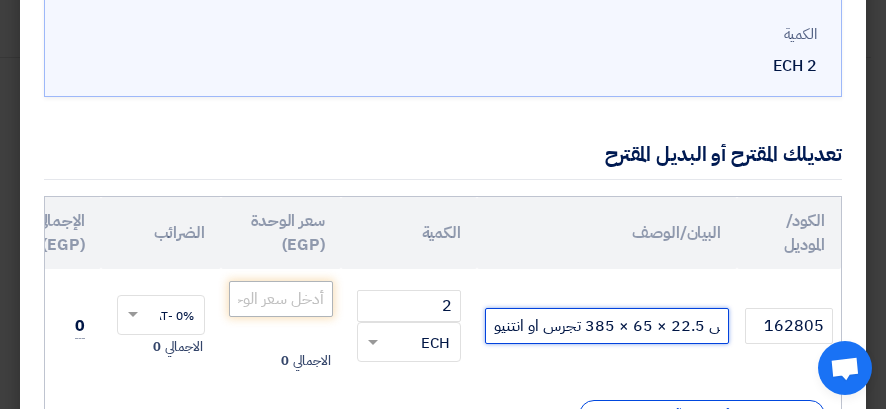 type on "أطار كاوتش تيوبيلس بريدجستون مقاس 22.5 × 65 × 385 تجرس او انتنيو" 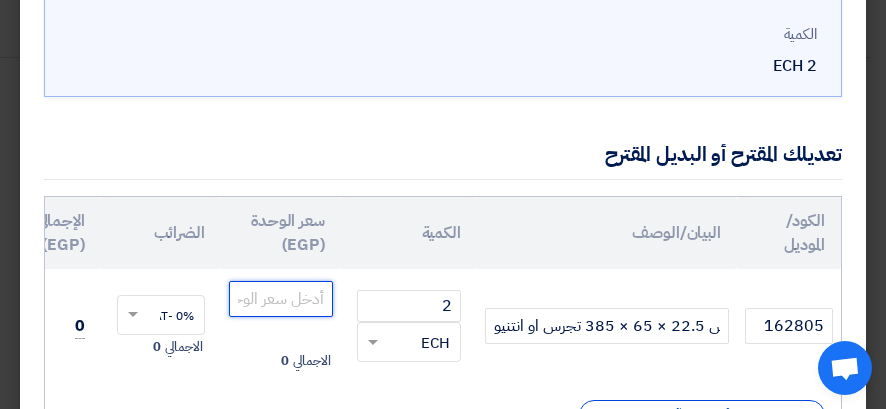 click 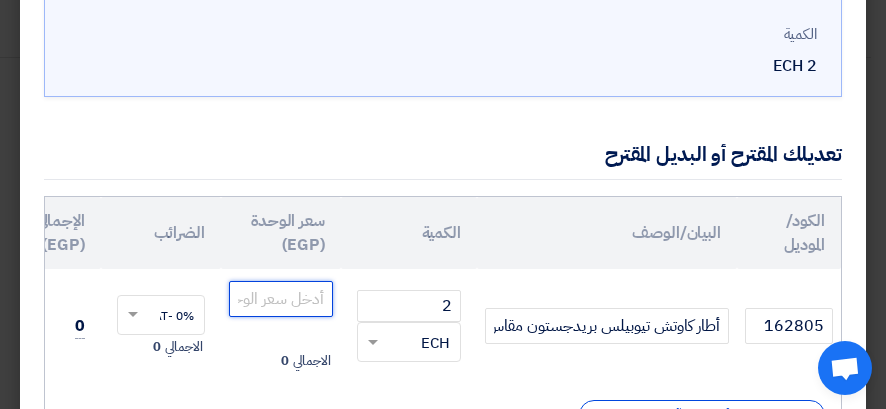 click 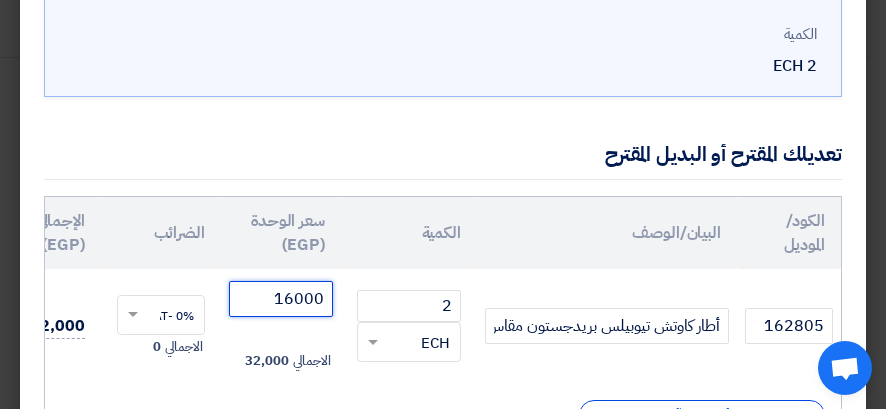 type on "16000" 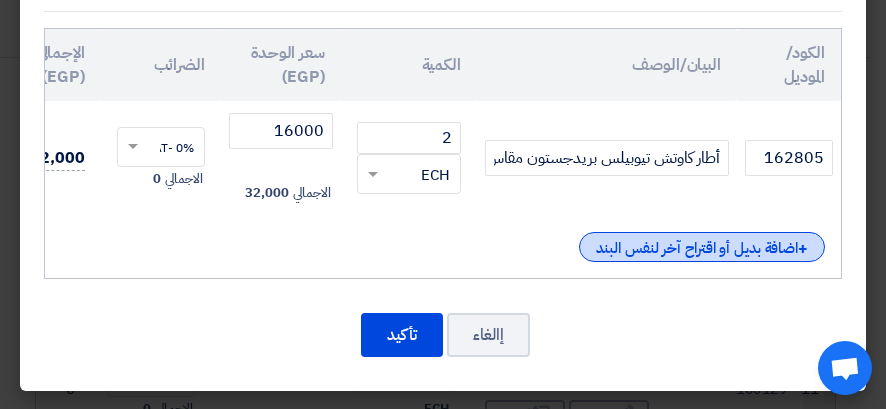 click on "+
اضافة بديل أو اقتراح آخر لنفس البند" 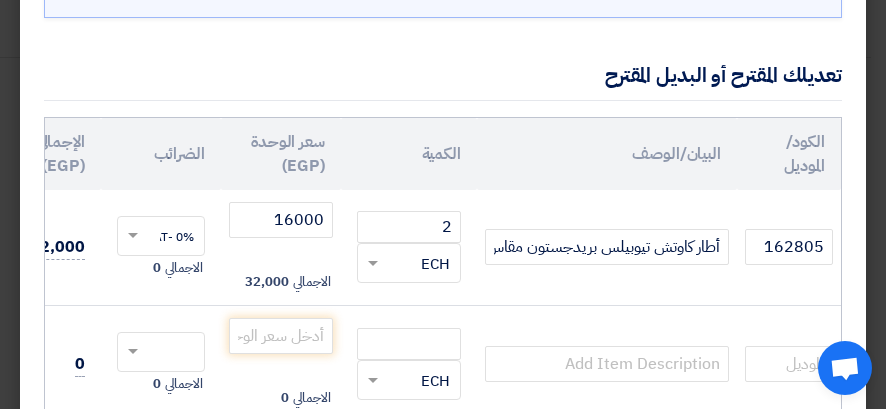 scroll, scrollTop: 379, scrollLeft: 0, axis: vertical 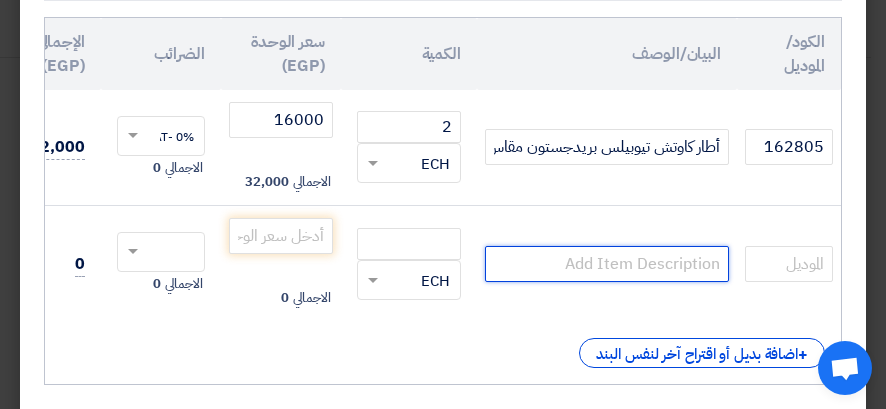 click 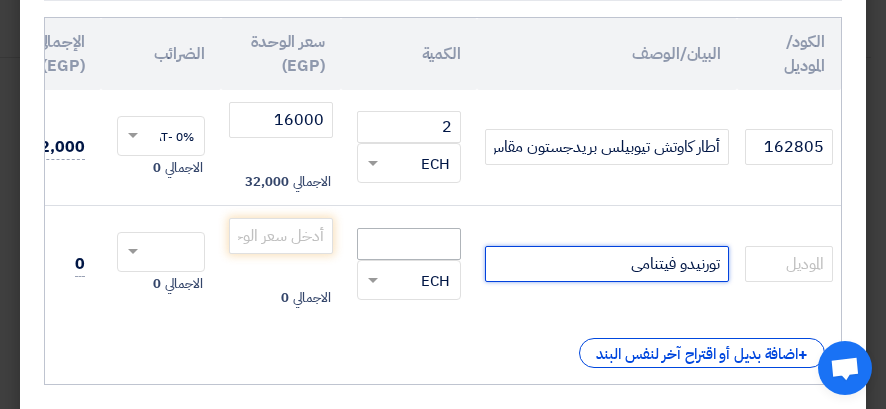 type on "تورنيدو فيتنامى" 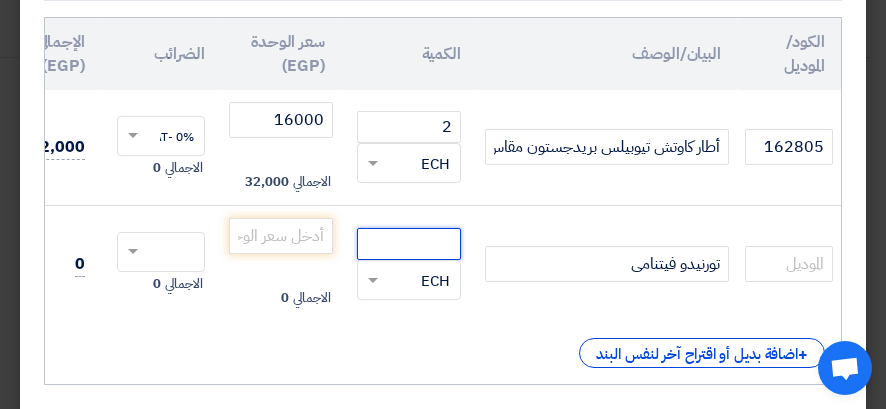 click 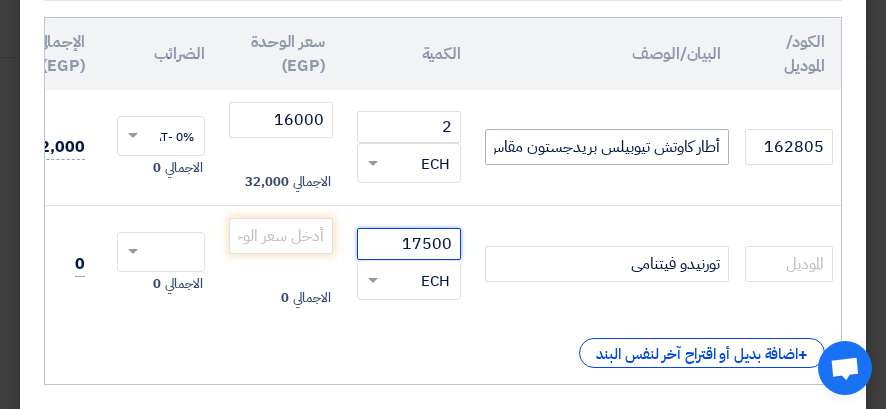 type on "17500" 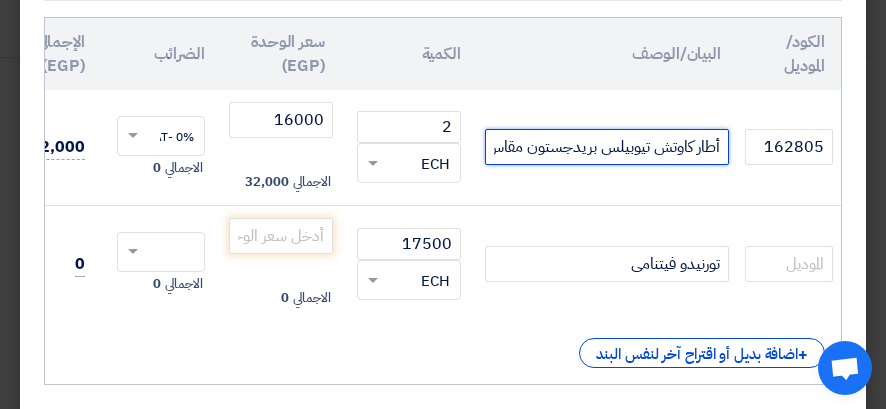 drag, startPoint x: 589, startPoint y: 147, endPoint x: 528, endPoint y: 142, distance: 61.204575 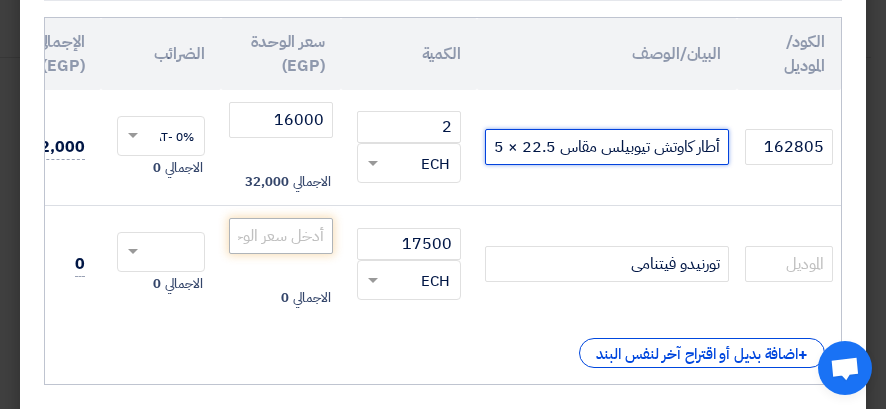 type on "أطار كاوتش تيوبيلس مقاس 22.5 × 65 × 385 تجرس او انتنيو" 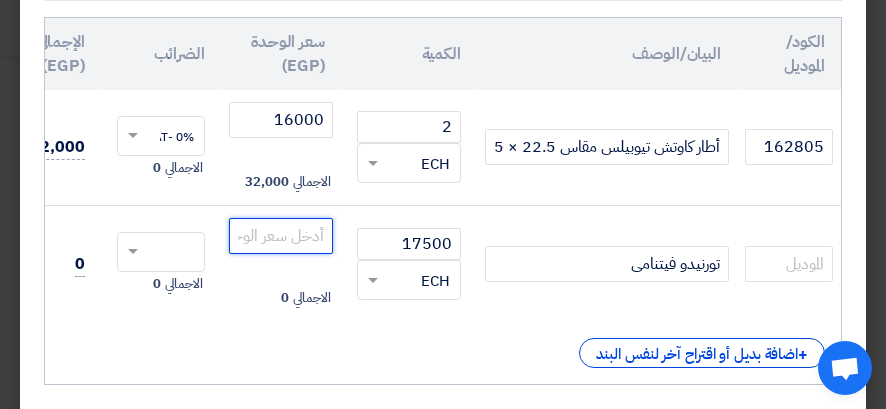 click 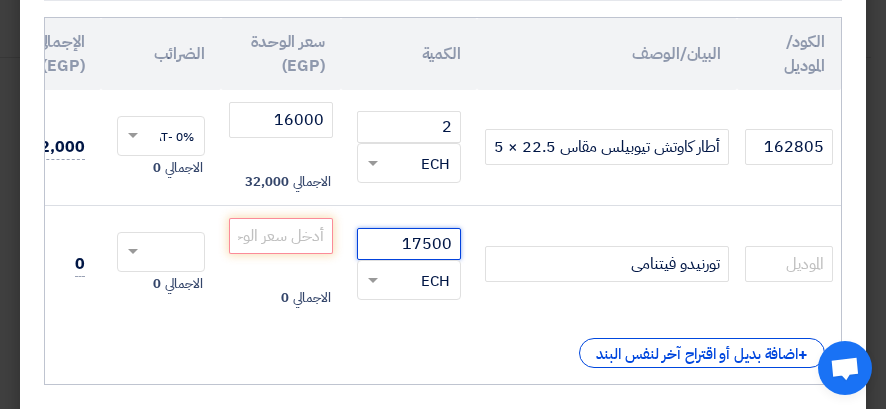 drag, startPoint x: 460, startPoint y: 239, endPoint x: 383, endPoint y: 254, distance: 78.44743 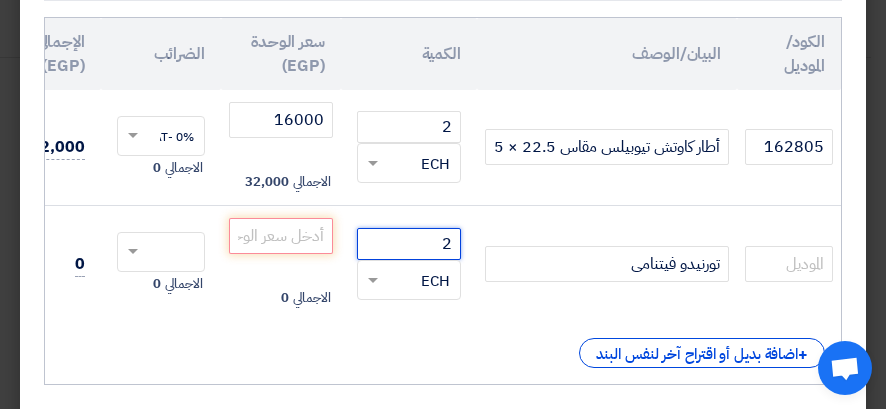 type on "2" 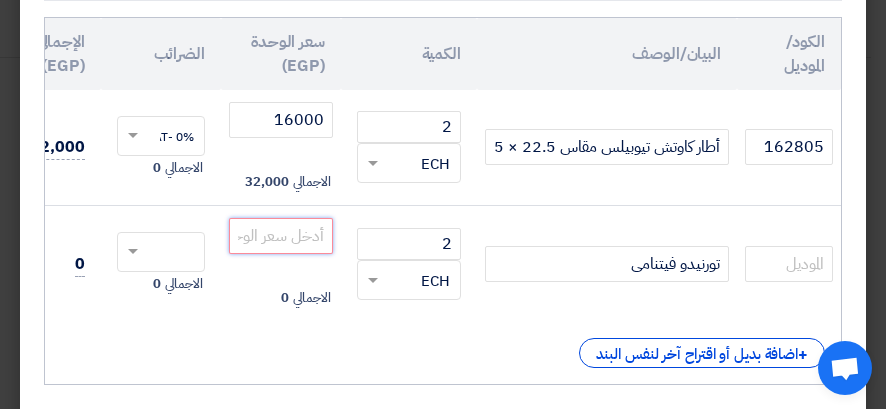 click 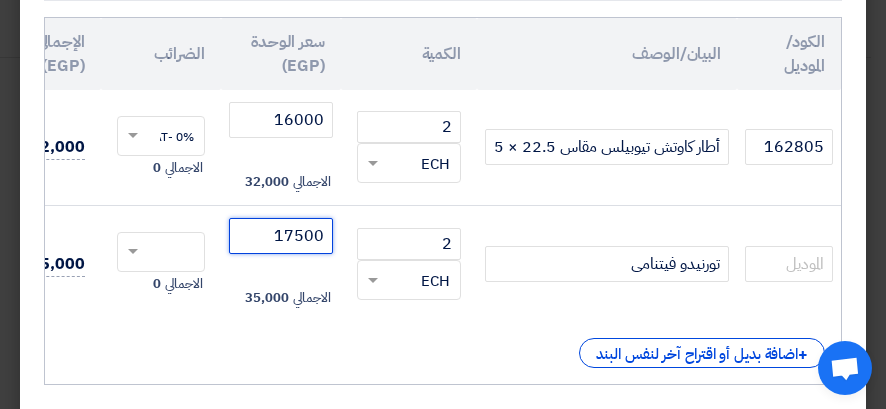 type on "17500" 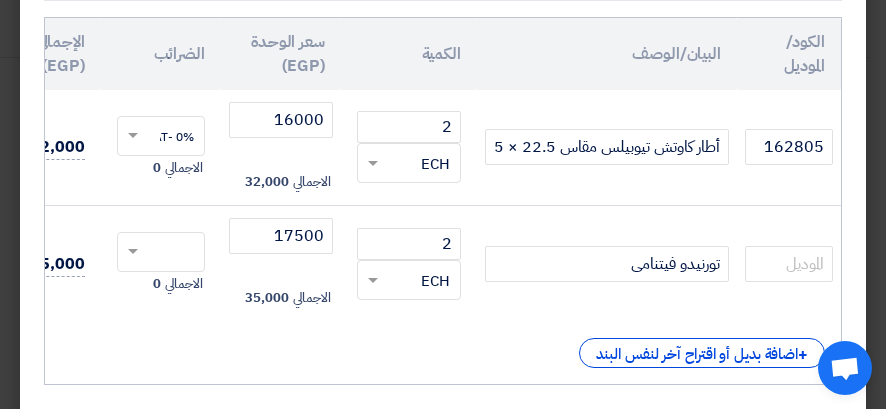 click 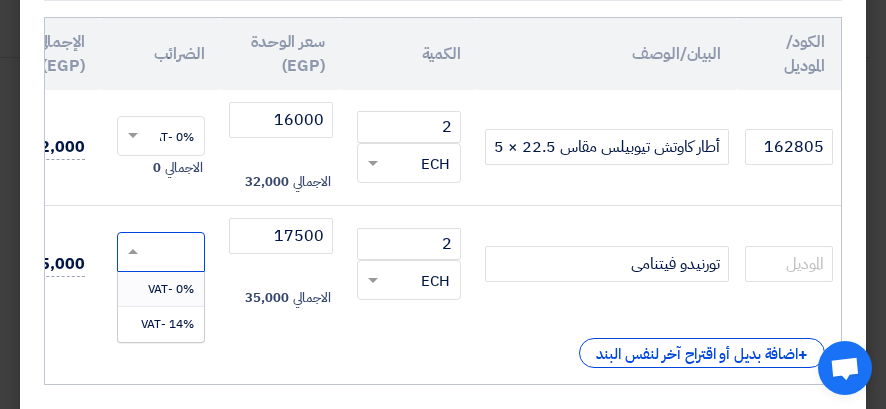 click on "0% -VAT" at bounding box center (171, 289) 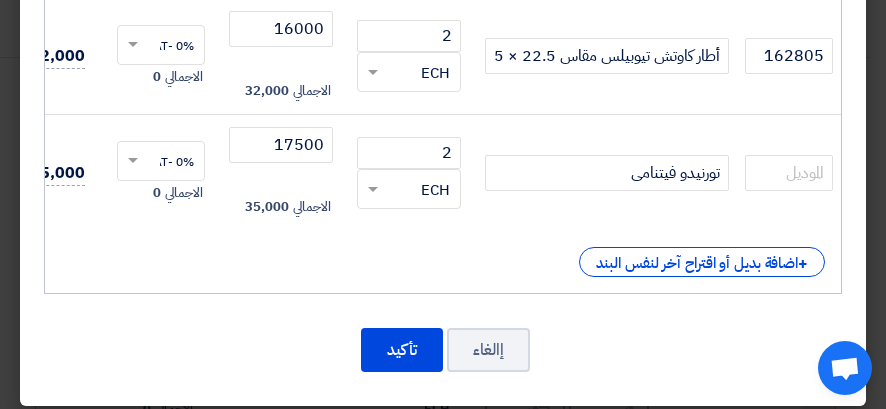 scroll, scrollTop: 496, scrollLeft: 0, axis: vertical 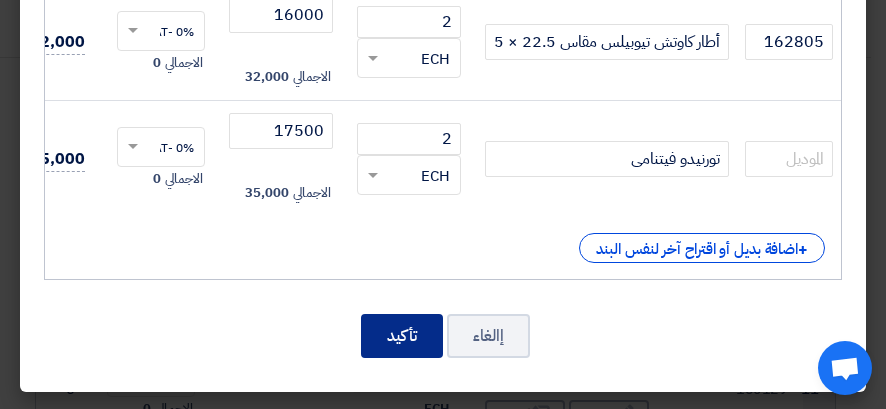 click on "تأكيد" 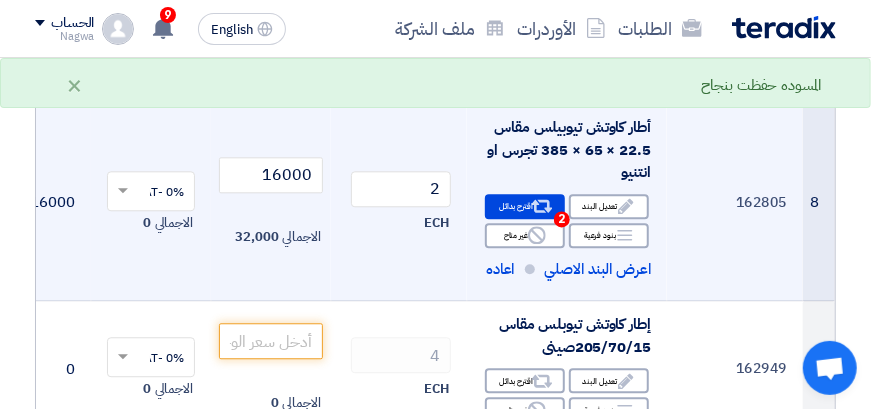 scroll, scrollTop: 1693, scrollLeft: 0, axis: vertical 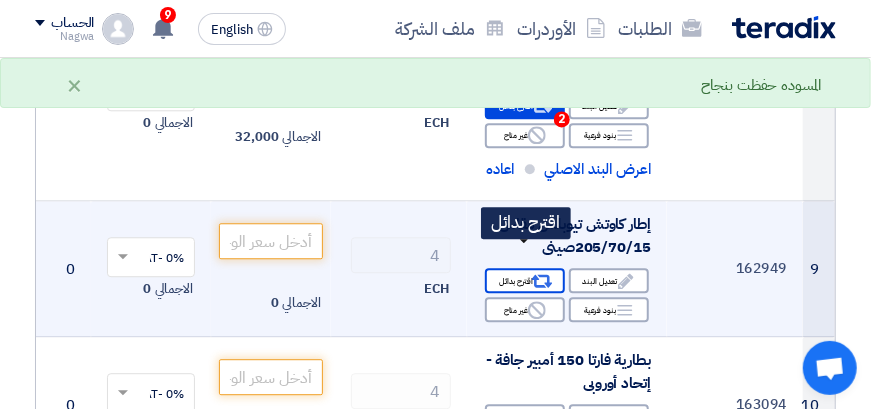 click on "Alternative
اقترح بدائل" 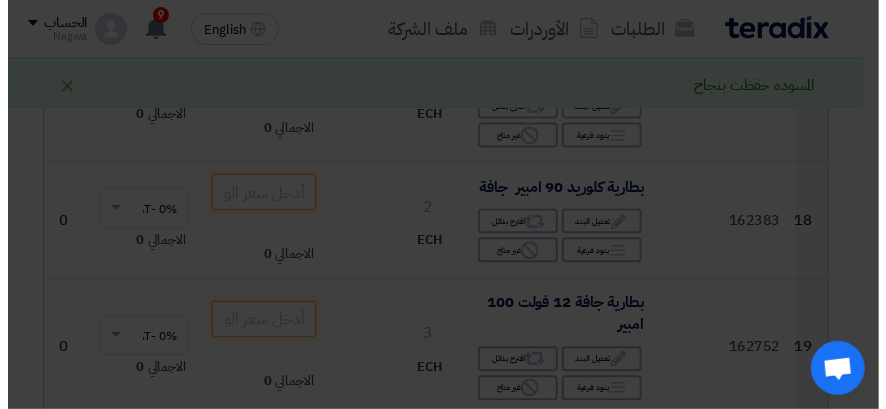 scroll, scrollTop: 581, scrollLeft: 0, axis: vertical 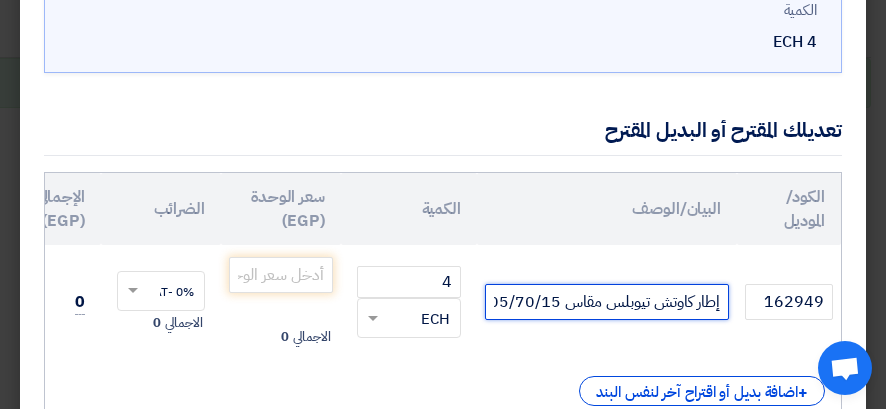 click on "إطار كاوتش تيوبلس مقاس 205/70/15صينى" 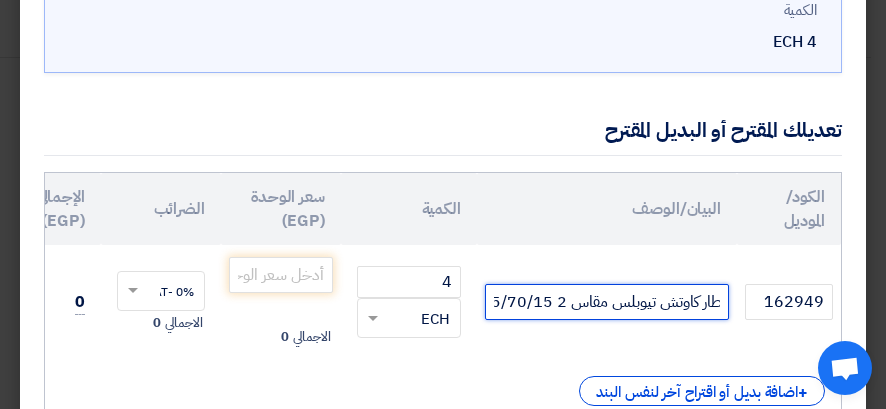 scroll, scrollTop: 0, scrollLeft: -10, axis: horizontal 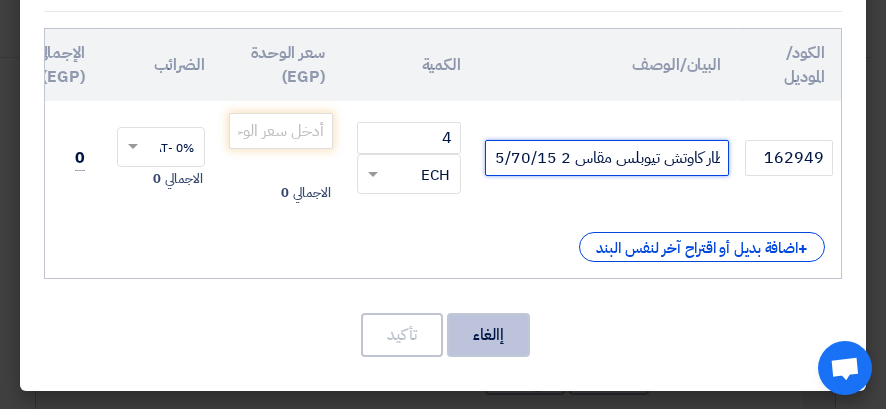 type on "إطار كاوتش تيوبلس مقاس 2 05/70/15صينى" 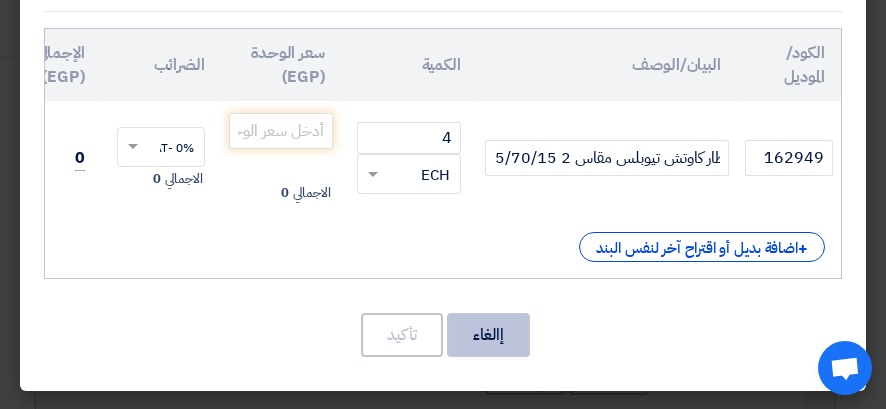 scroll, scrollTop: 0, scrollLeft: 0, axis: both 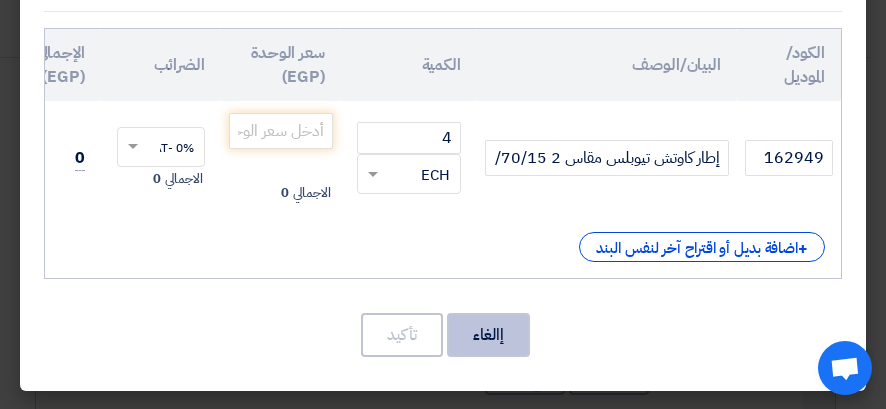 click on "إالغاء" 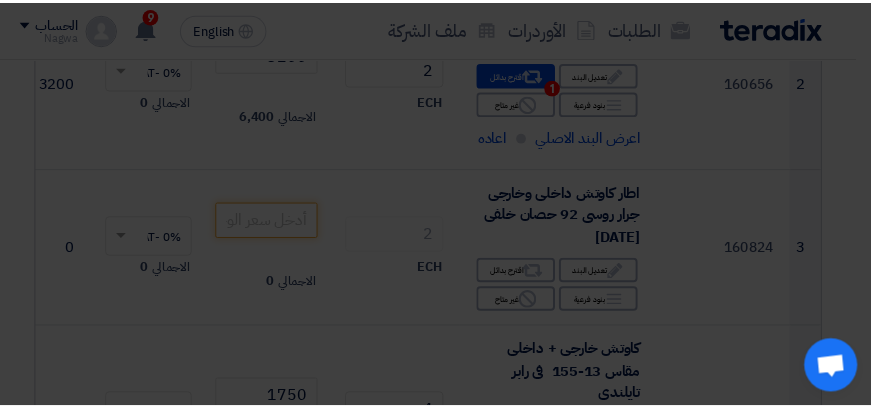 scroll, scrollTop: 1890, scrollLeft: 0, axis: vertical 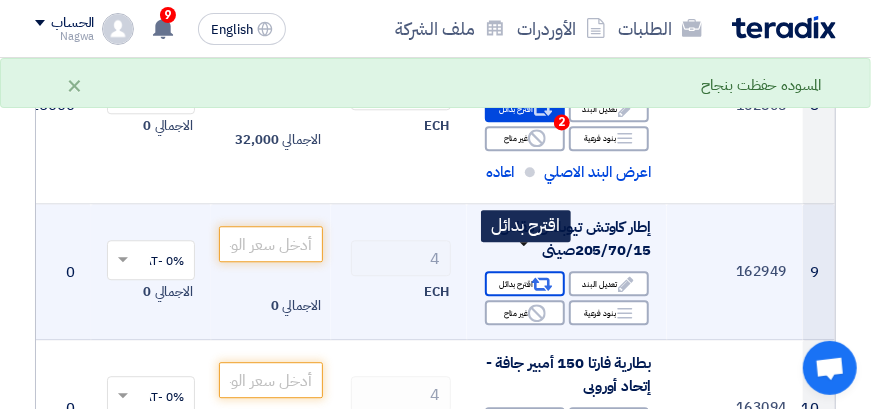 click on "Alternative
اقترح بدائل" 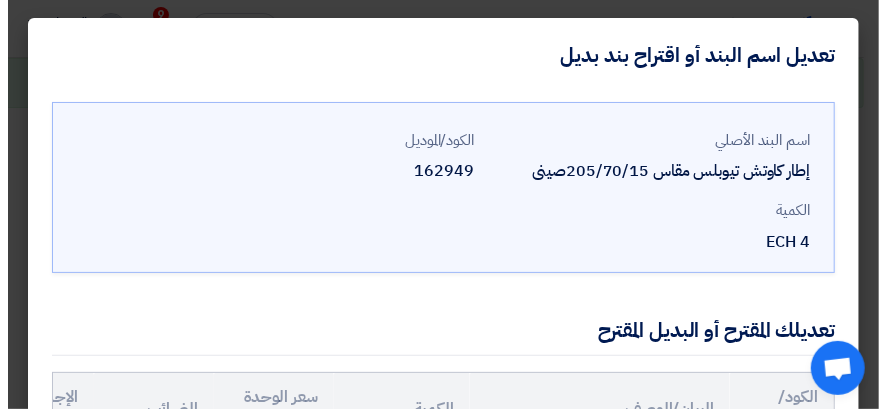 scroll, scrollTop: 578, scrollLeft: 0, axis: vertical 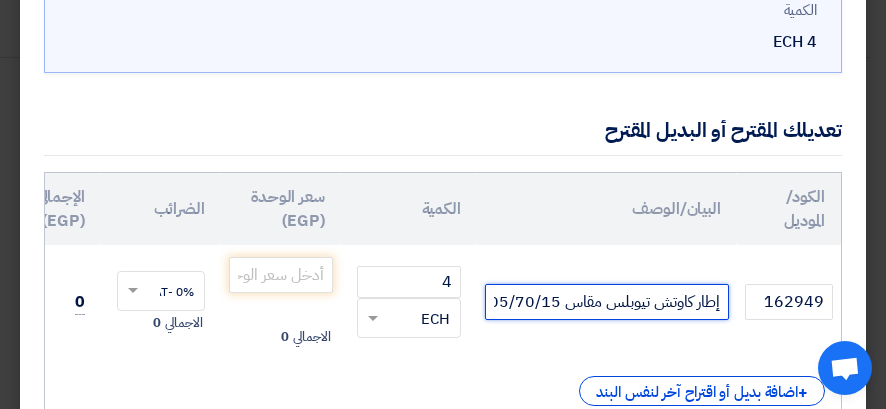 click on "إطار كاوتش تيوبلس مقاس 205/70/15صينى" 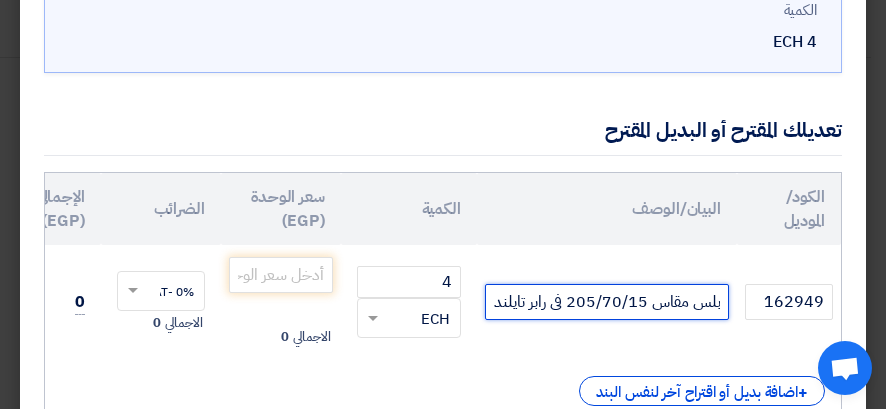 scroll, scrollTop: 0, scrollLeft: -98, axis: horizontal 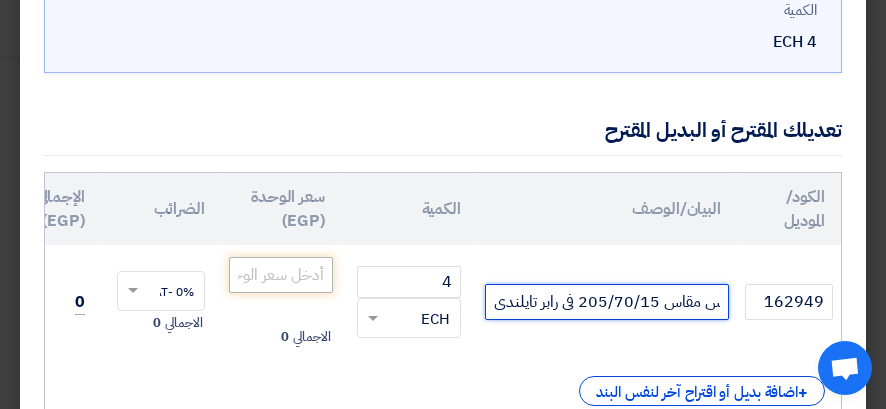 type on "إطار كاوتش تيوبلس مقاس 205/70/15 فى رابر تايلندى" 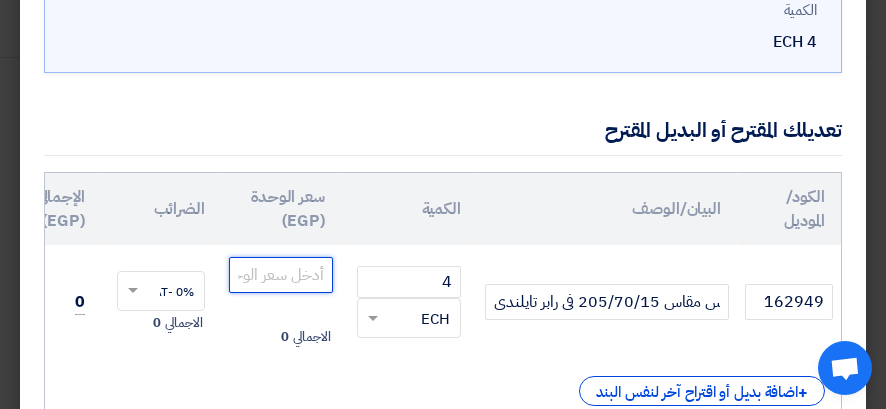 scroll, scrollTop: 0, scrollLeft: 0, axis: both 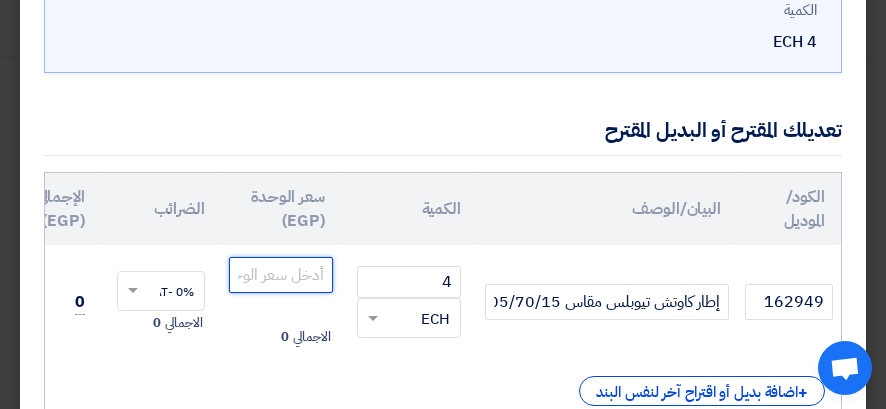 click 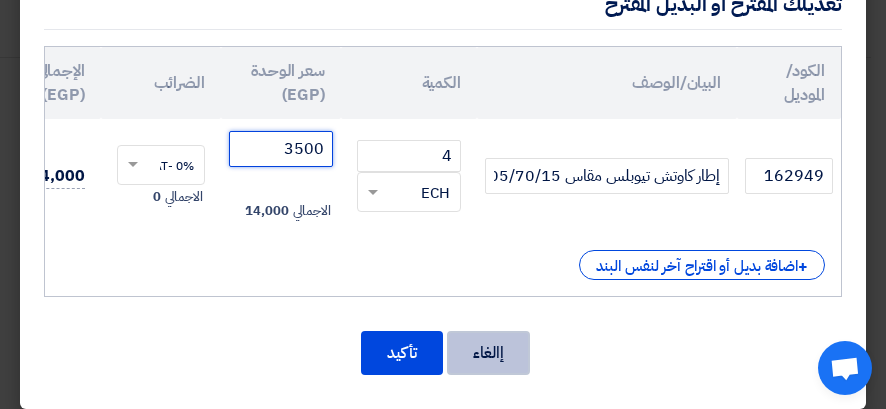 scroll, scrollTop: 355, scrollLeft: 0, axis: vertical 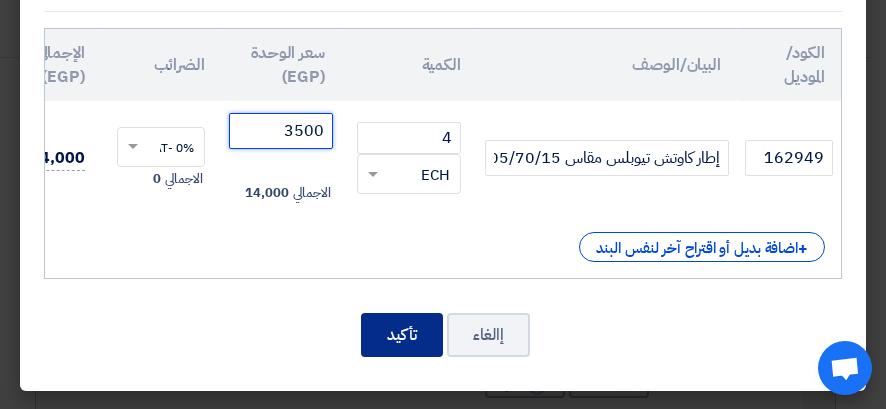 type on "3500" 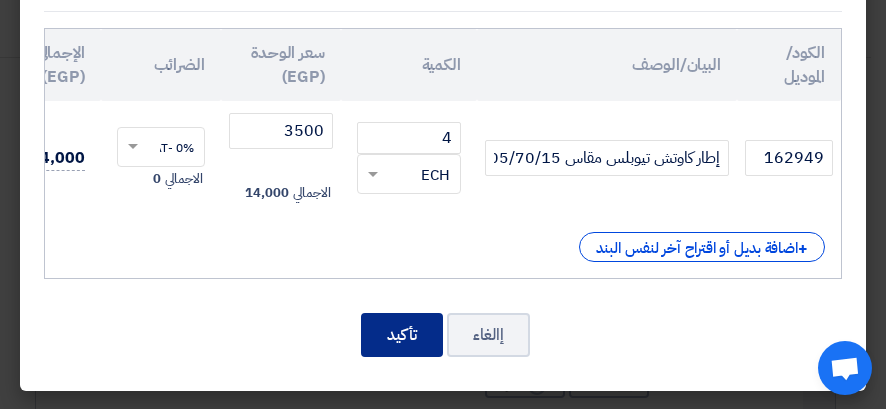 click on "تأكيد" 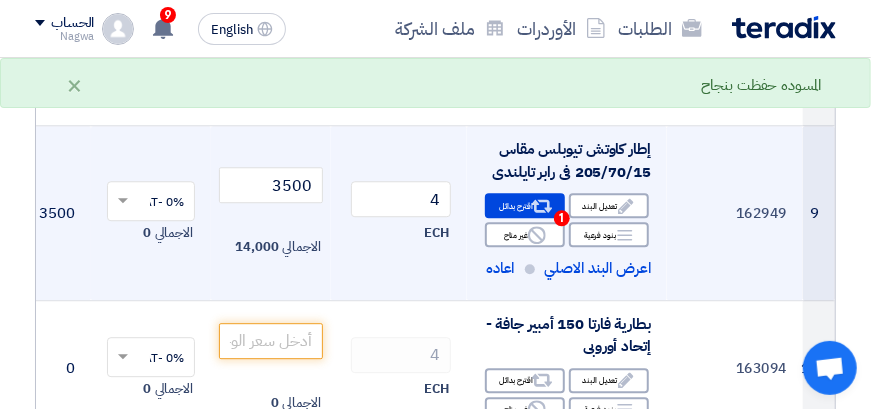 scroll, scrollTop: 1786, scrollLeft: 0, axis: vertical 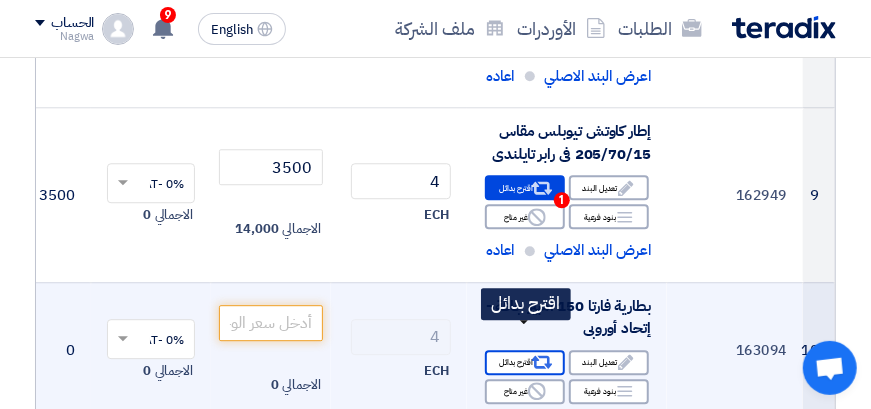 click on "Alternative
اقترح بدائل" 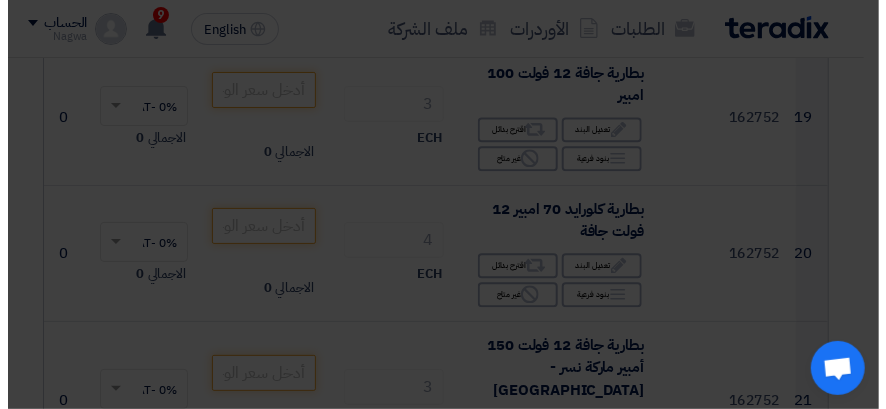 scroll, scrollTop: 674, scrollLeft: 0, axis: vertical 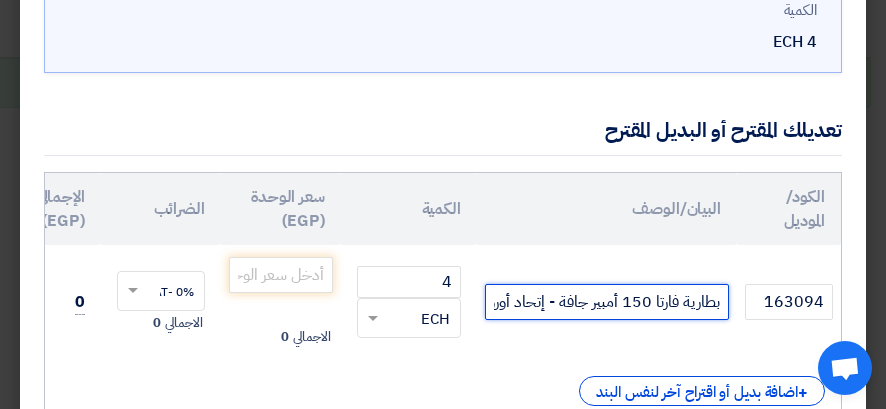 drag, startPoint x: 486, startPoint y: 302, endPoint x: 497, endPoint y: 300, distance: 11.18034 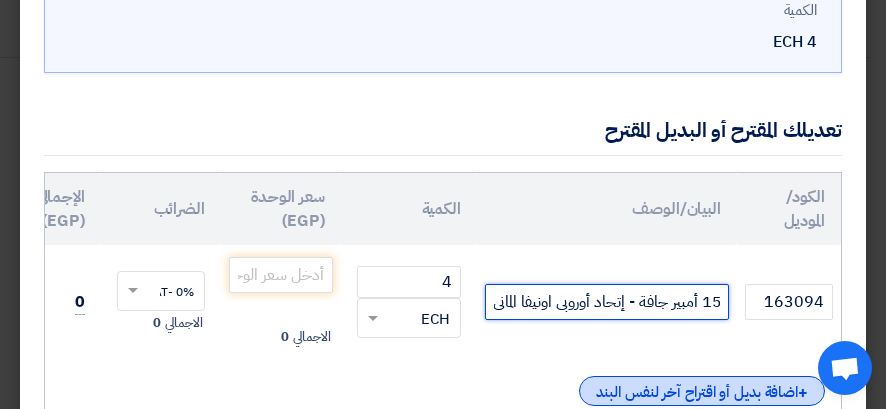 scroll, scrollTop: 0, scrollLeft: -80, axis: horizontal 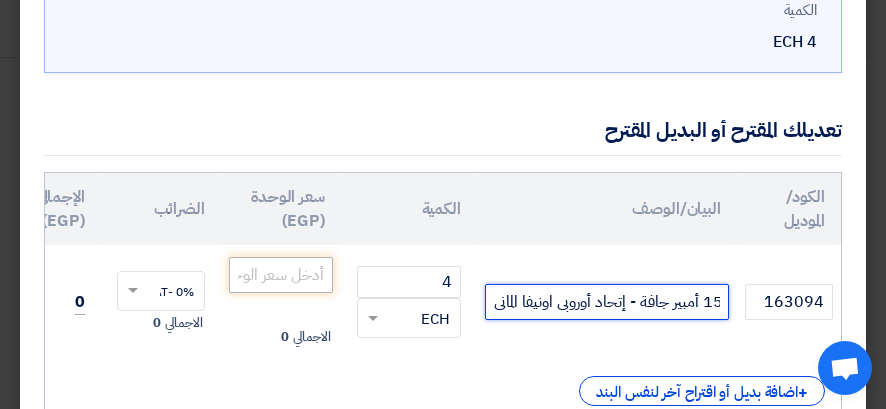type on "بطارية فارتا 150 أمبير جافة - إتحاد أوروبى اونيفا المانى" 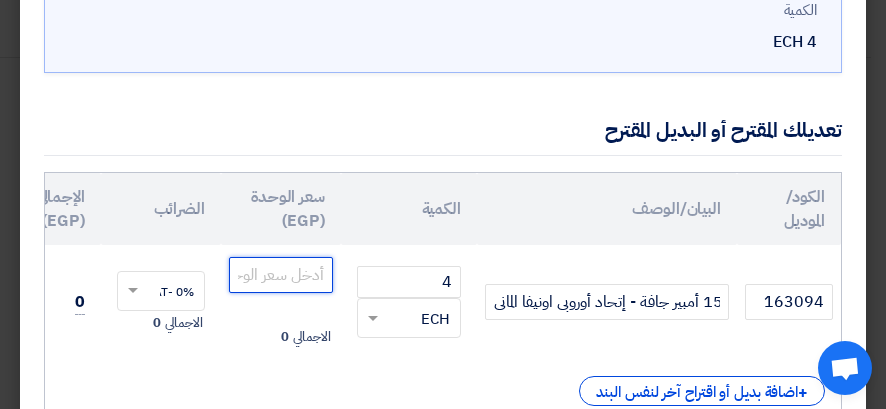scroll, scrollTop: 0, scrollLeft: 0, axis: both 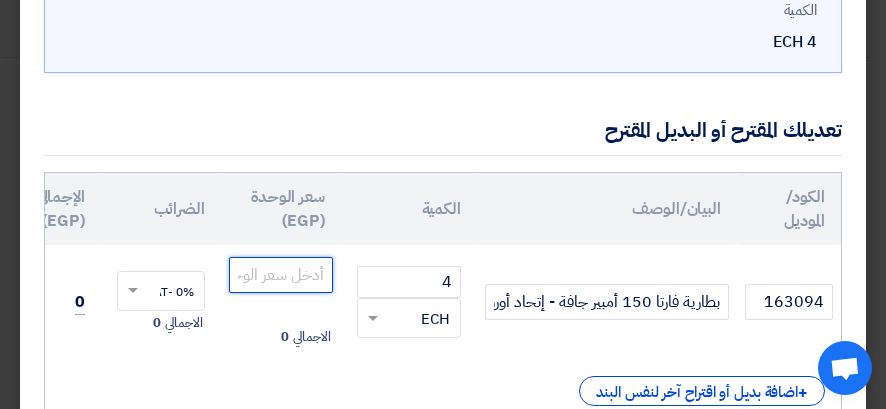 click 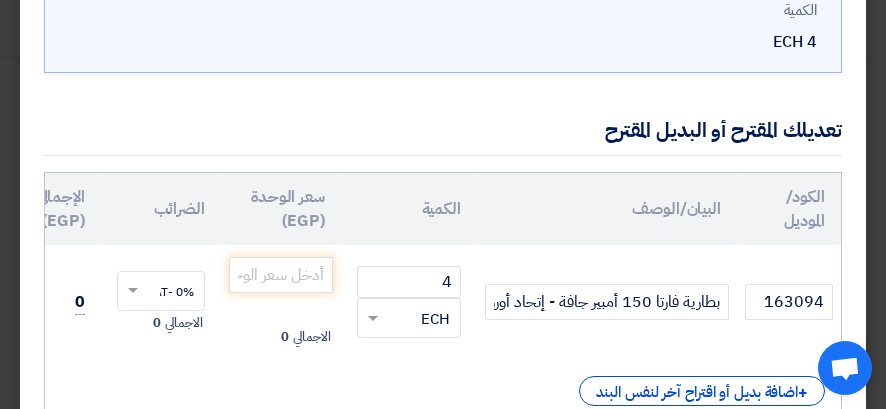 click on "بطارية فارتا 150 أمبير جافة - إتحاد أوروبى اونيفا المانى" 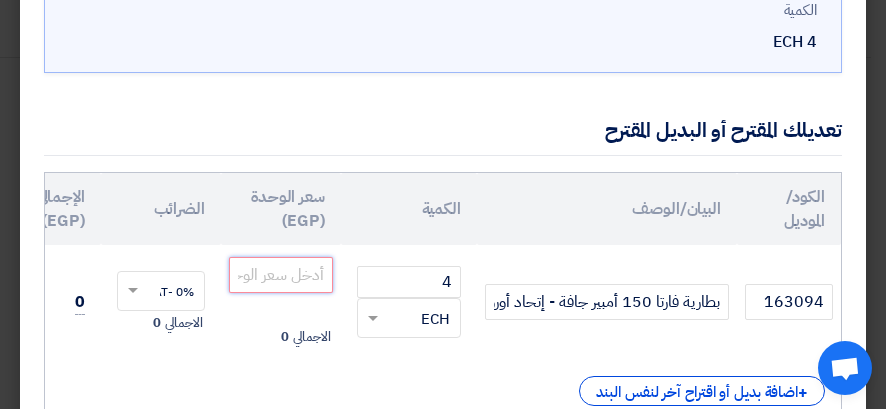 click 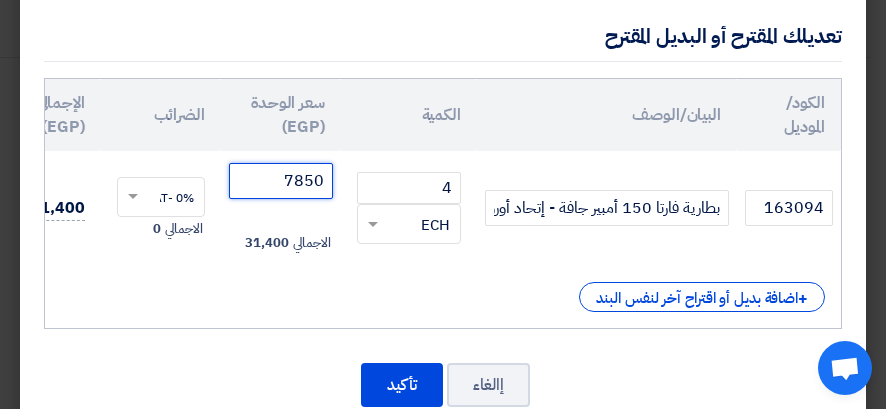 scroll, scrollTop: 355, scrollLeft: 0, axis: vertical 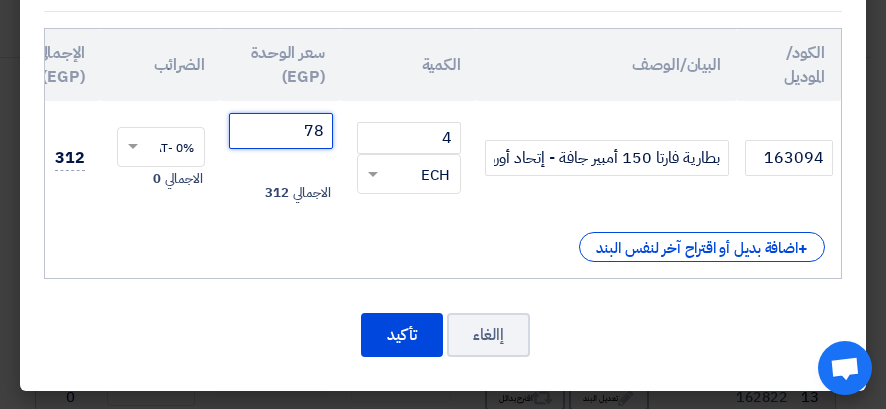 type on "7" 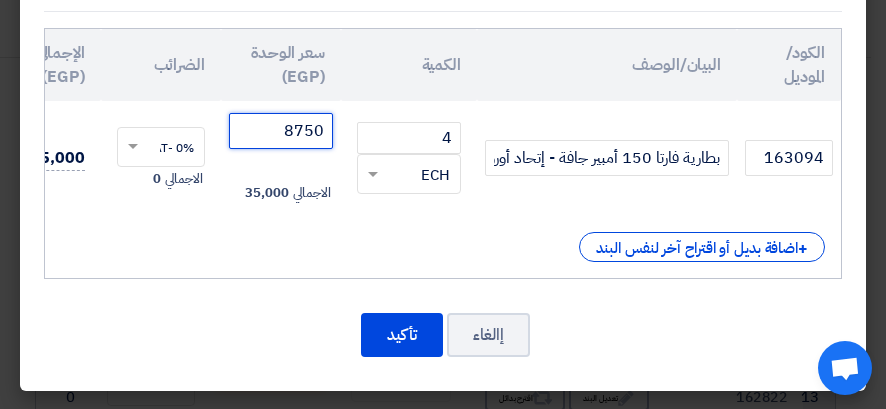 type on "8750" 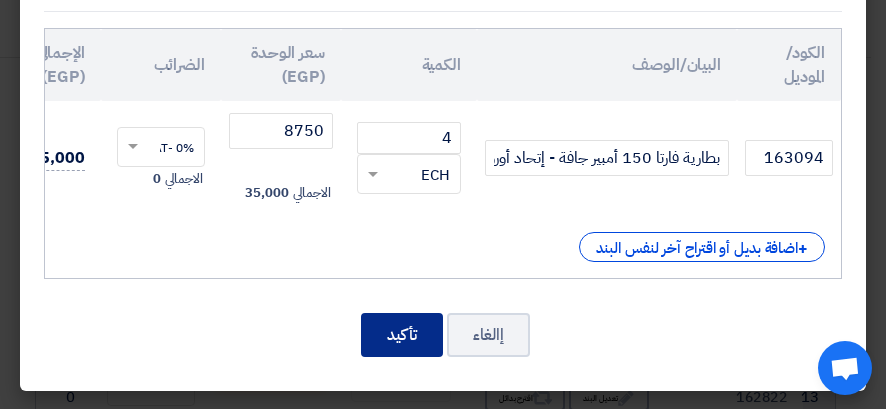 click on "تأكيد" 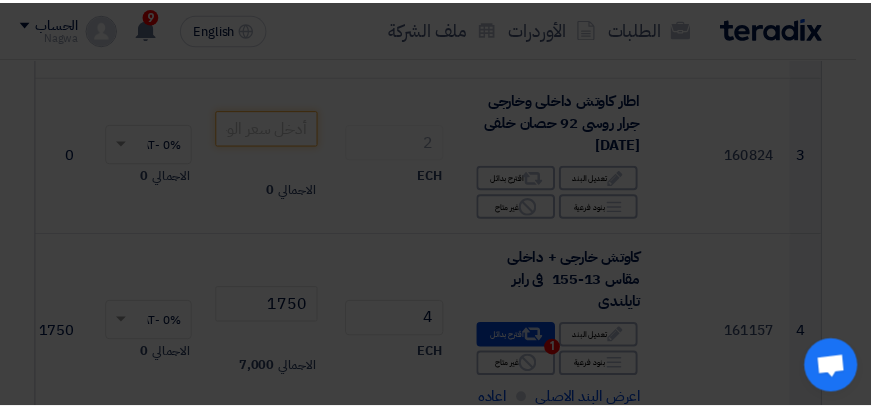 scroll, scrollTop: 2157, scrollLeft: 0, axis: vertical 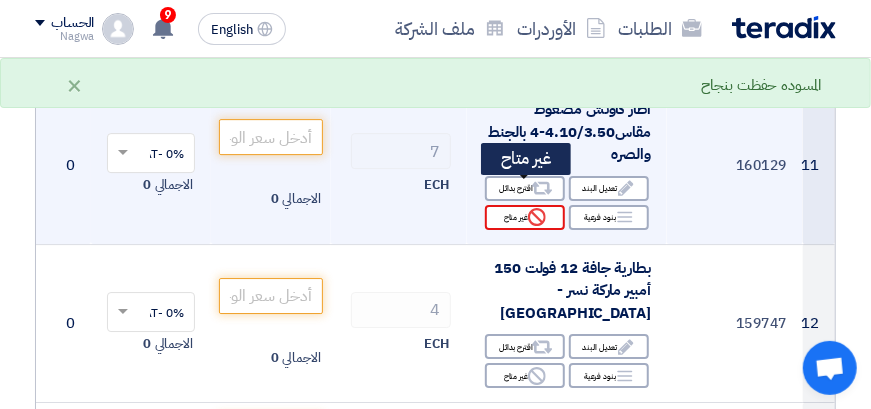 click on "Reject
غير متاح" 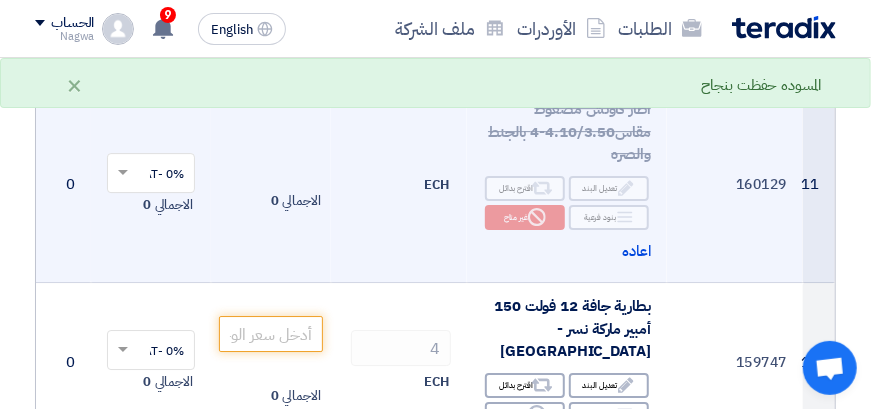 scroll, scrollTop: 2257, scrollLeft: 0, axis: vertical 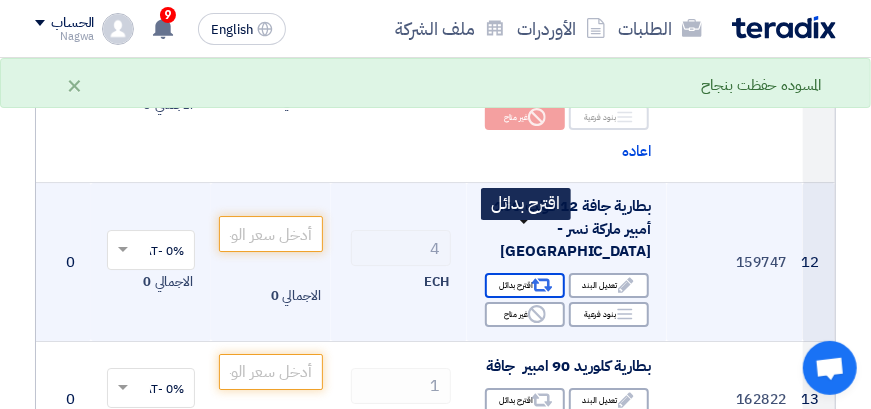 click on "Alternative
اقترح بدائل" 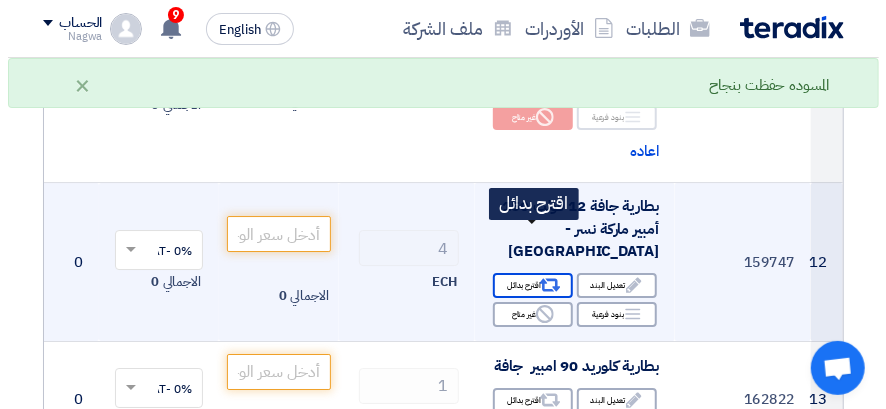 scroll, scrollTop: 600, scrollLeft: 0, axis: vertical 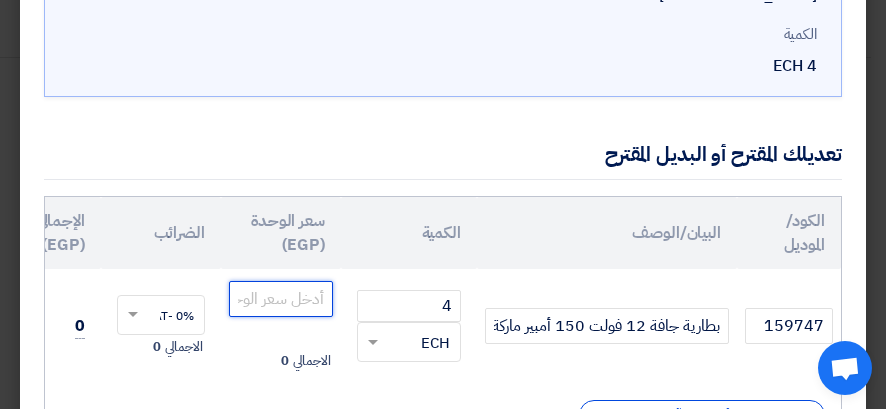 click 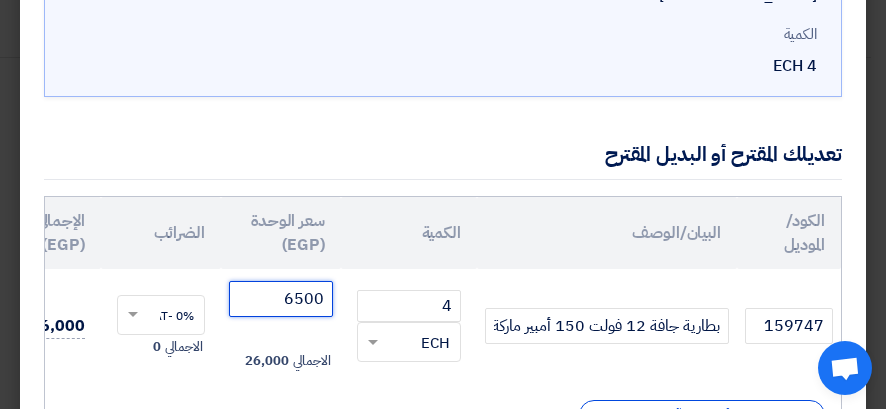 type on "6500" 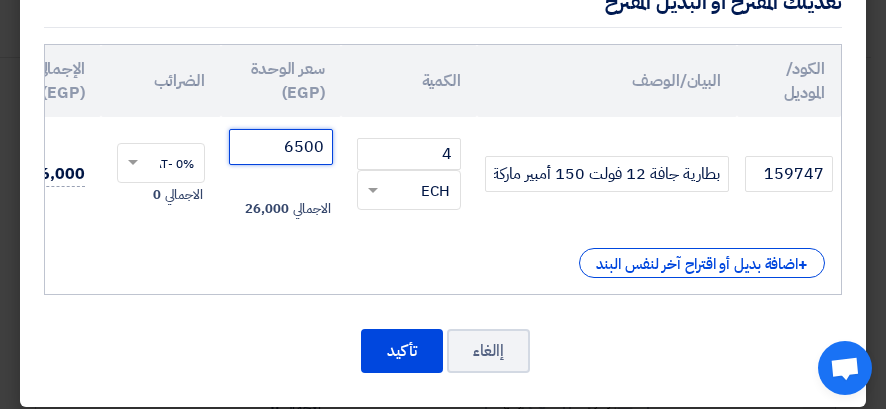 scroll, scrollTop: 355, scrollLeft: 0, axis: vertical 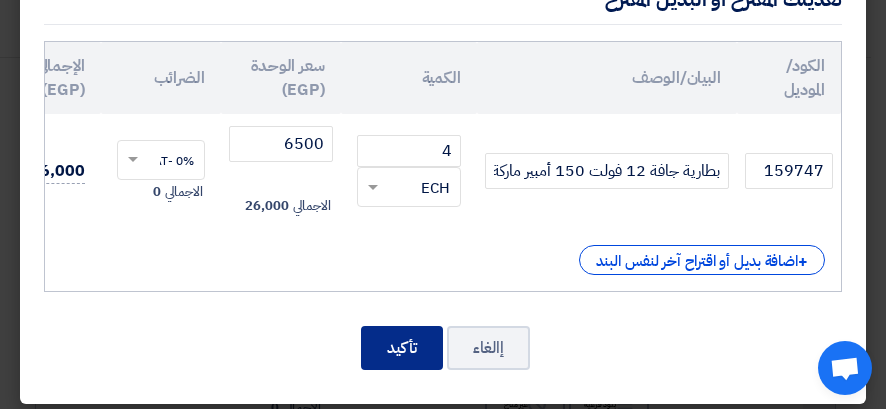 click on "تأكيد" 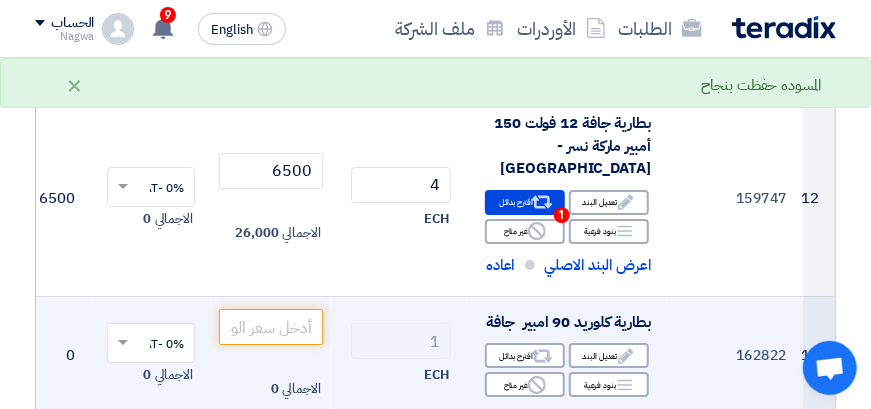 scroll, scrollTop: 2357, scrollLeft: 0, axis: vertical 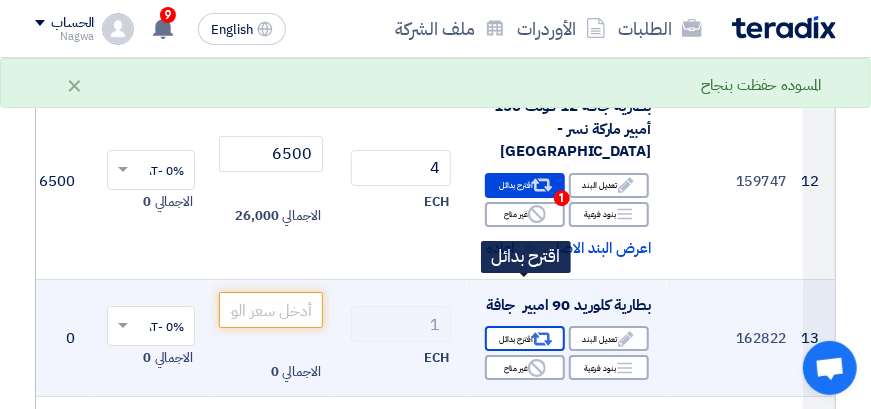 click on "Alternative
اقترح بدائل" 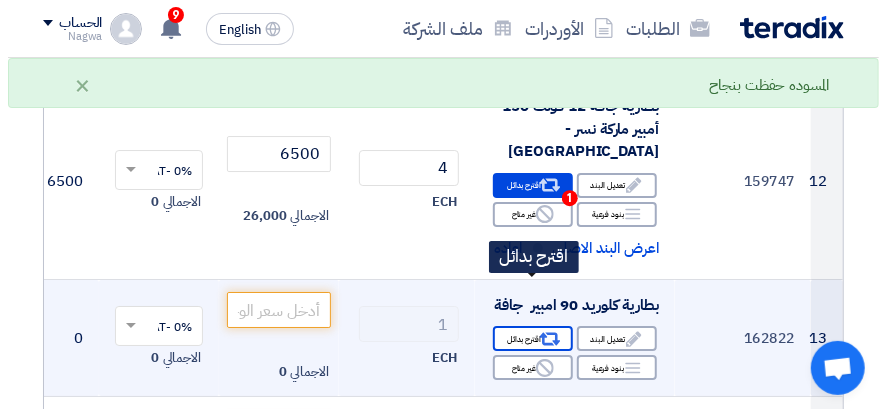 scroll, scrollTop: 700, scrollLeft: 0, axis: vertical 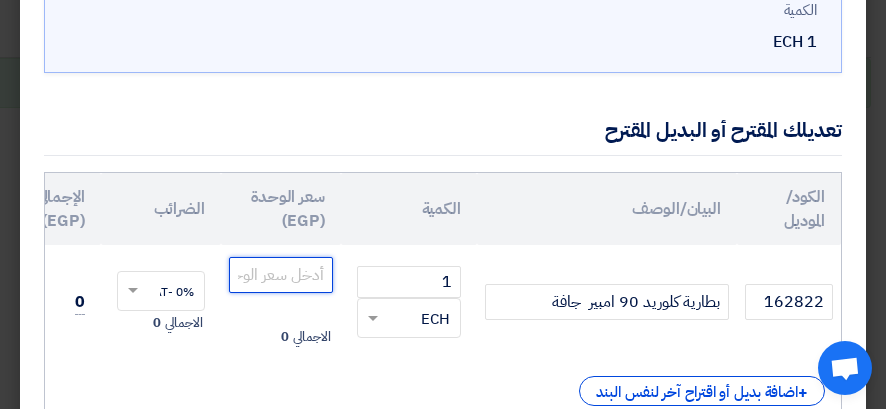 click 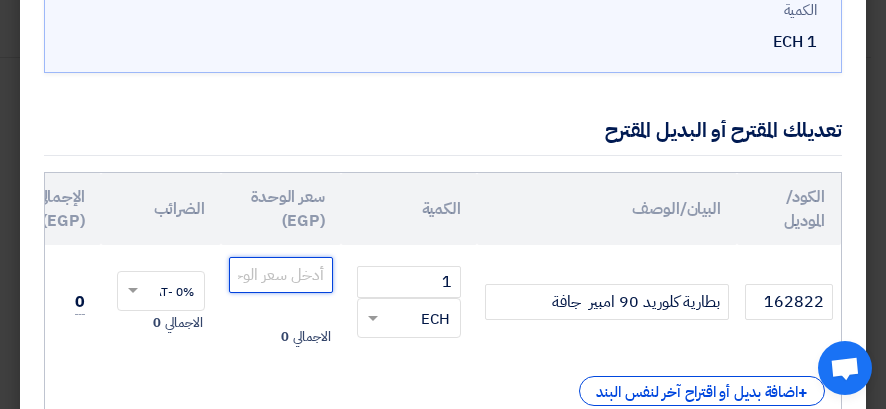 click 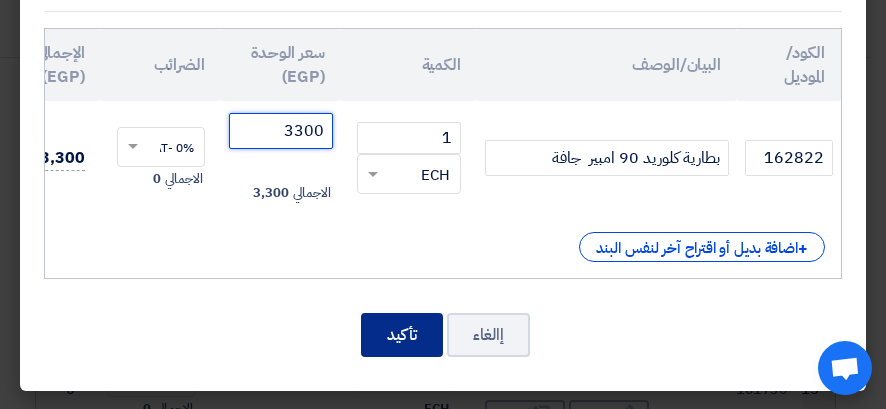 scroll, scrollTop: 355, scrollLeft: 0, axis: vertical 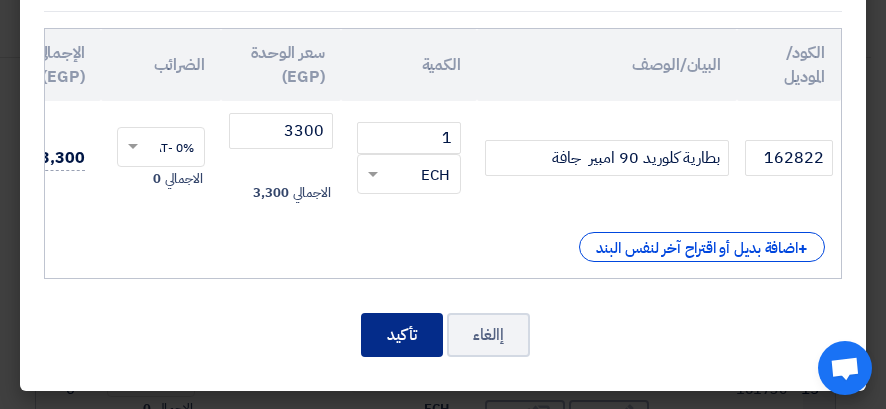 click on "تأكيد" 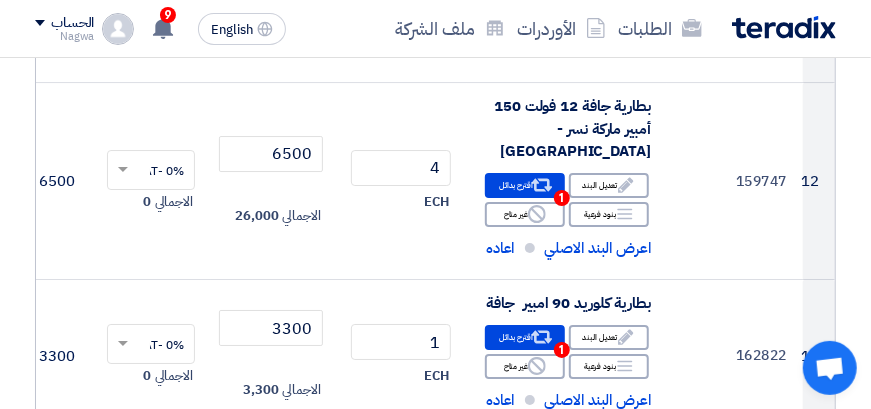scroll, scrollTop: 2457, scrollLeft: 0, axis: vertical 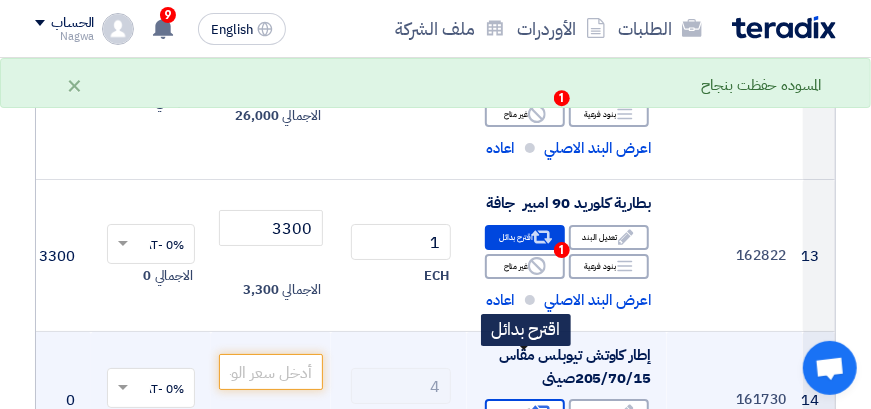 click on "Alternative
اقترح بدائل" 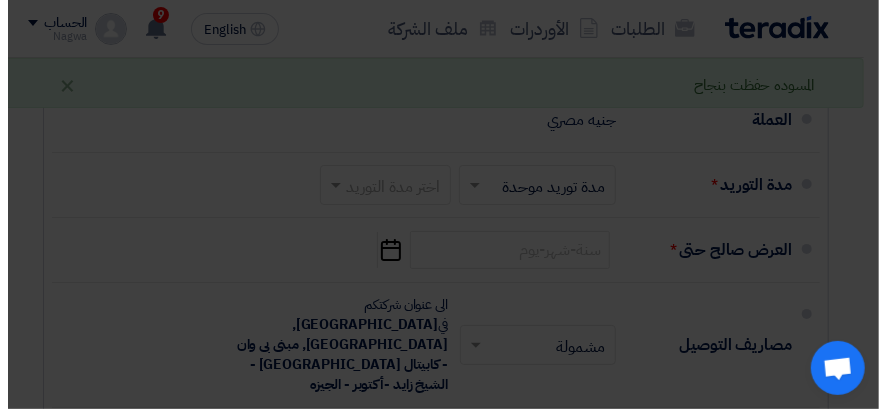scroll, scrollTop: 800, scrollLeft: 0, axis: vertical 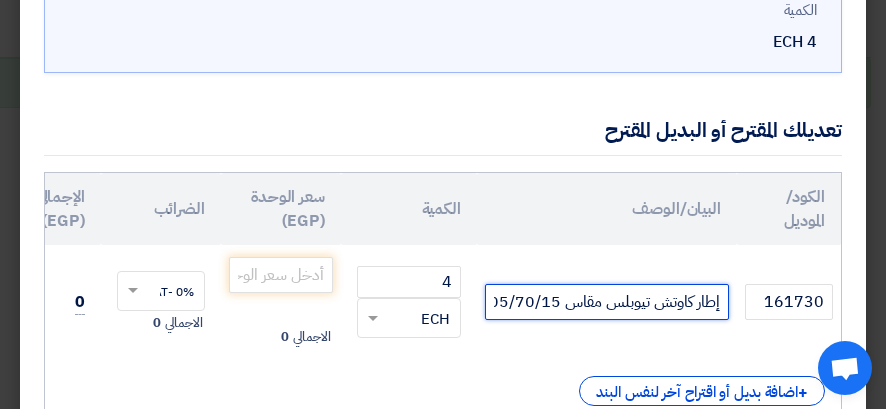 click on "إطار كاوتش تيوبلس مقاس 205/70/15صينى" 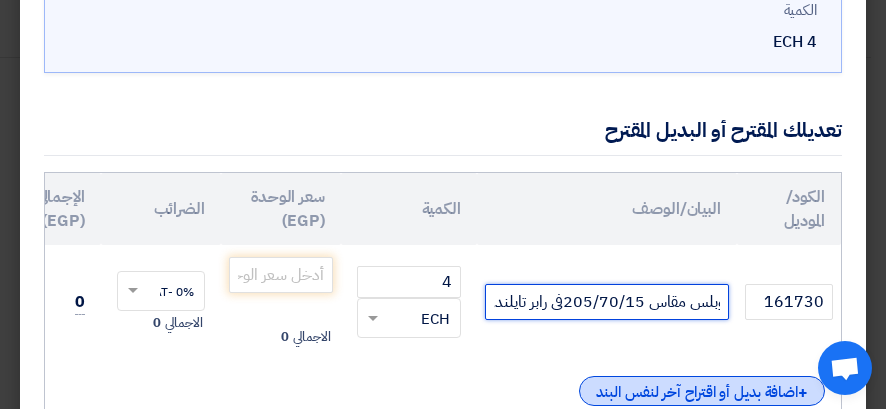 scroll, scrollTop: 0, scrollLeft: -95, axis: horizontal 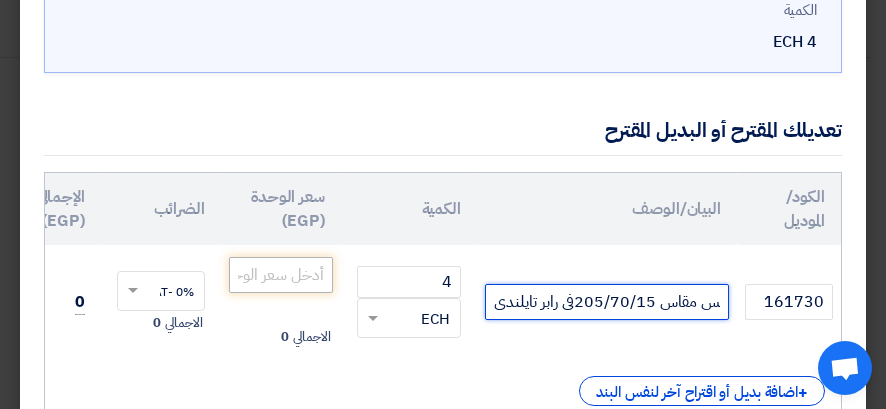 type on "إطار كاوتش تيوبلس مقاس 205/70/15فى رابر تايلندى" 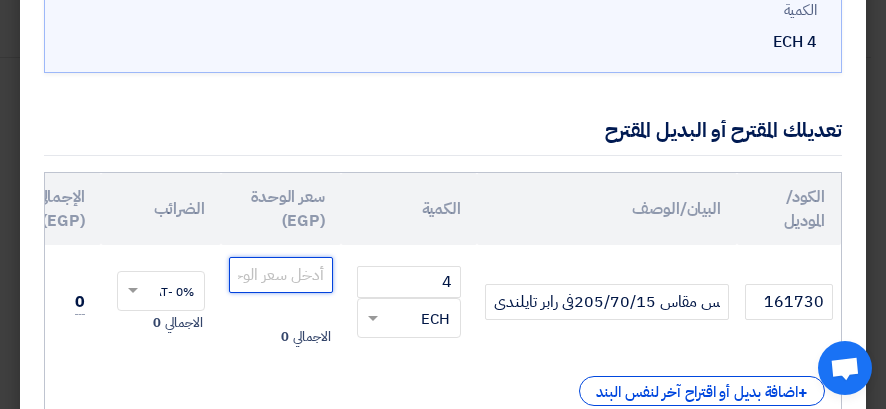 scroll, scrollTop: 0, scrollLeft: 0, axis: both 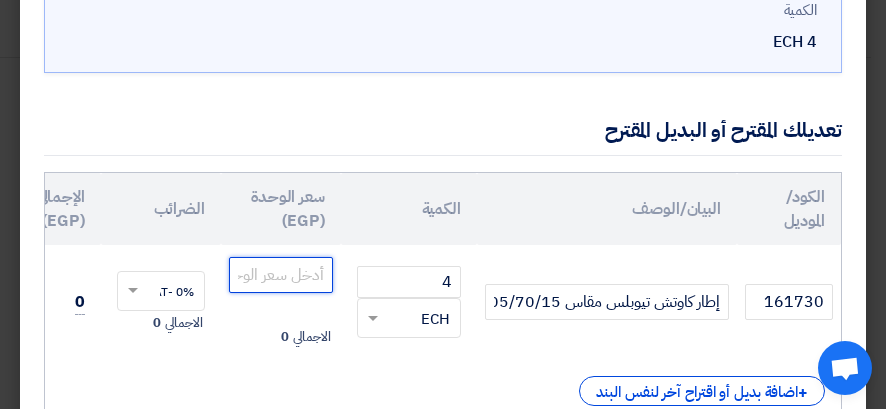 click 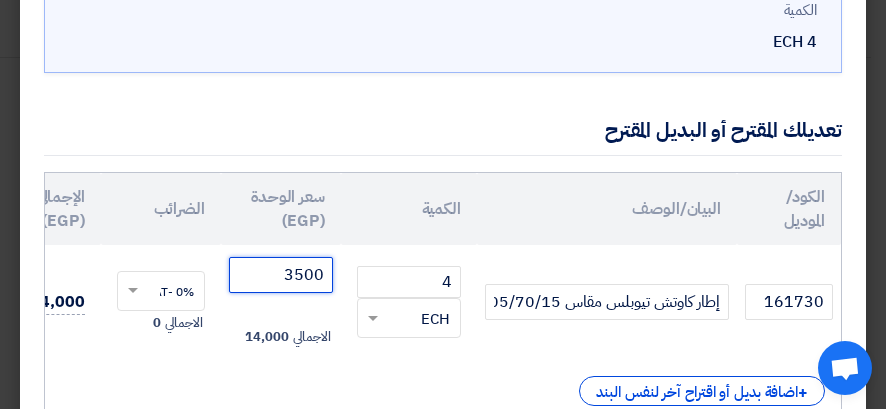 scroll, scrollTop: 355, scrollLeft: 0, axis: vertical 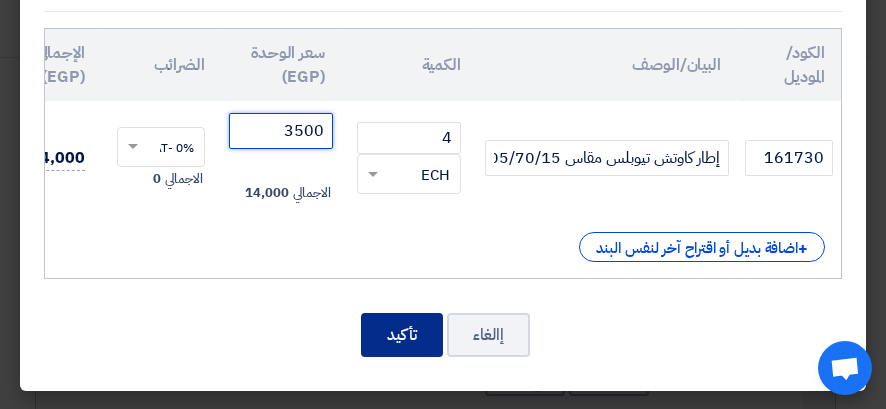 type on "3500" 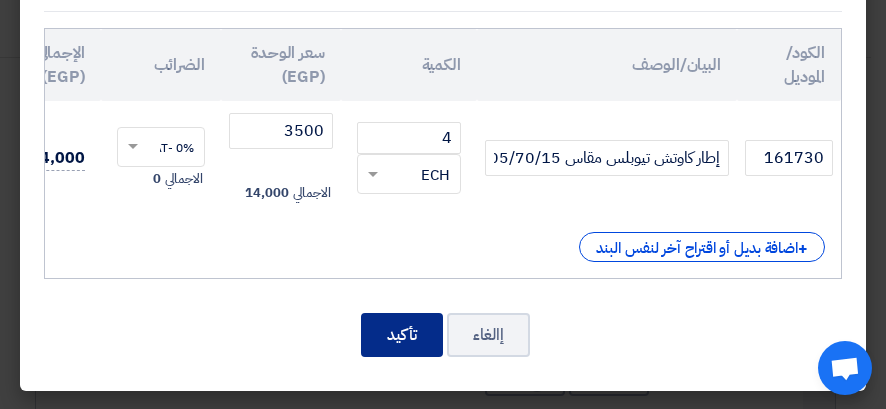 click on "تأكيد" 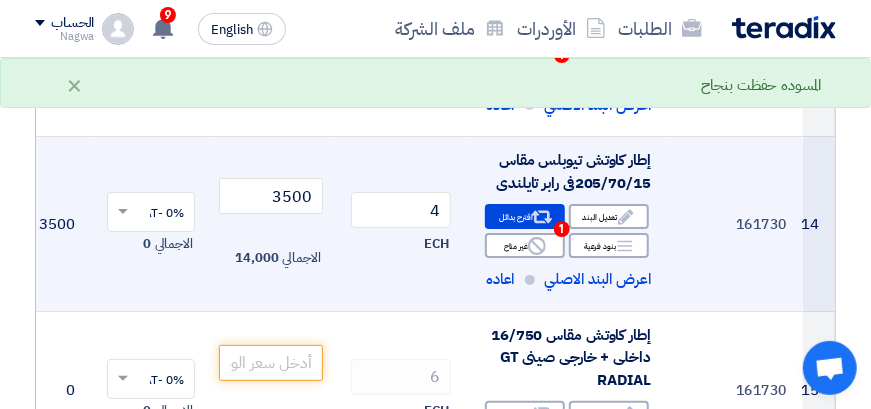 scroll, scrollTop: 2683, scrollLeft: 0, axis: vertical 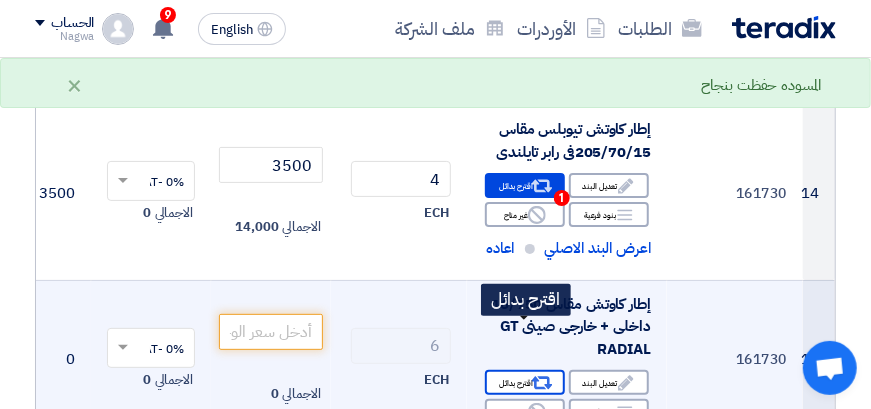 click 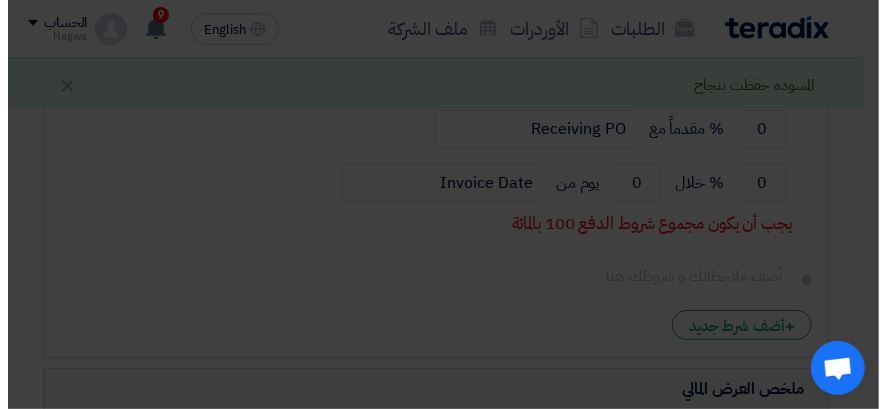 scroll, scrollTop: 852, scrollLeft: 0, axis: vertical 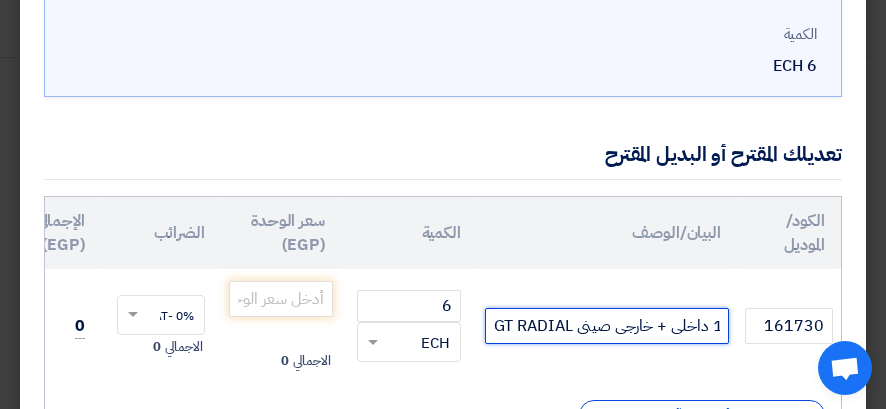 click on "إطار كاوتش مقاس 16/750 داخلى + خارجى صينى GT RADIAL" 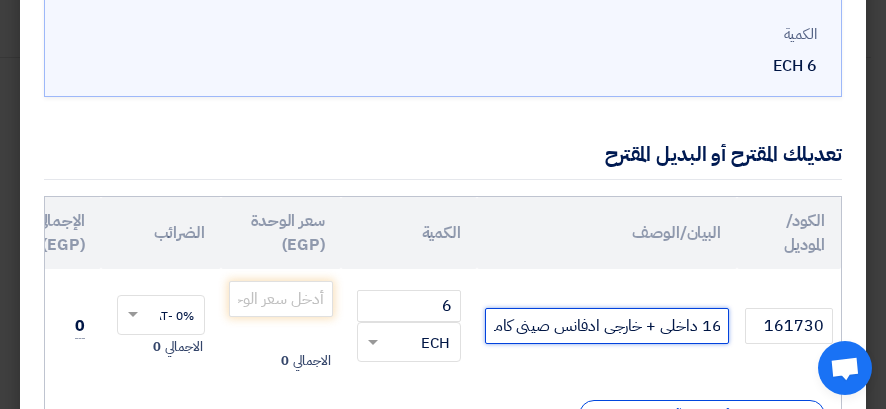 scroll, scrollTop: 0, scrollLeft: -158, axis: horizontal 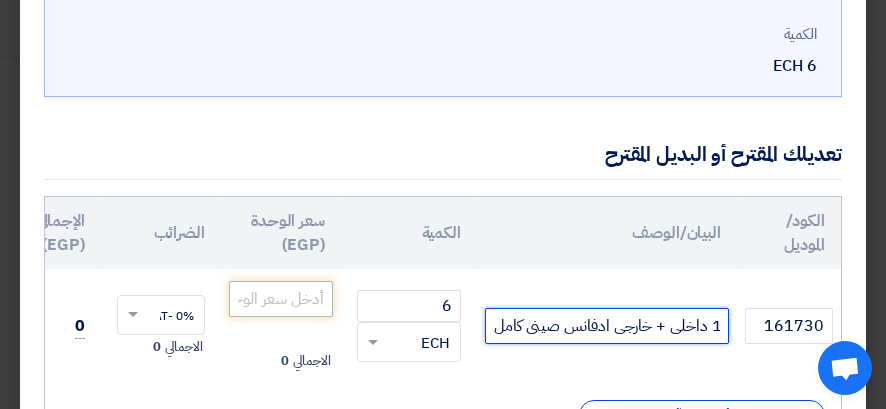 type on "إطار كاوتش مقاس 16/750 داخلى + خارجى ادفانس صينى كامل" 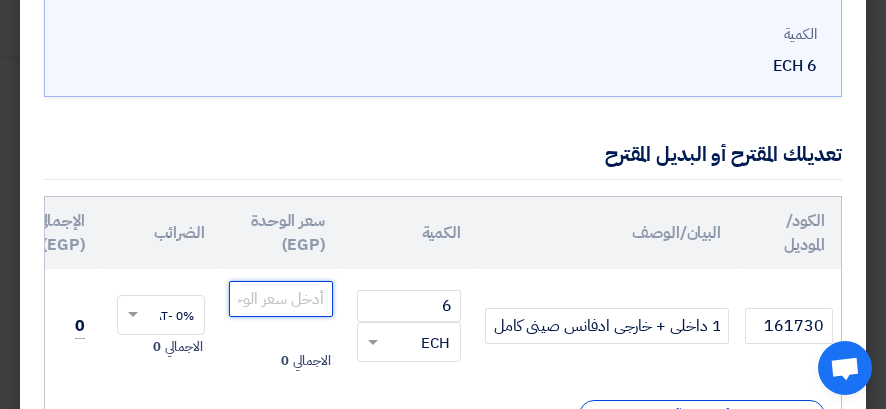 scroll, scrollTop: 0, scrollLeft: 0, axis: both 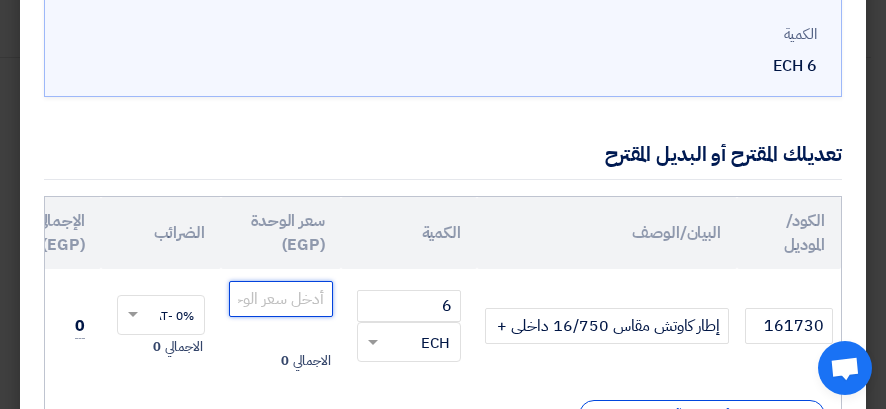 click 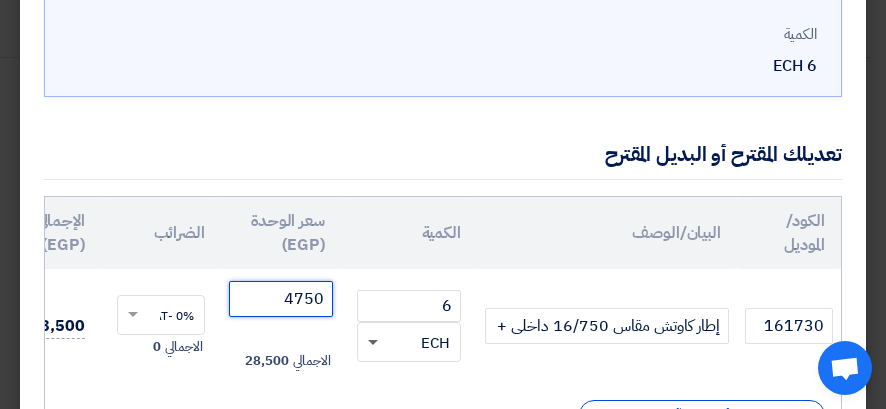 scroll, scrollTop: 379, scrollLeft: 0, axis: vertical 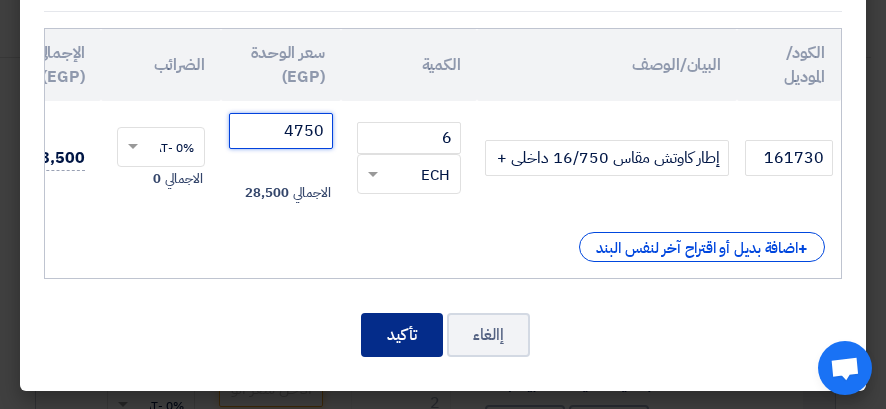 type on "4750" 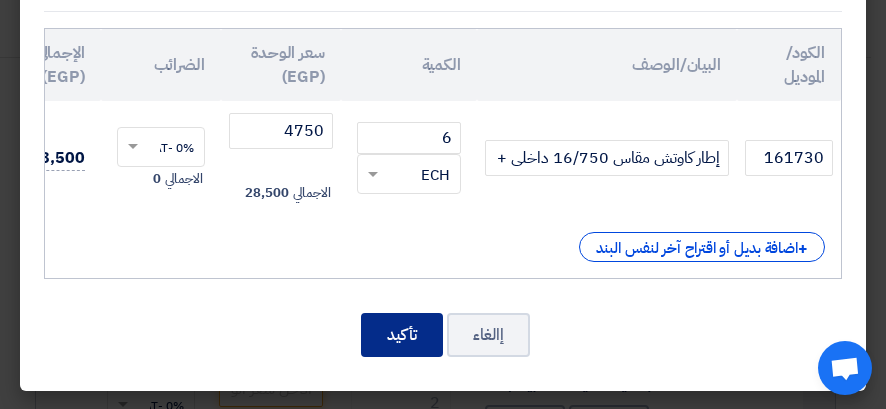 click on "تأكيد" 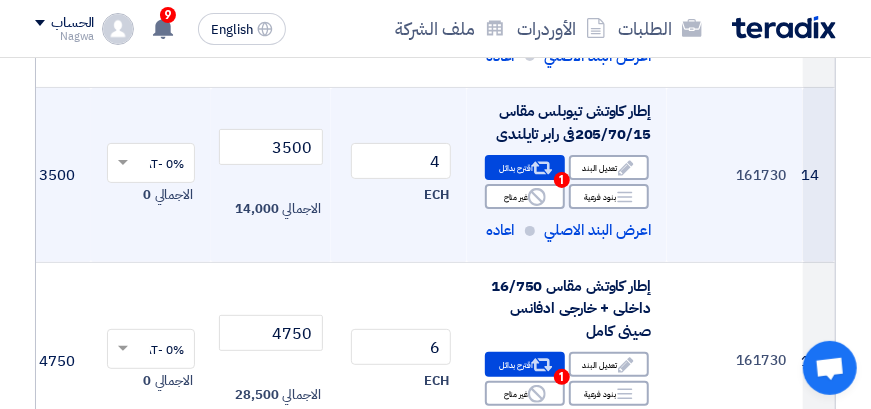 scroll, scrollTop: 2808, scrollLeft: 0, axis: vertical 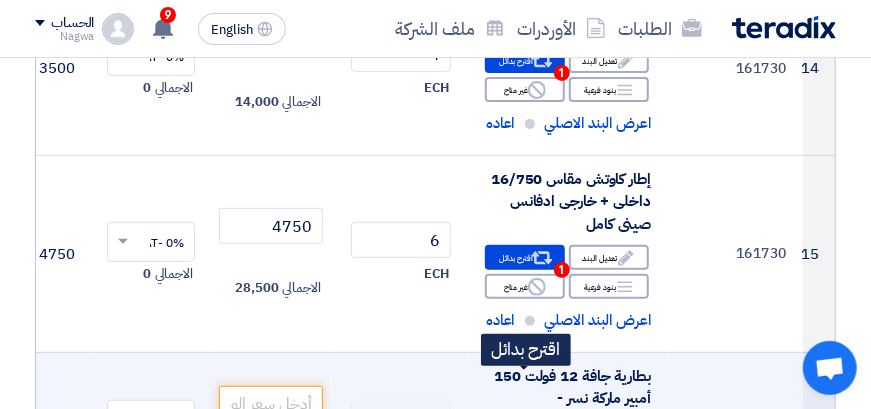 click on "Alternative
اقترح بدائل" 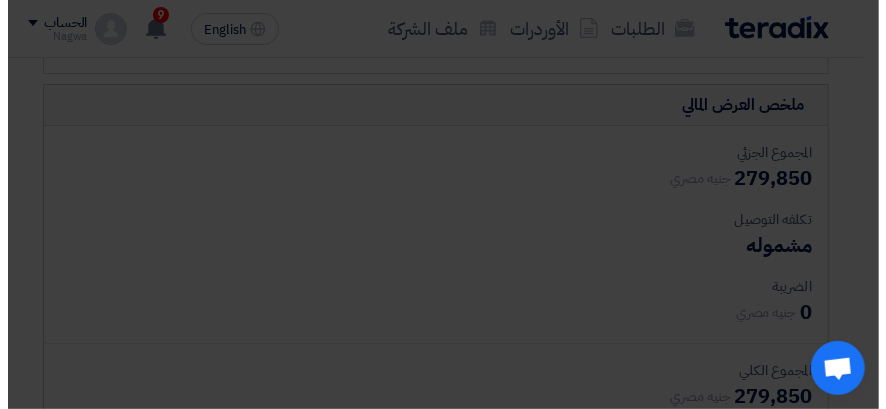 scroll, scrollTop: 826, scrollLeft: 0, axis: vertical 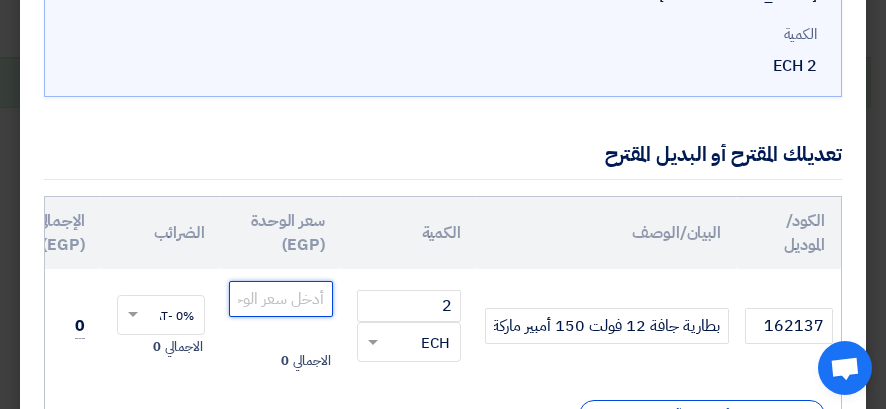 click 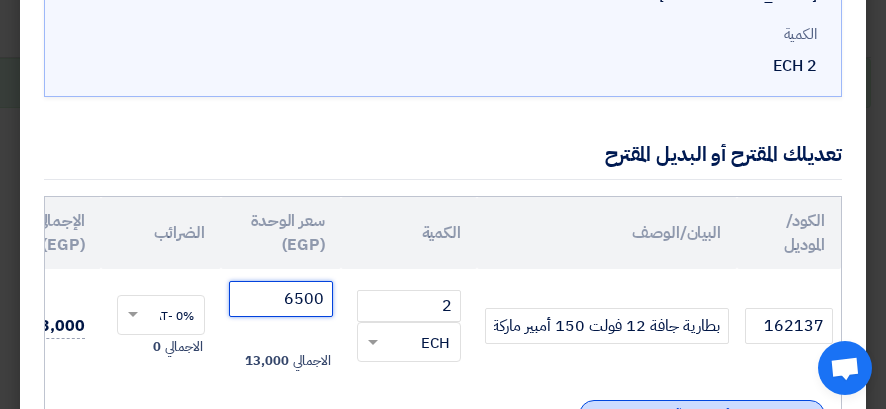 type on "6500" 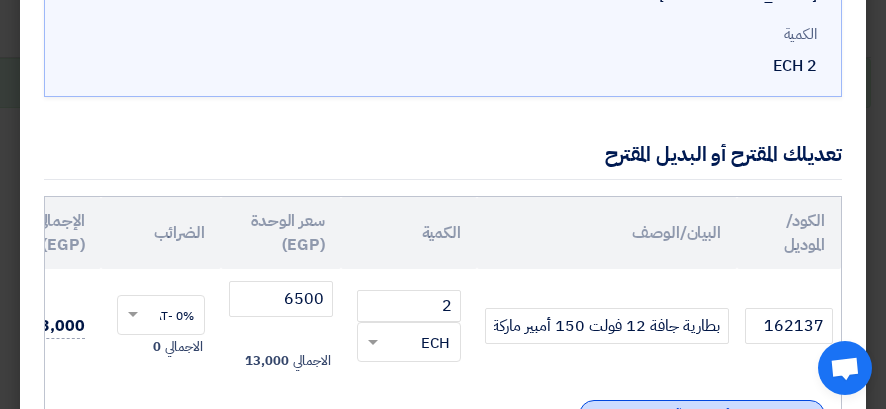 click on "+
اضافة بديل أو اقتراح آخر لنفس البند" 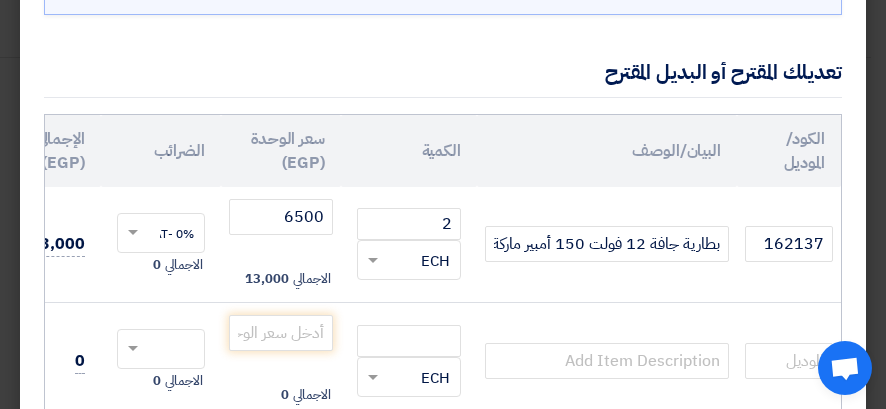 scroll, scrollTop: 300, scrollLeft: 0, axis: vertical 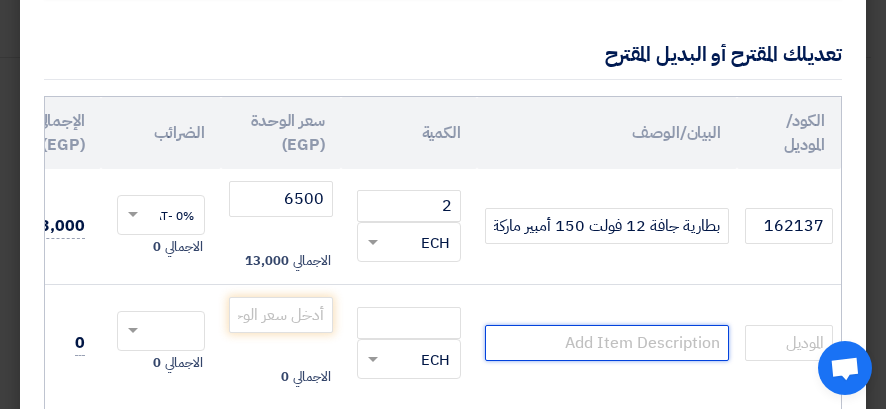 click 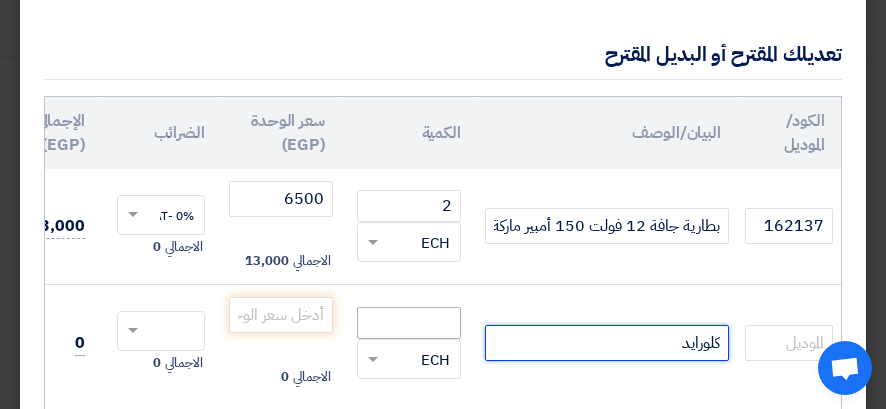 type on "كلورايد" 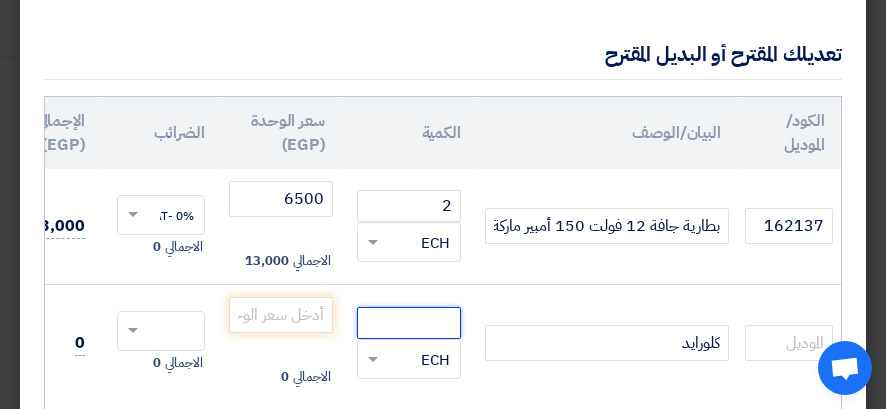 click 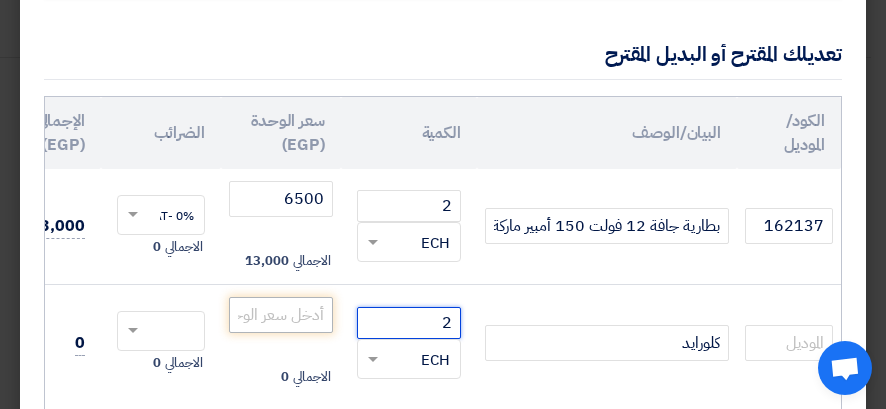 type on "2" 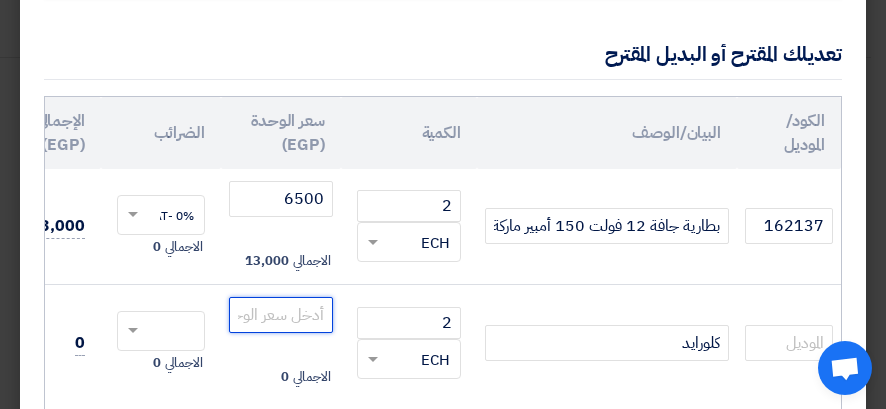 click 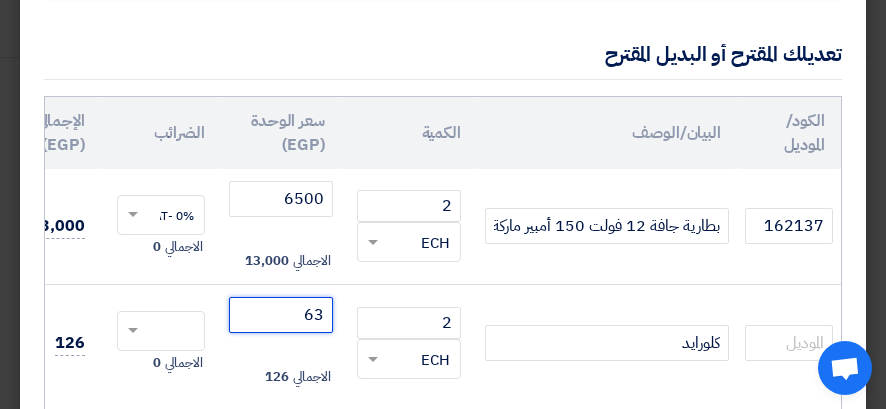 type on "6" 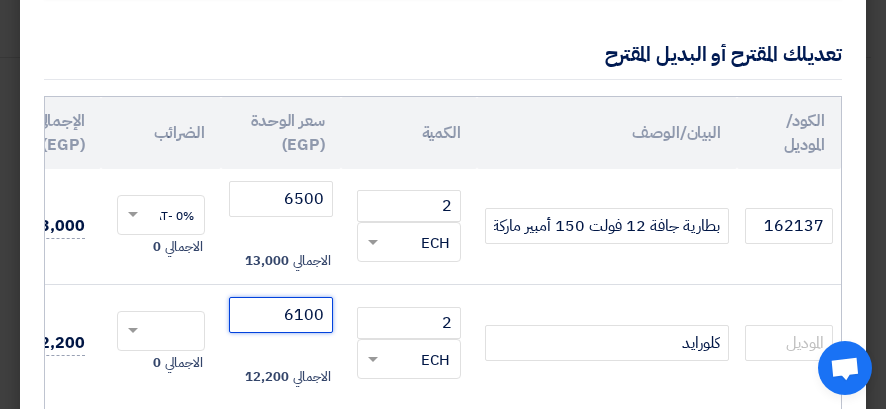 type on "6100" 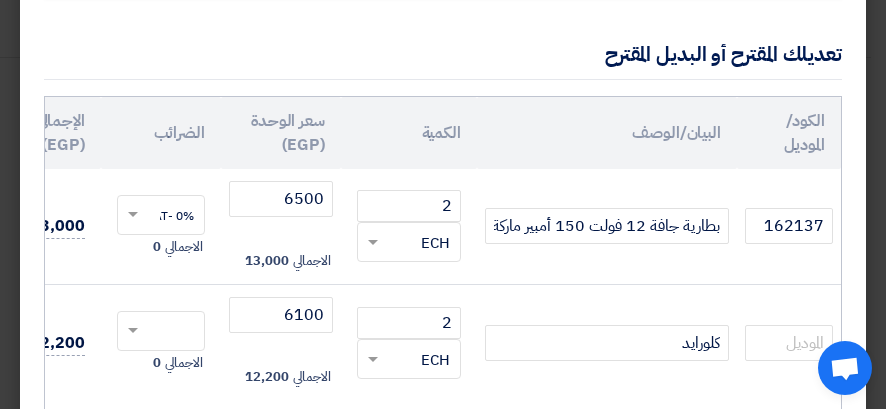 click 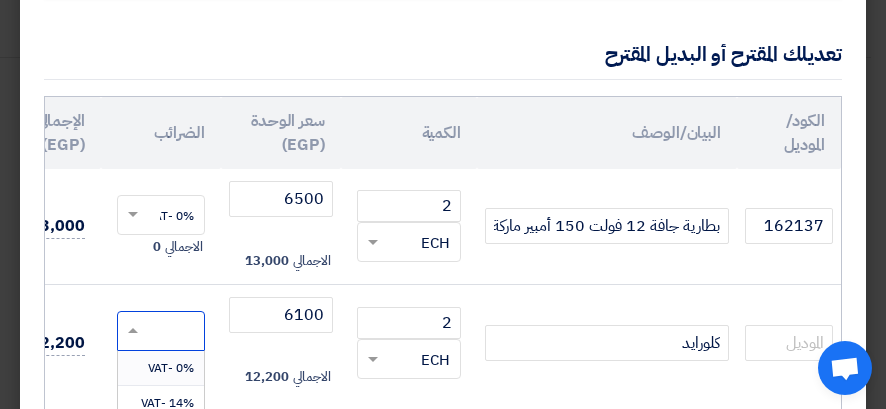 click on "0% -VAT" at bounding box center [171, 368] 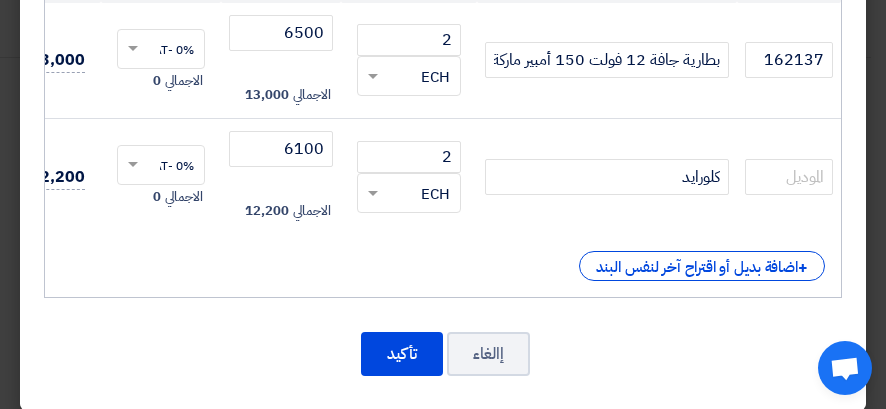 scroll, scrollTop: 472, scrollLeft: 0, axis: vertical 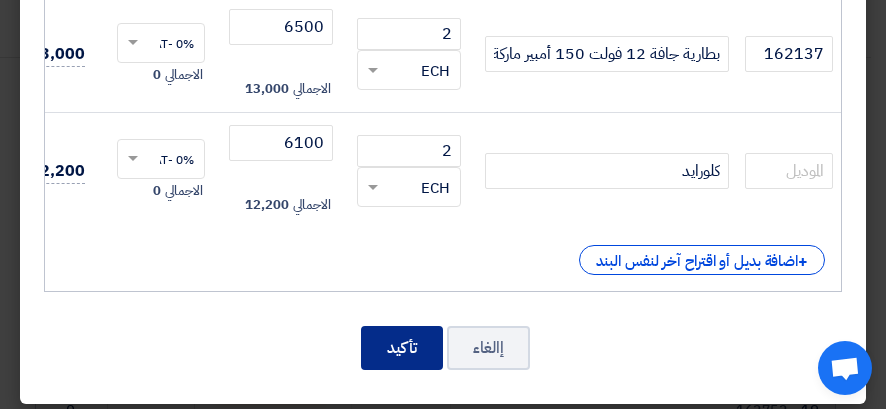 click on "تأكيد" 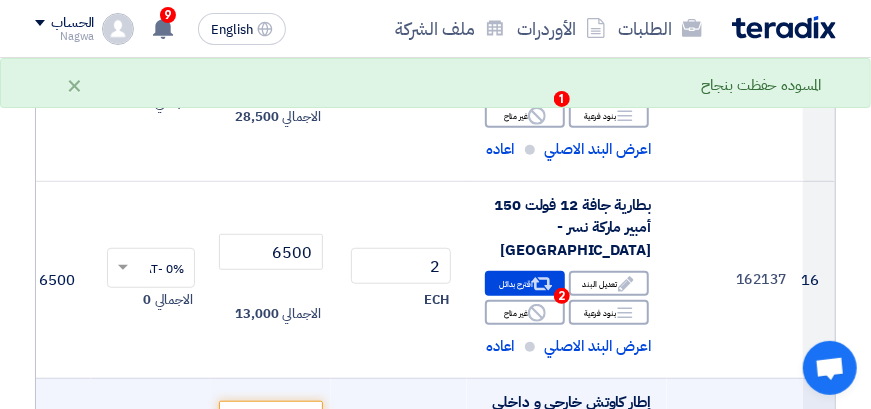 scroll, scrollTop: 3079, scrollLeft: 0, axis: vertical 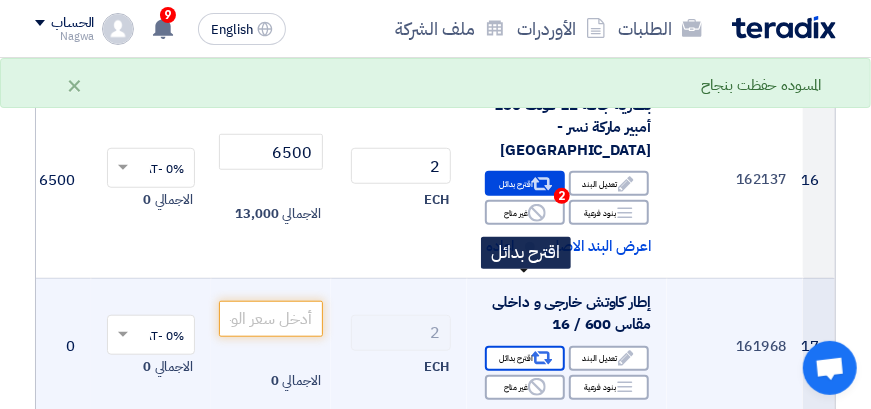 click on "Alternative
اقترح بدائل" 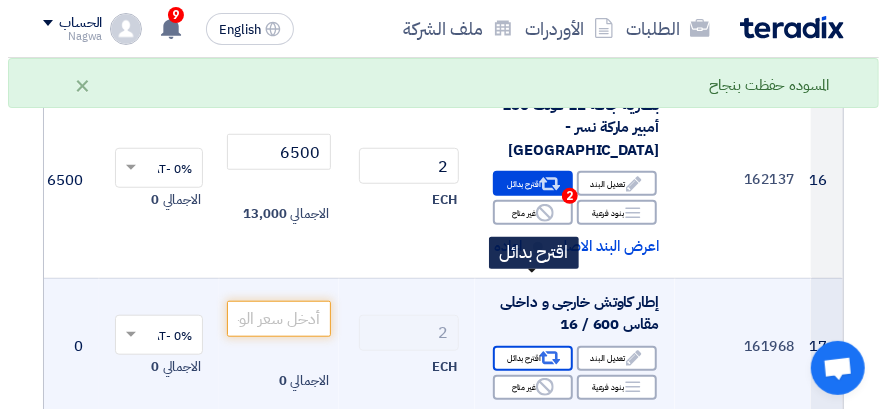 scroll, scrollTop: 922, scrollLeft: 0, axis: vertical 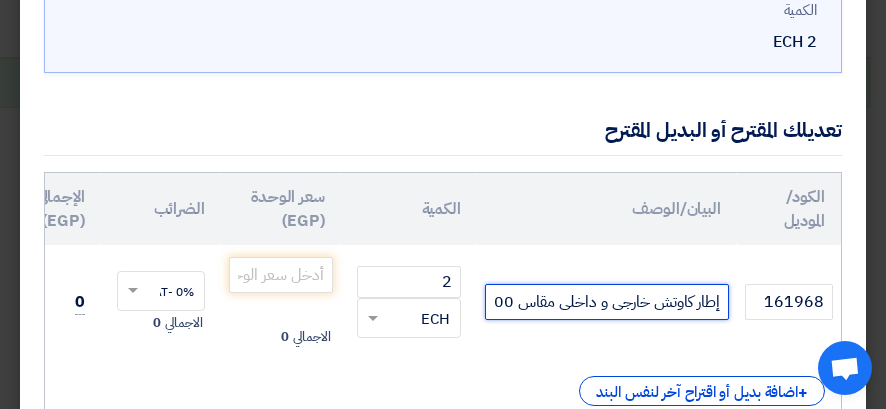 click on "إطار كاوتش خارجى و داخلى مقاس 600 / 16" 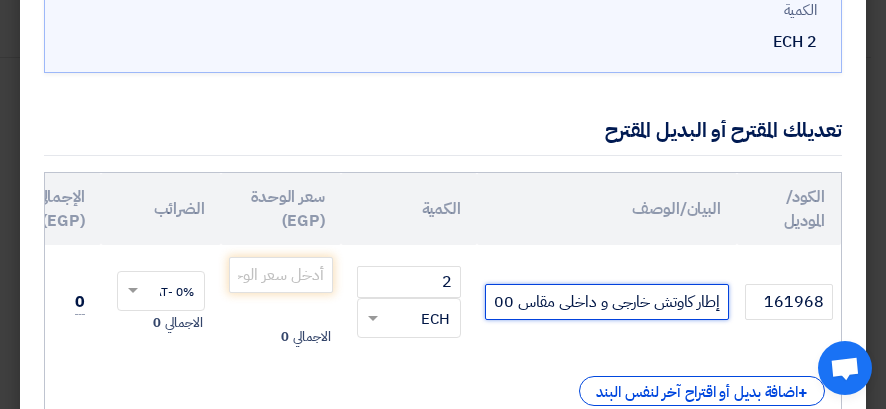 click on "إطار كاوتش خارجى و داخلى مقاس 600 / 16" 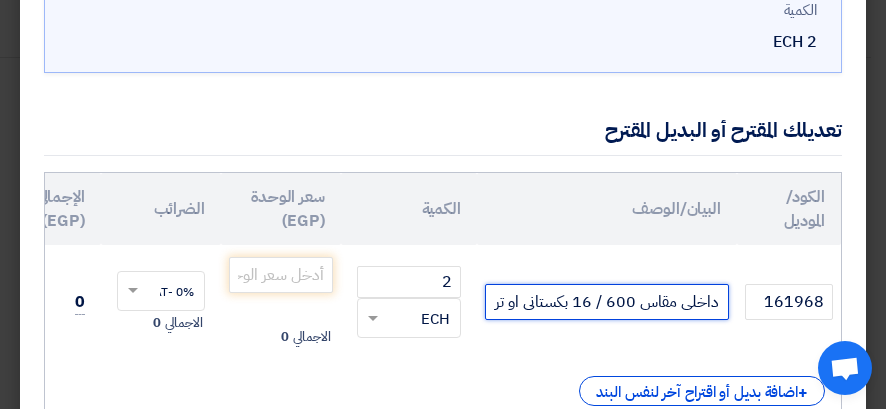 scroll, scrollTop: 0, scrollLeft: -134, axis: horizontal 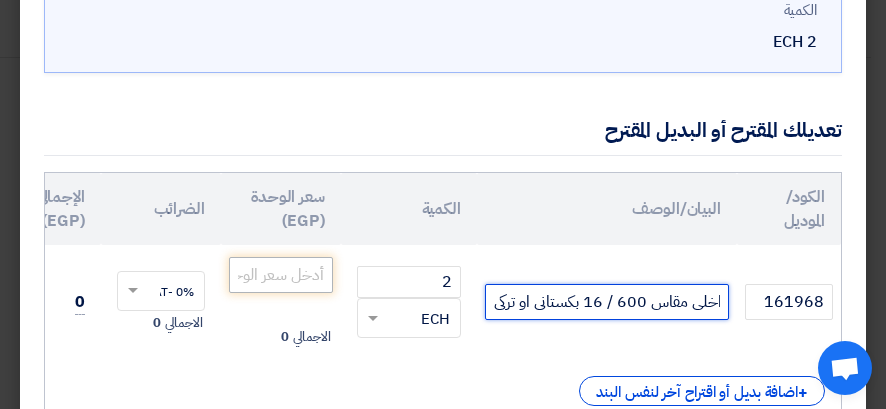 type on "إطار كاوتش خارجى و داخلى مقاس 600 / 16 بكستانى او تركى" 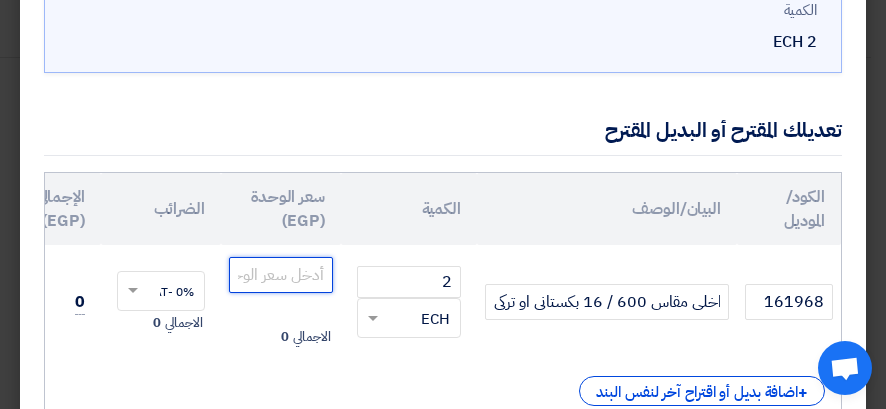 scroll, scrollTop: 0, scrollLeft: 0, axis: both 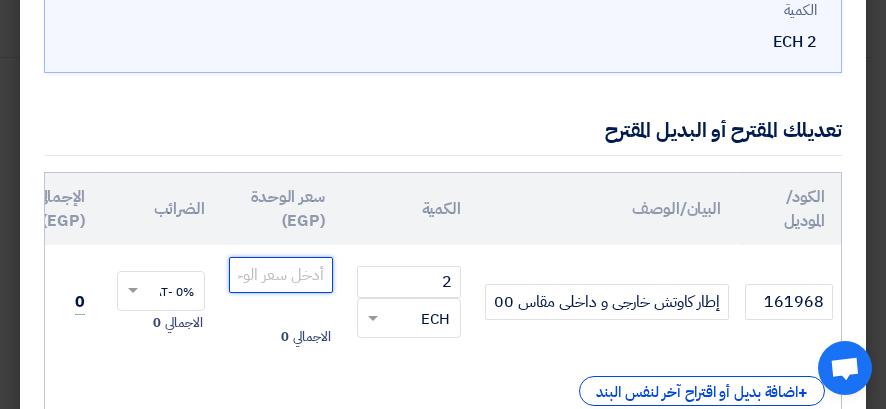 click 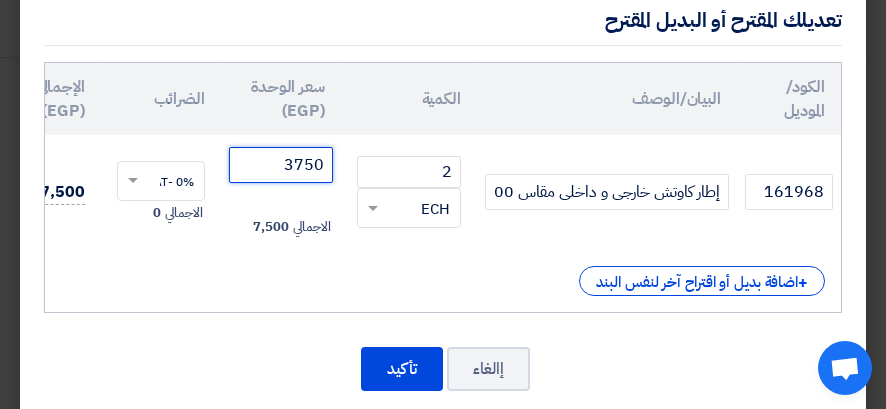 scroll, scrollTop: 355, scrollLeft: 0, axis: vertical 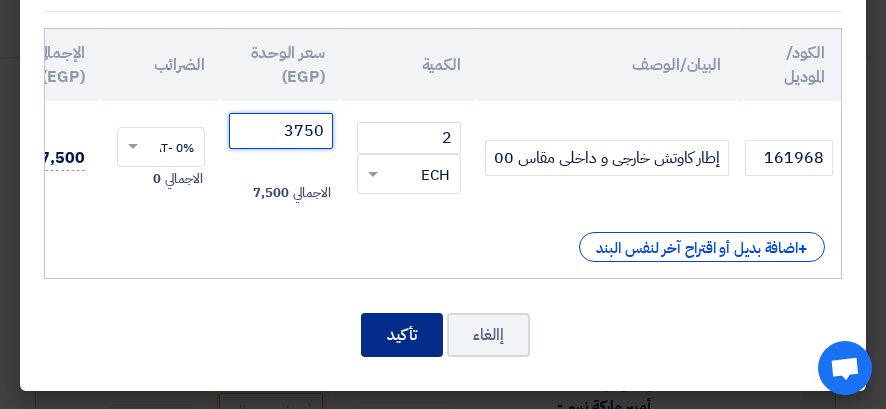 type on "3750" 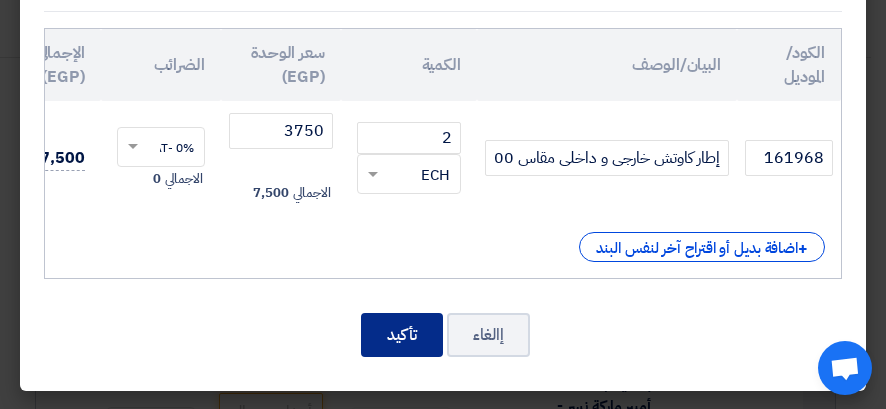 click on "تأكيد" 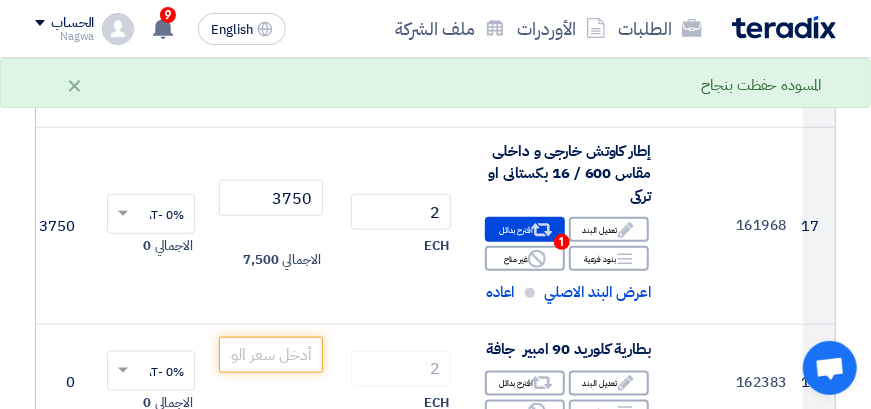 scroll, scrollTop: 3212, scrollLeft: 0, axis: vertical 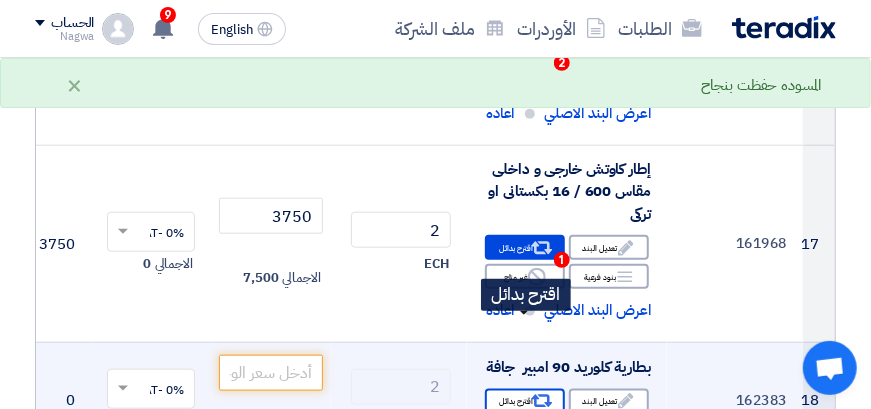 click on "Alternative
اقترح بدائل" 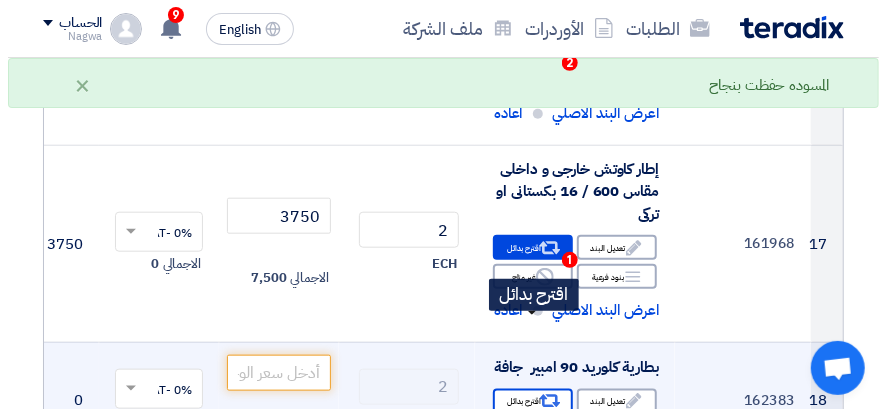 scroll, scrollTop: 858, scrollLeft: 0, axis: vertical 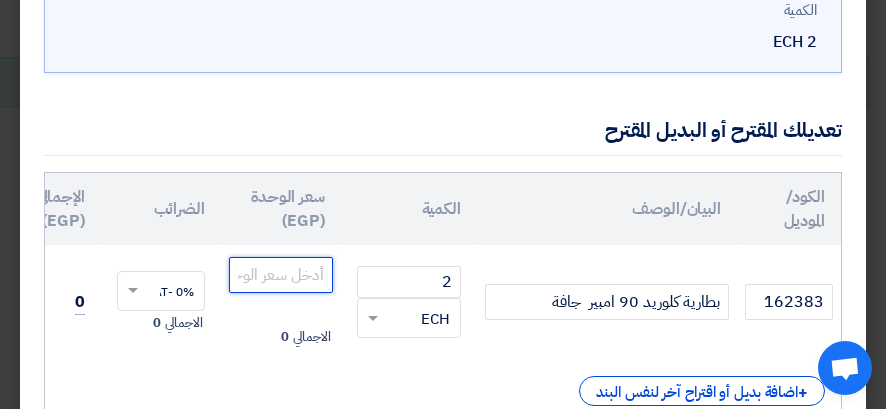 click 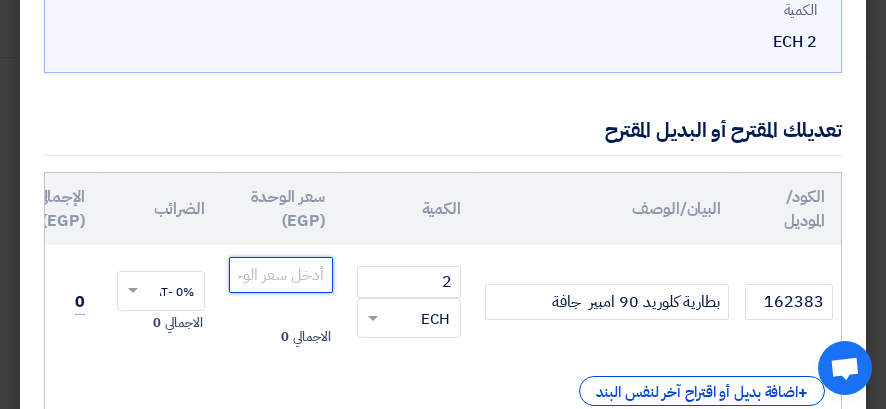 click 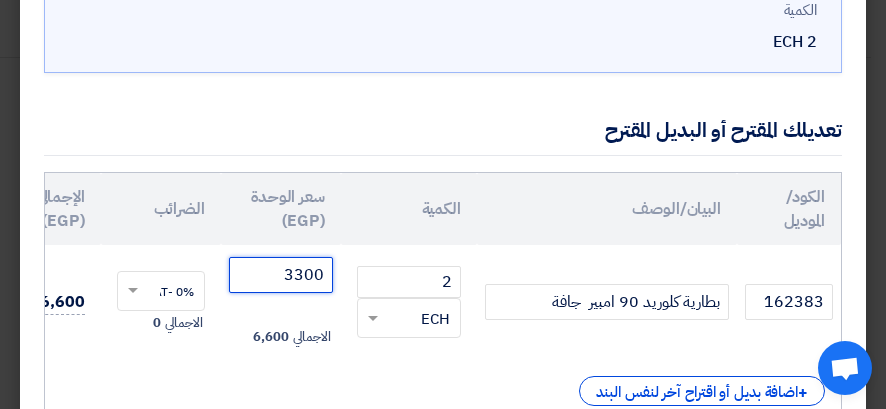 scroll, scrollTop: 355, scrollLeft: 0, axis: vertical 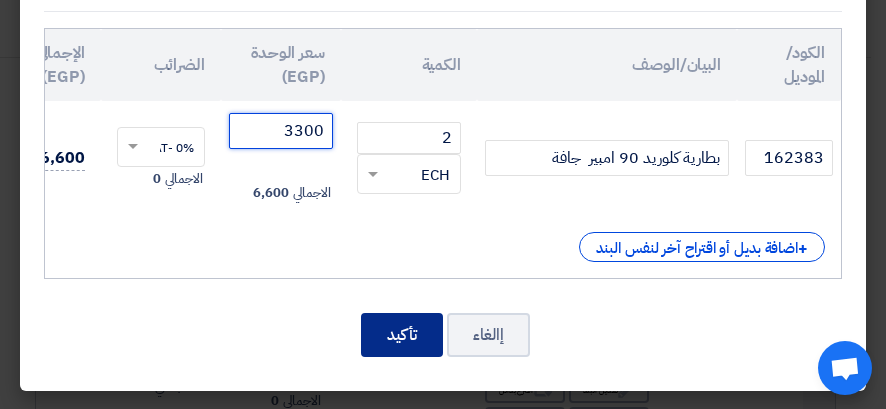 type on "3300" 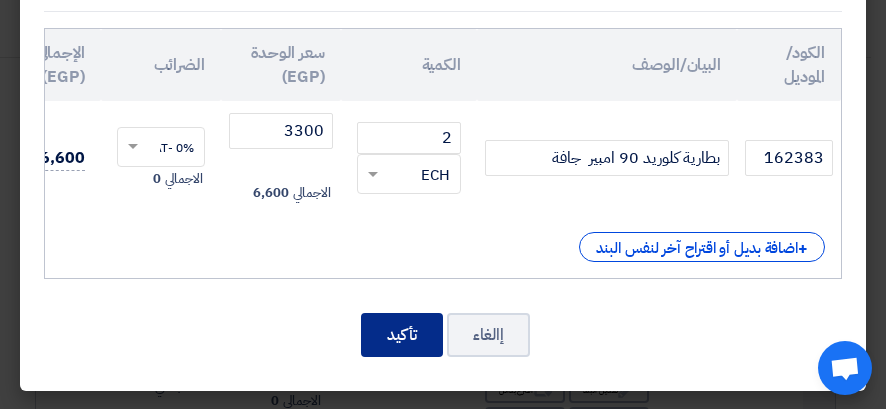 click on "تأكيد" 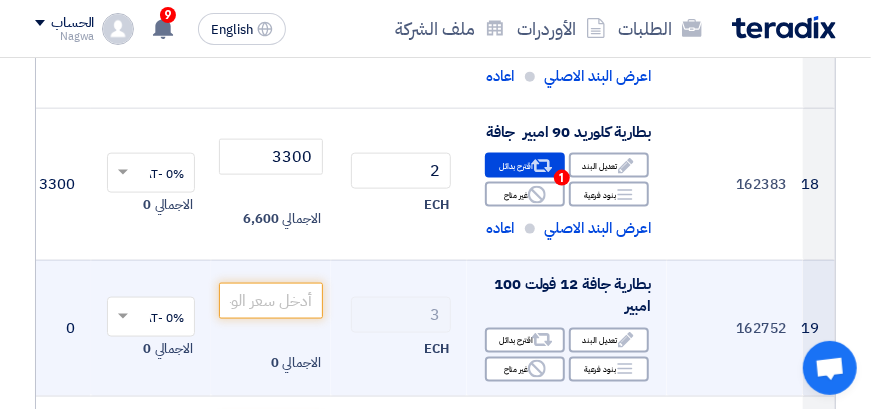 scroll, scrollTop: 3483, scrollLeft: 0, axis: vertical 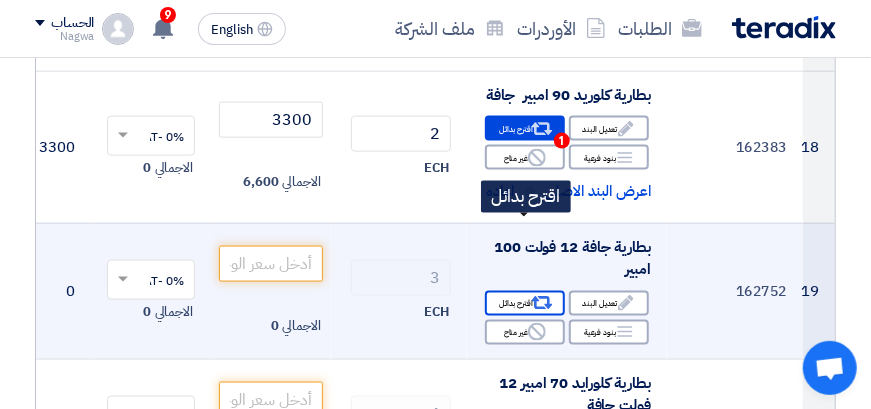 click 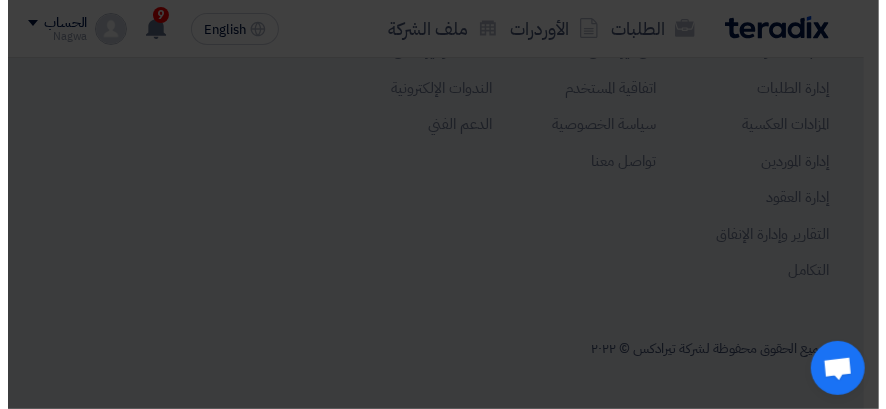 scroll, scrollTop: 758, scrollLeft: 0, axis: vertical 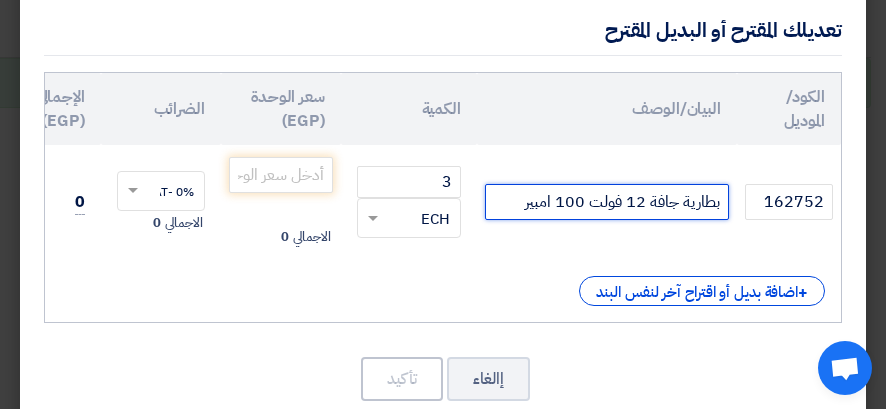 click on "بطارية جافة 12 فولت 100 امبير" 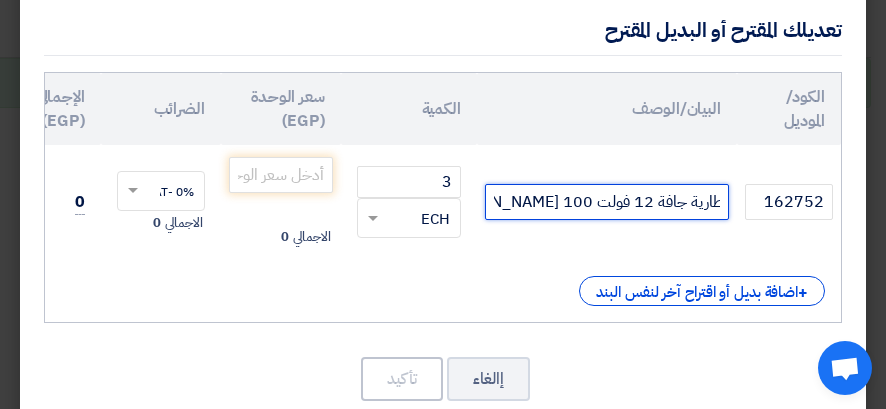 scroll, scrollTop: 0, scrollLeft: -9, axis: horizontal 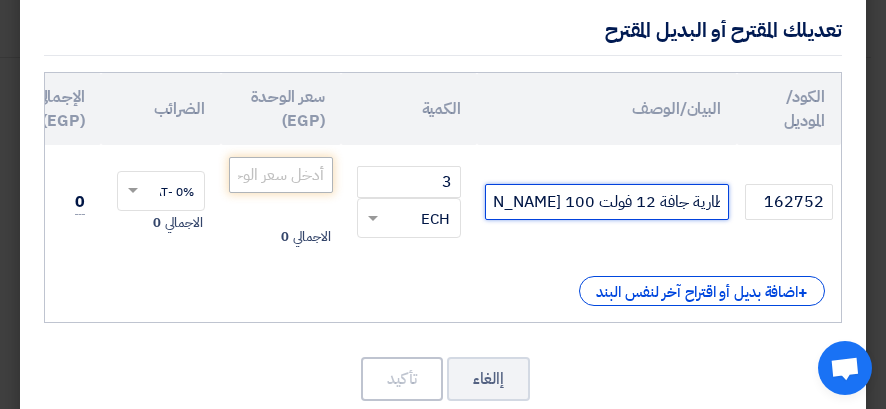 type on "بطارية جافة 12 فولت 100 امبير كلورايد" 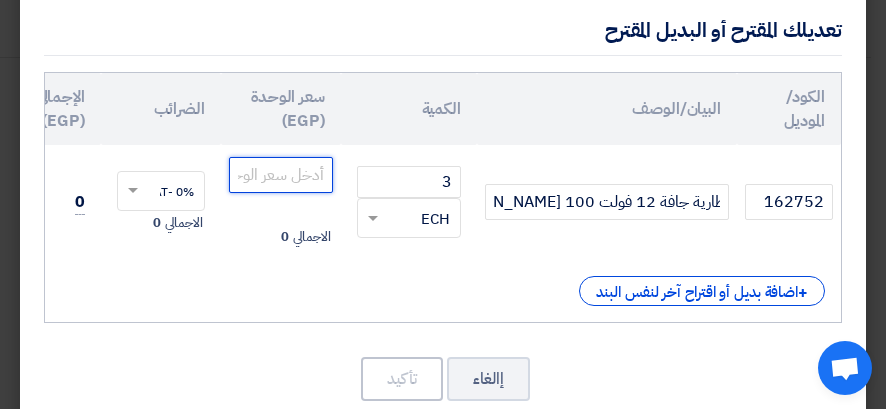 scroll, scrollTop: 0, scrollLeft: 0, axis: both 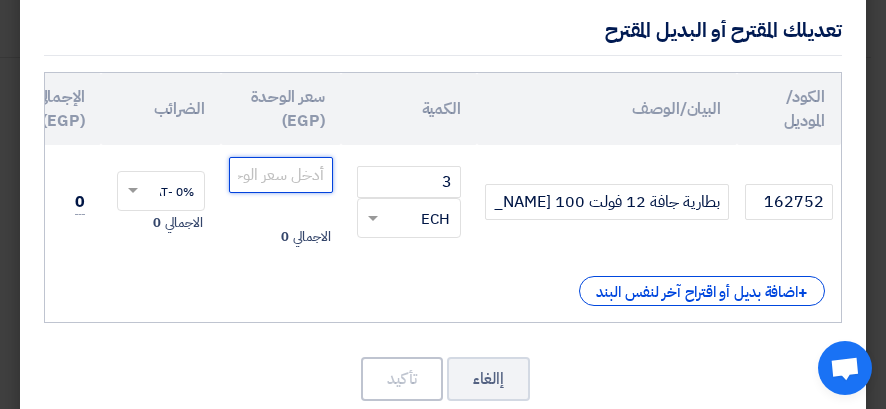 click 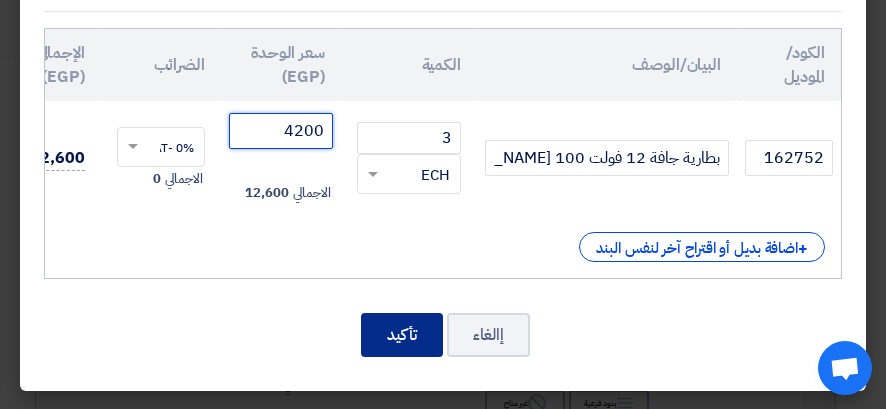 scroll, scrollTop: 355, scrollLeft: 0, axis: vertical 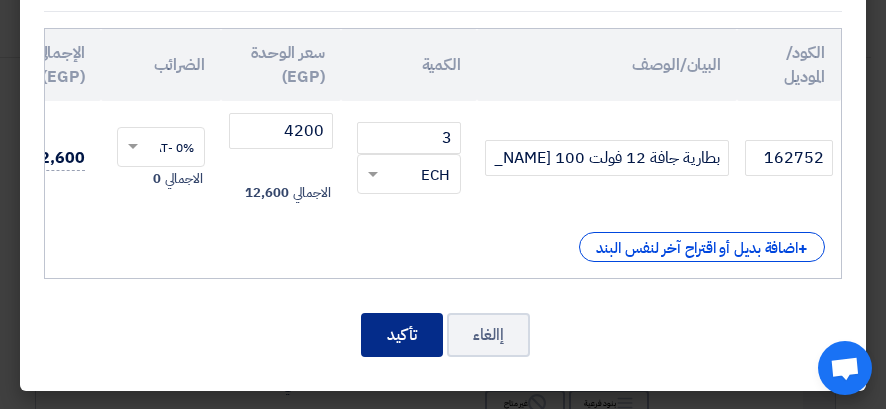 click on "تأكيد" 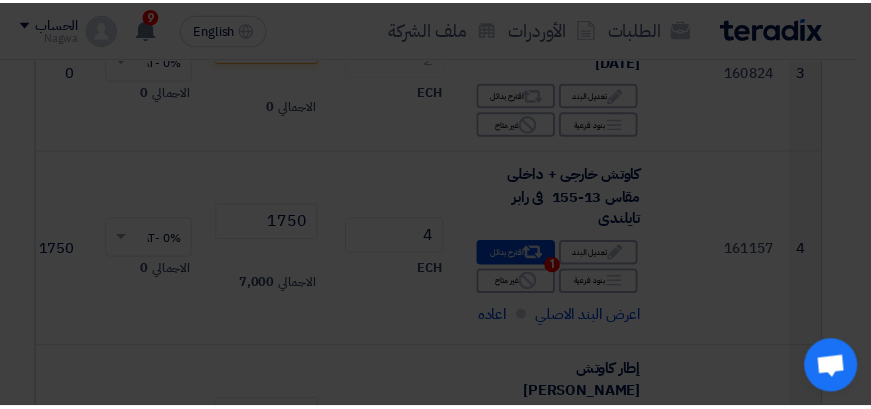scroll, scrollTop: 3634, scrollLeft: 0, axis: vertical 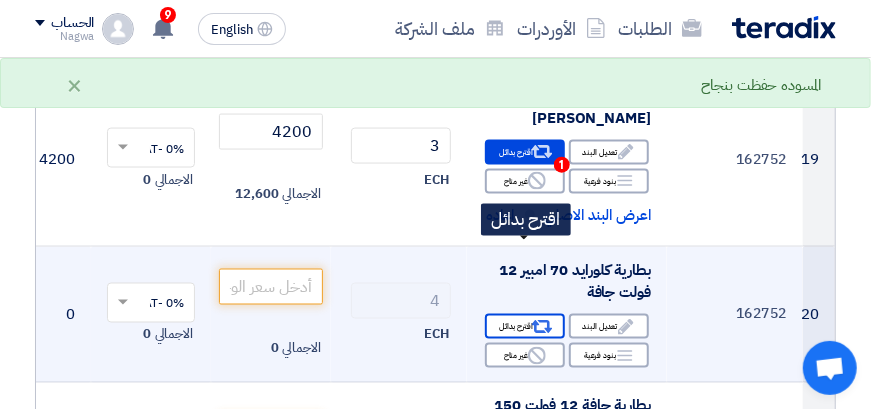 click on "Alternative
اقترح بدائل" 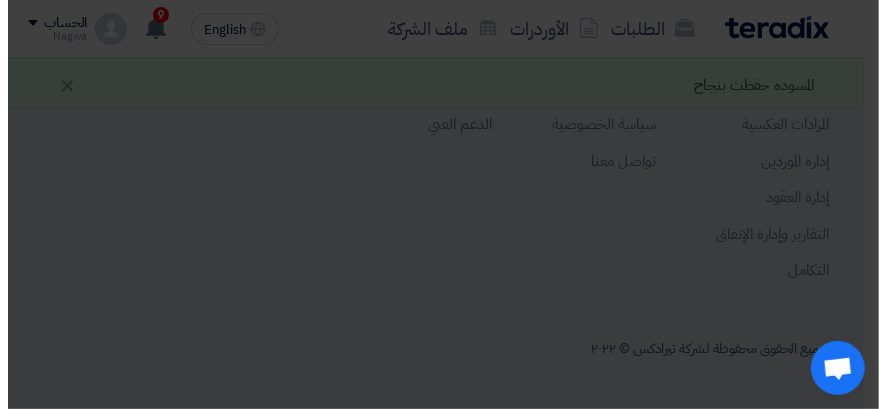 scroll, scrollTop: 758, scrollLeft: 0, axis: vertical 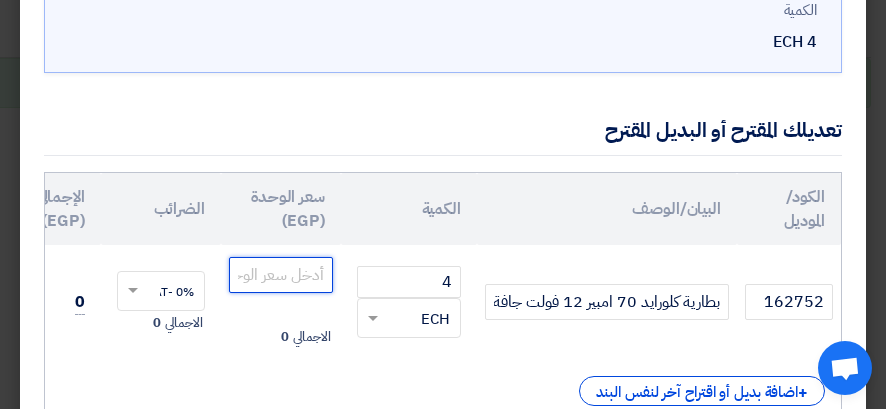 click 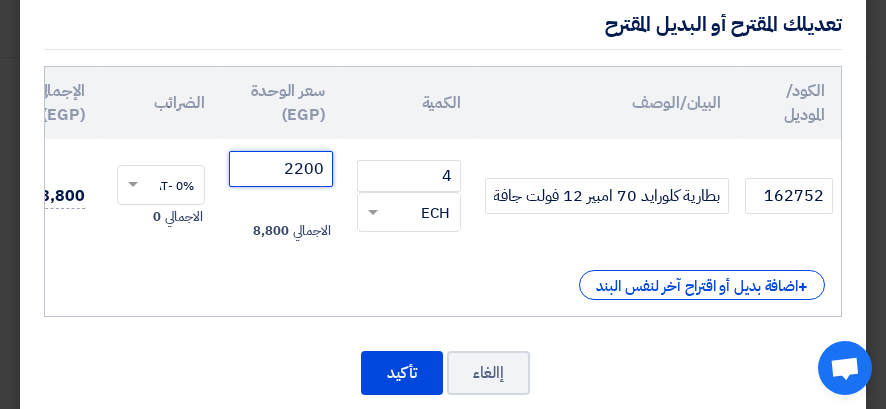 scroll, scrollTop: 355, scrollLeft: 0, axis: vertical 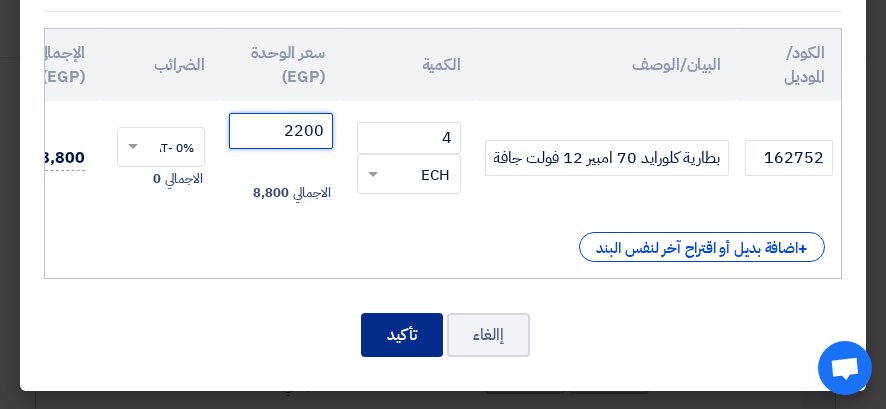 type on "2200" 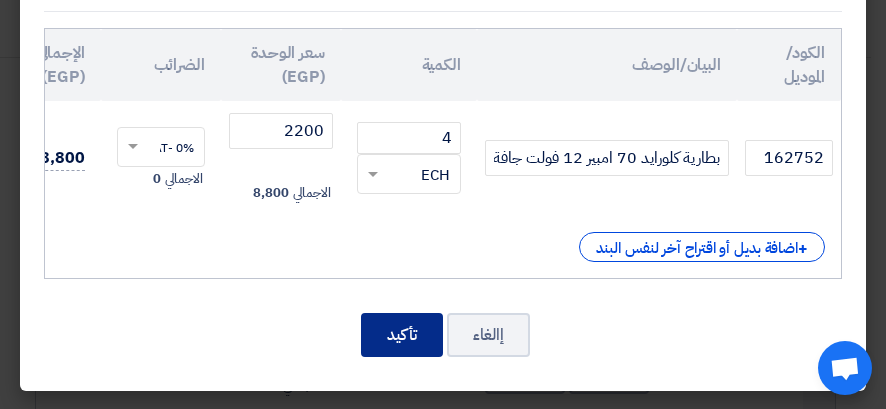 click on "تأكيد" 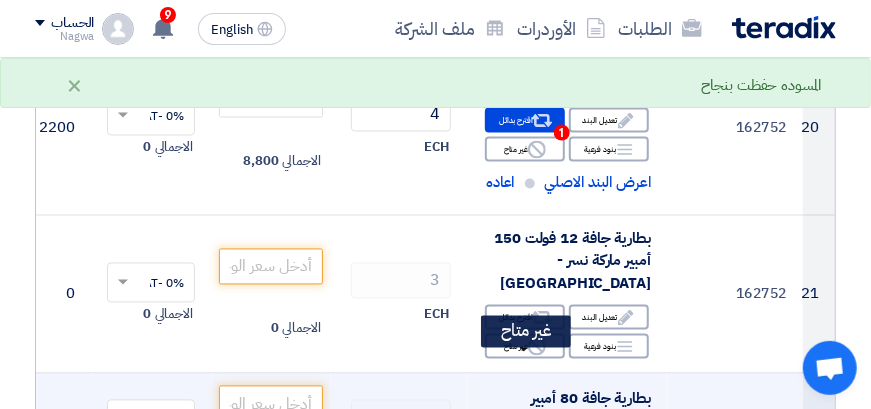 scroll, scrollTop: 3808, scrollLeft: 0, axis: vertical 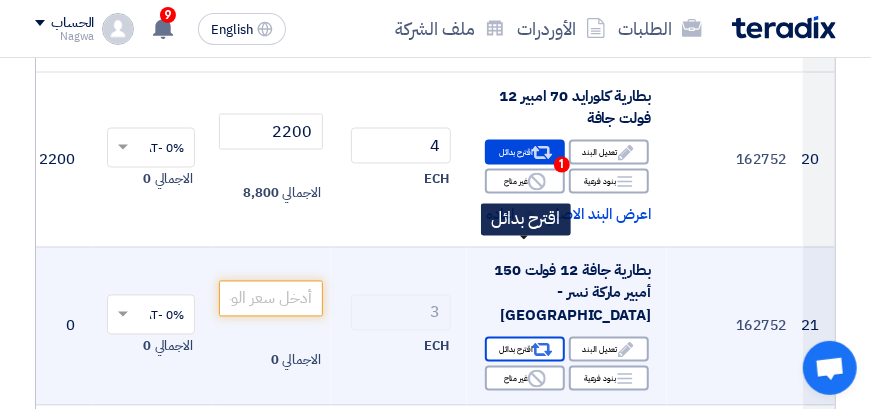 click on "Alternative
اقترح بدائل" 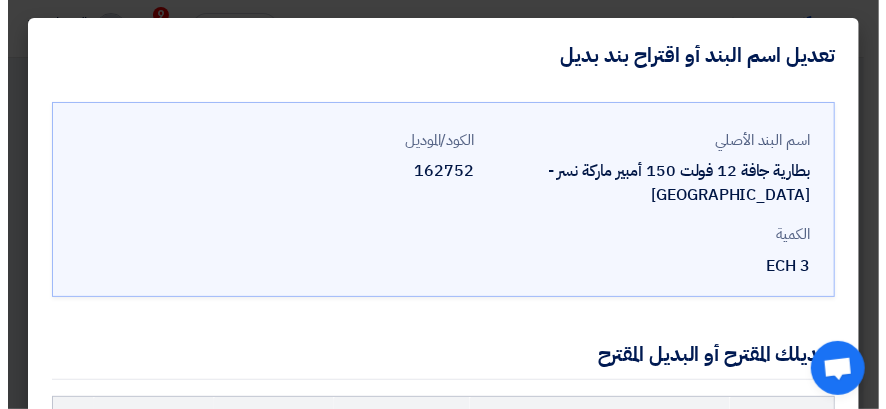 scroll, scrollTop: 758, scrollLeft: 0, axis: vertical 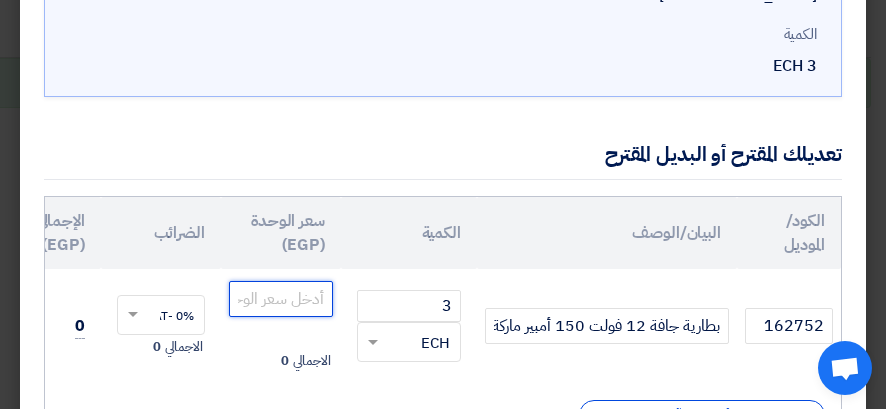 click 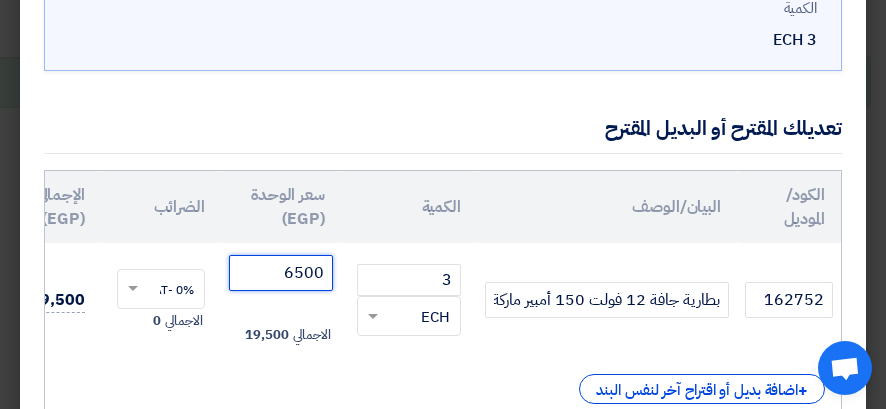 scroll, scrollTop: 355, scrollLeft: 0, axis: vertical 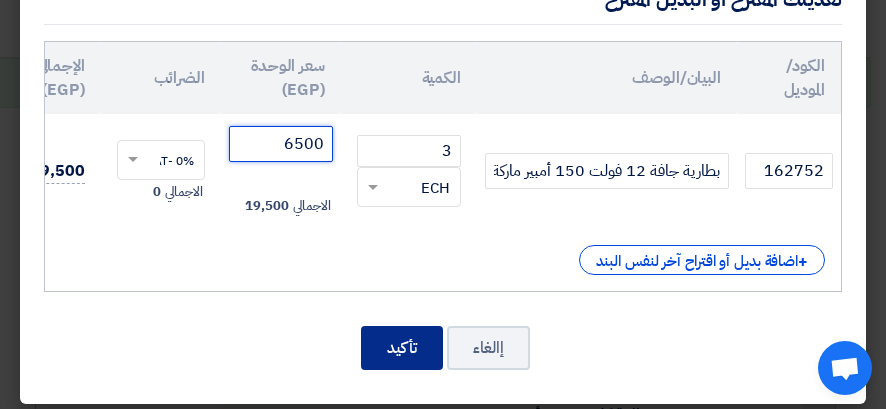type on "6500" 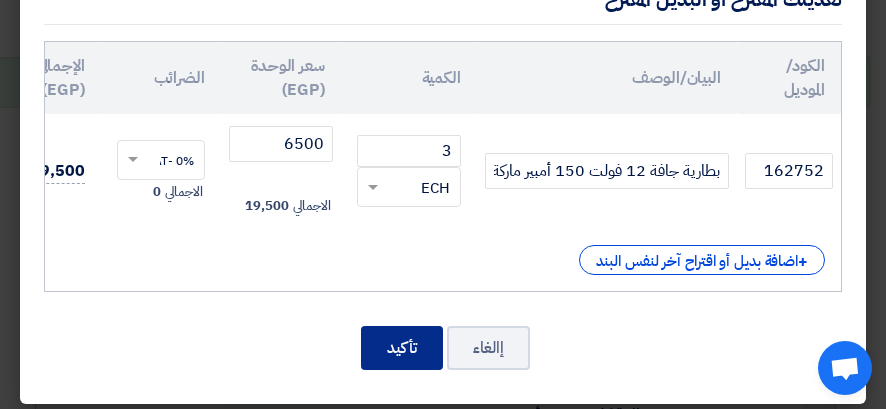 click on "تأكيد" 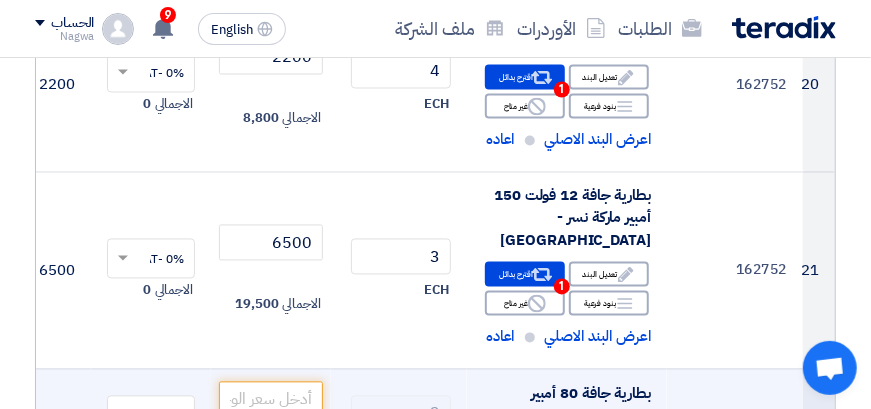 scroll, scrollTop: 3983, scrollLeft: 0, axis: vertical 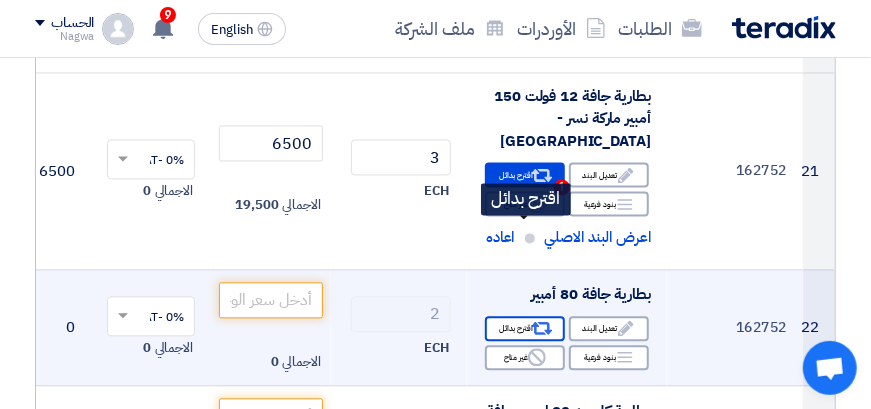 click on "Alternative
اقترح بدائل" 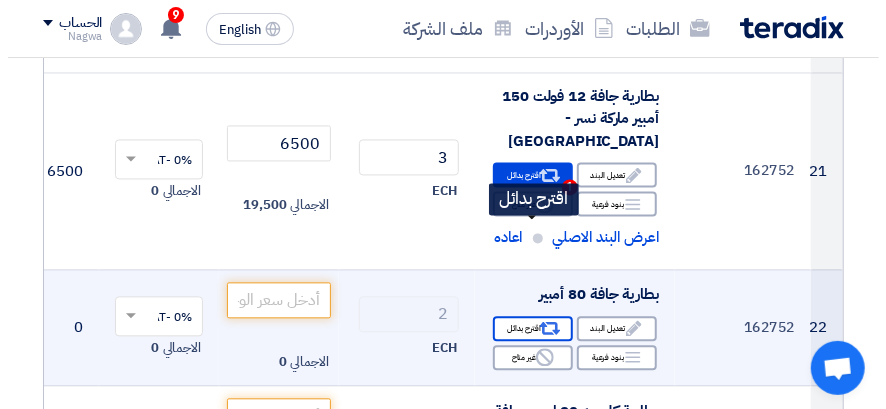 scroll, scrollTop: 758, scrollLeft: 0, axis: vertical 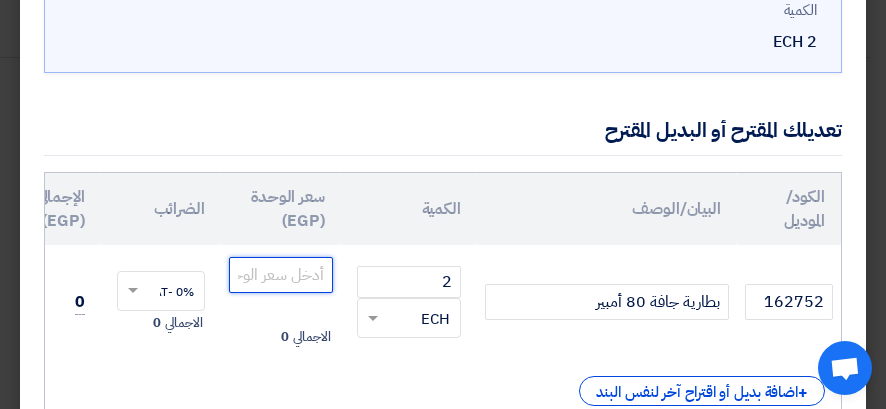 click 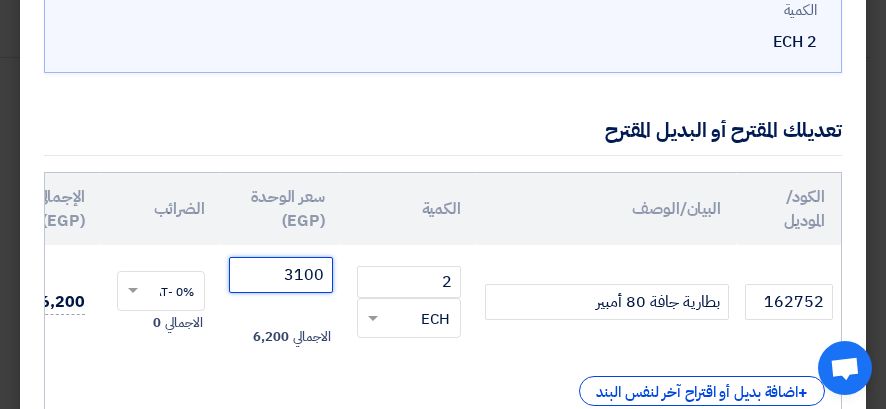 scroll, scrollTop: 355, scrollLeft: 0, axis: vertical 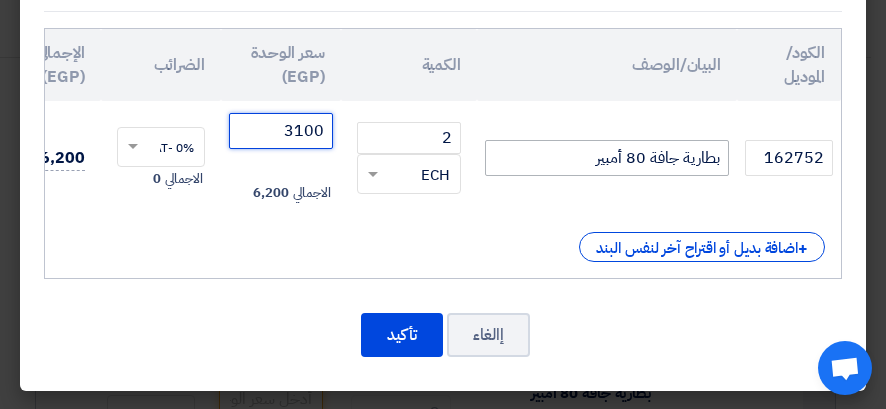 type on "3100" 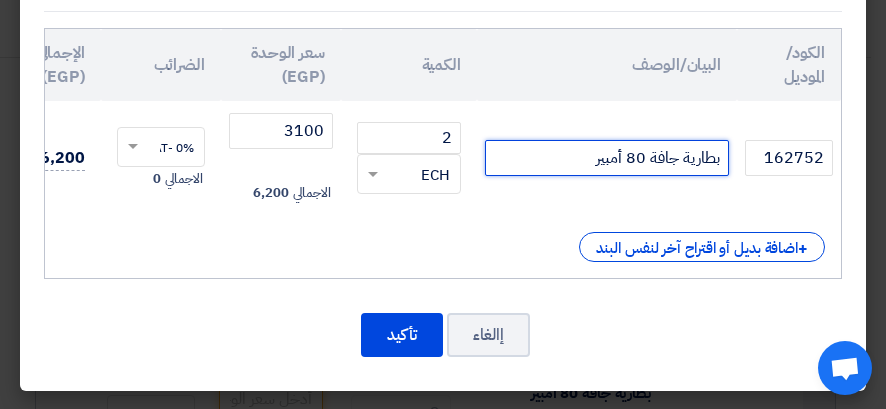 click on "بطارية جافة 80 أمبير" 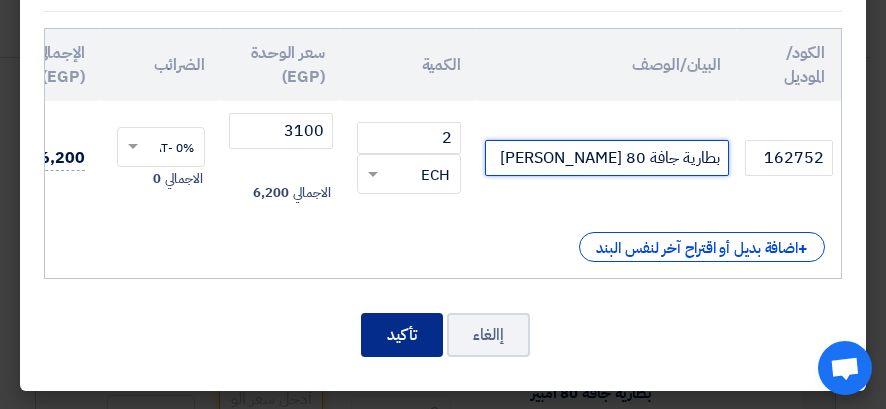 type on "بطارية جافة 80 [PERSON_NAME]" 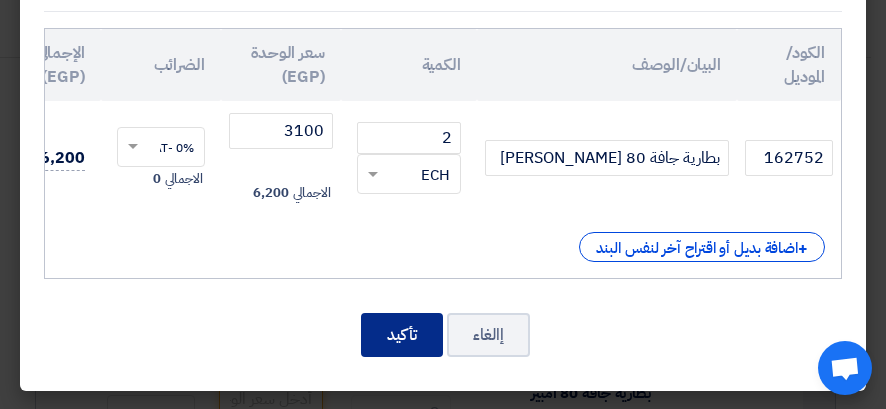 click on "تأكيد" 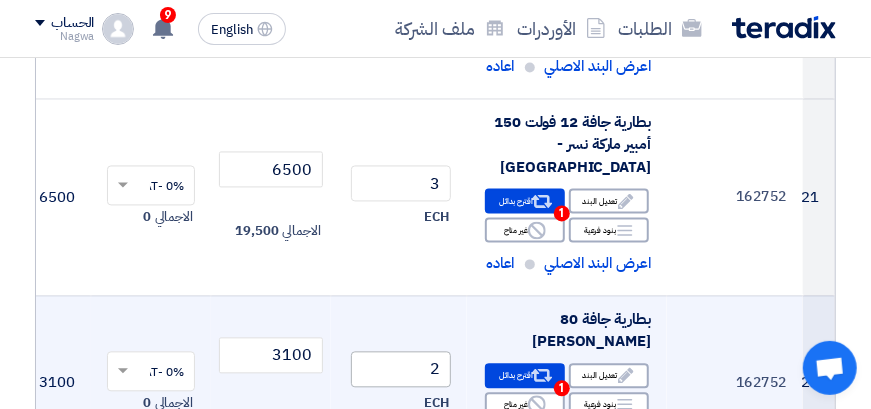 scroll, scrollTop: 4157, scrollLeft: 0, axis: vertical 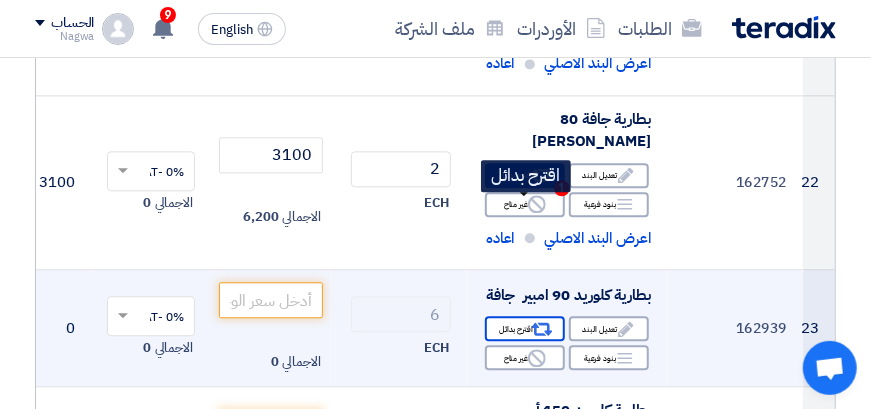click on "Alternative
اقترح بدائل" 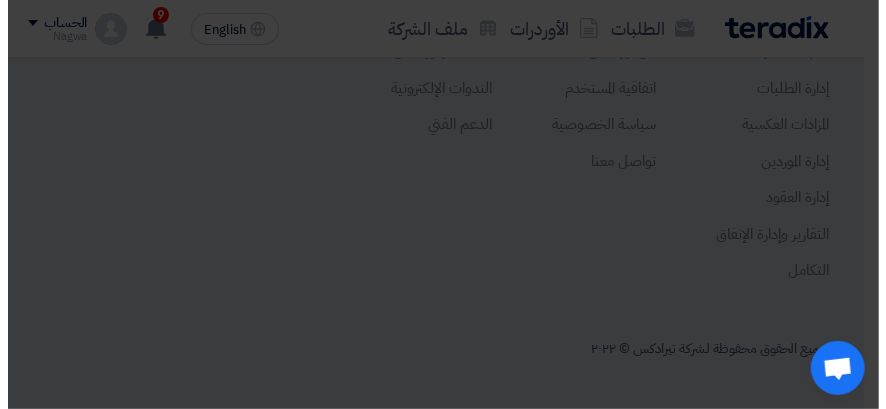 scroll, scrollTop: 758, scrollLeft: 0, axis: vertical 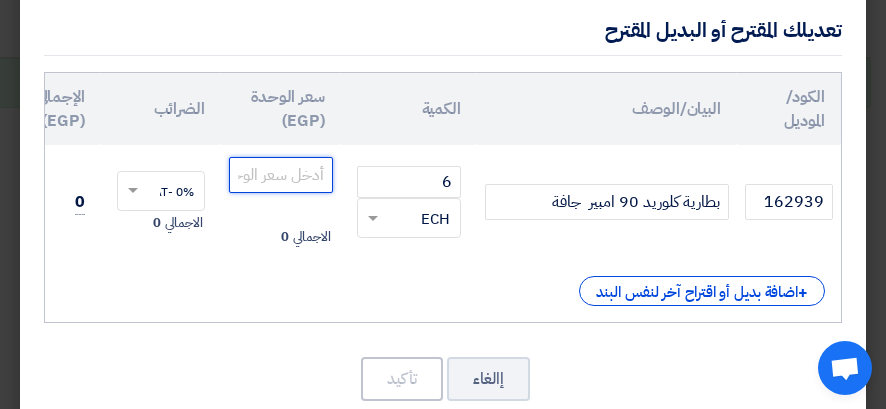 click 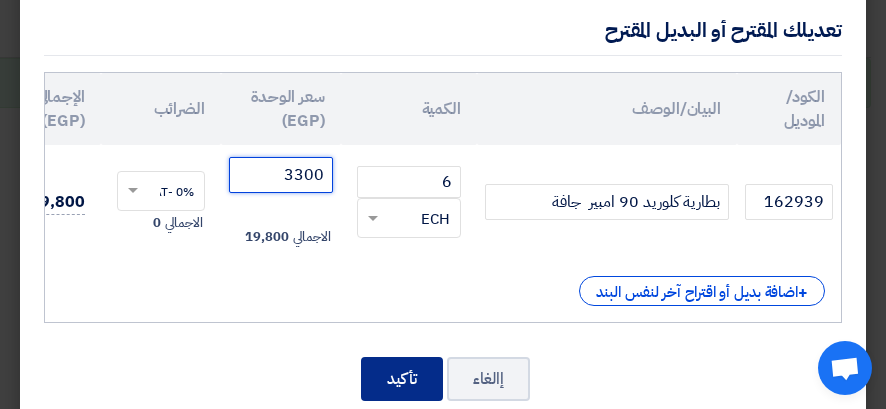 type on "3300" 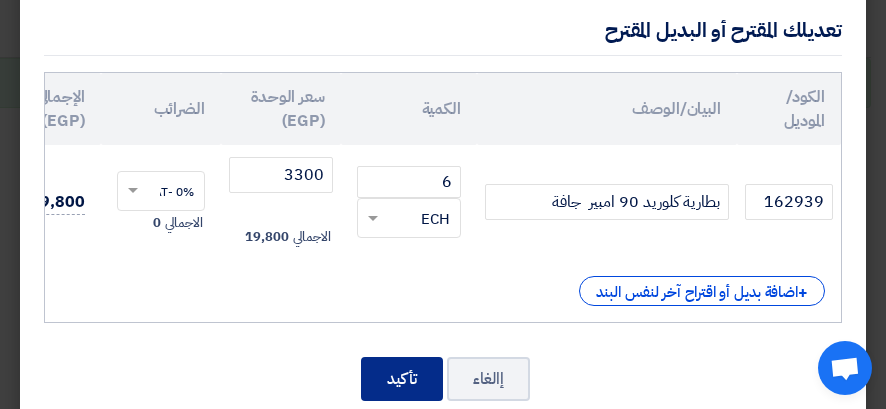 click on "تأكيد" 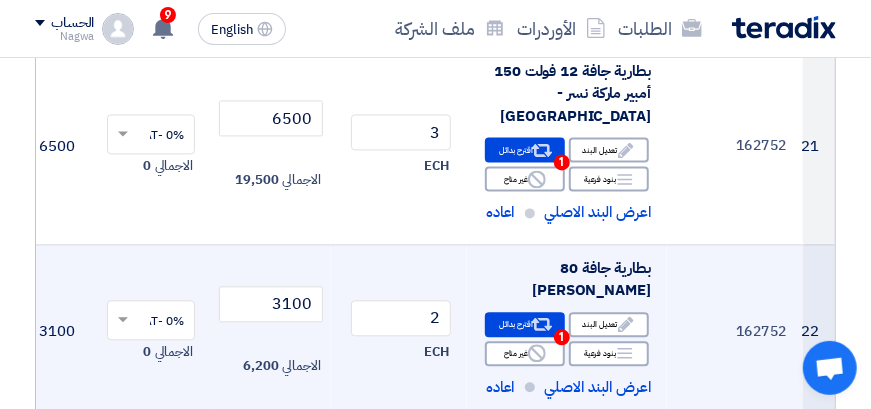 scroll, scrollTop: 3908, scrollLeft: 0, axis: vertical 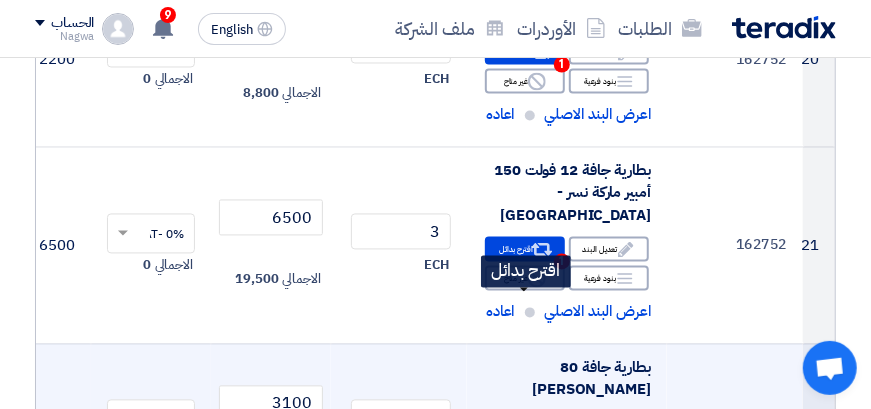 click on "Alternative
اقترح بدائل
1" 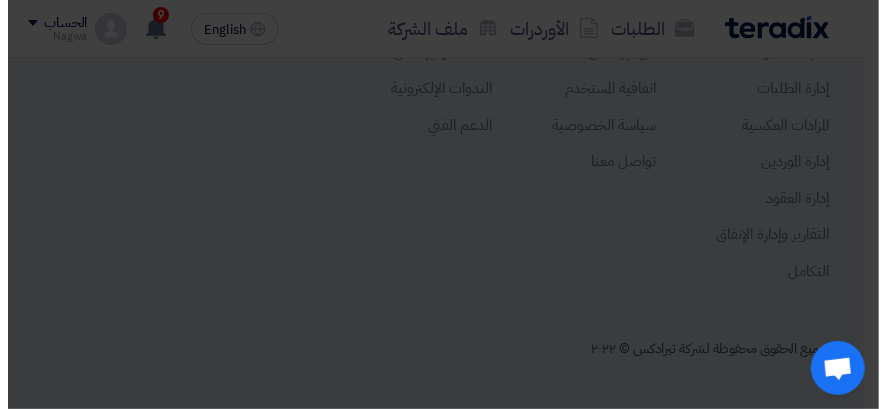 scroll, scrollTop: 858, scrollLeft: 0, axis: vertical 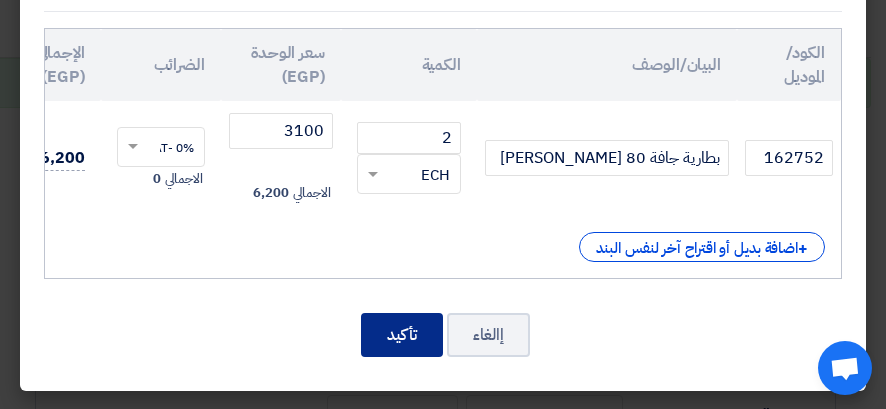 click on "تأكيد" 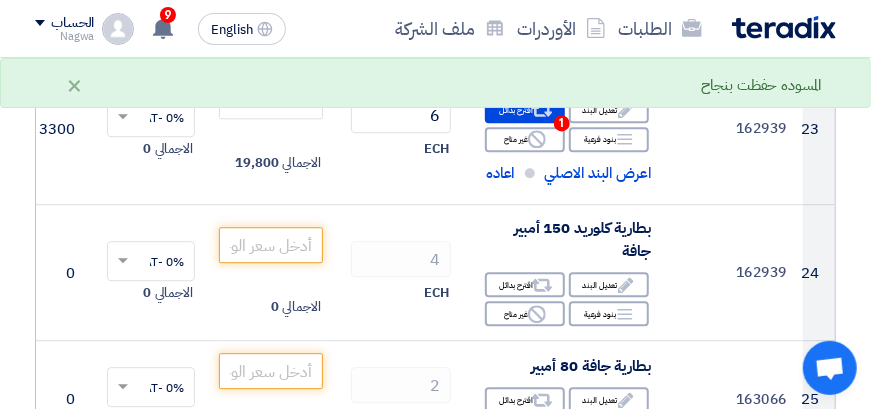 scroll, scrollTop: 4360, scrollLeft: 0, axis: vertical 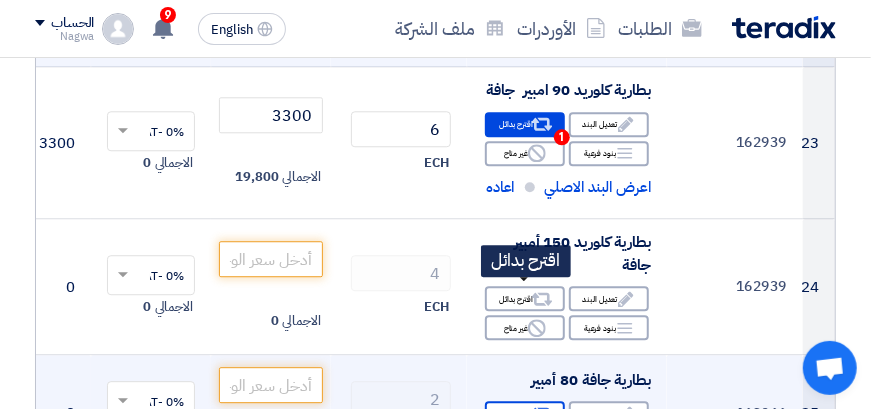 click on "Alternative
اقترح بدائل" 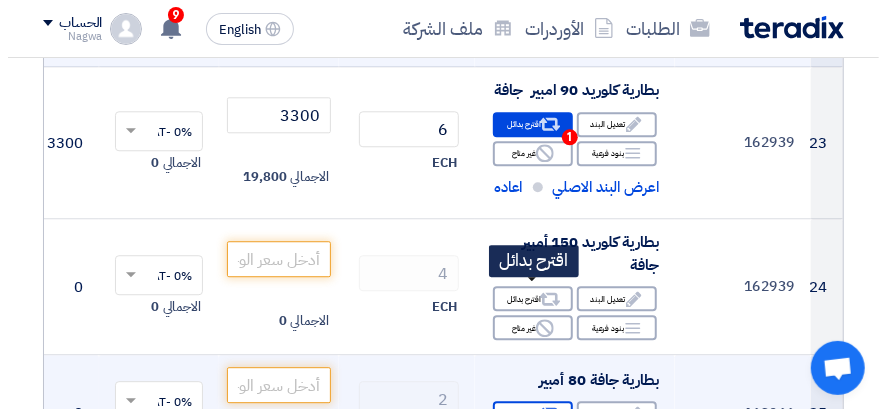scroll, scrollTop: 810, scrollLeft: 0, axis: vertical 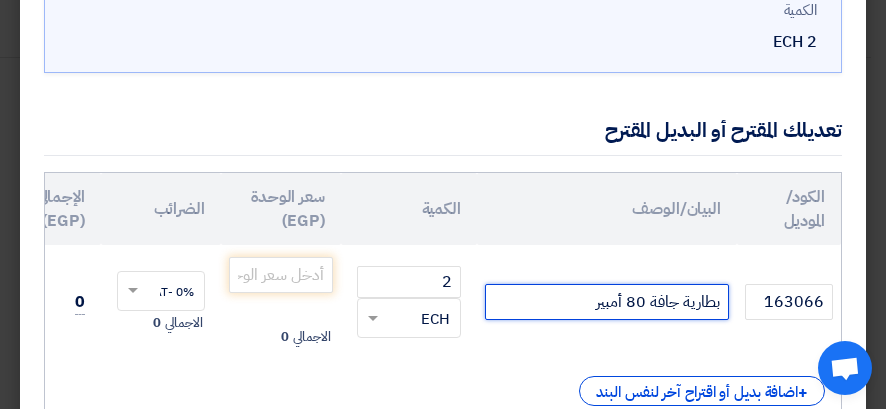 click on "بطارية جافة 80 أمبير" 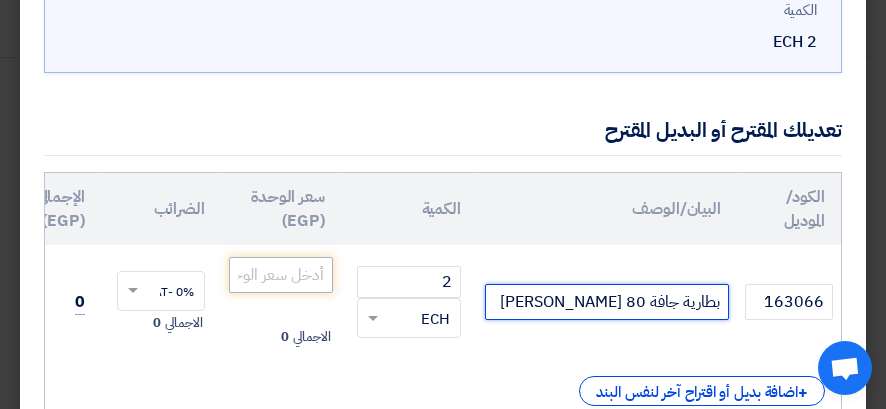 type on "بطارية جافة 80 [PERSON_NAME]" 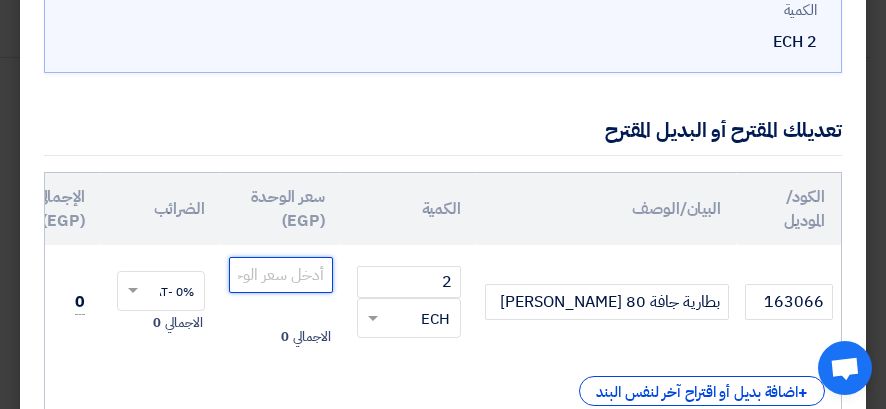 click 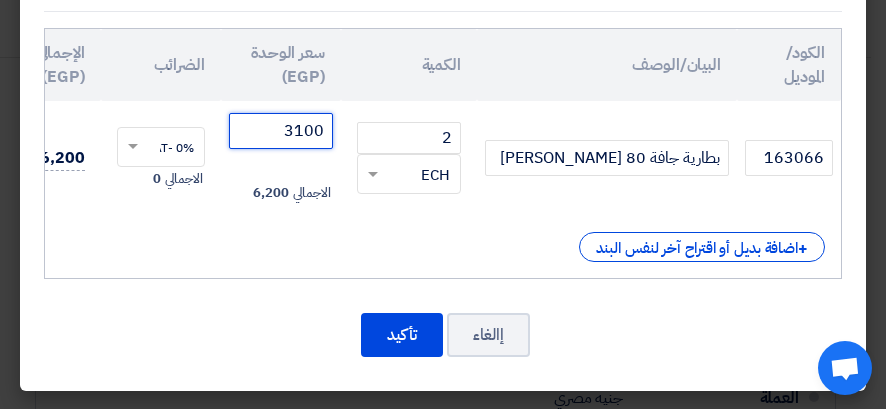 scroll, scrollTop: 355, scrollLeft: 0, axis: vertical 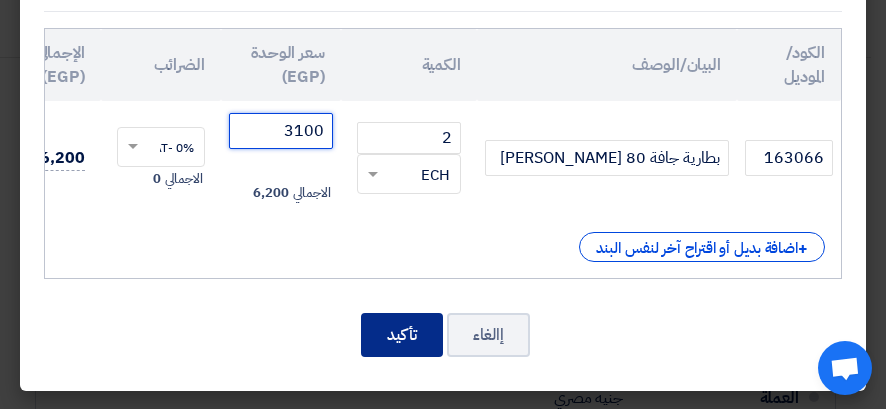 type on "3100" 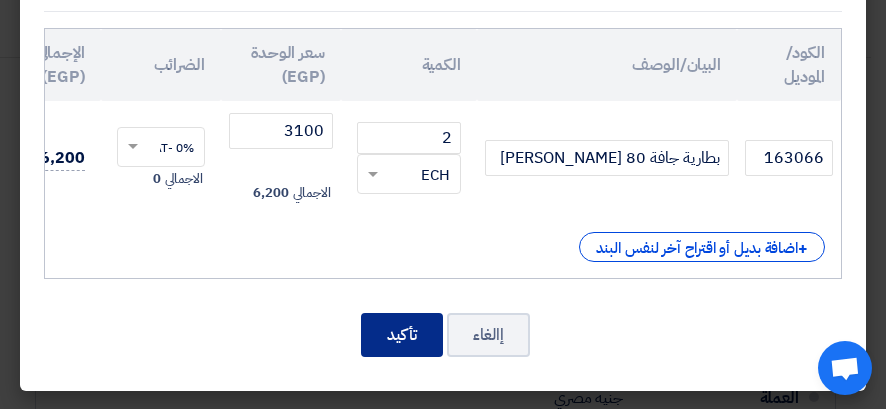 click on "تأكيد" 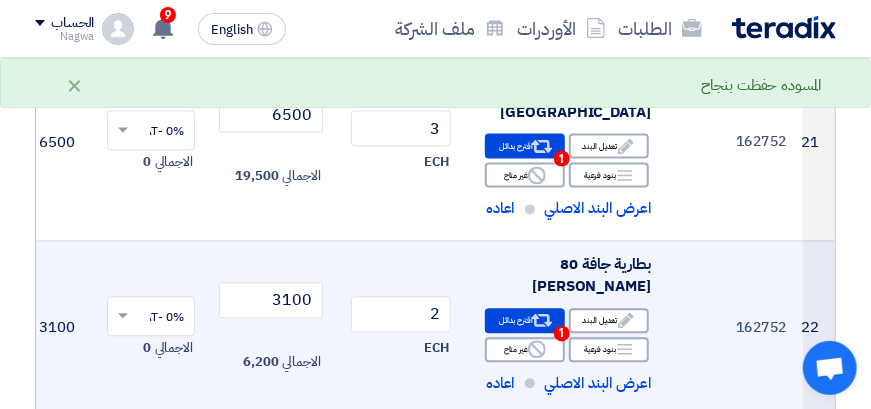 scroll, scrollTop: 4212, scrollLeft: 0, axis: vertical 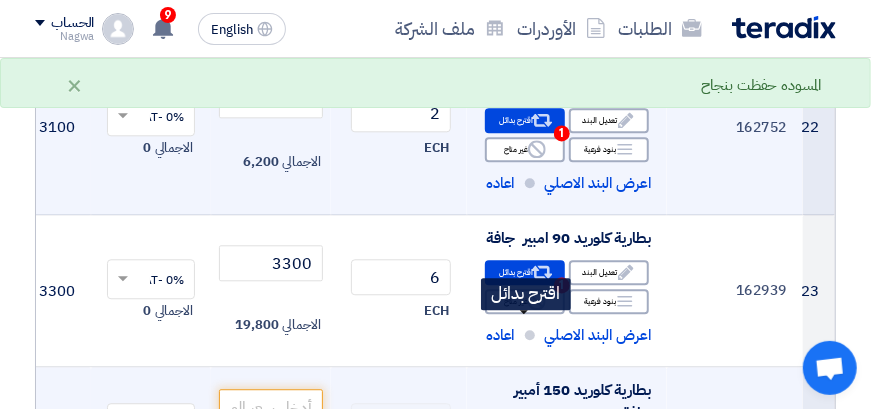 click on "Alternative
اقترح بدائل" 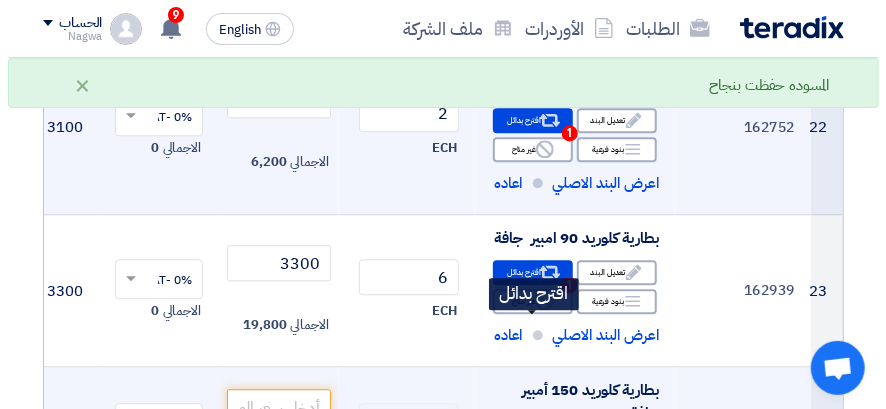 scroll, scrollTop: 814, scrollLeft: 0, axis: vertical 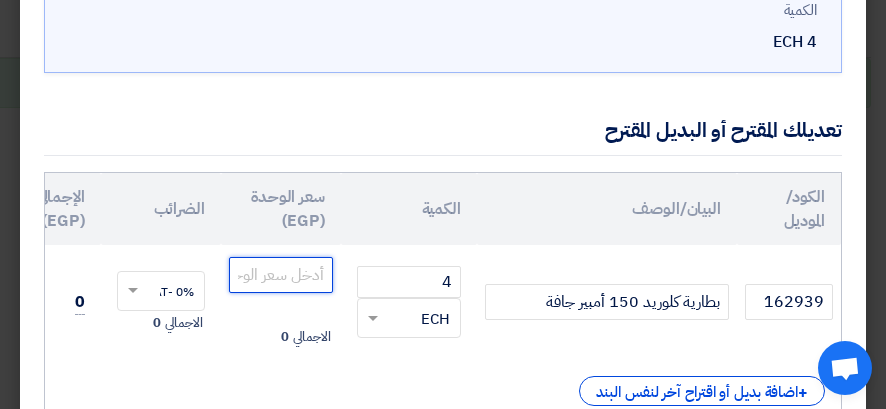 click 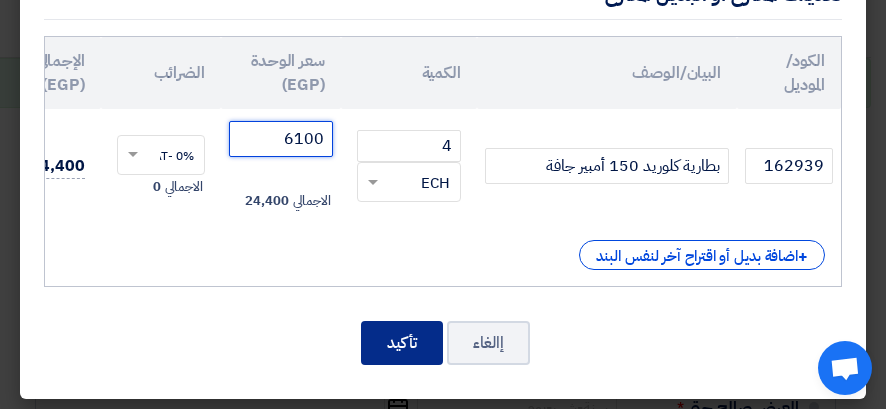 scroll, scrollTop: 355, scrollLeft: 0, axis: vertical 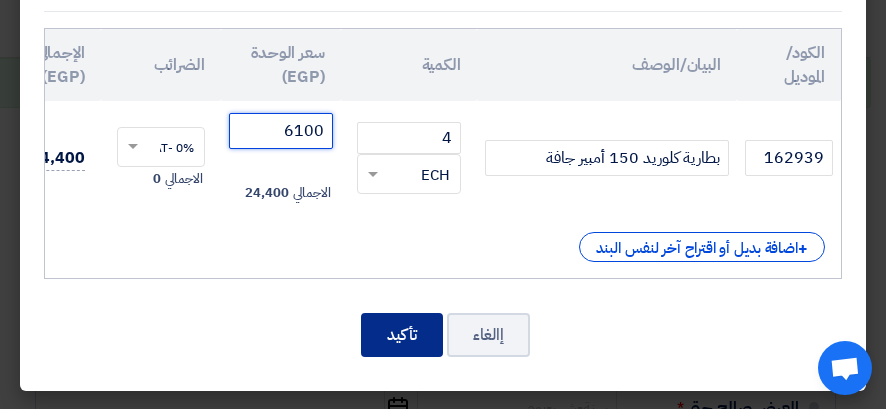 type on "6100" 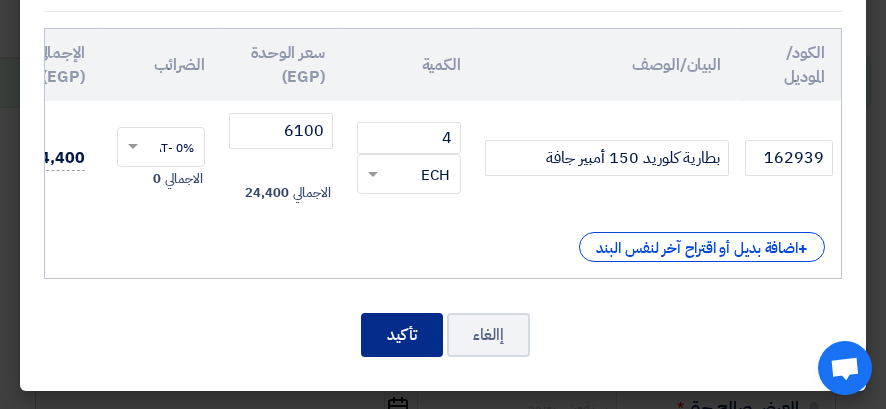 click on "تأكيد" 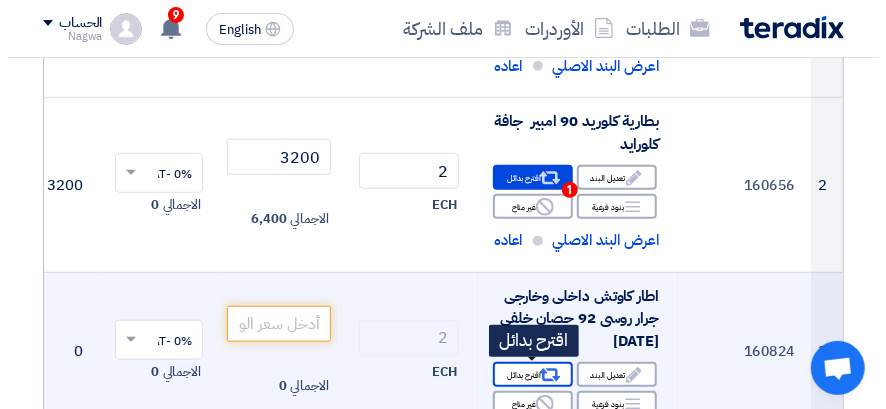 scroll, scrollTop: 516, scrollLeft: 0, axis: vertical 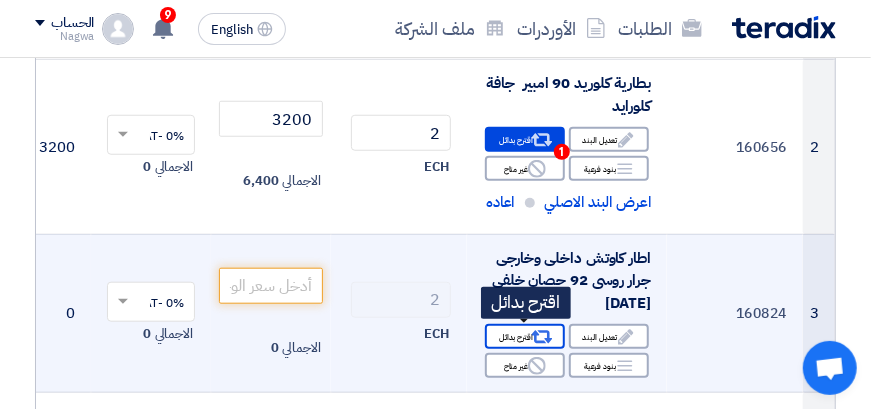 click on "Alternative
اقترح بدائل" 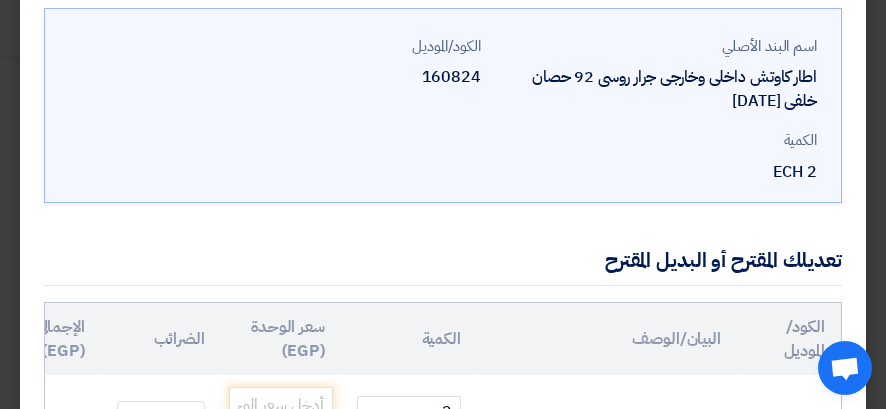 scroll, scrollTop: 200, scrollLeft: 0, axis: vertical 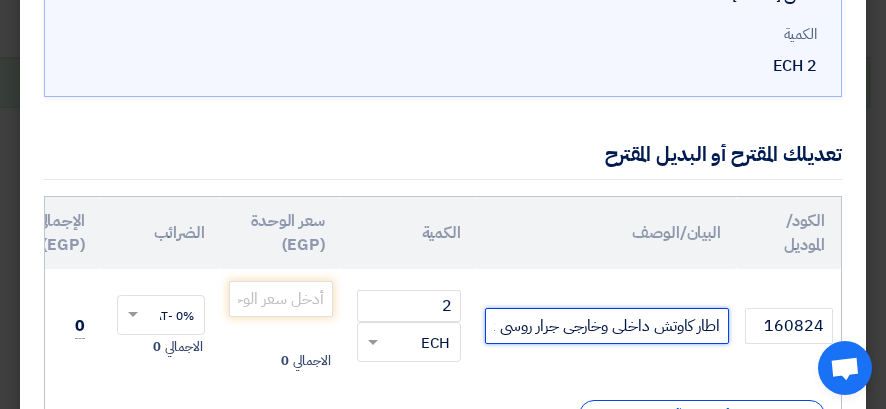 click on "اطار كاوتش داخلى وخارجى جرار روسى 92 حصان خلفى [DATE]" 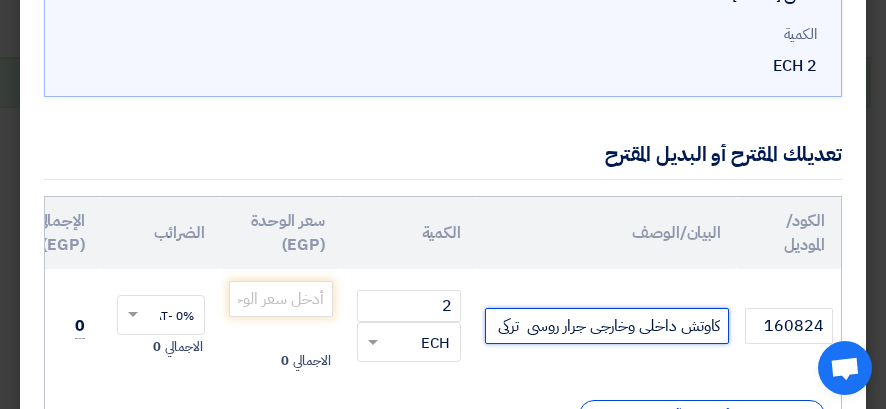 scroll, scrollTop: 0, scrollLeft: -30, axis: horizontal 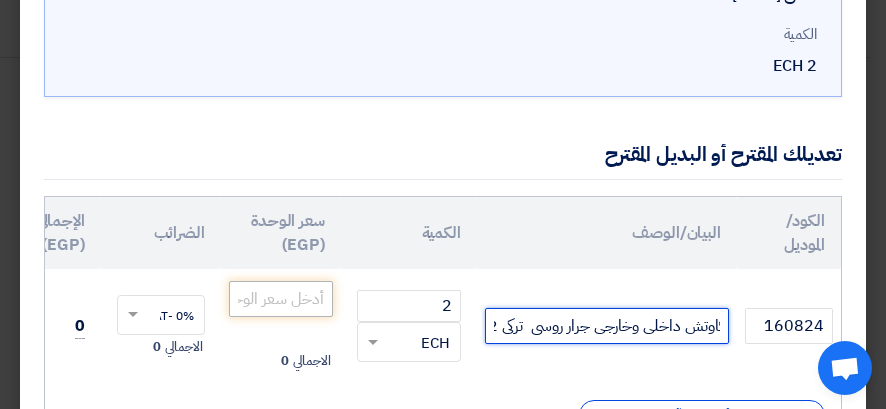 type on "اطار كاوتش داخلى وخارجى جرار روسى  تركى 92 حصان خلفى 16/5/38" 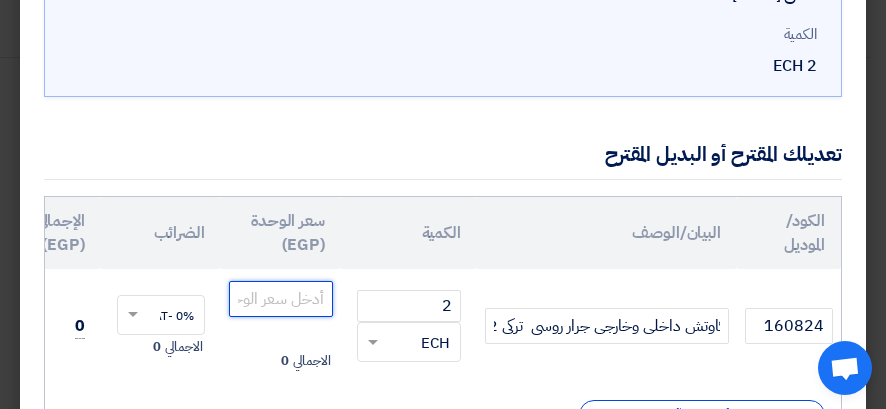 scroll, scrollTop: 0, scrollLeft: 0, axis: both 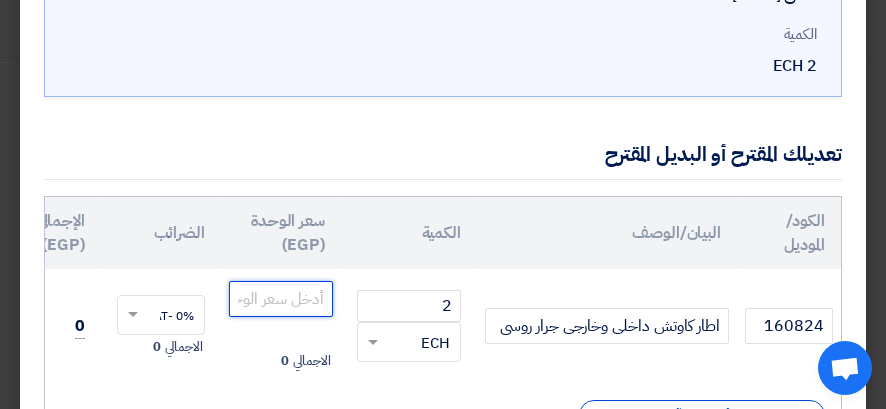 click 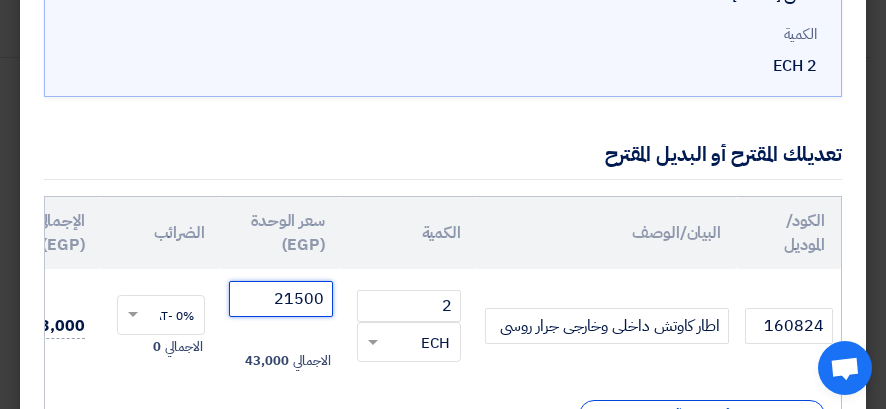 type on "21500" 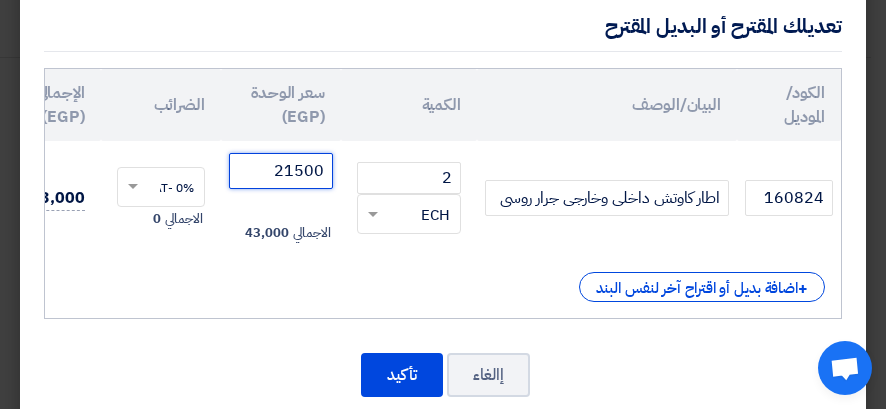 scroll, scrollTop: 379, scrollLeft: 0, axis: vertical 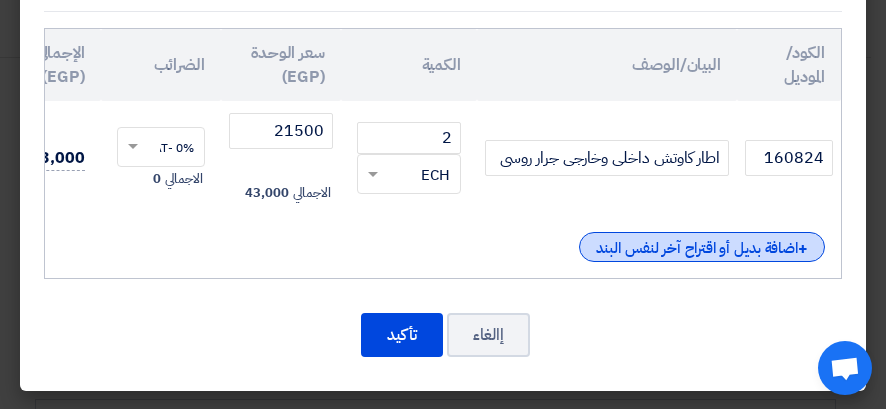 click on "+
اضافة بديل أو اقتراح آخر لنفس البند" 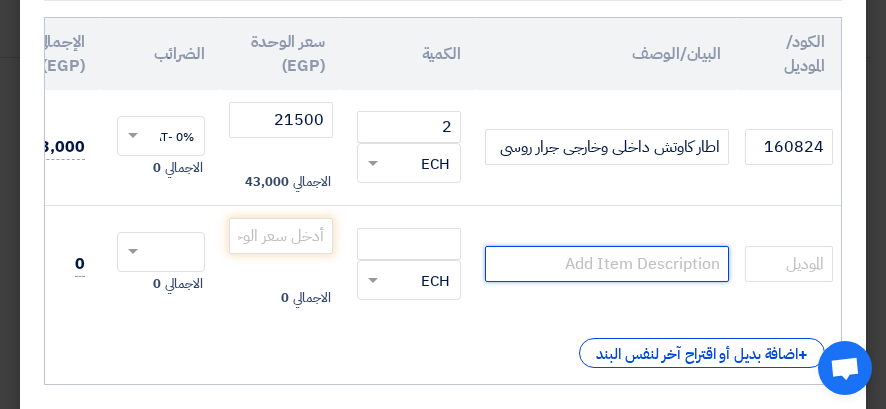 drag, startPoint x: 594, startPoint y: 253, endPoint x: 626, endPoint y: 256, distance: 32.140316 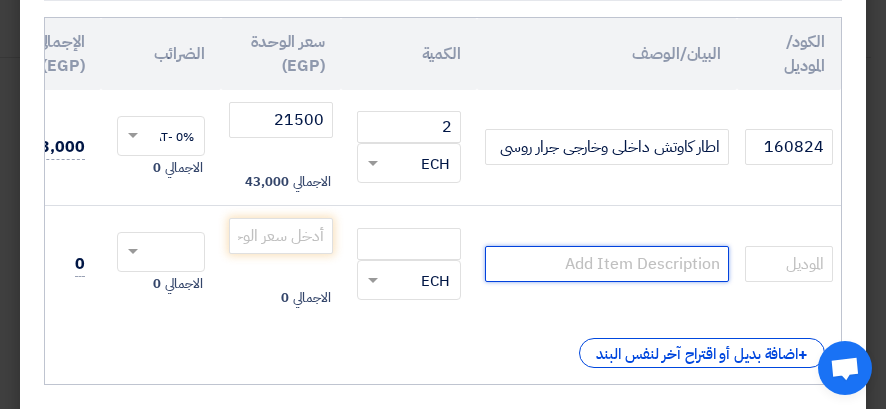 click 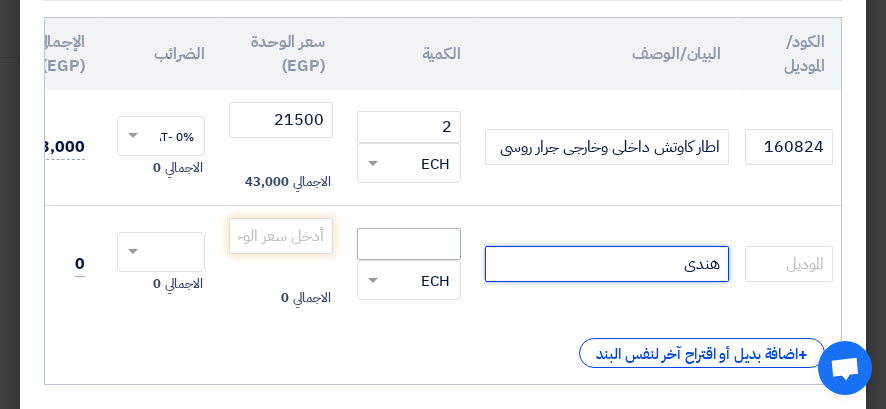 type on "هندى" 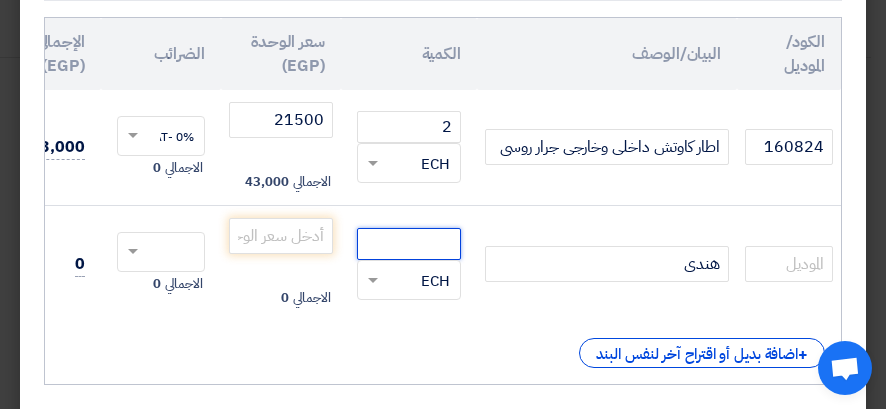 click 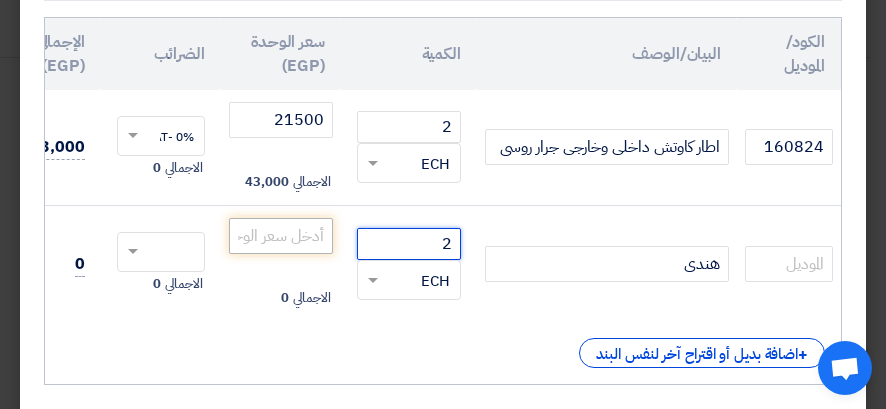 type on "2" 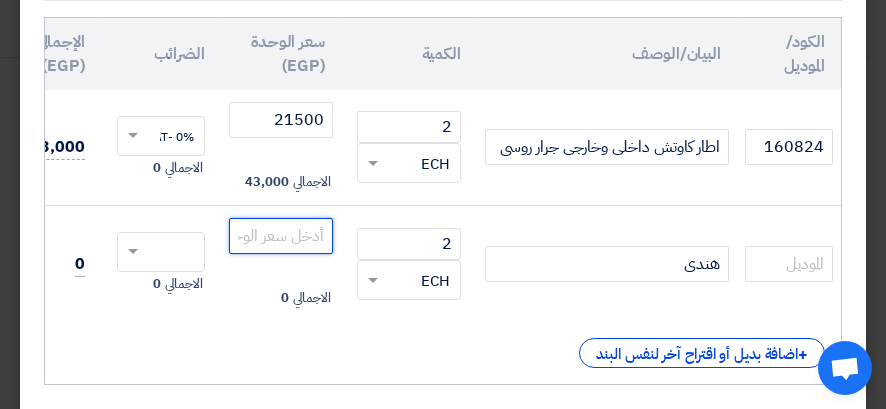click 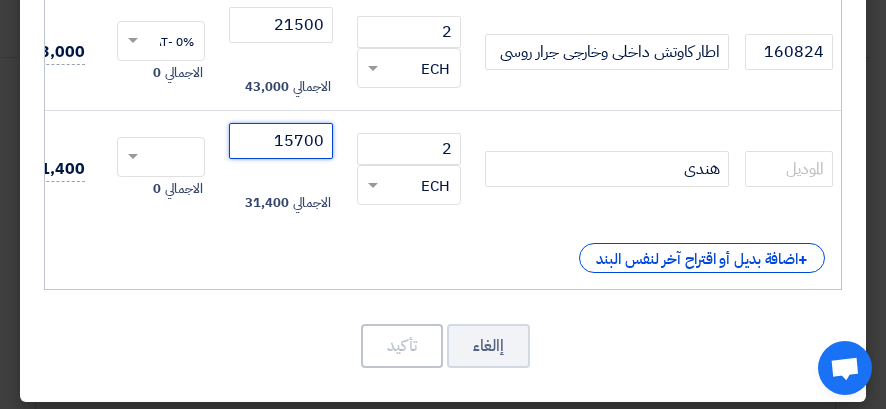 scroll, scrollTop: 496, scrollLeft: 0, axis: vertical 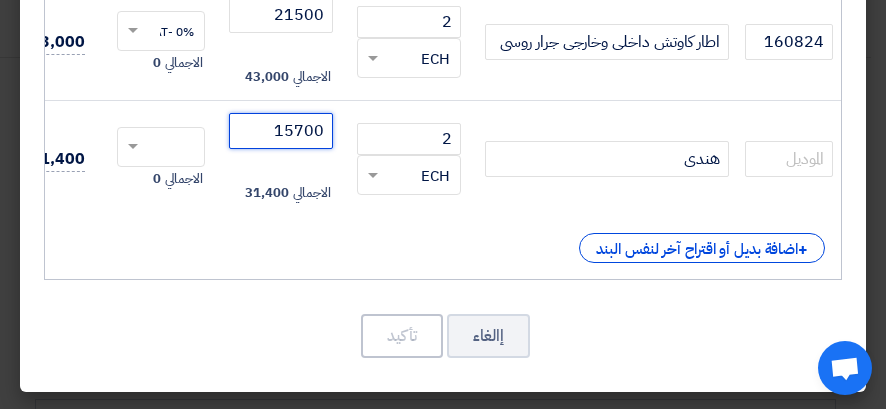 type on "15700" 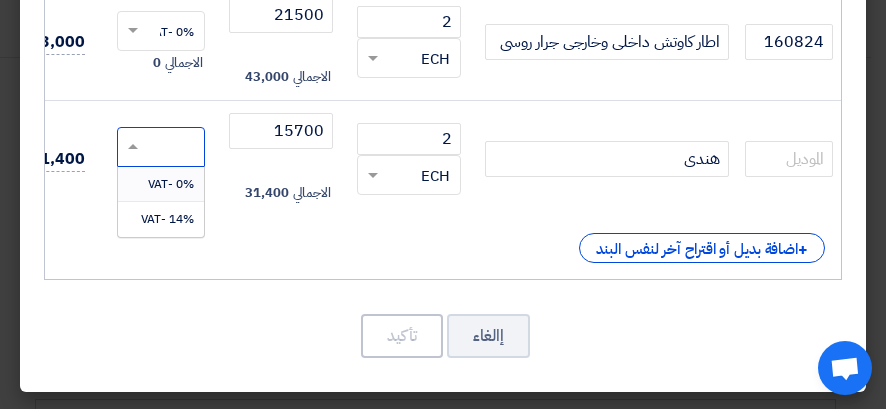 click 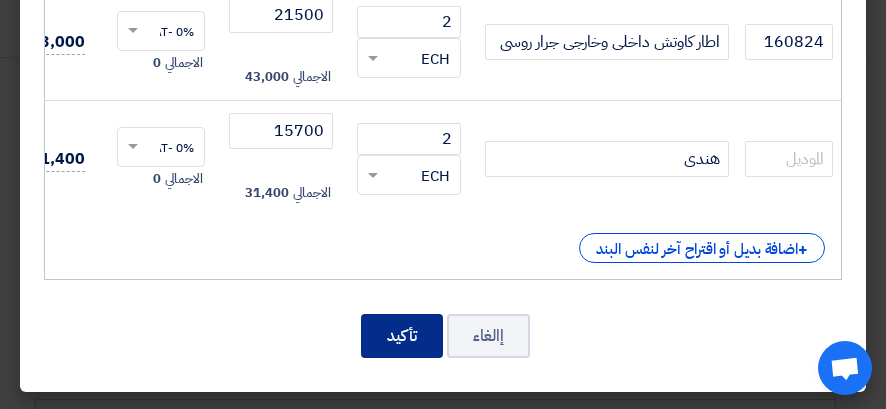 click on "تأكيد" 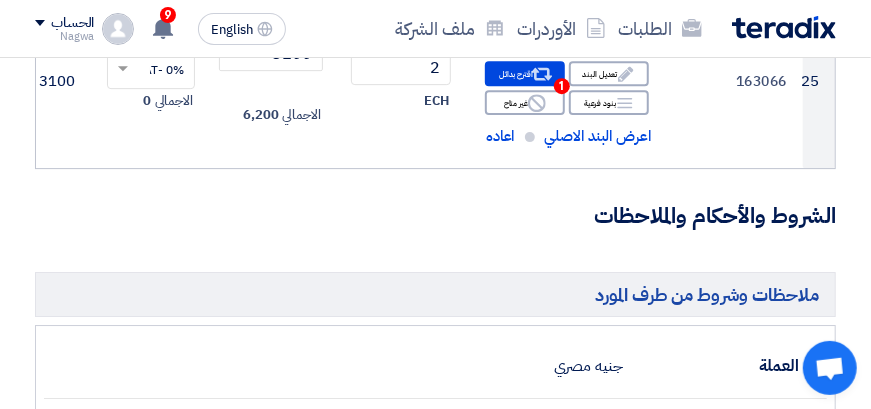 scroll, scrollTop: 4864, scrollLeft: 0, axis: vertical 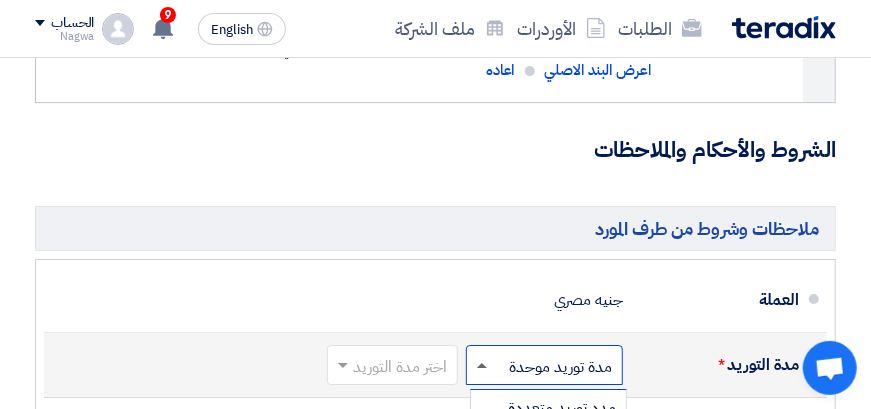 click 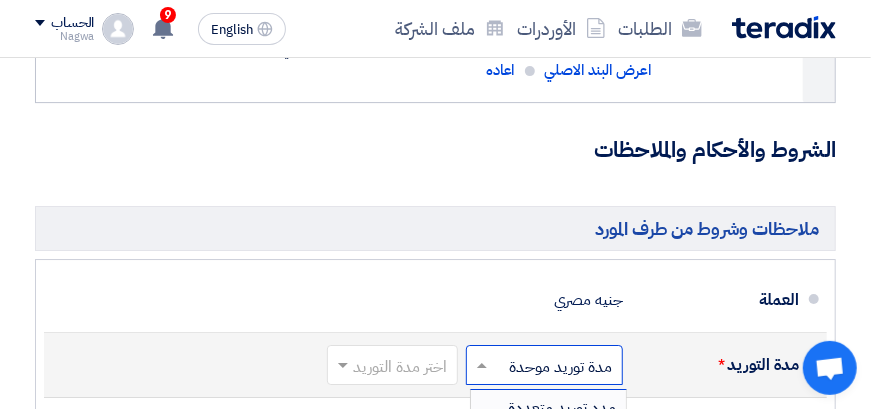 click on "مدد توريد متعددة" at bounding box center [562, 408] 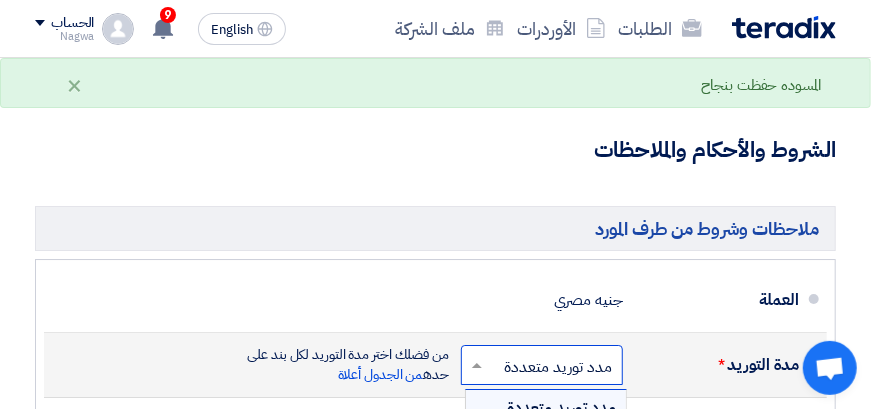 click 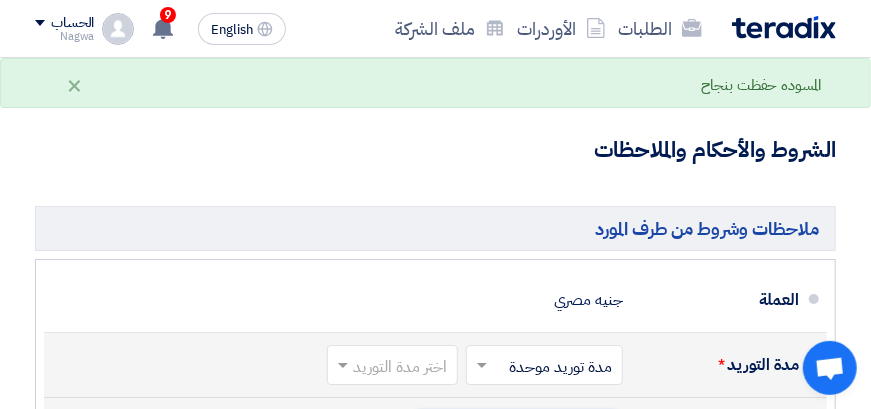 click 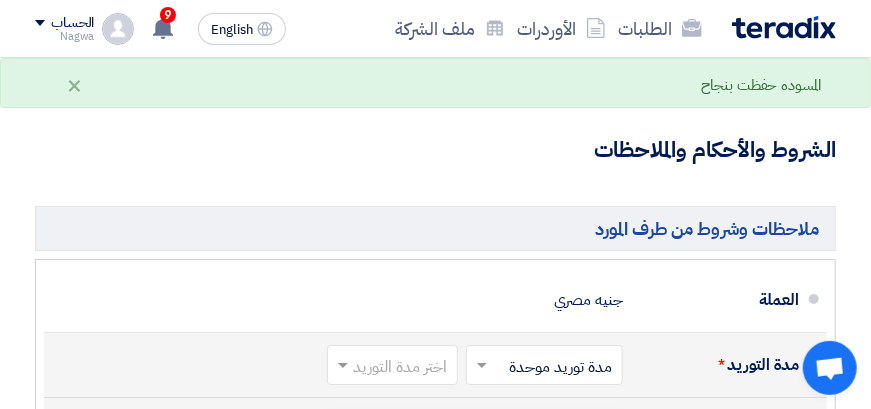 click on "Pick a date" 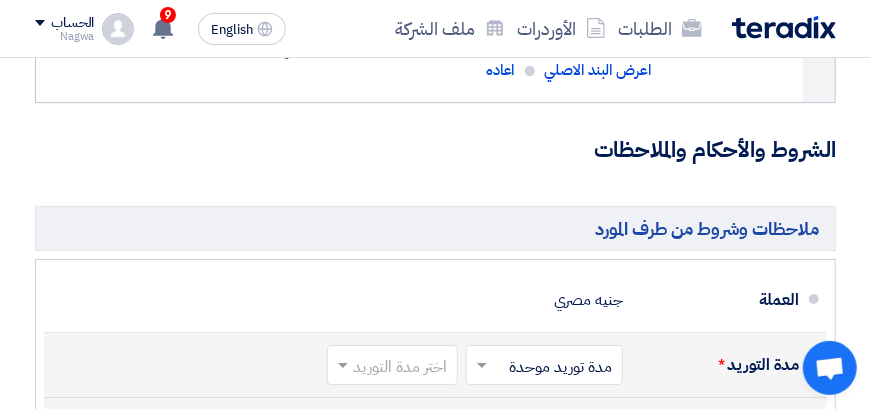 click on "Pick a date" 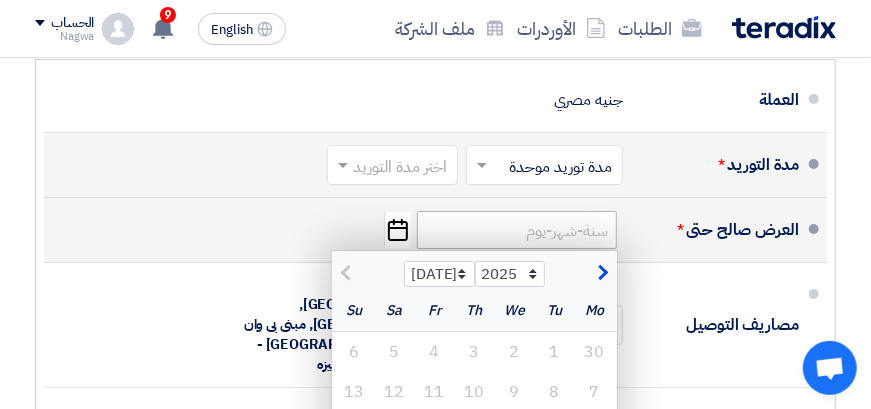 scroll, scrollTop: 5164, scrollLeft: 0, axis: vertical 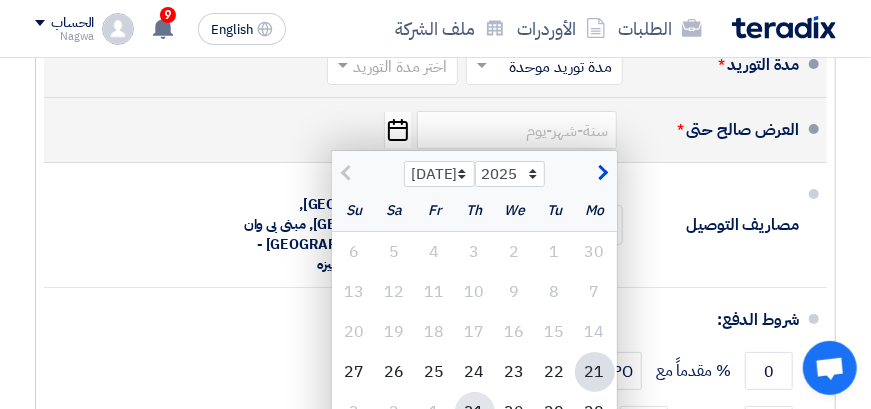 click on "31" 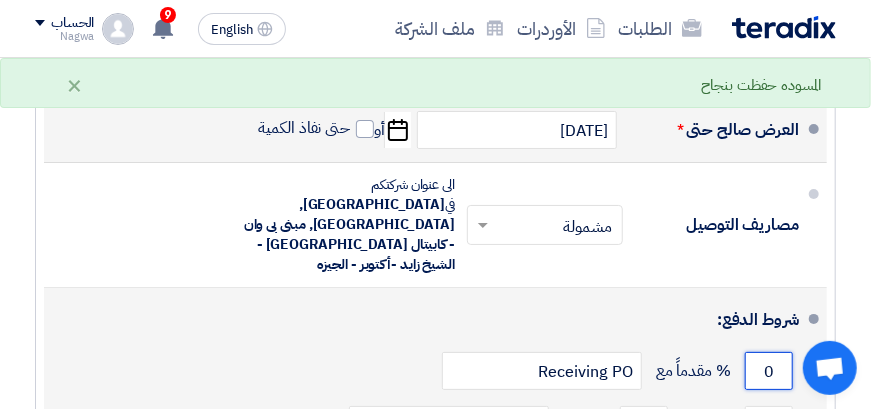 drag, startPoint x: 763, startPoint y: 203, endPoint x: 775, endPoint y: 203, distance: 12 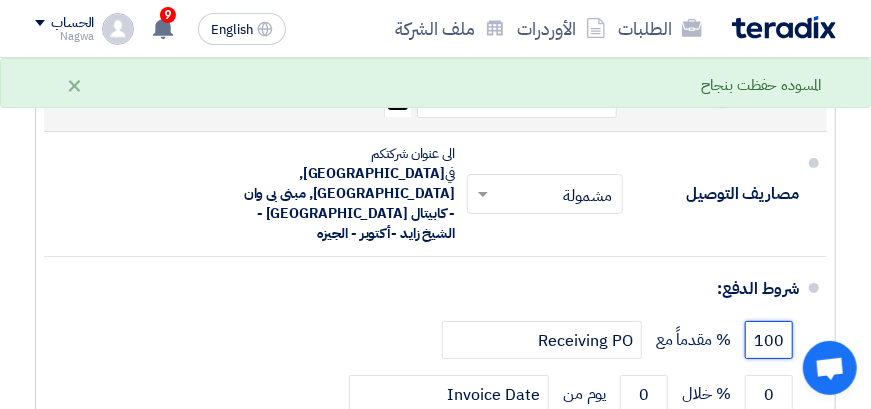 scroll, scrollTop: 5164, scrollLeft: 0, axis: vertical 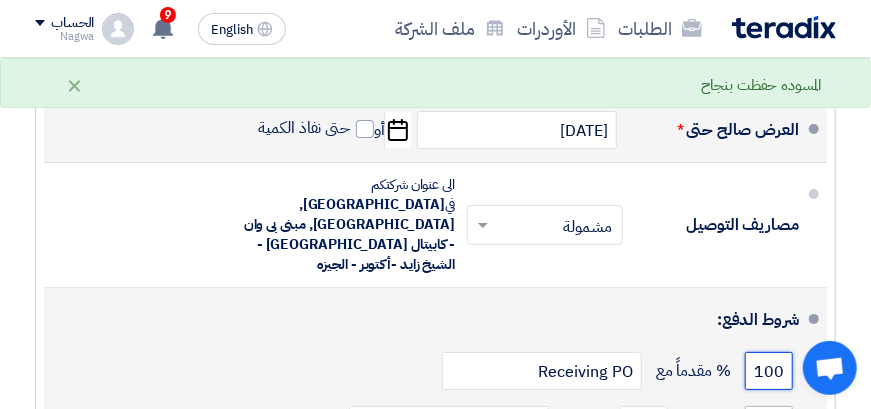 type on "100" 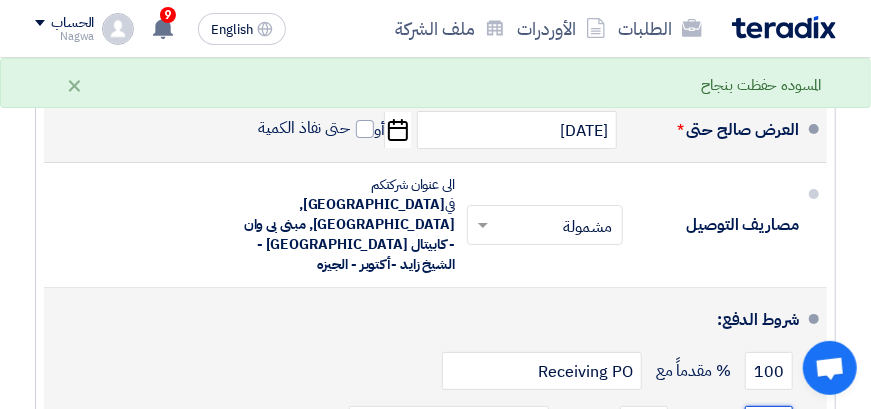 drag, startPoint x: 758, startPoint y: 250, endPoint x: 792, endPoint y: 246, distance: 34.234486 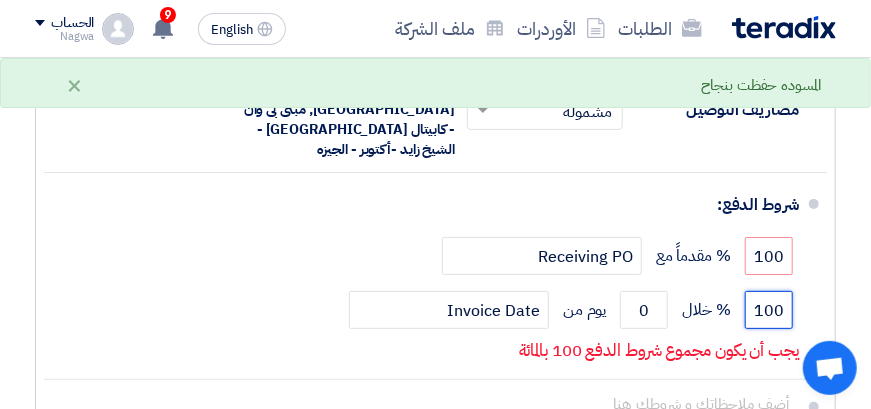 scroll, scrollTop: 5064, scrollLeft: 0, axis: vertical 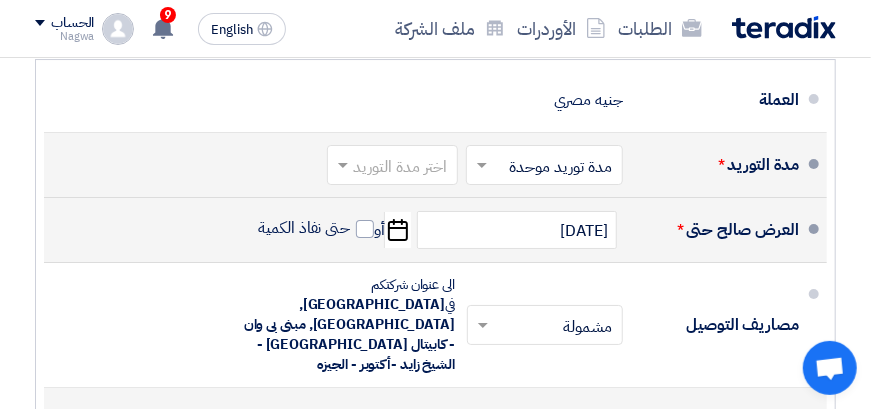 drag, startPoint x: 791, startPoint y: 355, endPoint x: 726, endPoint y: 354, distance: 65.00769 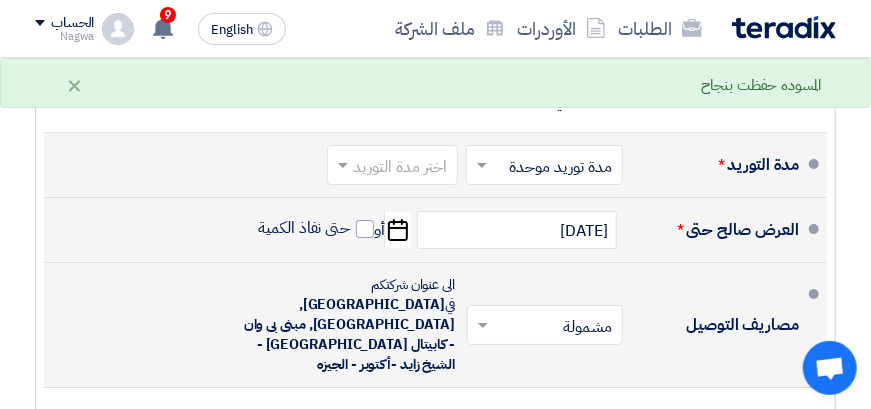 scroll, scrollTop: 4964, scrollLeft: 0, axis: vertical 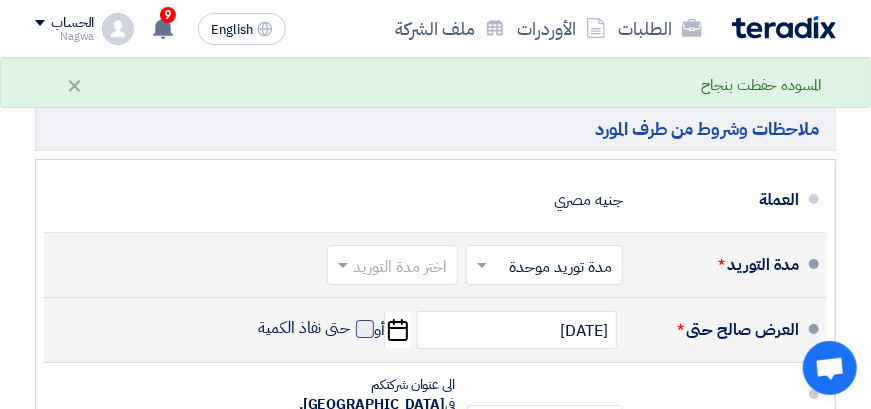click 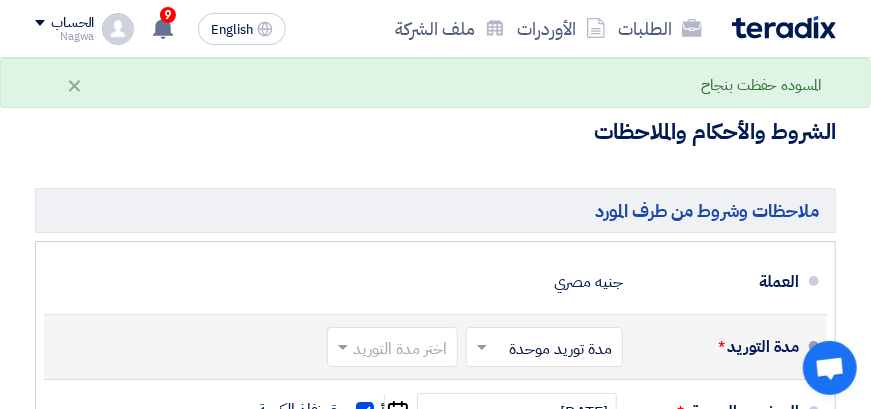 scroll, scrollTop: 4864, scrollLeft: 0, axis: vertical 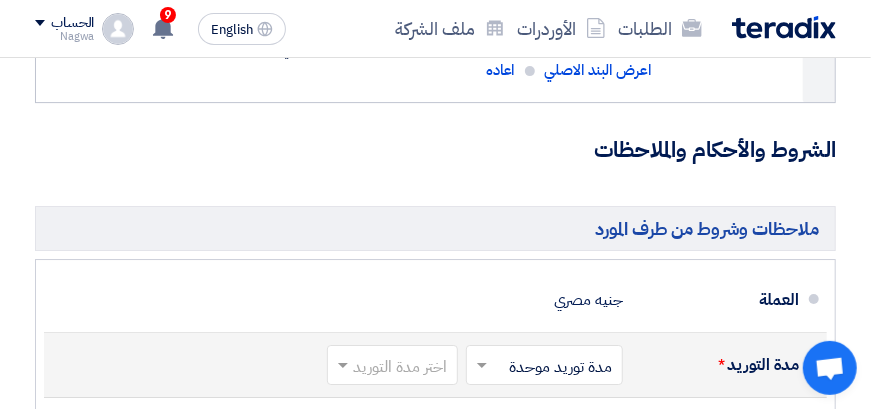 click 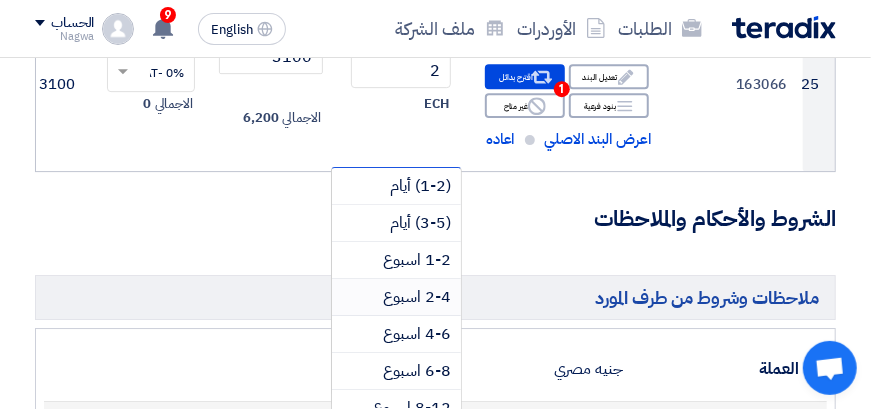scroll, scrollTop: 4764, scrollLeft: 0, axis: vertical 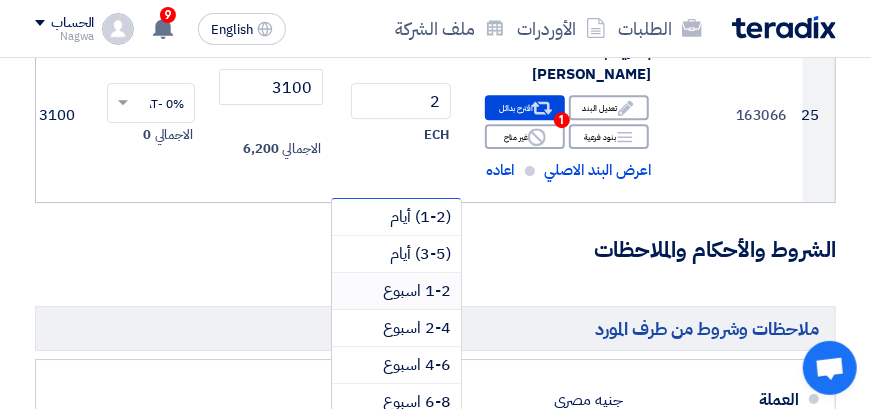 click on "1-2 اسبوع" at bounding box center [417, 291] 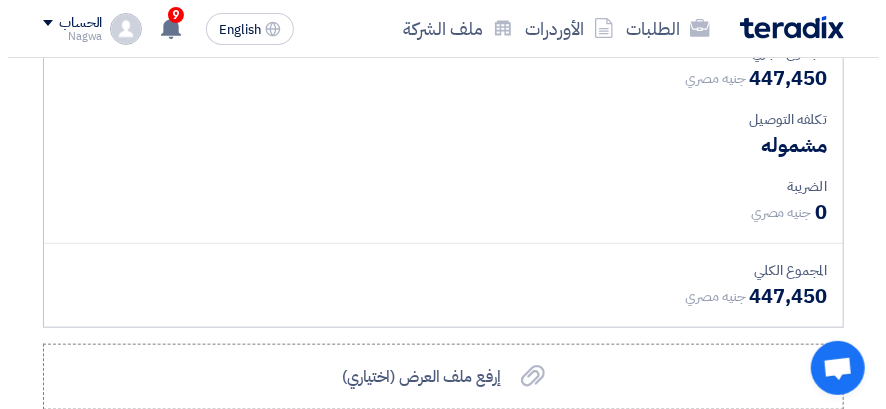 scroll, scrollTop: 5764, scrollLeft: 0, axis: vertical 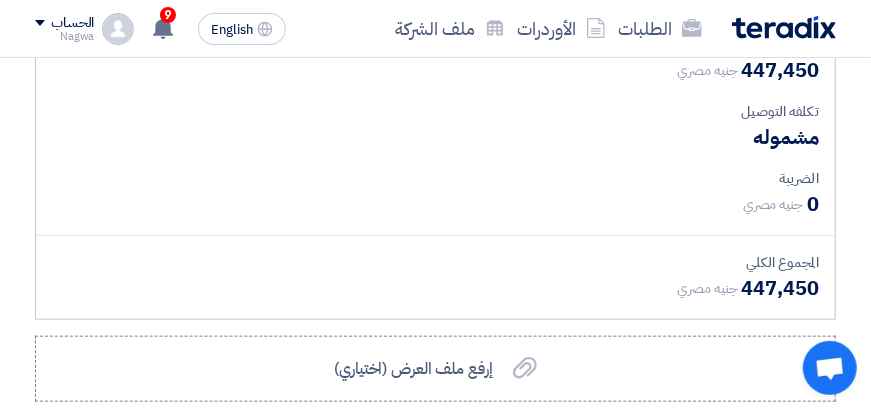 click on "إرسال العرض" 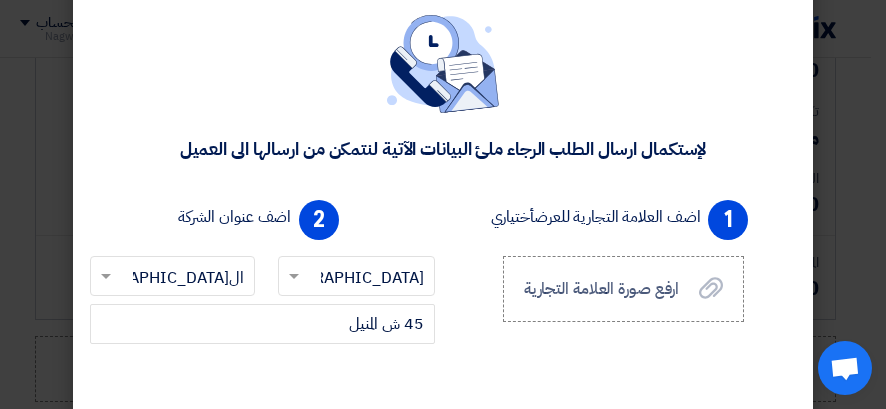 scroll, scrollTop: 171, scrollLeft: 0, axis: vertical 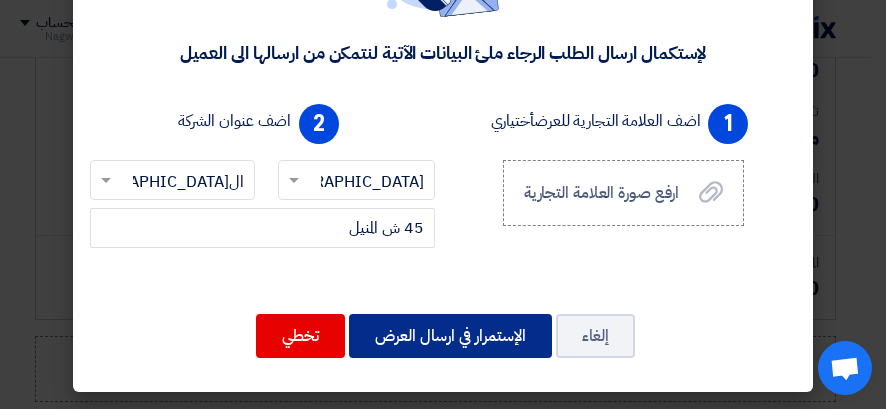 click on "الإستمرار في ارسال العرض" 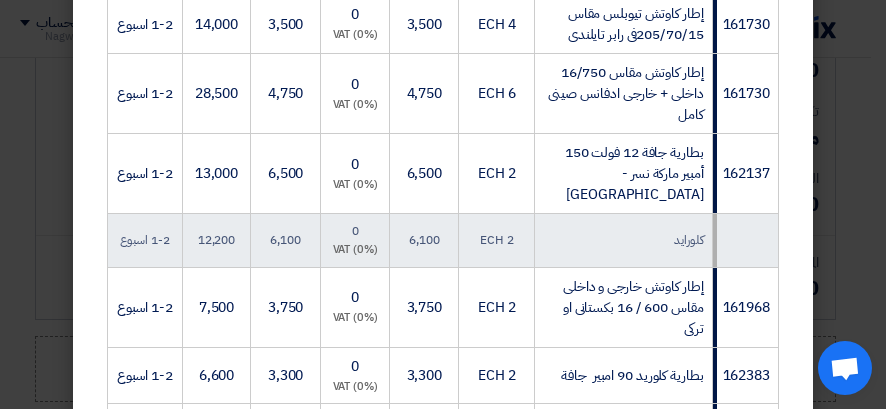 scroll, scrollTop: 1061, scrollLeft: 0, axis: vertical 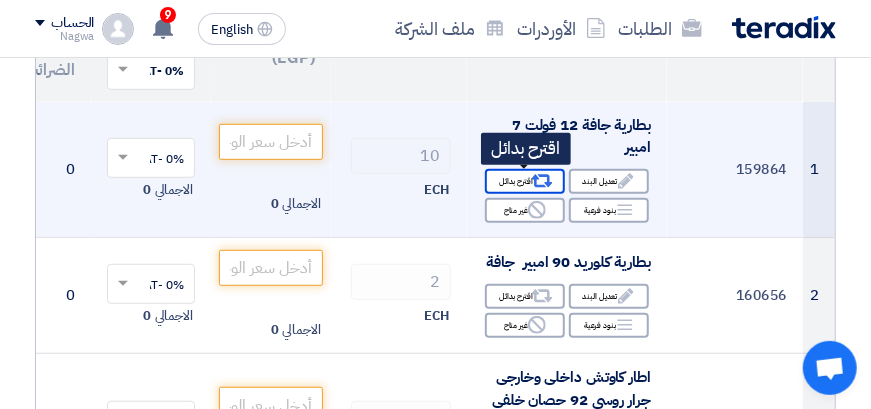 click on "Alternative
اقترح بدائل" 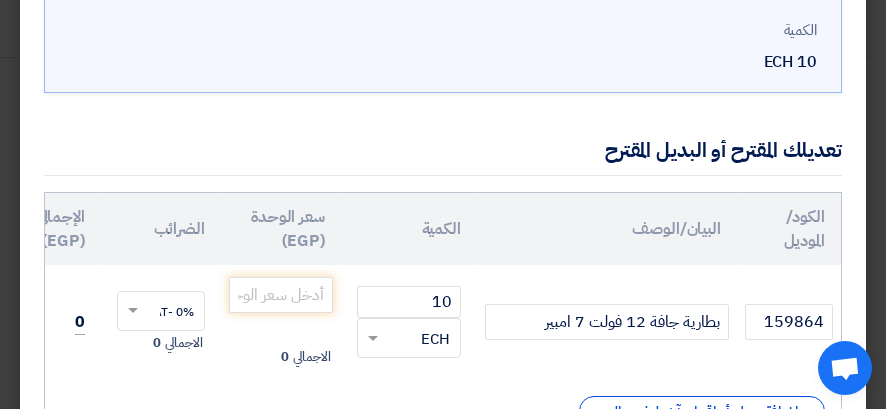 scroll, scrollTop: 200, scrollLeft: 0, axis: vertical 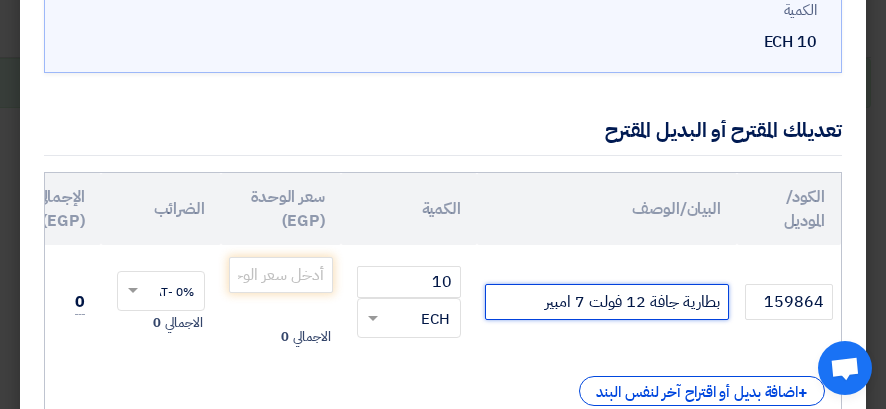 drag, startPoint x: 584, startPoint y: 300, endPoint x: 571, endPoint y: 300, distance: 13 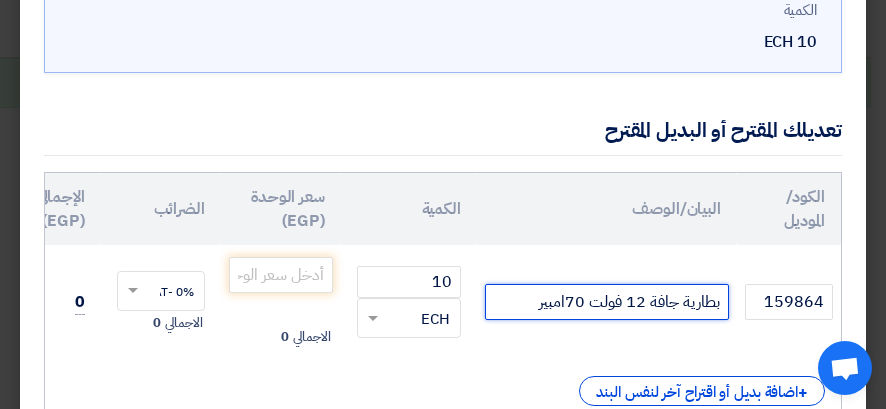 click on "بطارية جافة 12 فولت 70امبير" 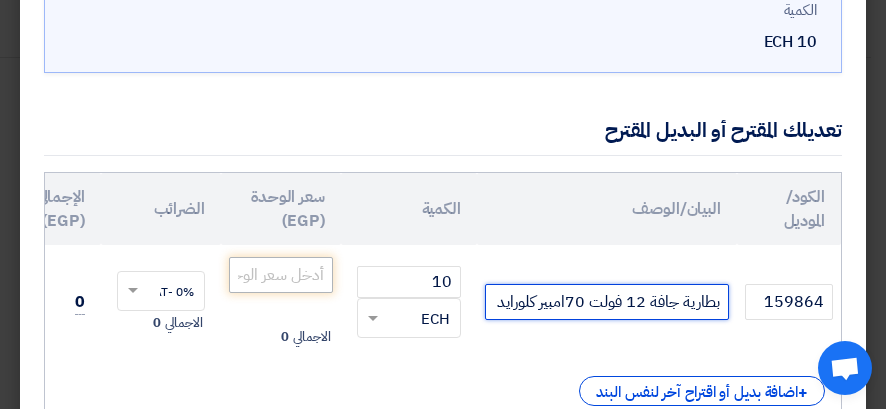 type on "بطارية جافة 12 فولت 70امبير كلورايد" 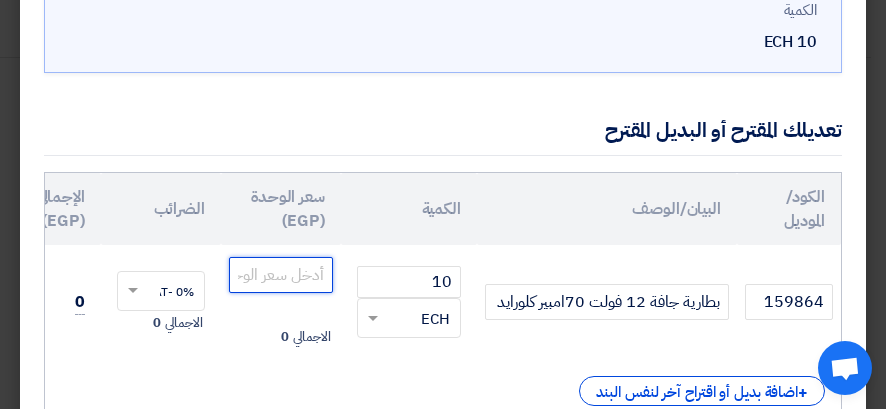 click 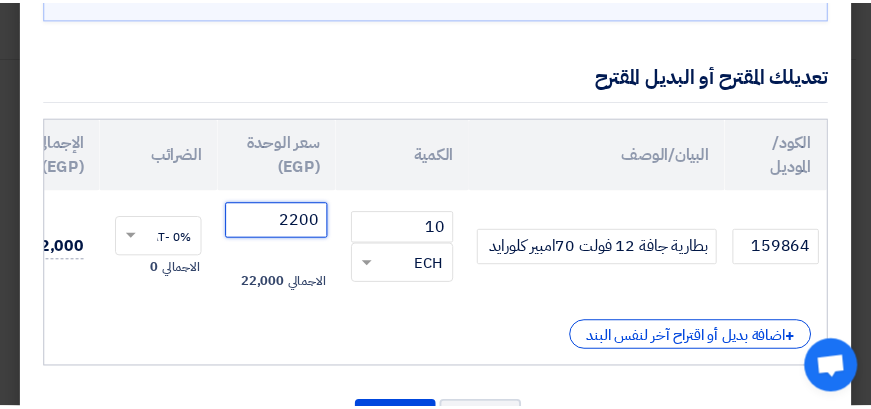 scroll, scrollTop: 355, scrollLeft: 0, axis: vertical 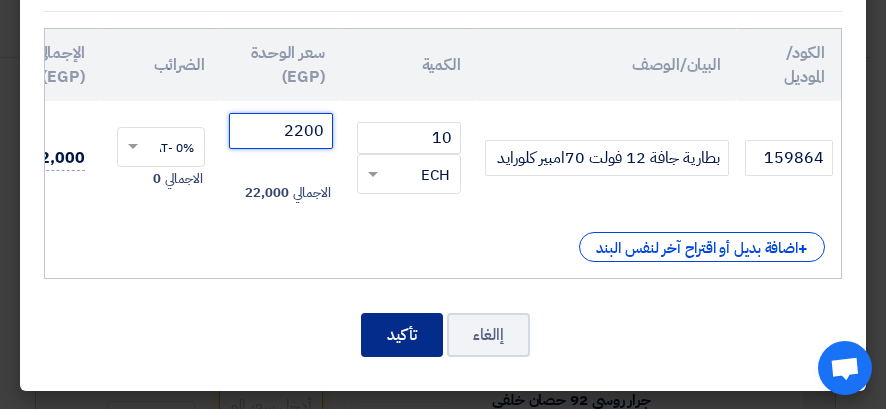 type on "2200" 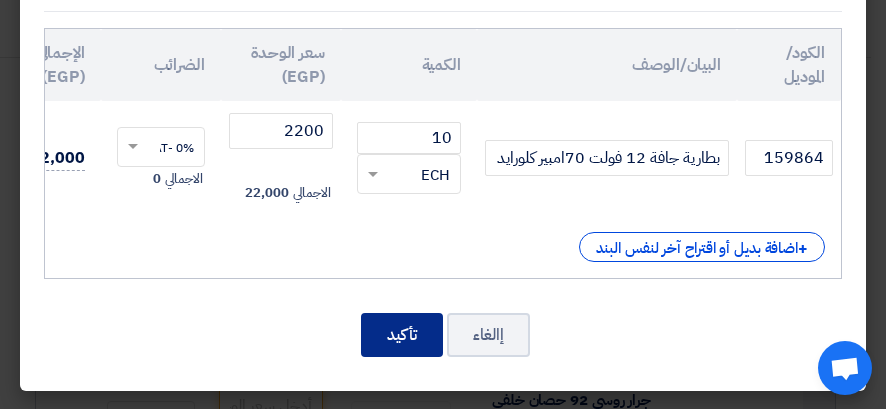 click on "تأكيد" 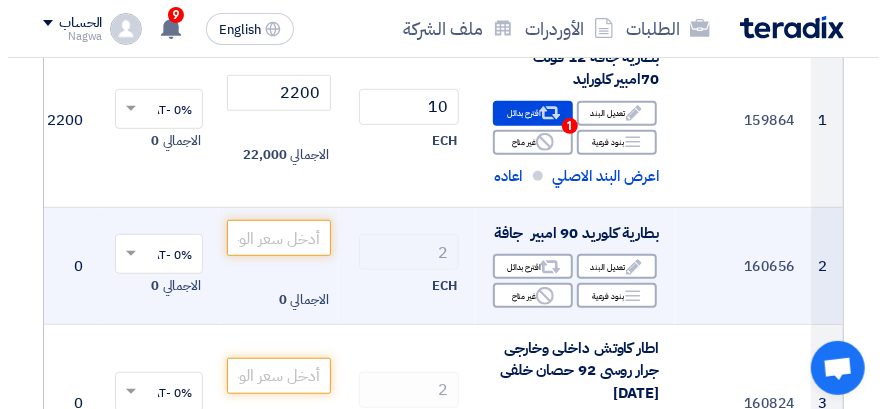 scroll, scrollTop: 400, scrollLeft: 0, axis: vertical 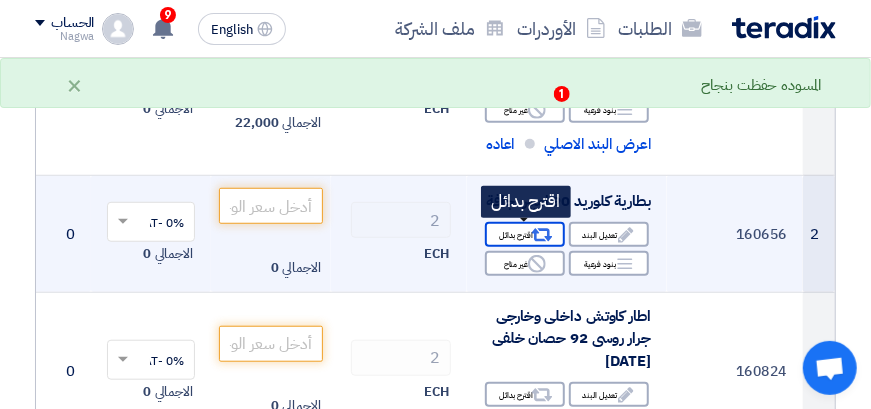click on "Alternative
اقترح بدائل" 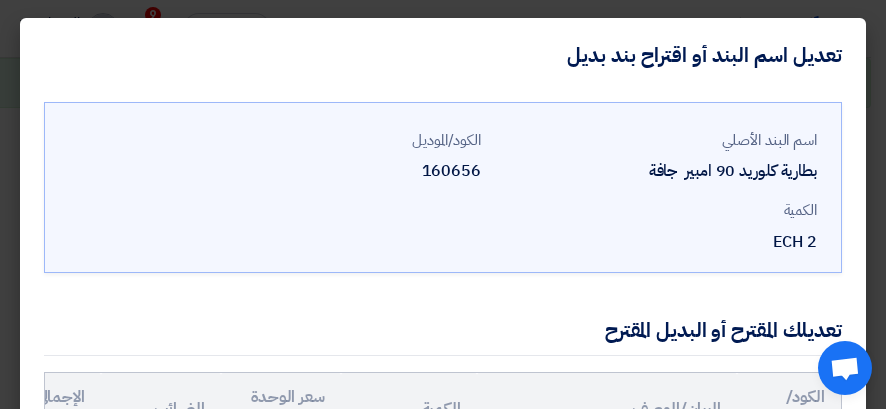 scroll, scrollTop: 200, scrollLeft: 0, axis: vertical 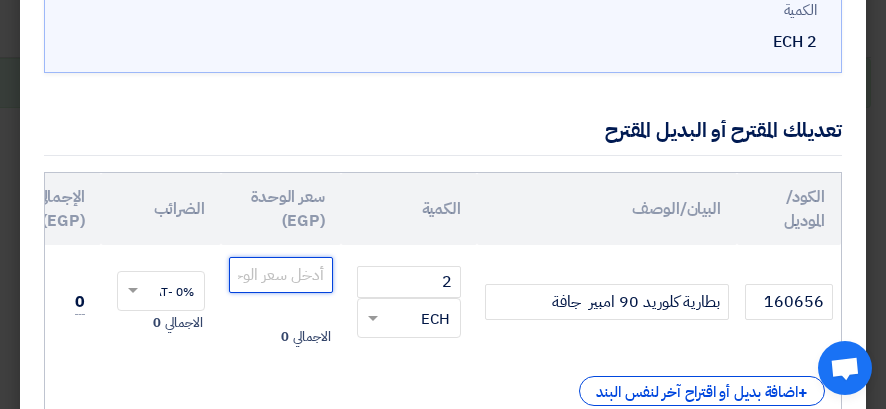click 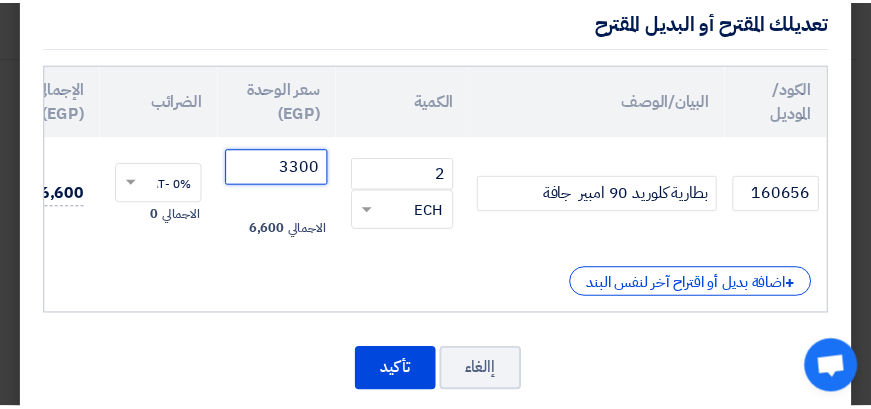 scroll, scrollTop: 355, scrollLeft: 0, axis: vertical 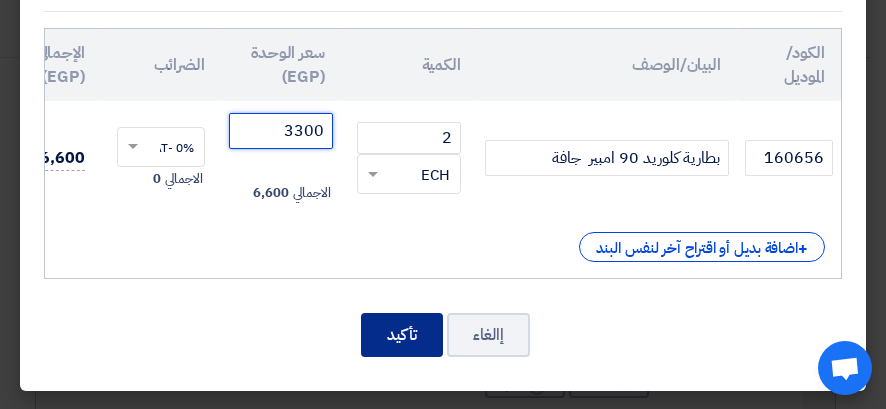 type on "3300" 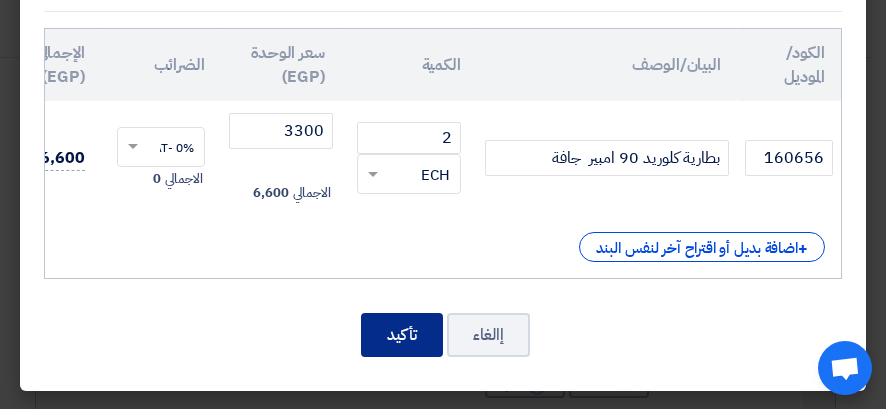 click on "تأكيد" 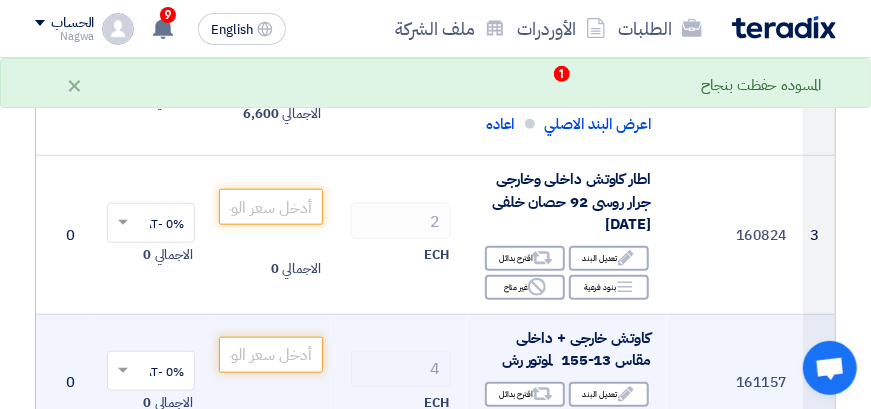 scroll, scrollTop: 600, scrollLeft: 0, axis: vertical 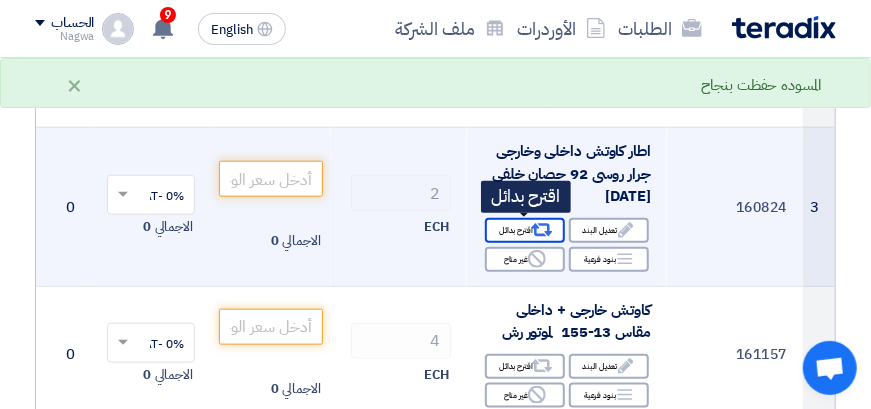 click on "Alternative
اقترح بدائل" 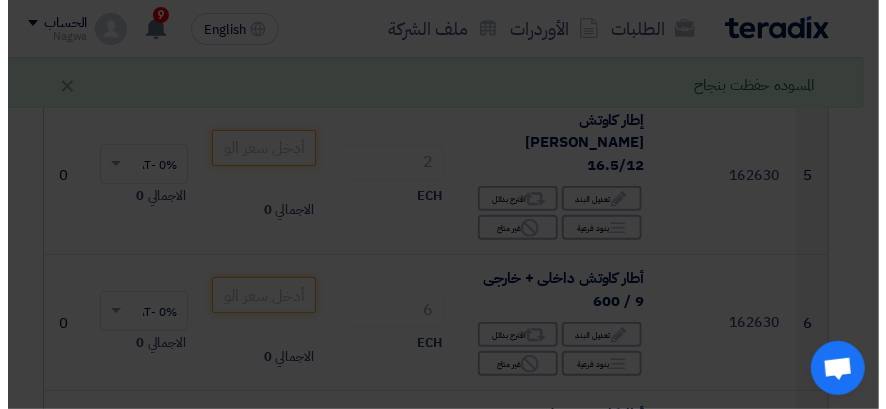 scroll, scrollTop: 426, scrollLeft: 0, axis: vertical 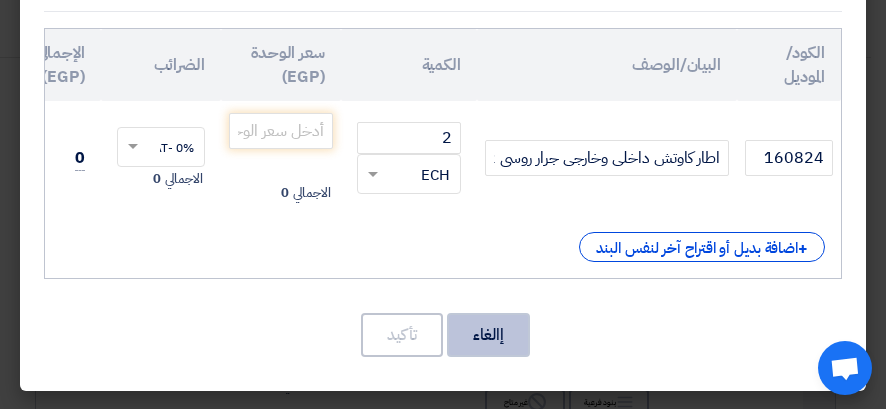 click on "إالغاء" 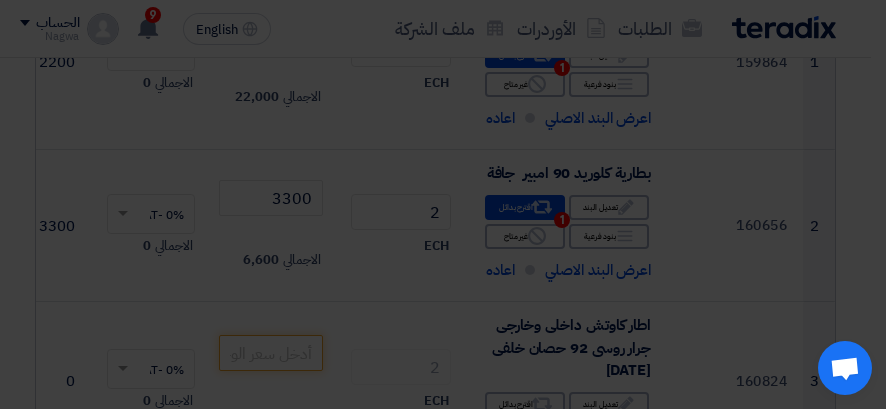 scroll, scrollTop: 82, scrollLeft: 0, axis: vertical 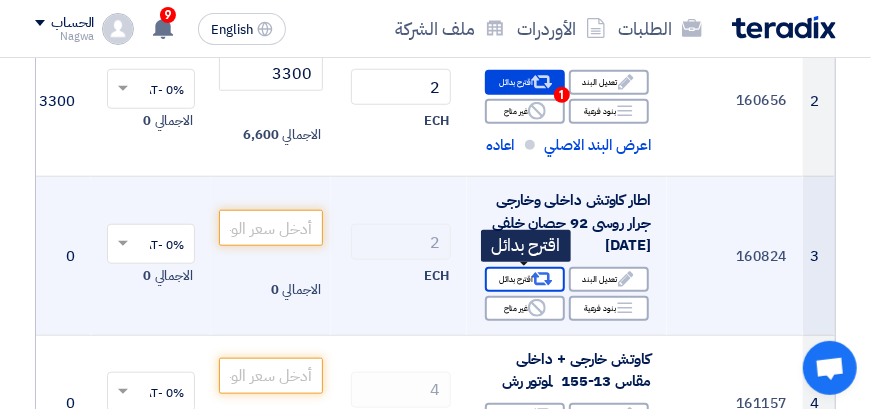 click on "Alternative
اقترح بدائل" 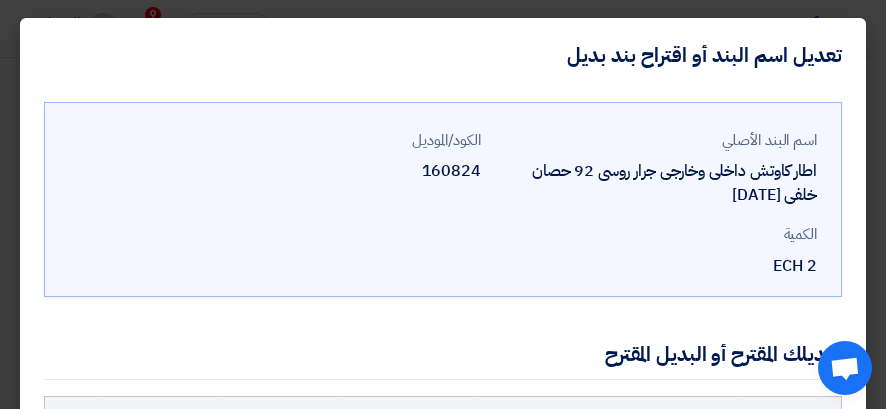 scroll, scrollTop: 200, scrollLeft: 0, axis: vertical 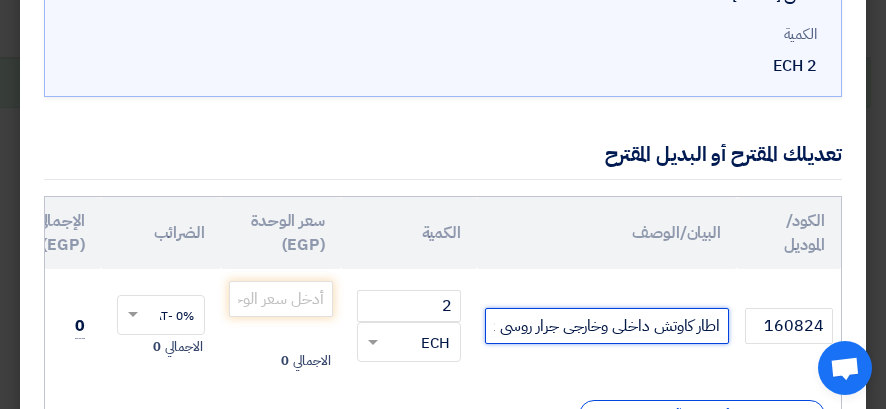 click on "اطار كاوتش داخلى وخارجى جرار روسى 92 حصان خلفى [DATE]" 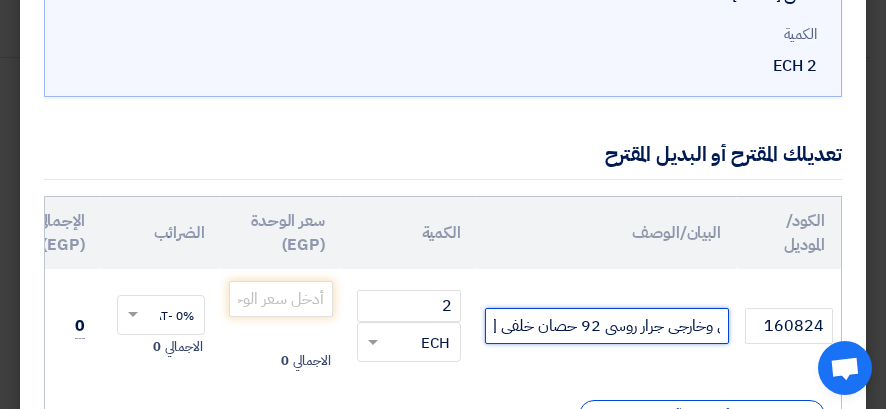 scroll, scrollTop: 0, scrollLeft: -156, axis: horizontal 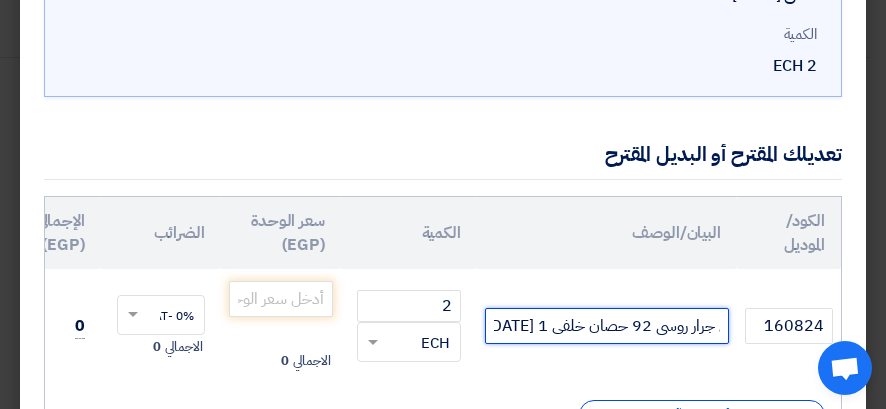 type on "اطار كاوتش داخلى وخارجى جرار روسى 92 حصان خلفى [DATE]" 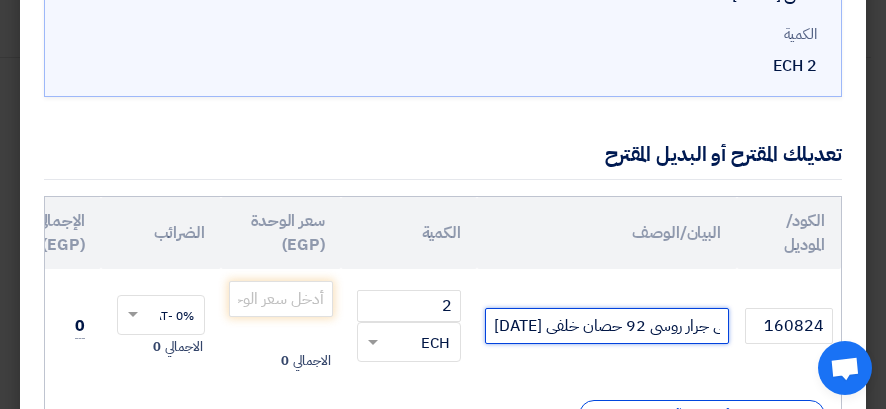 scroll, scrollTop: 379, scrollLeft: 0, axis: vertical 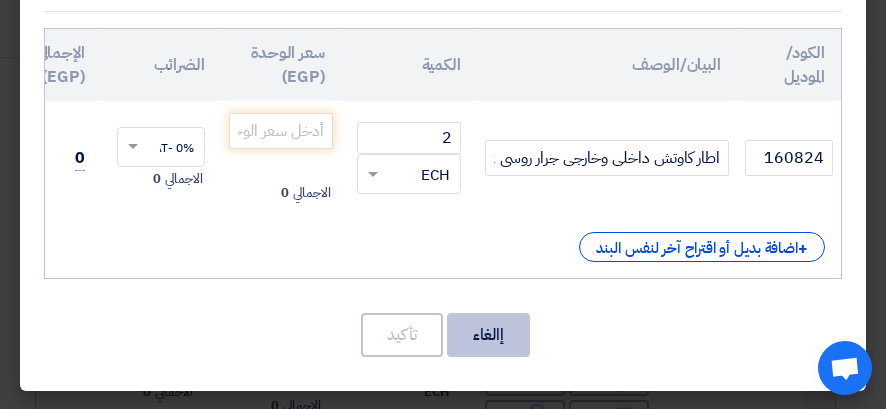 click on "إالغاء" 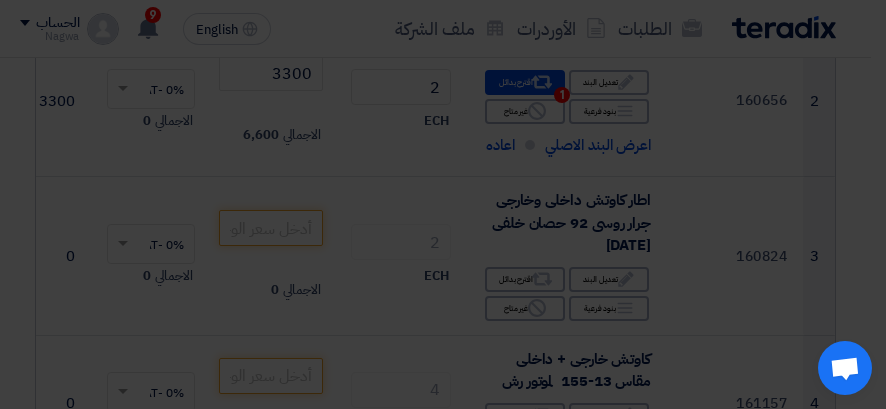 scroll, scrollTop: 877, scrollLeft: 0, axis: vertical 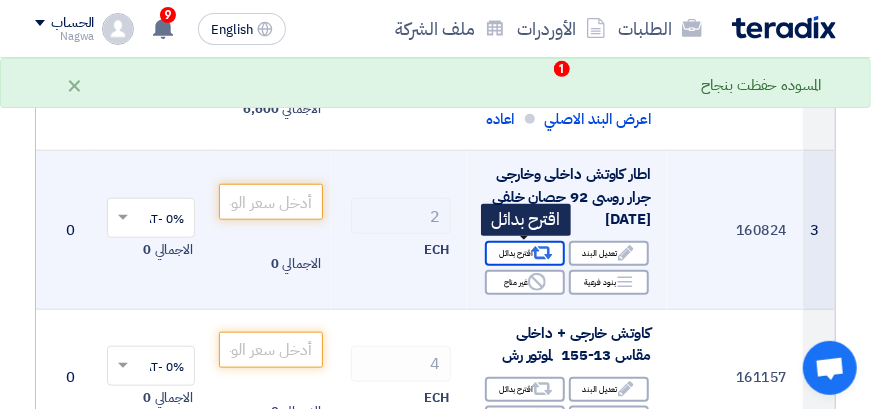 click 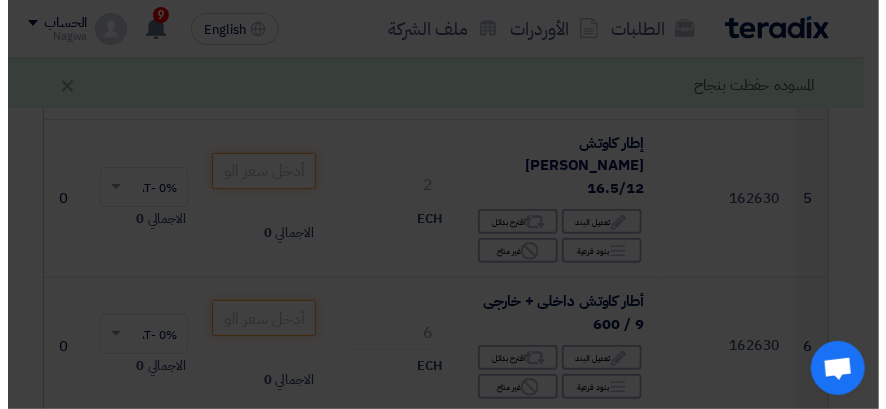 scroll, scrollTop: 403, scrollLeft: 0, axis: vertical 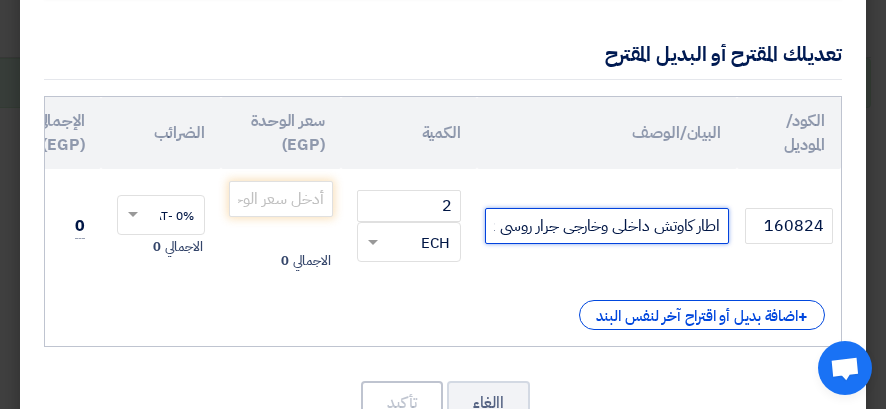 click on "اطار كاوتش داخلى وخارجى جرار روسى 92 حصان خلفى [DATE]" 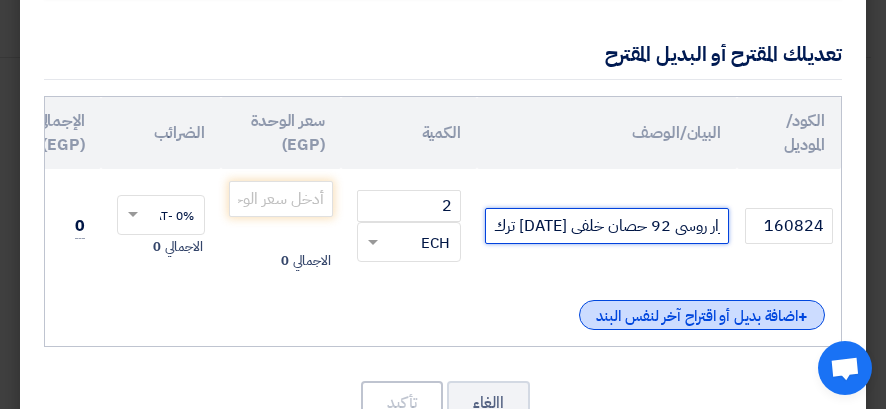 scroll, scrollTop: 0, scrollLeft: -190, axis: horizontal 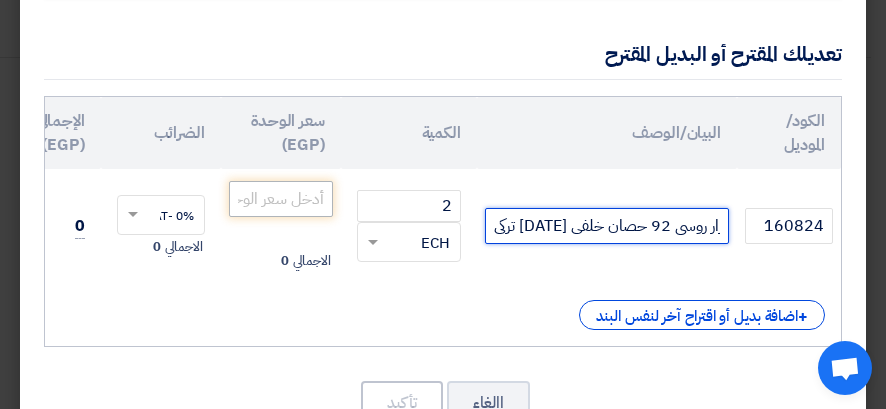 type on "اطار كاوتش داخلى وخارجى جرار روسى 92 حصان خلفى [DATE] تركى" 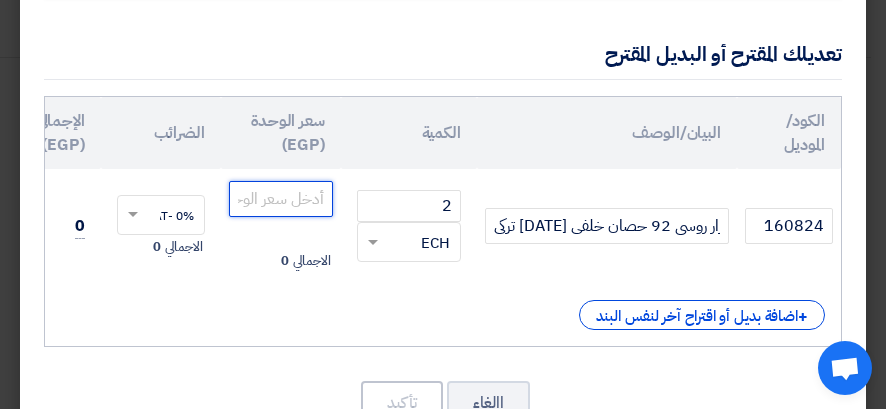 scroll, scrollTop: 0, scrollLeft: 0, axis: both 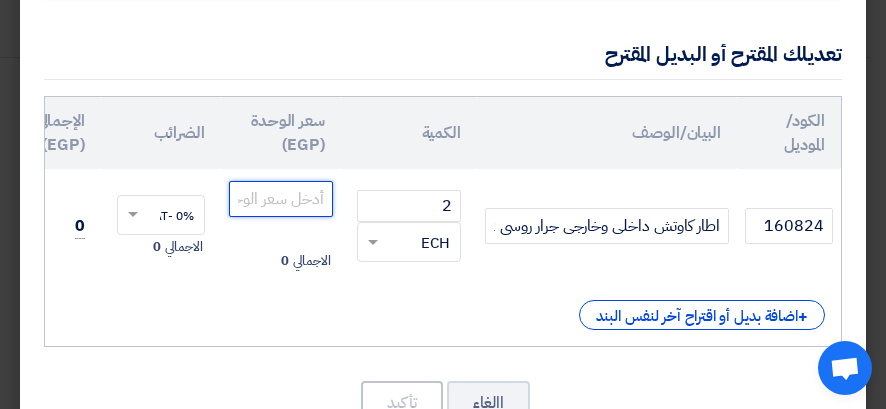 drag, startPoint x: 270, startPoint y: 182, endPoint x: 272, endPoint y: 198, distance: 16.124516 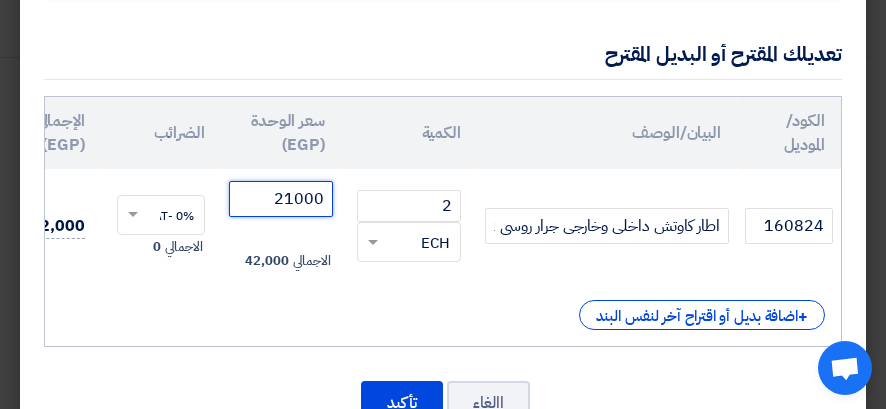 scroll, scrollTop: 379, scrollLeft: 0, axis: vertical 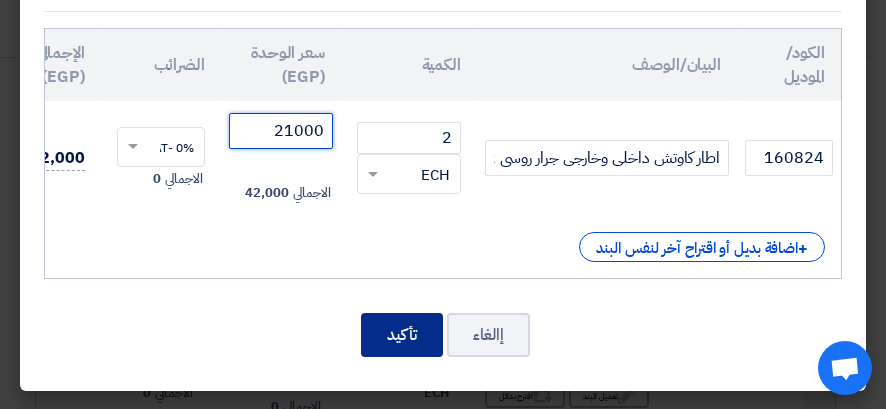 type on "21000" 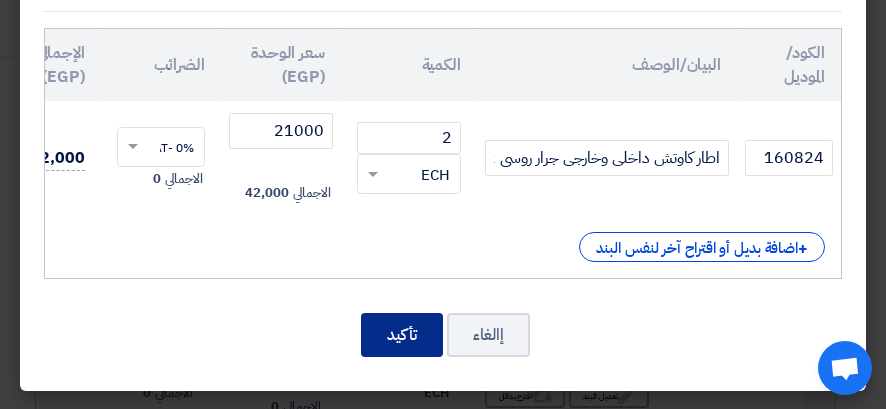 click on "تأكيد" 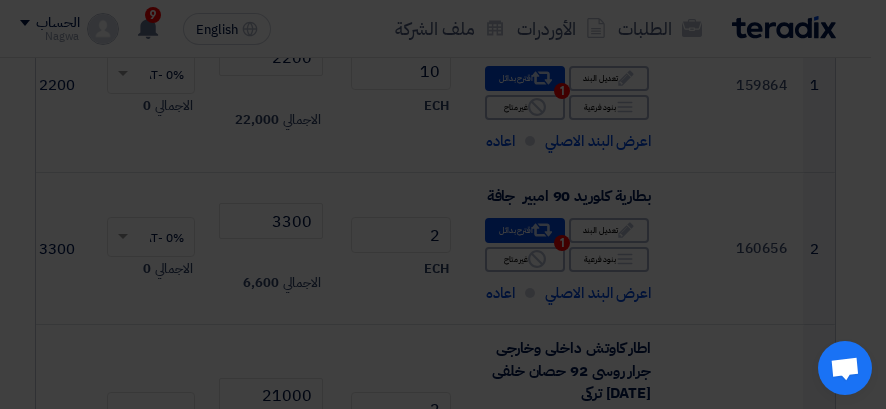 scroll, scrollTop: 729, scrollLeft: 0, axis: vertical 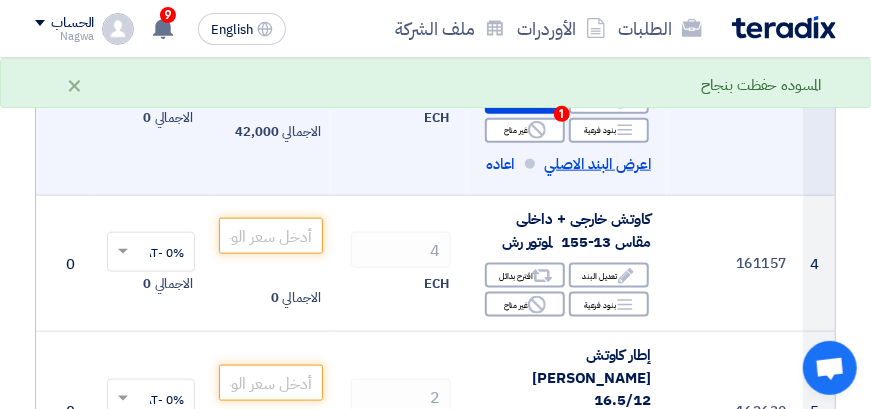 click on "اعرض البند الاصلي" 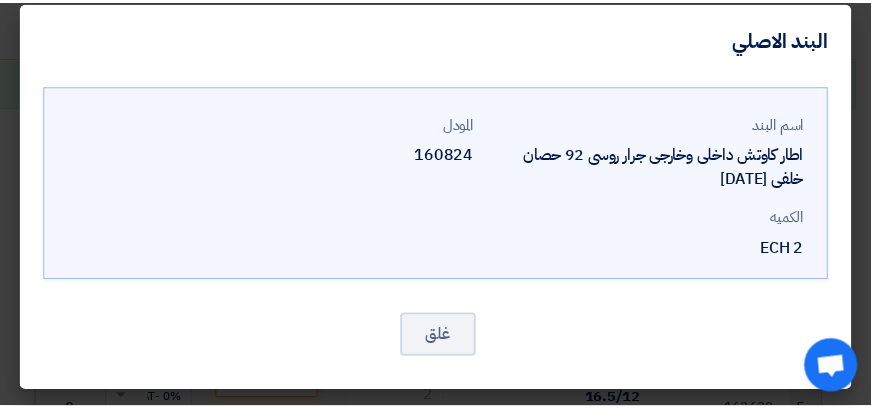 scroll, scrollTop: 0, scrollLeft: 0, axis: both 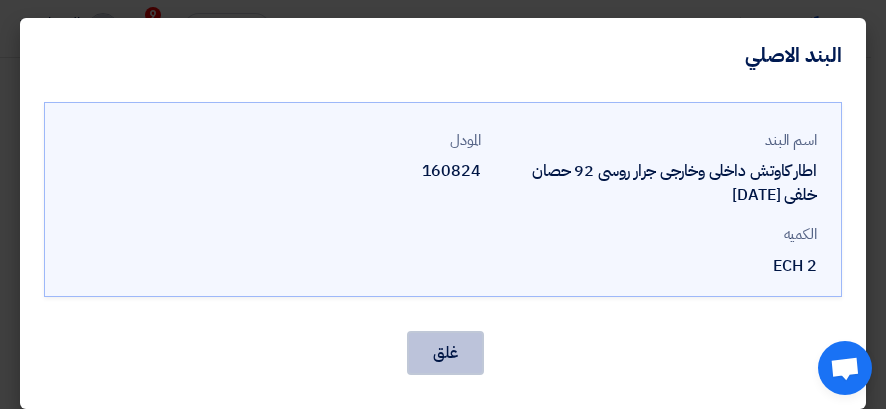 click on "غلق" 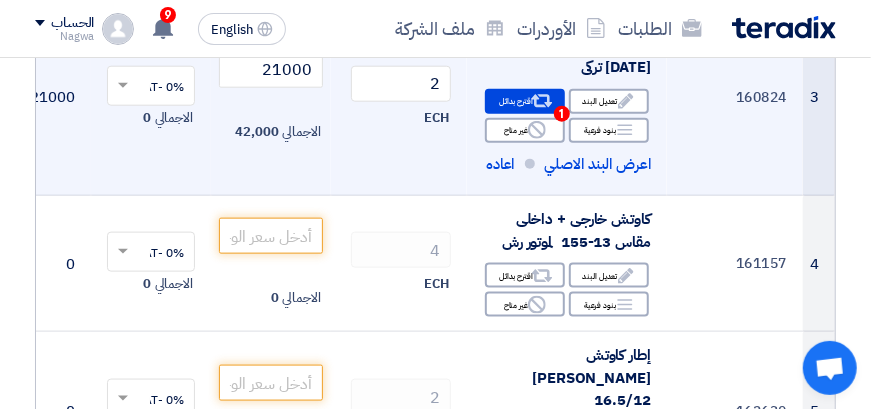 drag, startPoint x: 447, startPoint y: 346, endPoint x: 336, endPoint y: 159, distance: 217.46265 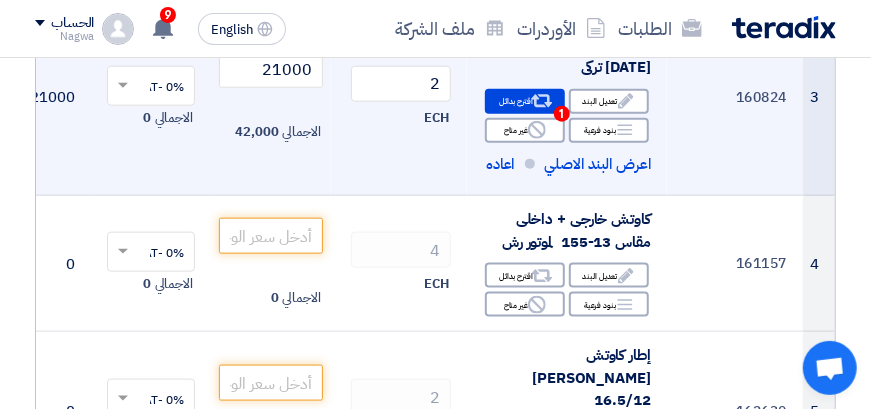 click on "2
ECH" 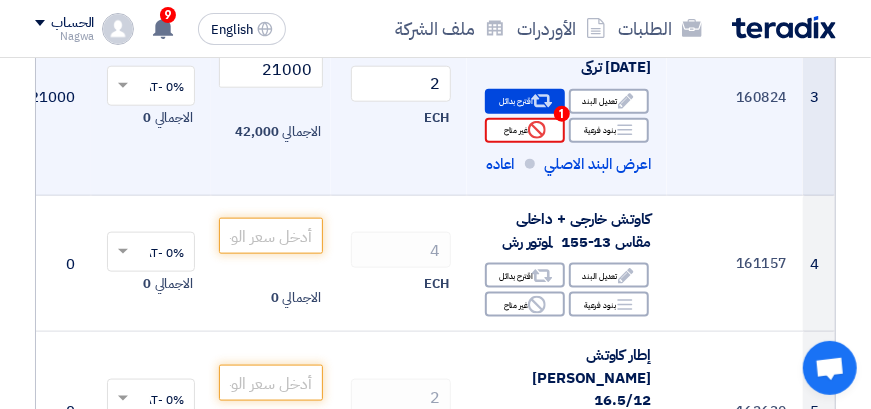 scroll, scrollTop: 629, scrollLeft: 0, axis: vertical 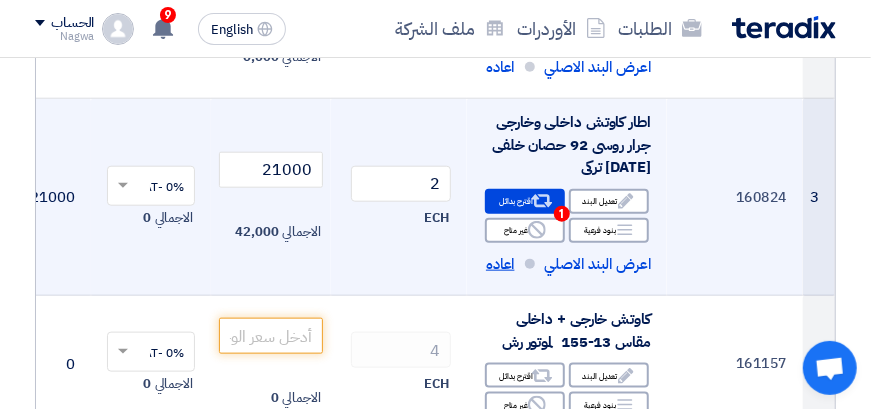 click on "اعاده" 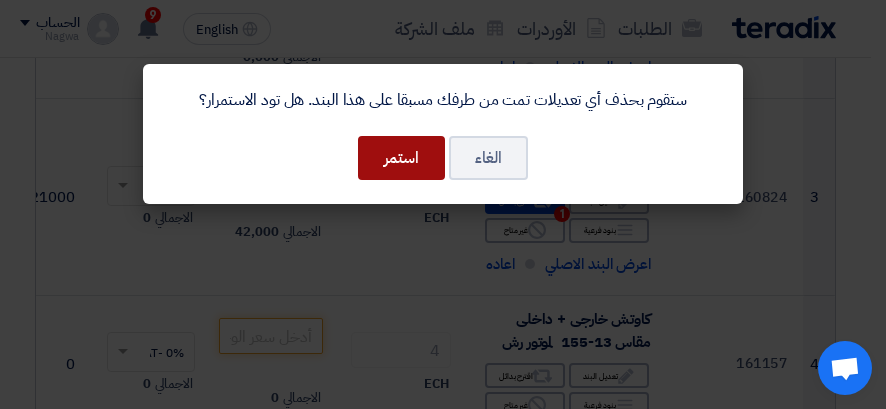 click on "استمر" 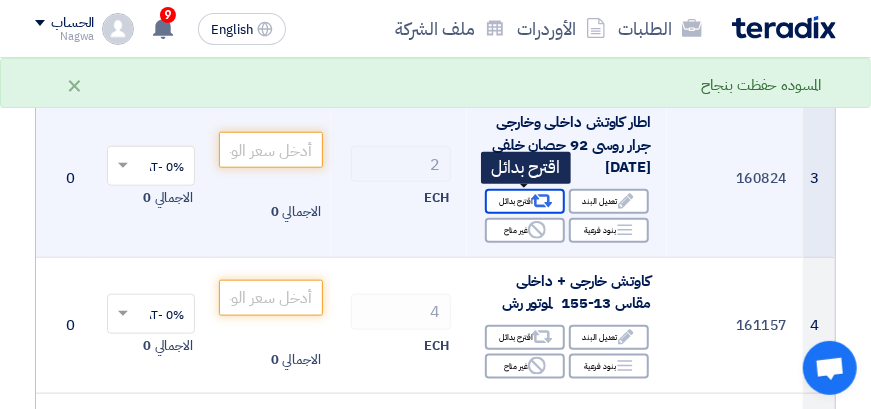 click on "Alternative
اقترح بدائل" 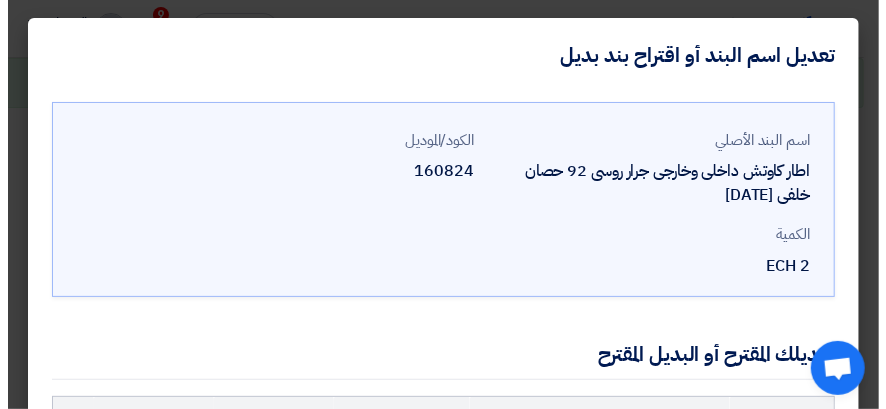 scroll, scrollTop: 455, scrollLeft: 0, axis: vertical 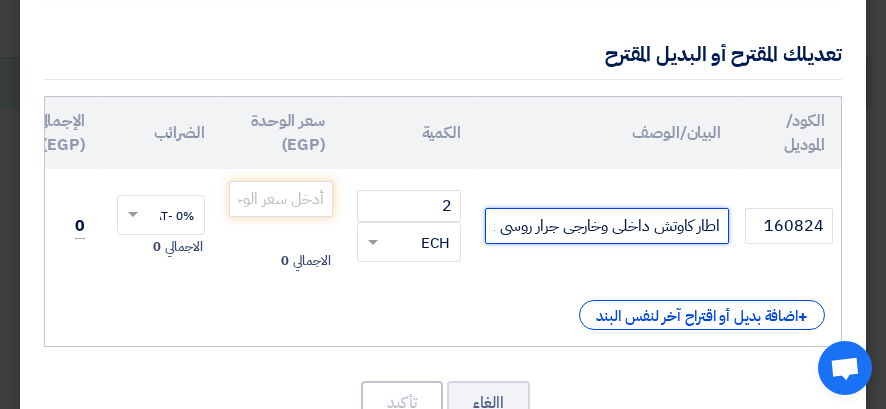 click on "اطار كاوتش داخلى وخارجى جرار روسى 92 حصان خلفى [DATE]" 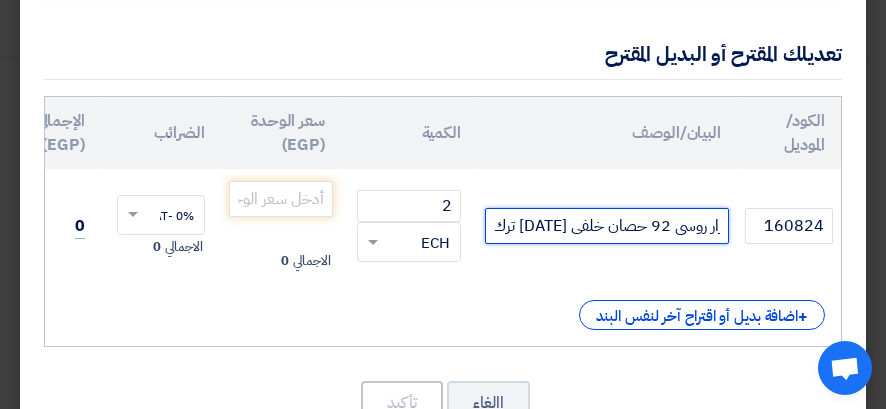 scroll, scrollTop: 0, scrollLeft: -190, axis: horizontal 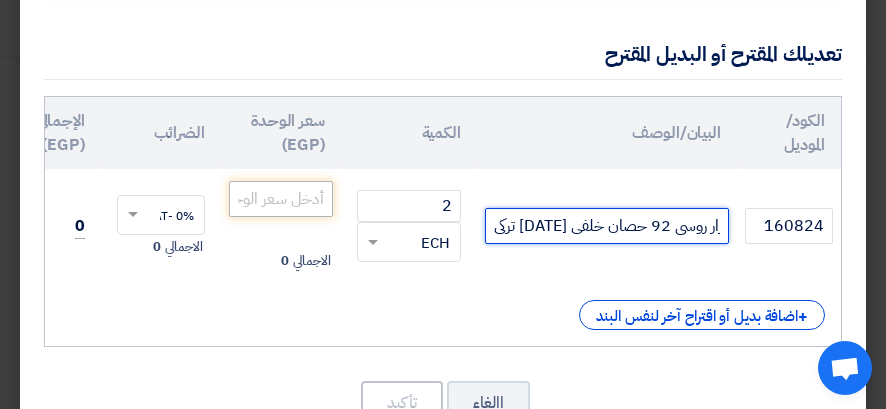 type on "اطار كاوتش داخلى وخارجى جرار روسى 92 حصان خلفى [DATE] تركى" 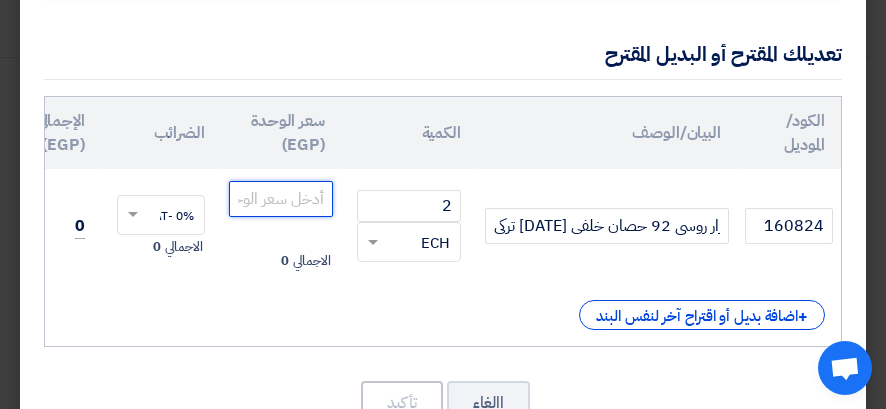 scroll, scrollTop: 0, scrollLeft: 0, axis: both 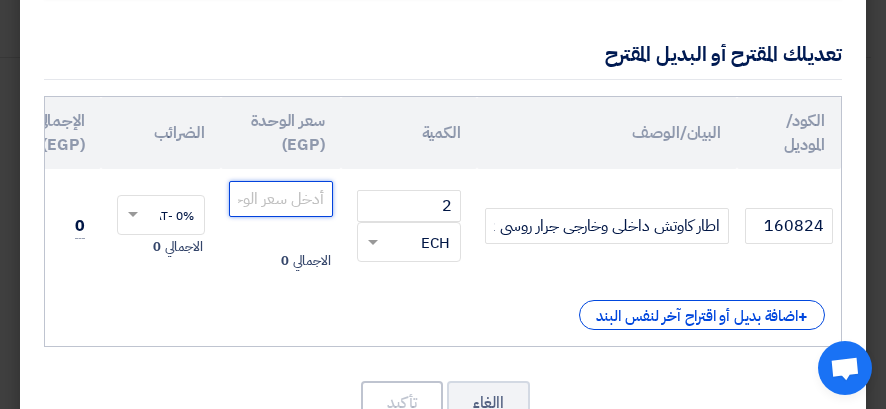 click 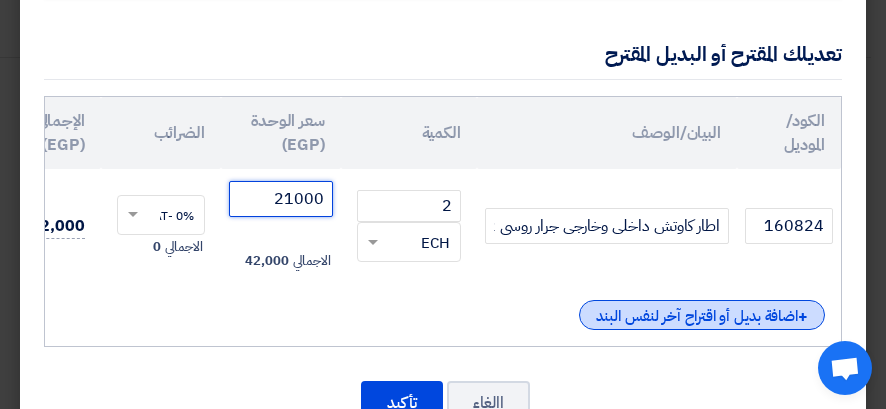 type on "21000" 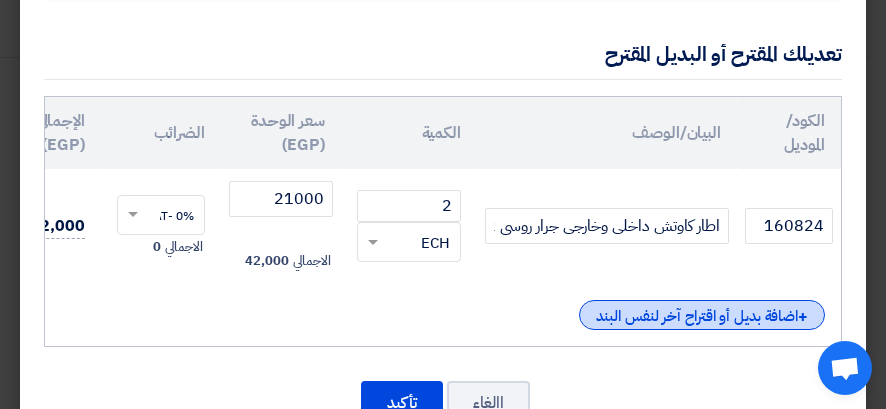 click on "+
اضافة بديل أو اقتراح آخر لنفس البند" 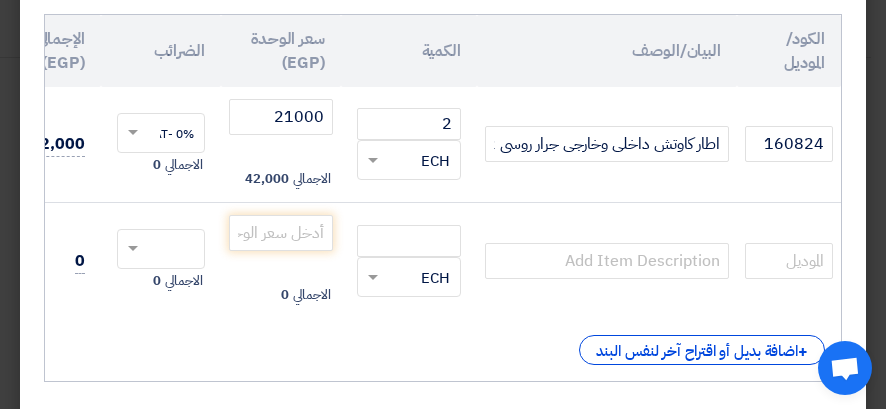 scroll, scrollTop: 400, scrollLeft: 0, axis: vertical 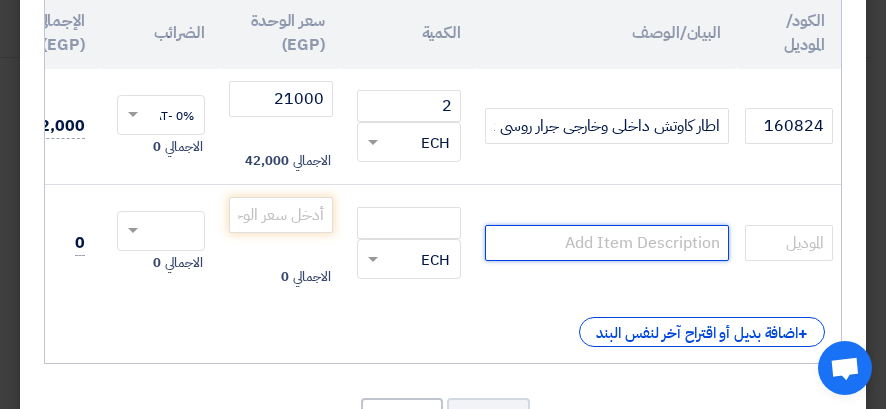 click 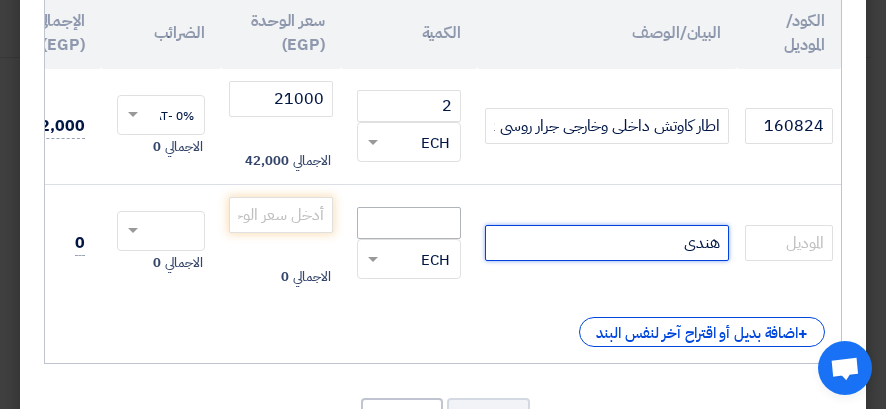 type on "هندى" 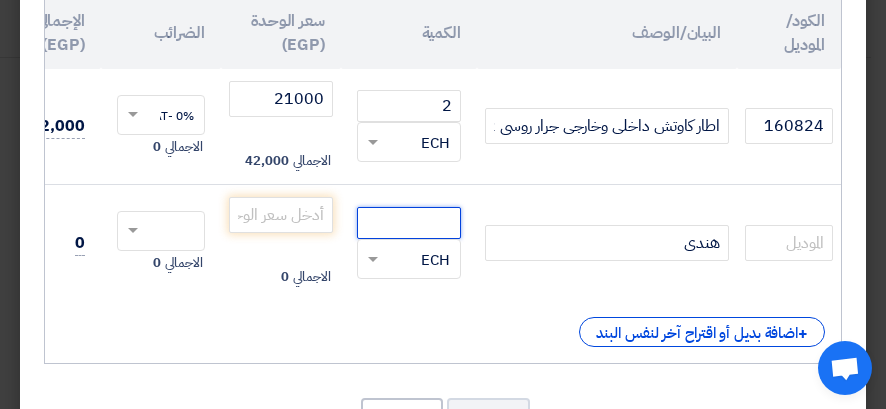 click 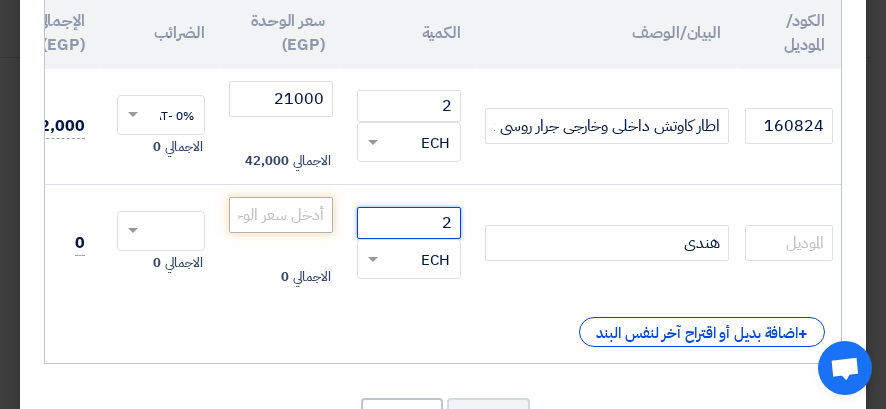 type on "2" 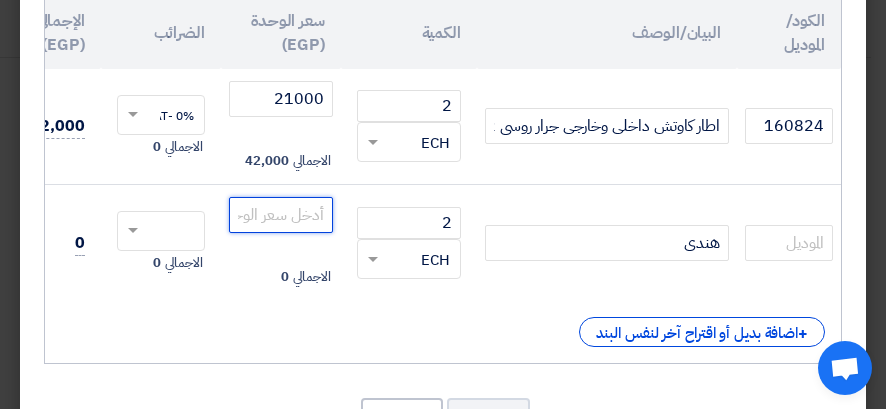 click 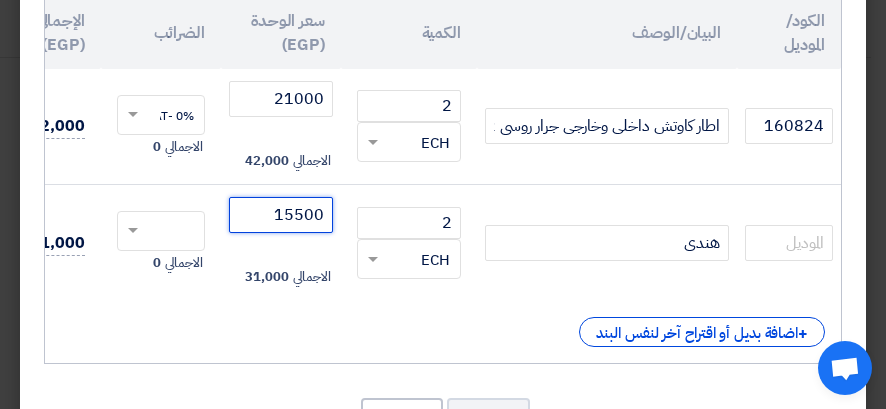 scroll, scrollTop: 496, scrollLeft: 0, axis: vertical 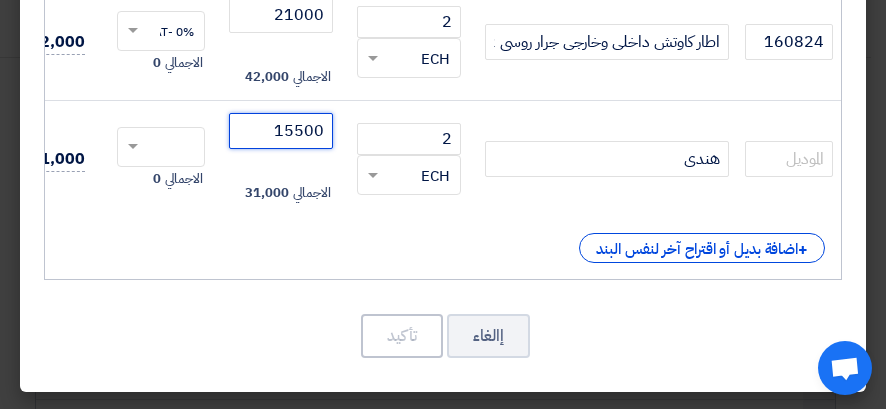 type on "15500" 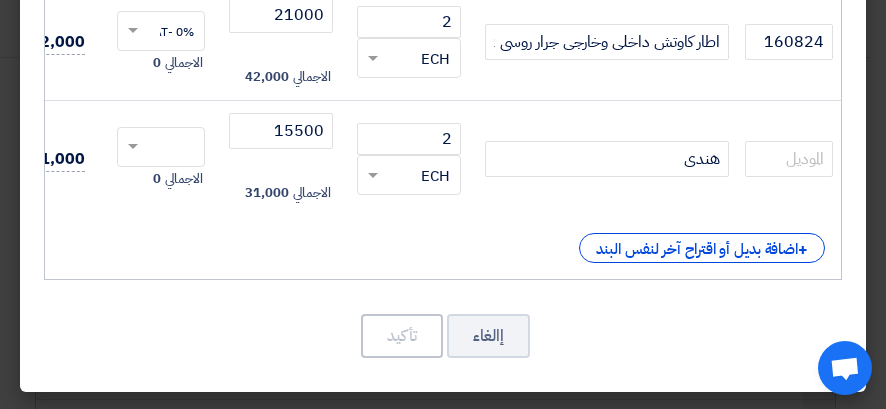 click 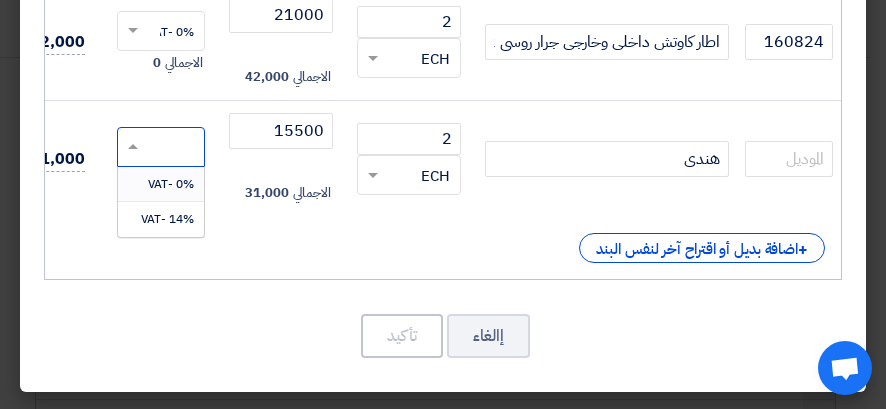 click on "0% -VAT" at bounding box center [171, 184] 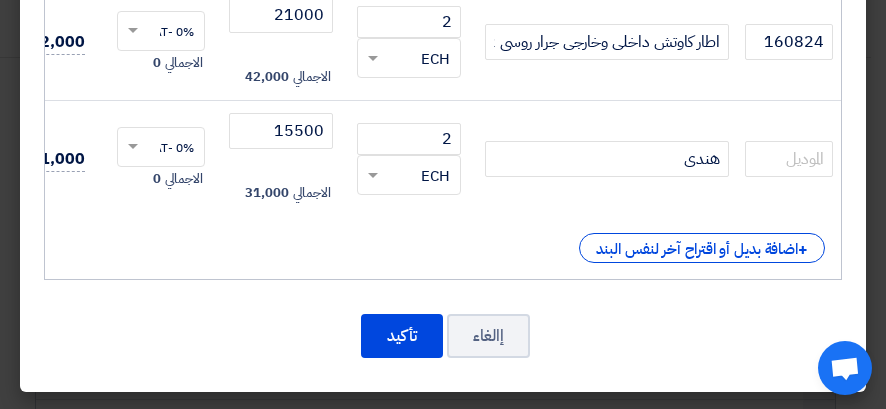 scroll, scrollTop: 296, scrollLeft: 0, axis: vertical 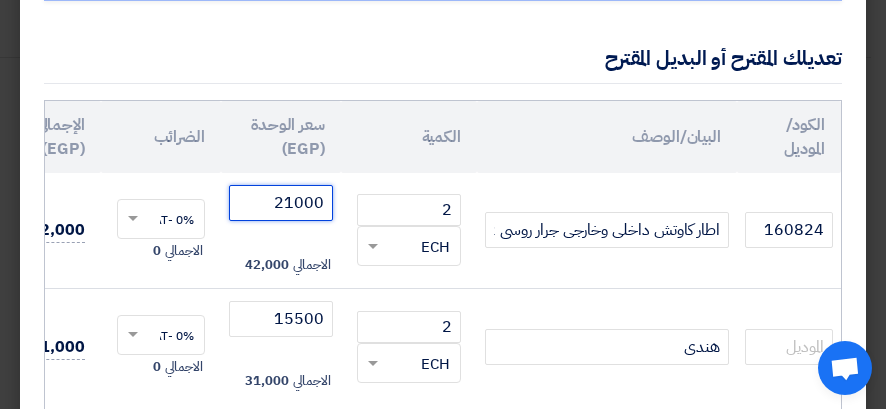 drag, startPoint x: 323, startPoint y: 198, endPoint x: 260, endPoint y: 198, distance: 63 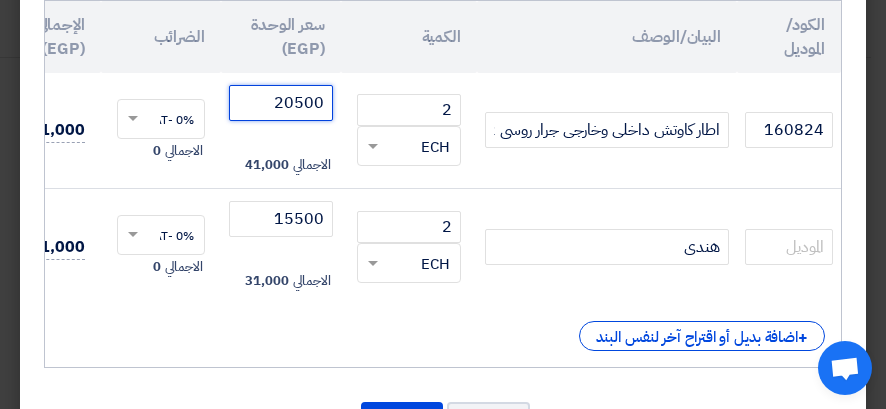 scroll, scrollTop: 496, scrollLeft: 0, axis: vertical 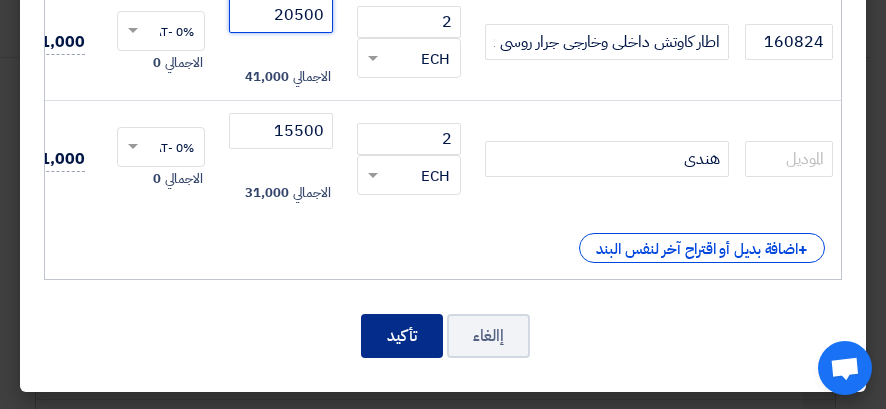 type on "20500" 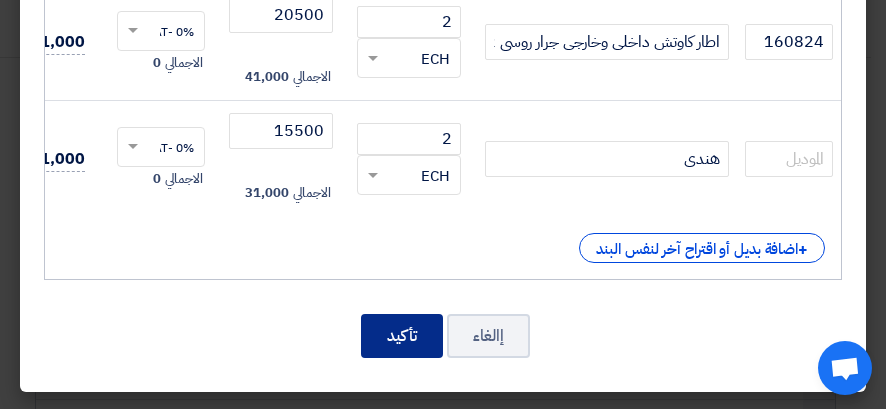 click on "تأكيد" 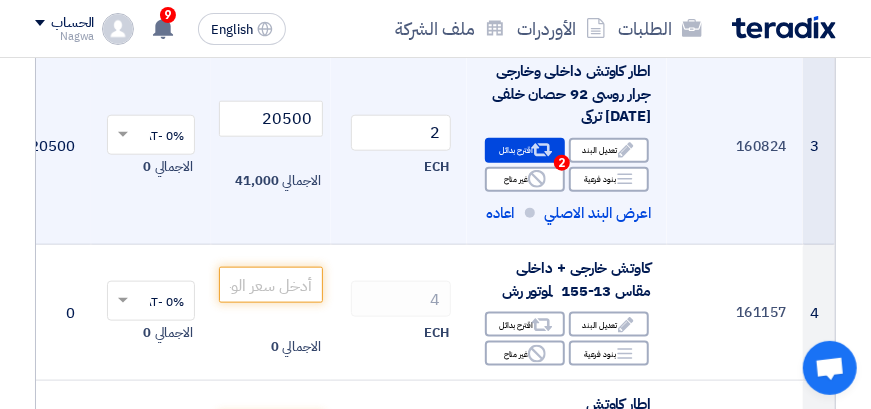 scroll, scrollTop: 681, scrollLeft: 0, axis: vertical 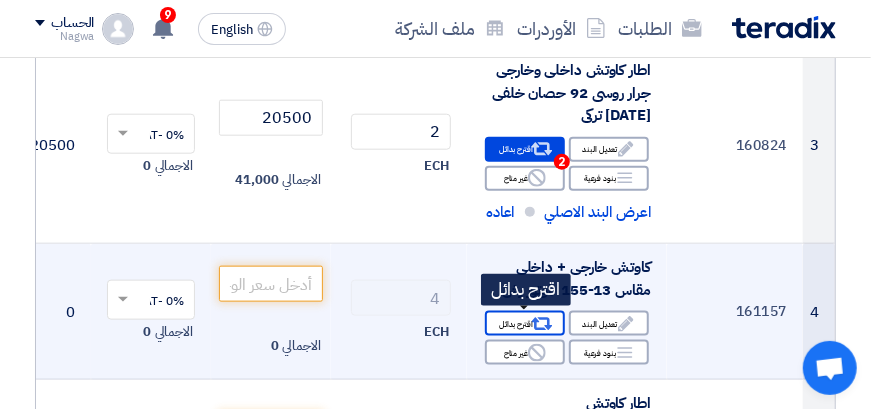 click on "Alternative
اقترح بدائل" 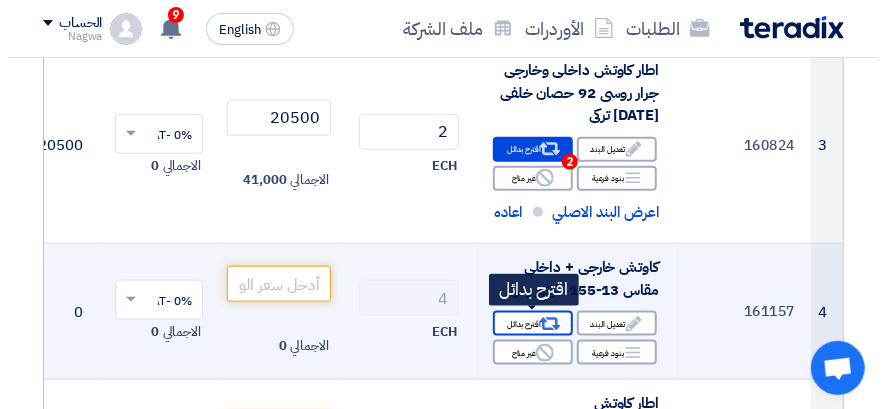 scroll, scrollTop: 507, scrollLeft: 0, axis: vertical 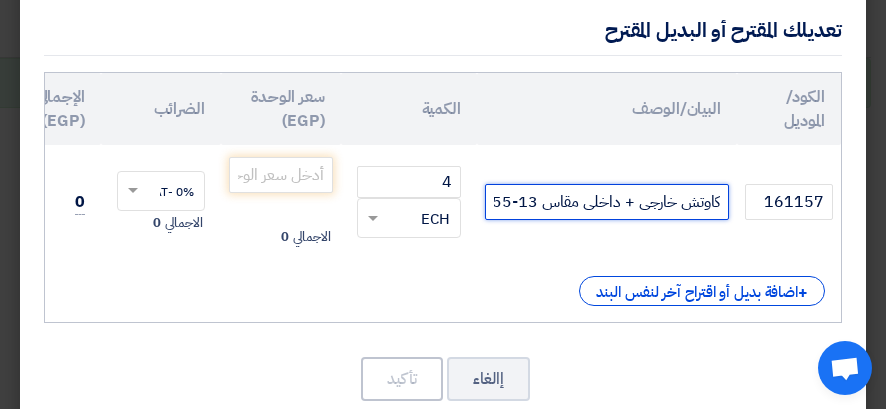click on "كاوتش خارجى + داخلى مقاس 13-155  لموتور رش" 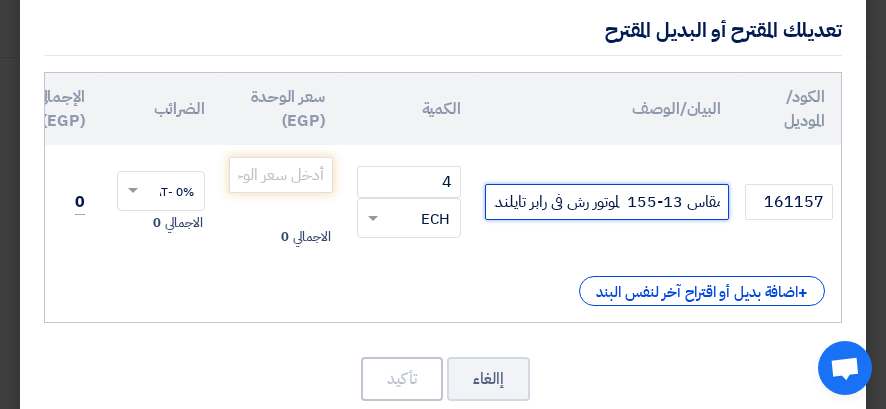 scroll, scrollTop: 0, scrollLeft: -156, axis: horizontal 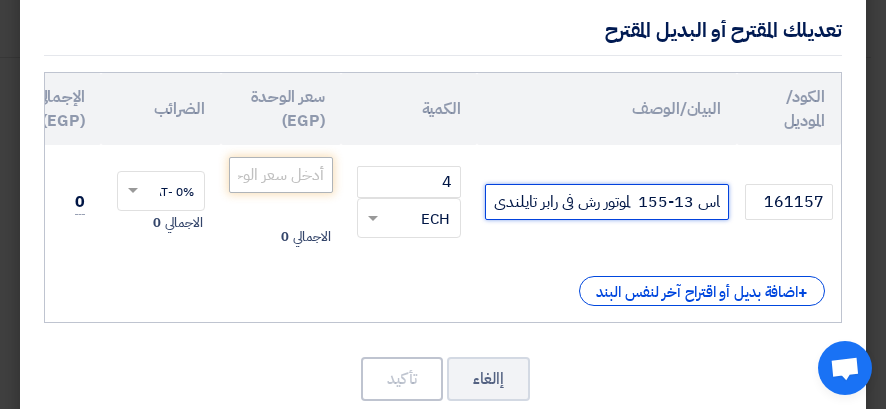 type on "كاوتش خارجى + داخلى مقاس 13-155  لموتور رش فى رابر تايلندى" 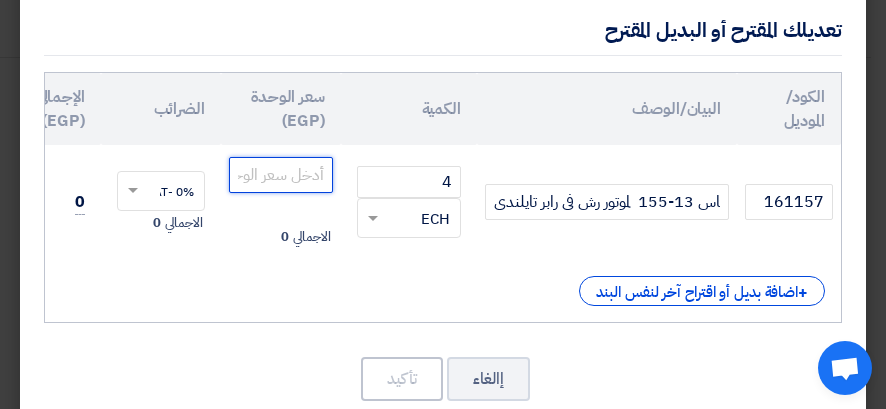 scroll, scrollTop: 0, scrollLeft: 0, axis: both 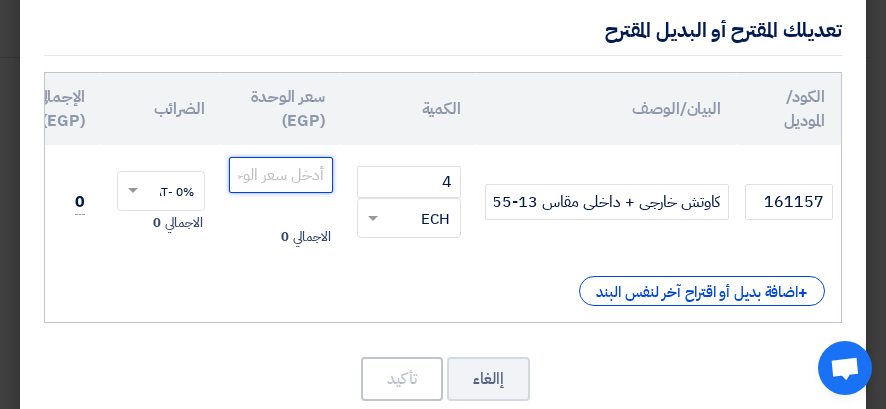 click 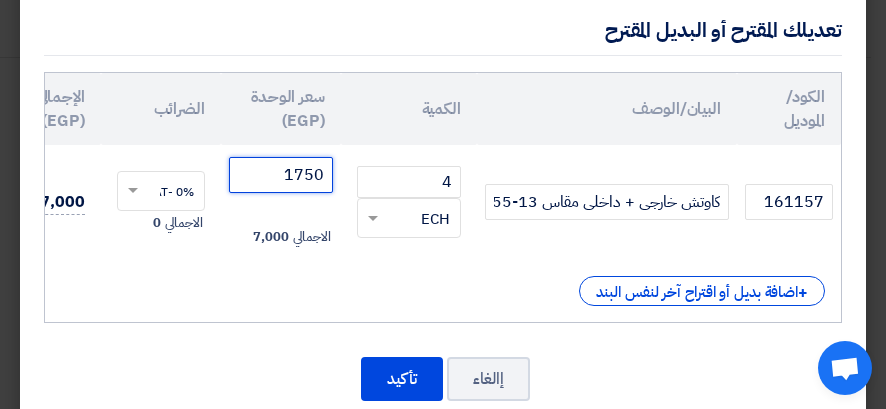 scroll, scrollTop: 355, scrollLeft: 0, axis: vertical 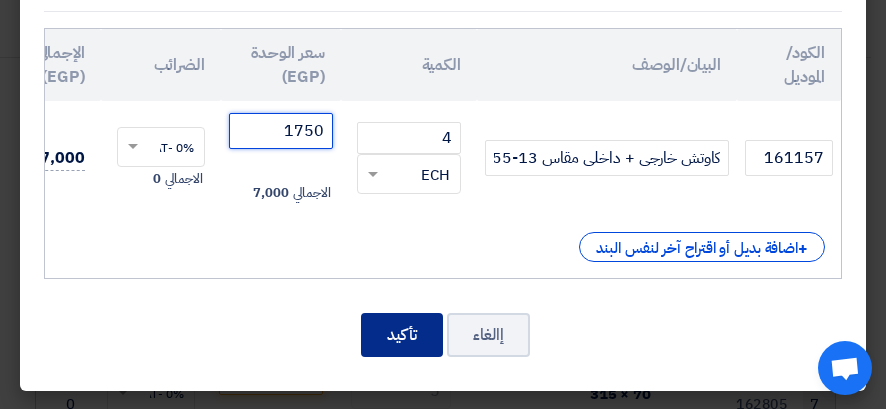 type on "1750" 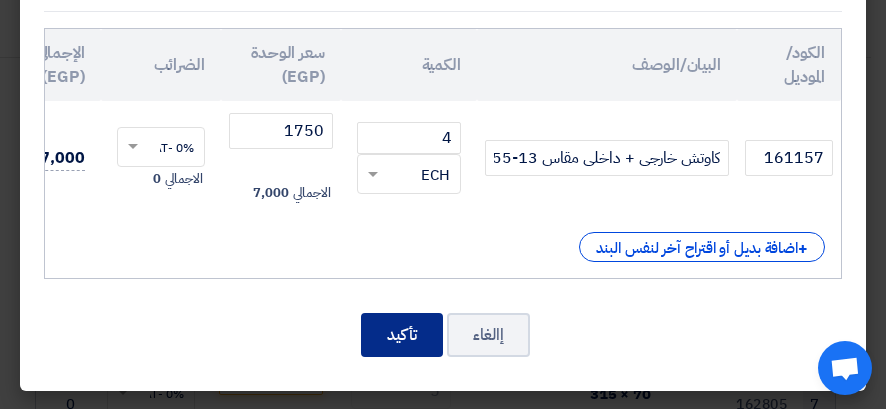 click on "تأكيد" 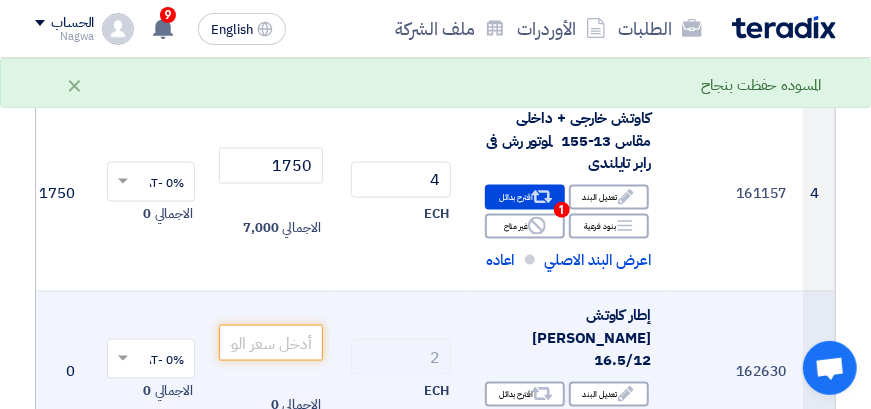 scroll, scrollTop: 930, scrollLeft: 0, axis: vertical 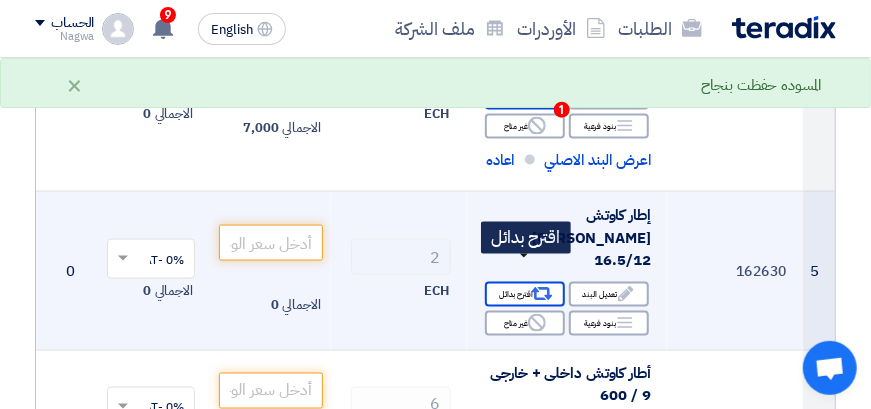 click on "Alternative
اقترح بدائل" 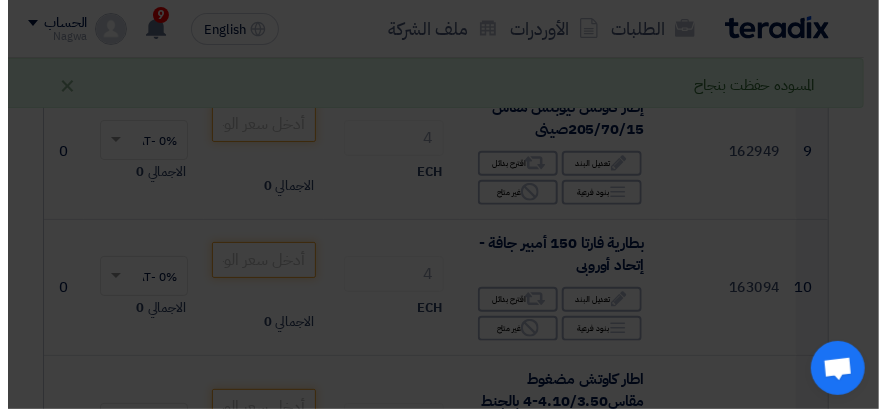 scroll, scrollTop: 407, scrollLeft: 0, axis: vertical 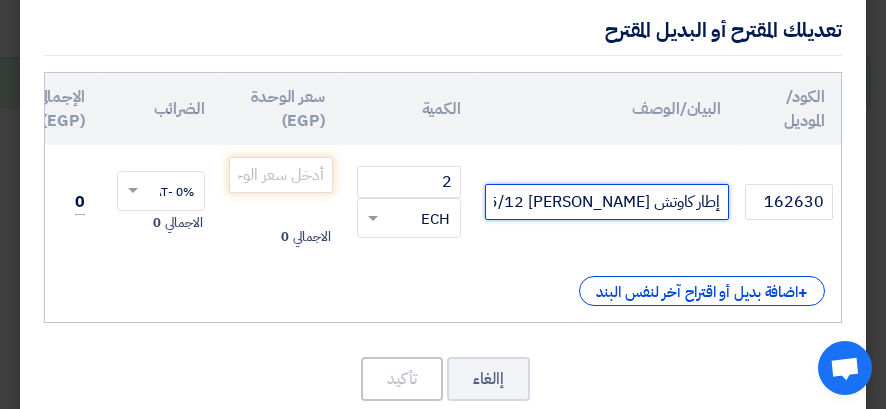 click on "إطار كاوتش [PERSON_NAME] 16.5/12" 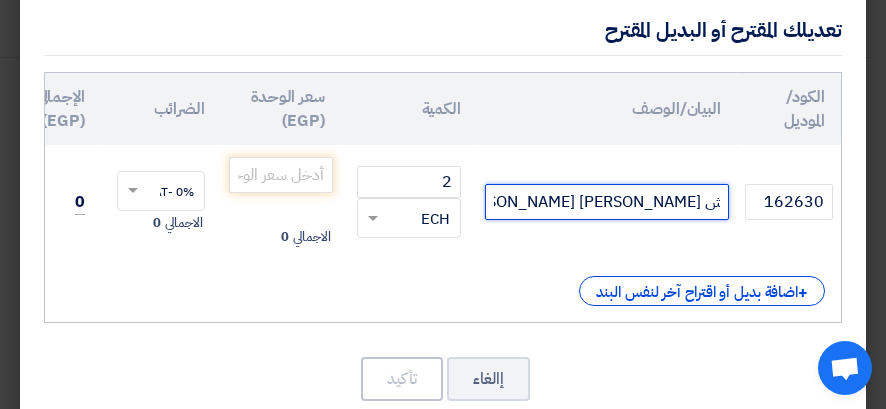 scroll, scrollTop: 0, scrollLeft: -64, axis: horizontal 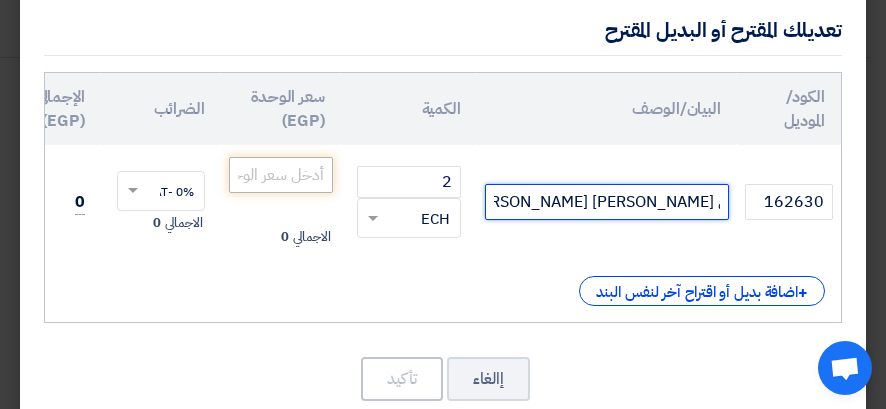 type on "إطار كاوتش [PERSON_NAME] 16.5/12 [PERSON_NAME]" 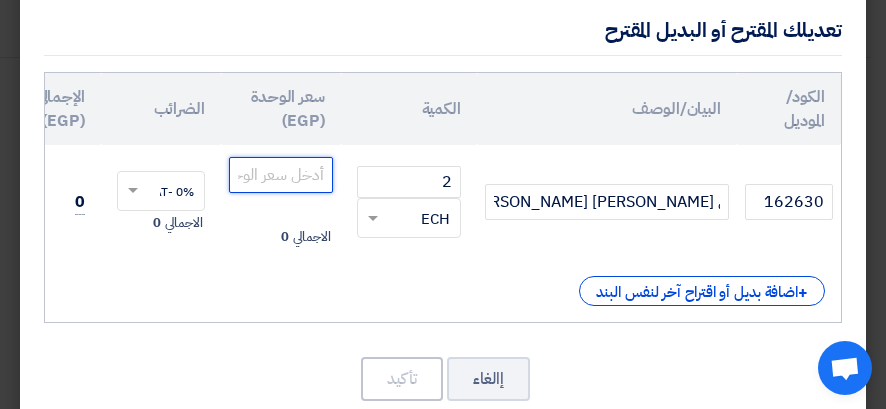 scroll, scrollTop: 0, scrollLeft: 0, axis: both 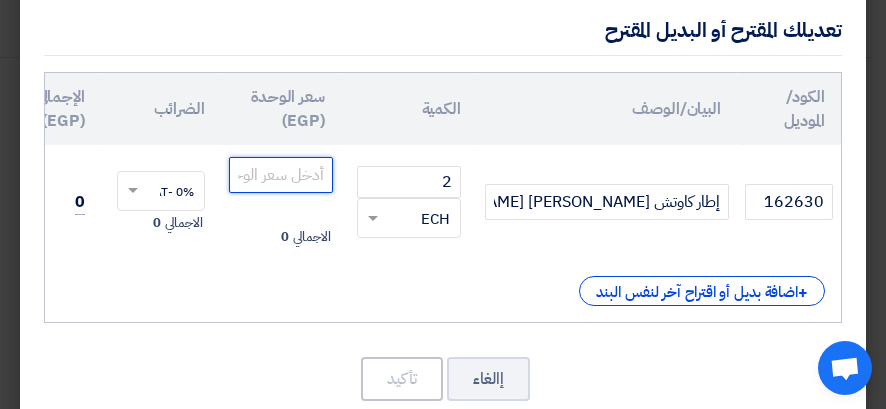 click 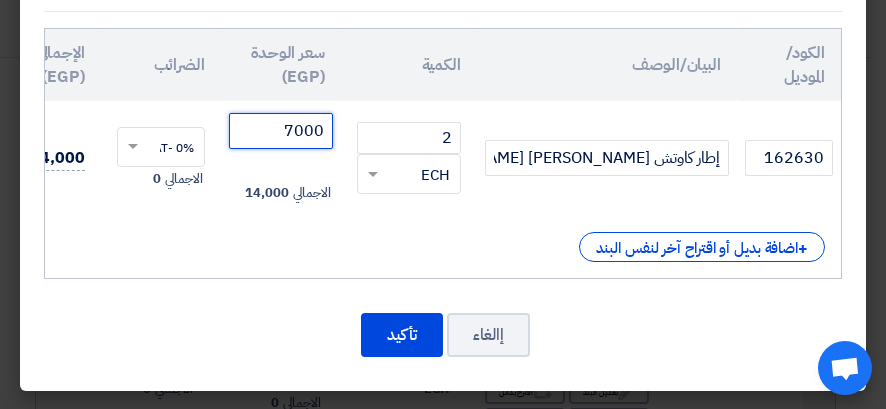 scroll, scrollTop: 355, scrollLeft: 0, axis: vertical 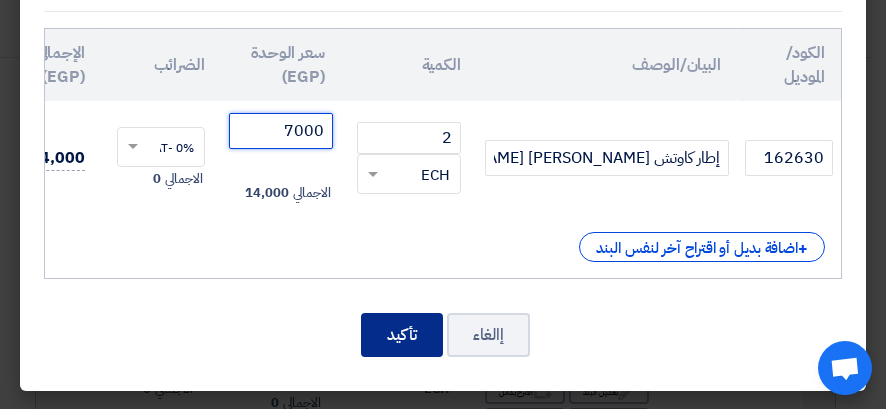 type on "7000" 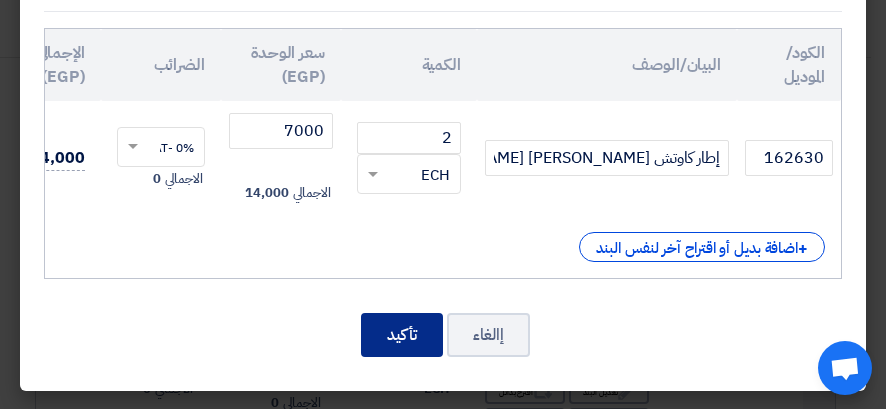 click on "تأكيد" 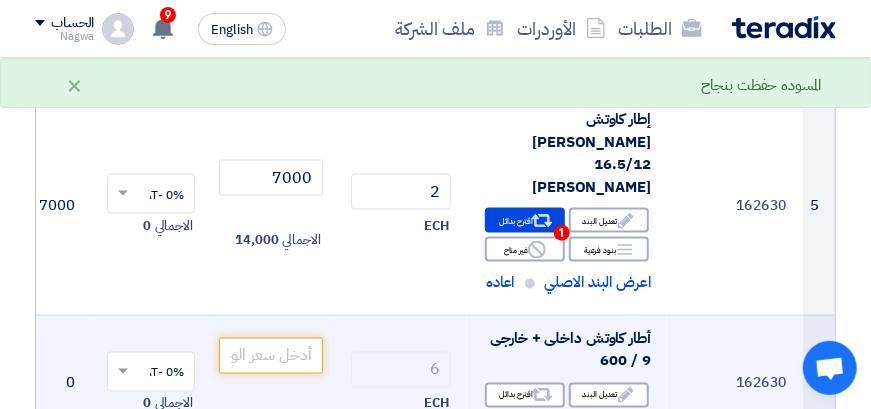scroll, scrollTop: 1126, scrollLeft: 0, axis: vertical 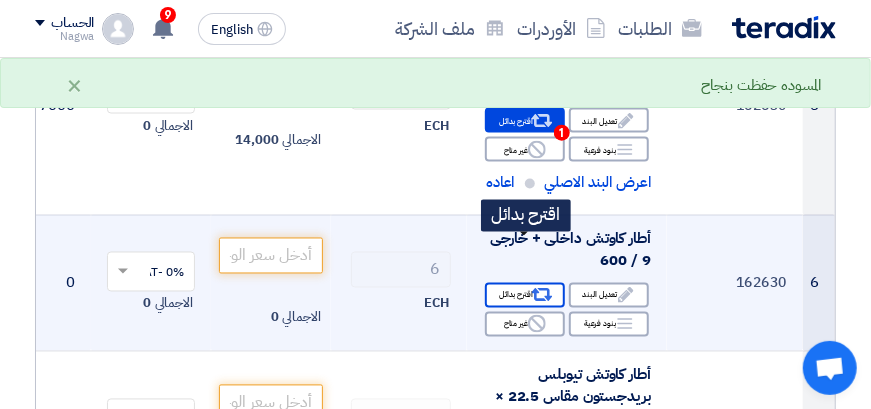 click on "Alternative" 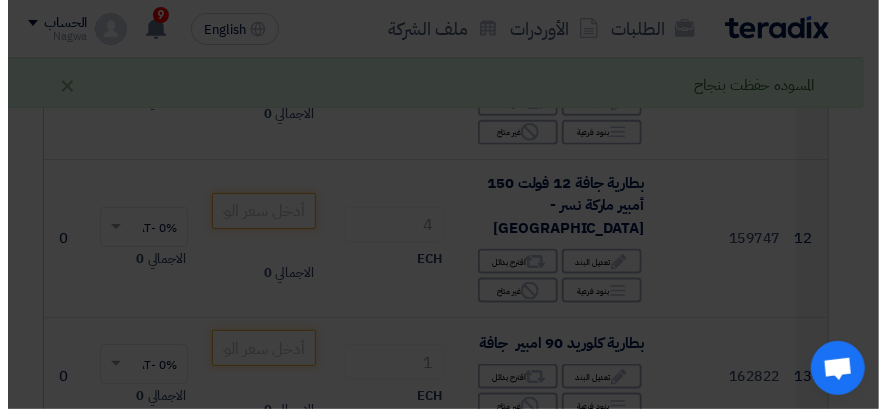 scroll, scrollTop: 407, scrollLeft: 0, axis: vertical 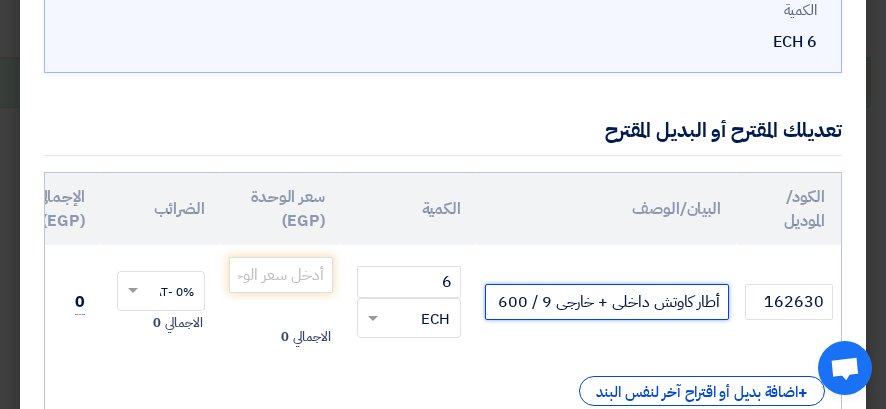 click on "أطار كاوتش داخلى + خارجى 9 / 600" 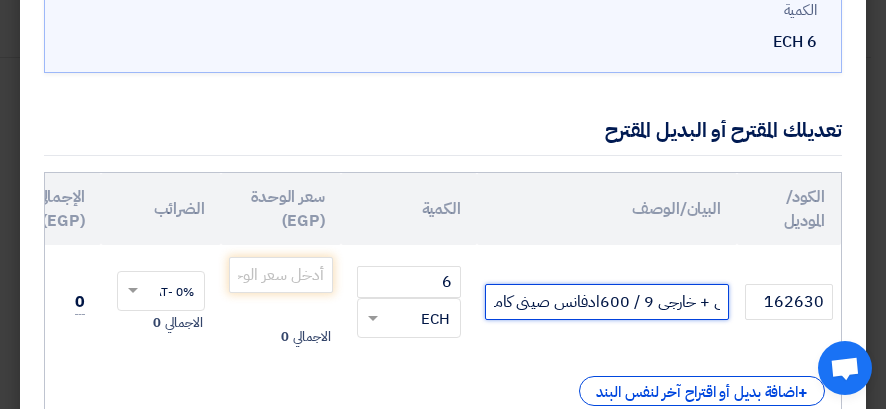 scroll, scrollTop: 0, scrollLeft: -112, axis: horizontal 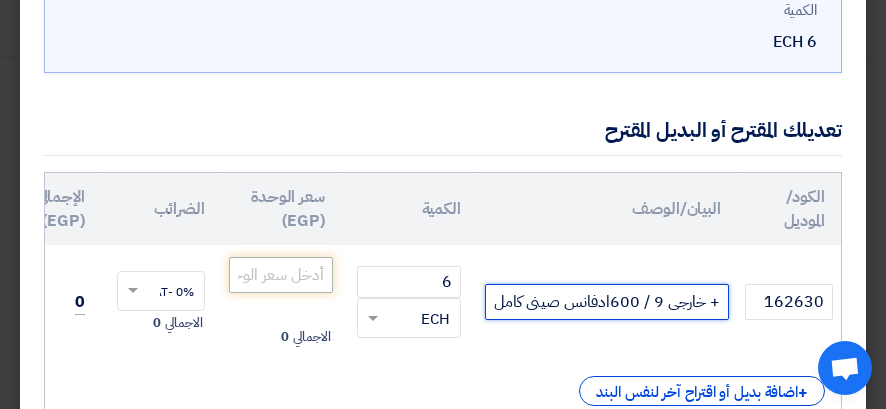 type on "أطار كاوتش داخلى + خارجى 9 / 600ادفانس صينى كامل" 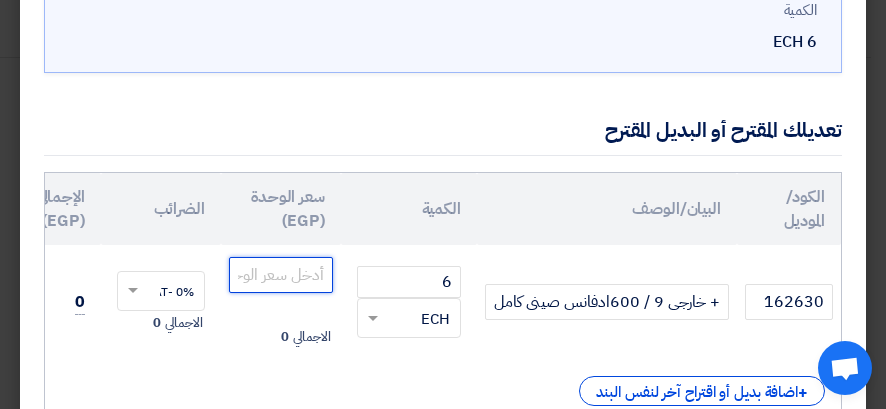 scroll, scrollTop: 0, scrollLeft: 0, axis: both 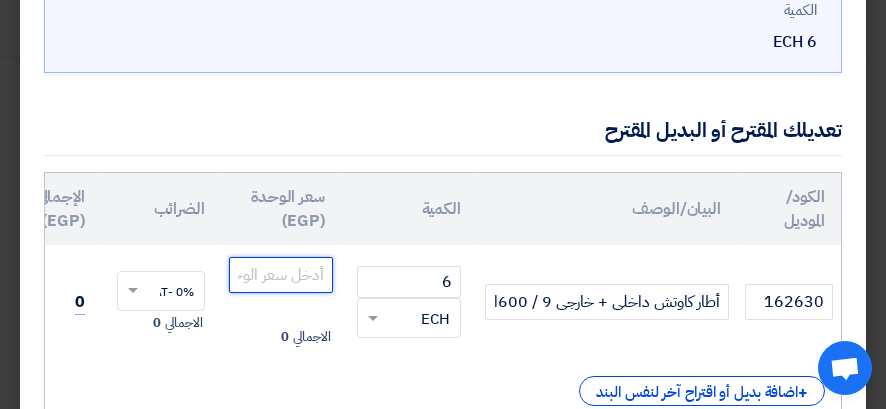 click 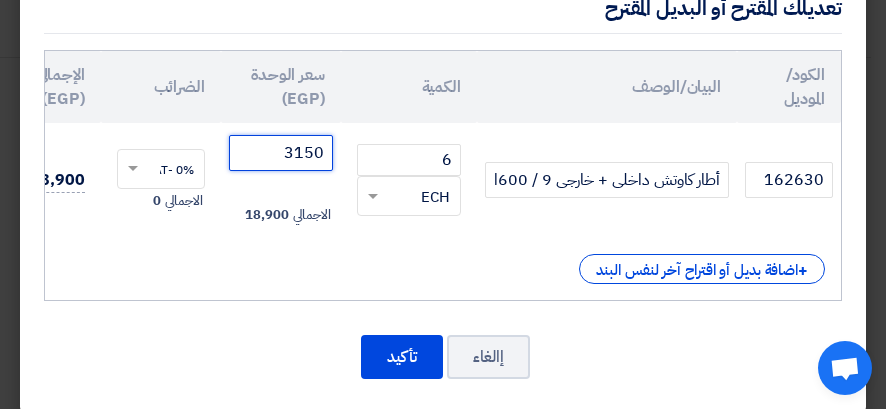 scroll, scrollTop: 355, scrollLeft: 0, axis: vertical 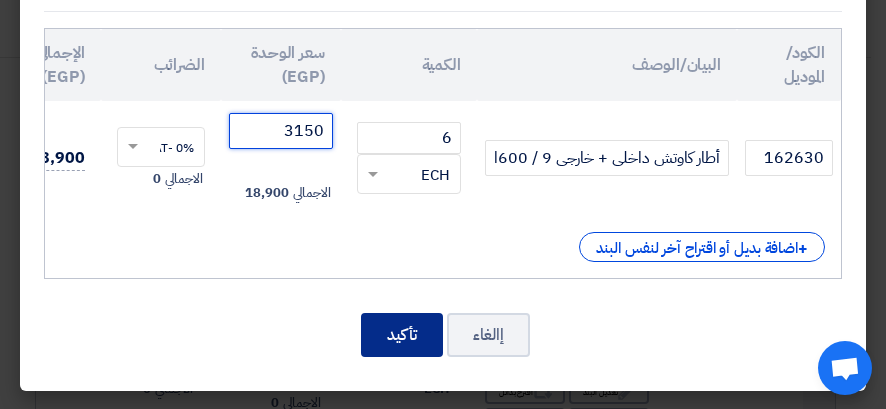 type on "3150" 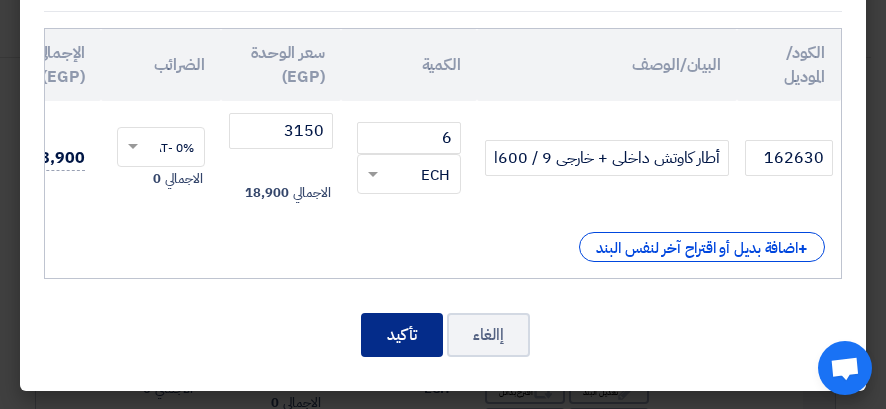 click on "تأكيد" 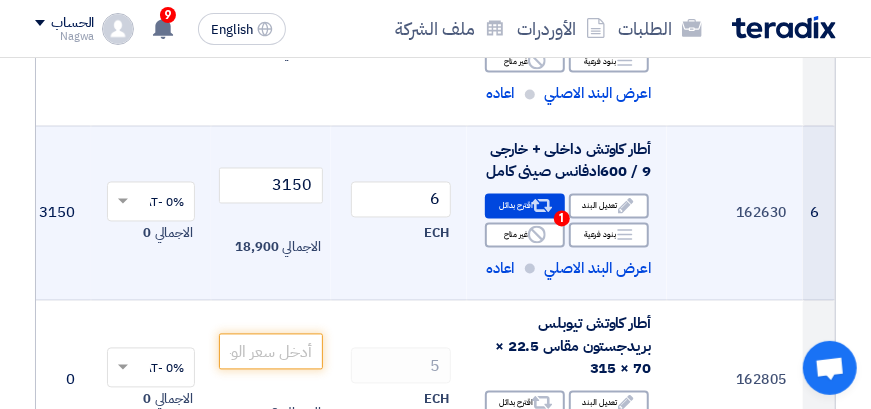 scroll, scrollTop: 1300, scrollLeft: 0, axis: vertical 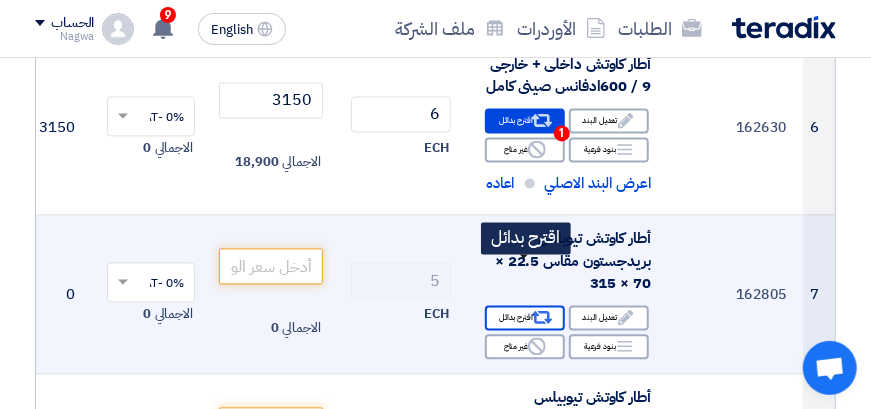 click on "Alternative
اقترح بدائل" 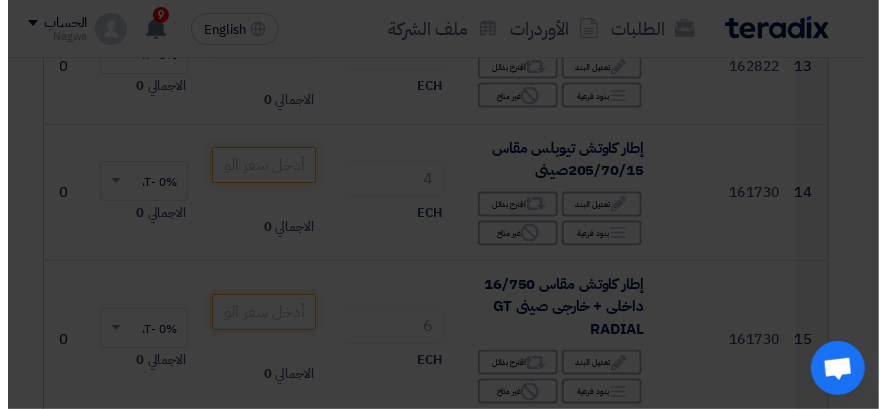 scroll, scrollTop: 407, scrollLeft: 0, axis: vertical 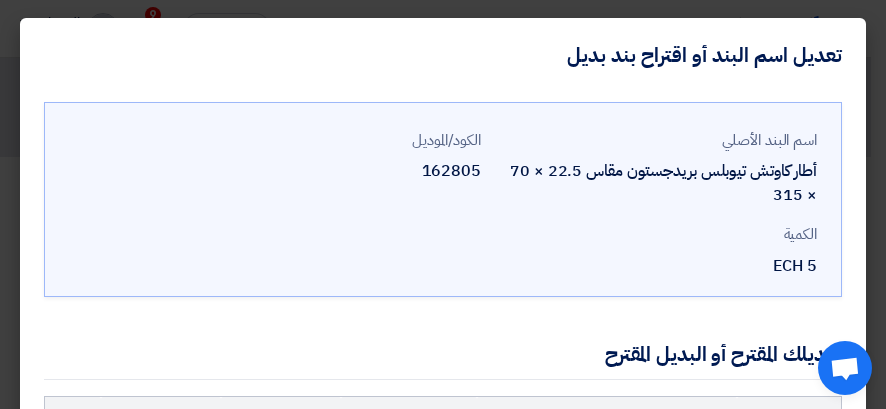 click on "تعديل اسم البند أو اقتراح بند بديل
اسم البند الأصلي
أطار كاوتش تيوبلس بريدجستون مقاس 22.5 × 70 × 315
الكود/الموديل
162805
162805 5" 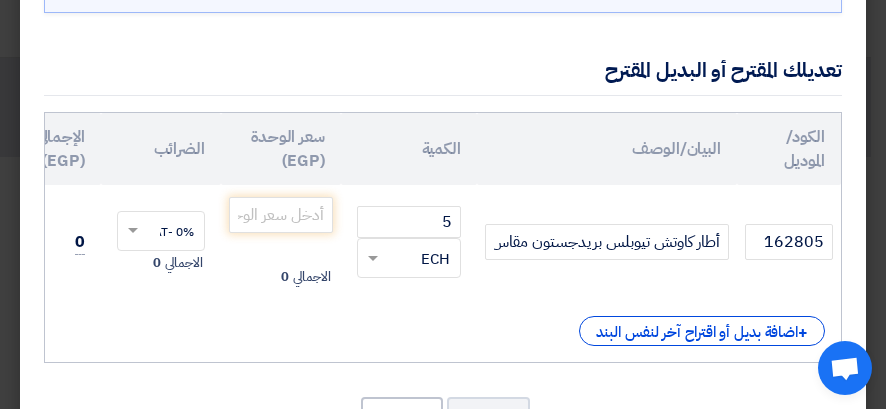 scroll, scrollTop: 379, scrollLeft: 0, axis: vertical 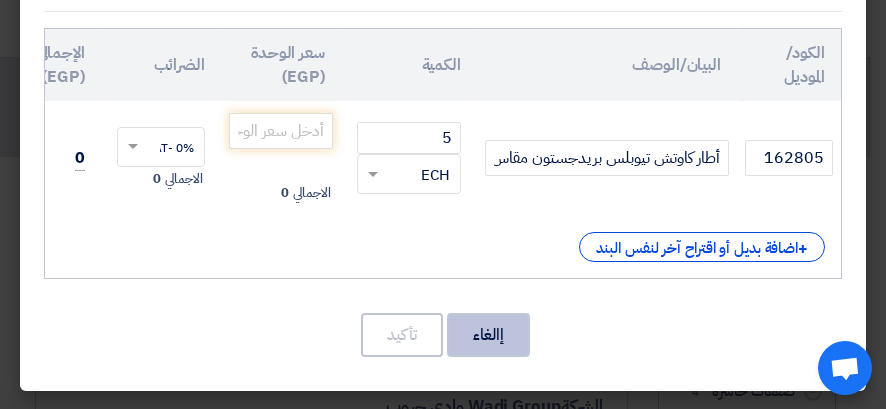 click on "إالغاء" 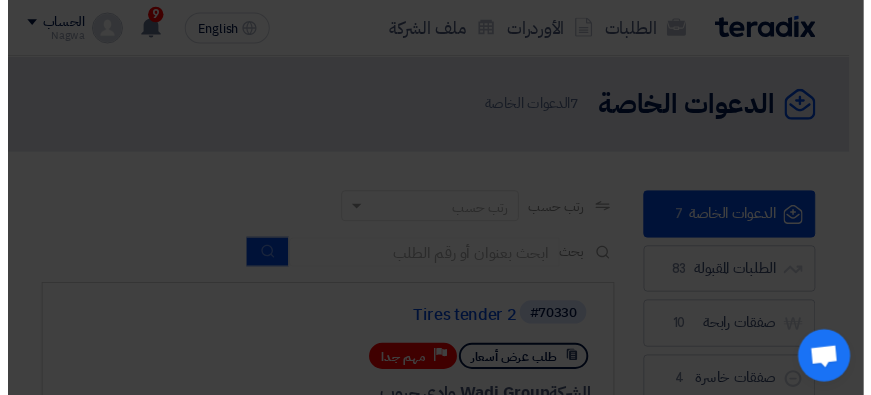 scroll, scrollTop: 82, scrollLeft: 0, axis: vertical 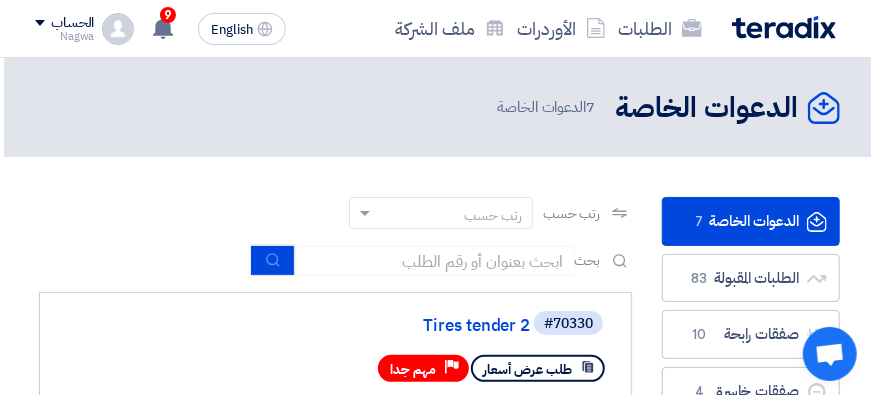 click on "طلب عرض أسعار" 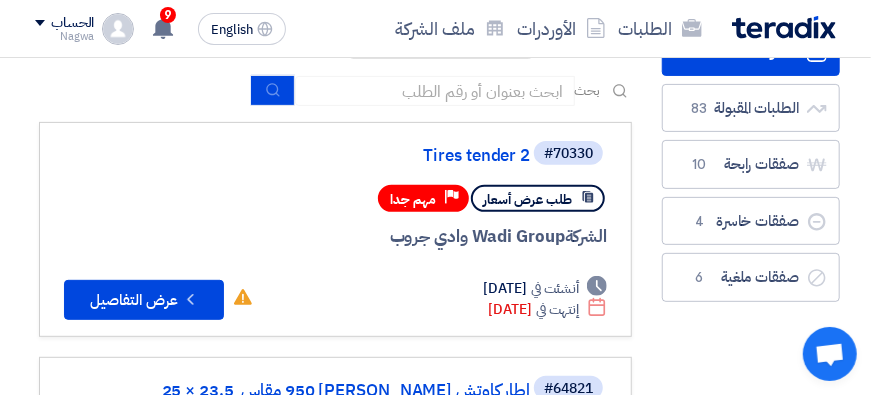 scroll, scrollTop: 100, scrollLeft: -4, axis: both 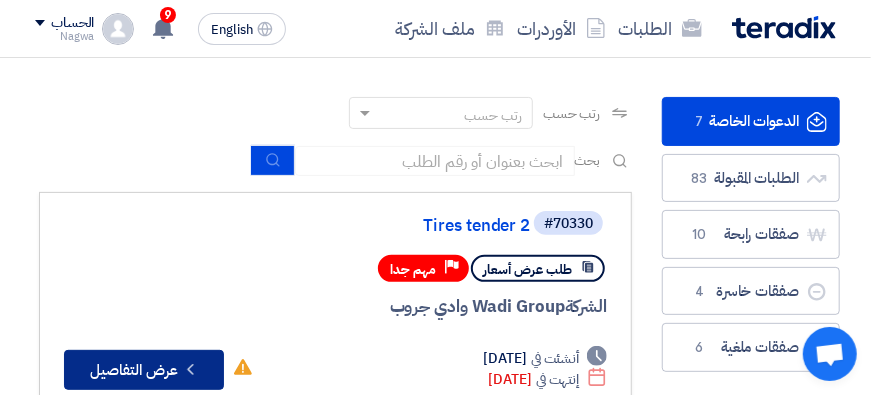click on "Check details
عرض التفاصيل" 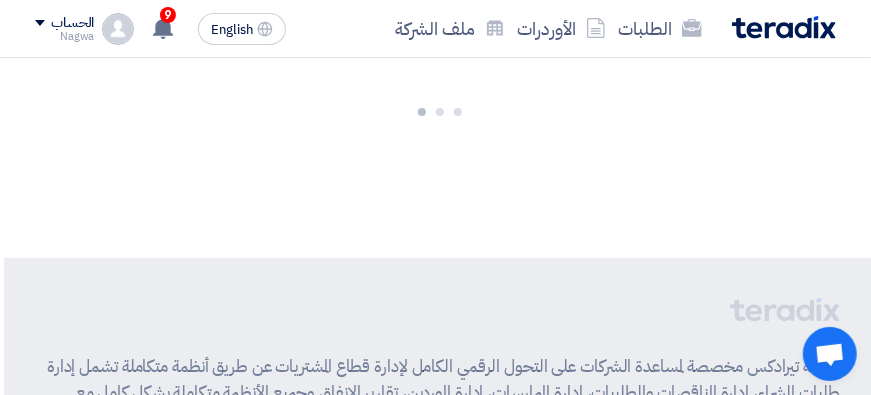 click on "أنظمة تيرادكس مخصصة لمساعدة الشركات على التحول الرقمي الكامل لإدارة قطاع المشتريات عن طريق أنظمة متكاملة تشمل إدارة طلبات الشراء، إدارة المناقصات والطلبيات، إدارة الممارسات، إدارة الموردين، تقارير الإنفاق وجميع الأنظمة متكاملة بشكل كامل مع أنظمة إدارة الموارد الداخلي للشركات. من خلال استخدام أنظمة تيرادكس، تحقق الشركات الكفاءة، السرعة، الشفافية الكاملة في كل مراحل الشراء وإدارة فريق المشتريات والموردين والأهم هو توفير ما يصل إلى ٢٠ ٪ من ميزانية الشركة.
الحلول" 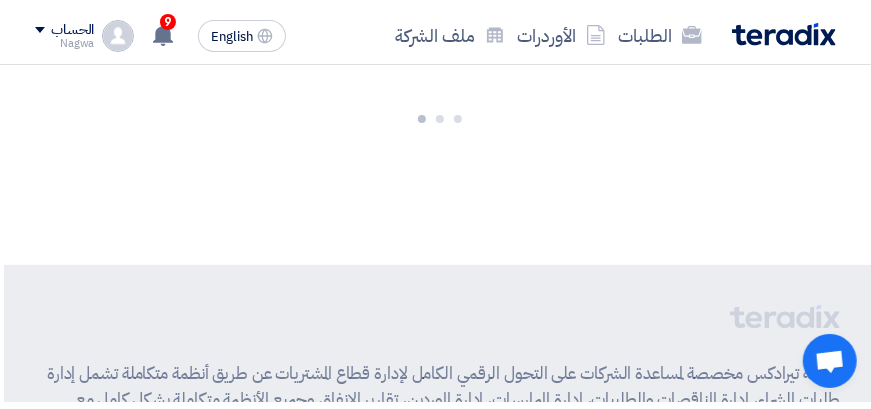 scroll, scrollTop: 0, scrollLeft: 0, axis: both 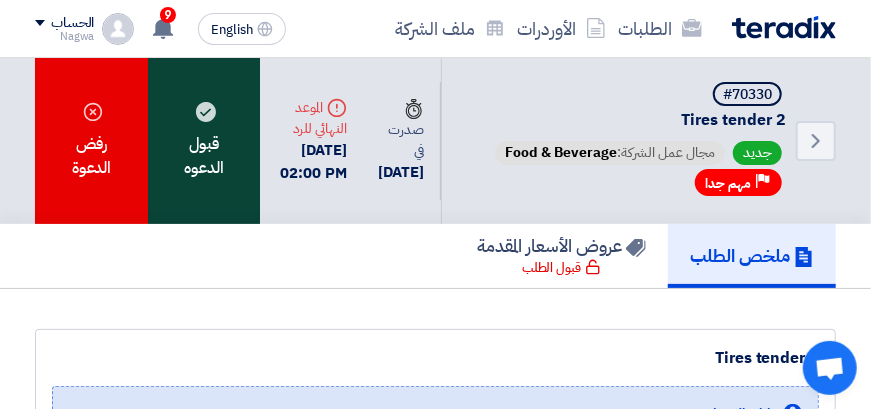 click on "قبول الدعوه" 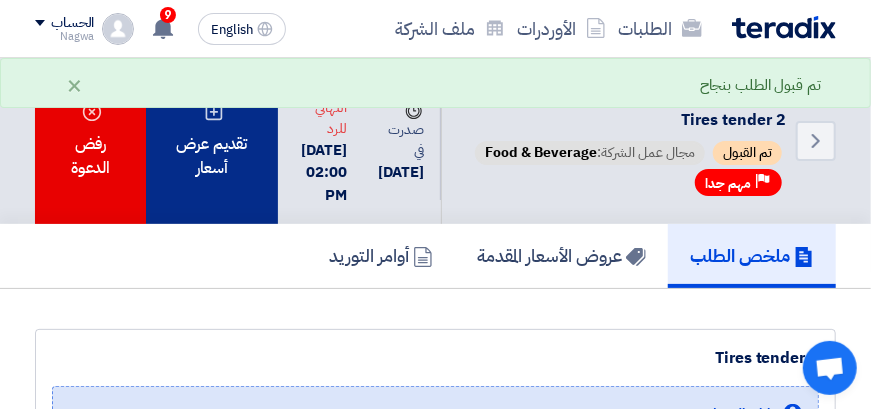 click on "تقديم عرض أسعار" 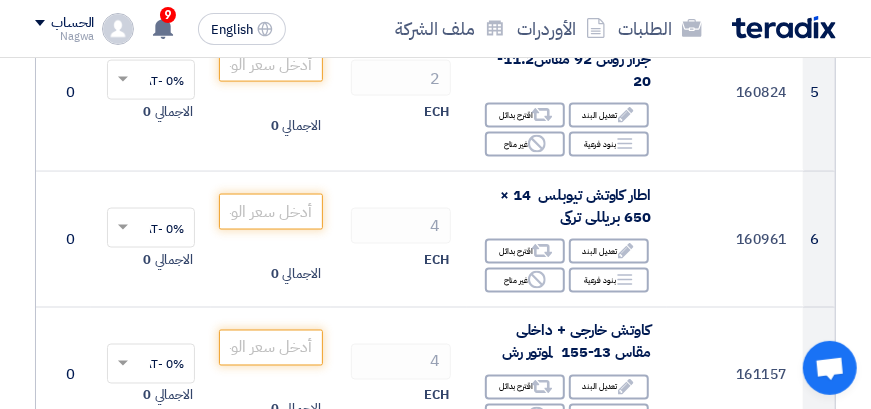 scroll, scrollTop: 500, scrollLeft: 0, axis: vertical 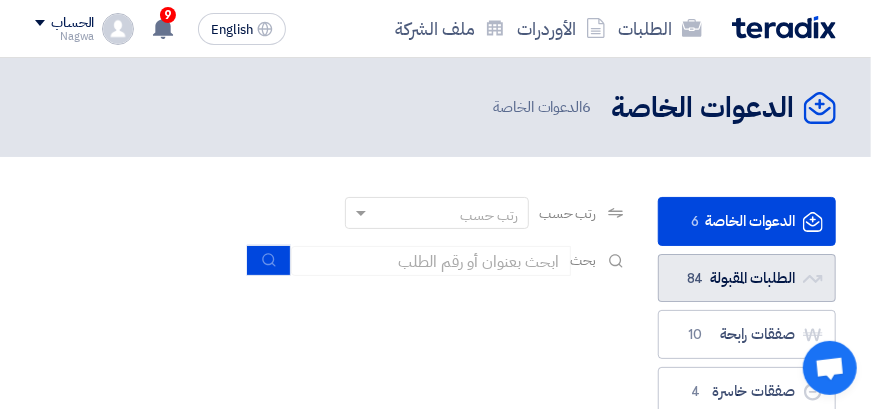 click on "84" 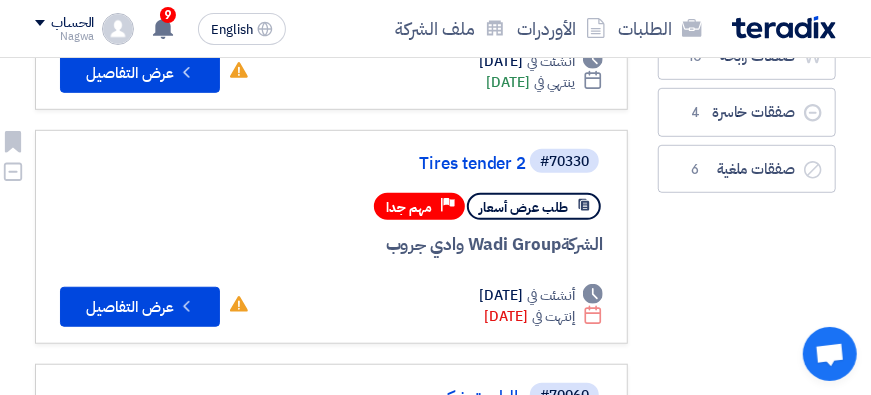 scroll, scrollTop: 400, scrollLeft: 0, axis: vertical 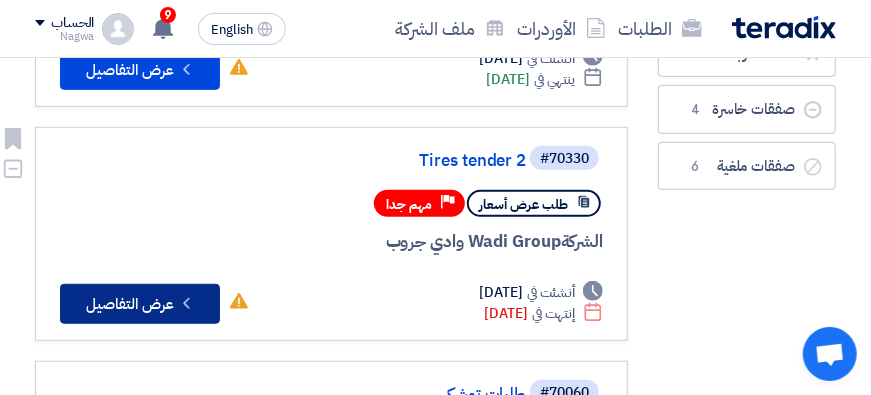 click on "Check details
عرض التفاصيل" 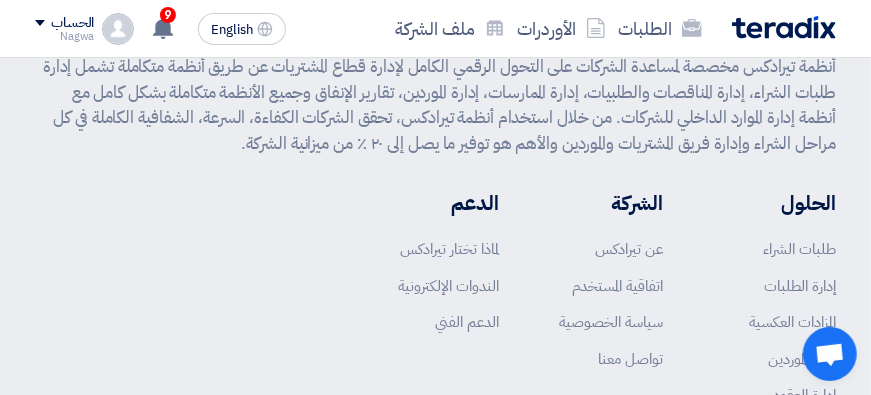 scroll, scrollTop: 100, scrollLeft: 0, axis: vertical 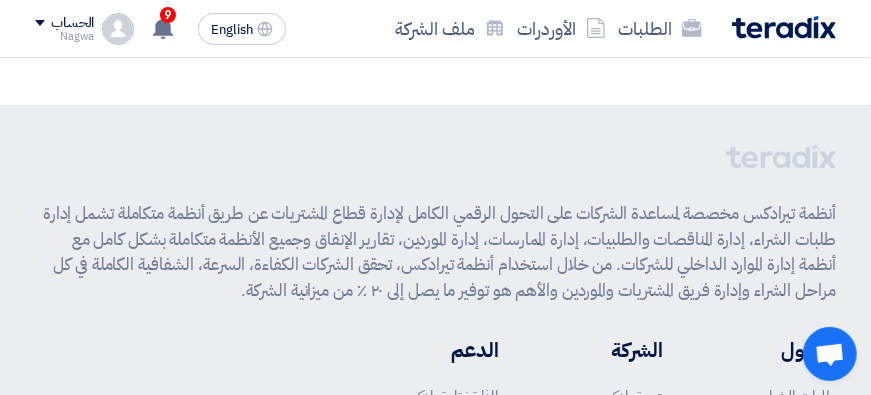 click on "أنظمة تيرادكس مخصصة لمساعدة الشركات على التحول الرقمي الكامل لإدارة قطاع المشتريات عن طريق أنظمة متكاملة تشمل إدارة طلبات الشراء، إدارة المناقصات والطلبيات، إدارة الممارسات، إدارة الموردين، تقارير الإنفاق وجميع الأنظمة متكاملة بشكل كامل مع أنظمة إدارة الموارد الداخلي للشركات. من خلال استخدام أنظمة تيرادكس، تحقق الشركات الكفاءة، السرعة، الشفافية الكاملة في كل مراحل الشراء وإدارة فريق المشتريات والموردين والأهم هو توفير ما يصل إلى ٢٠ ٪ من ميزانية الشركة.
الحلول
طلبات الشراء" 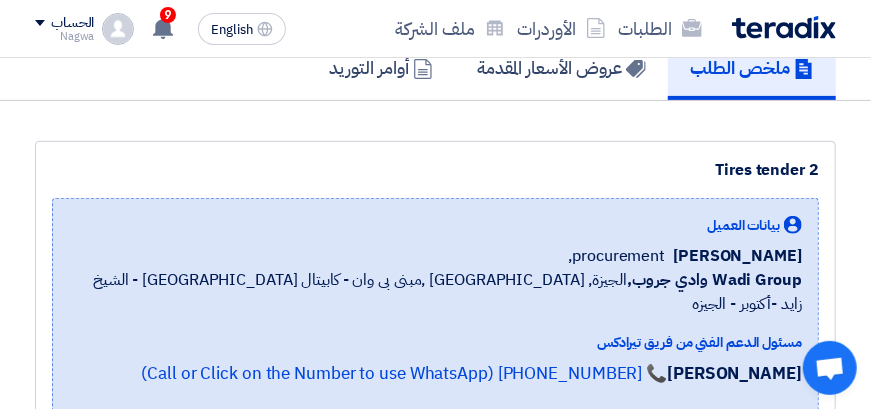 scroll, scrollTop: 100, scrollLeft: 0, axis: vertical 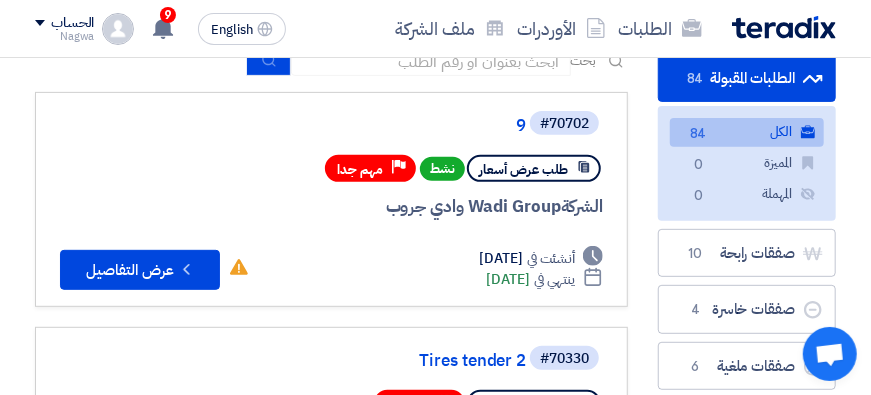 click on "الطلبات المقبولة
الطلبات المقبولة
84" 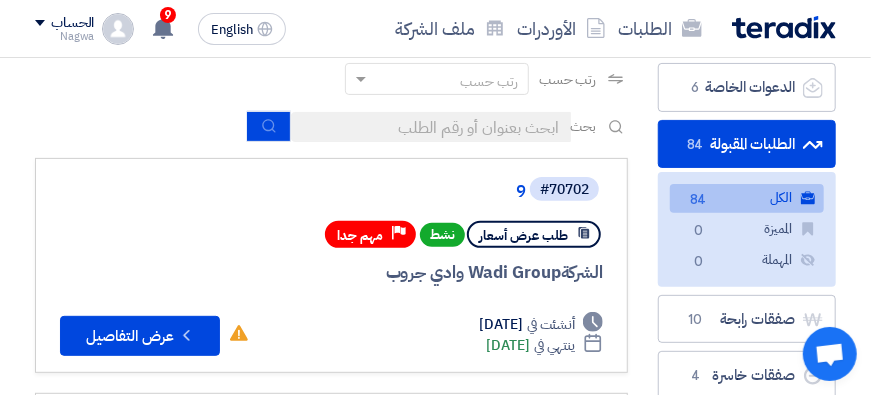 scroll, scrollTop: 200, scrollLeft: 0, axis: vertical 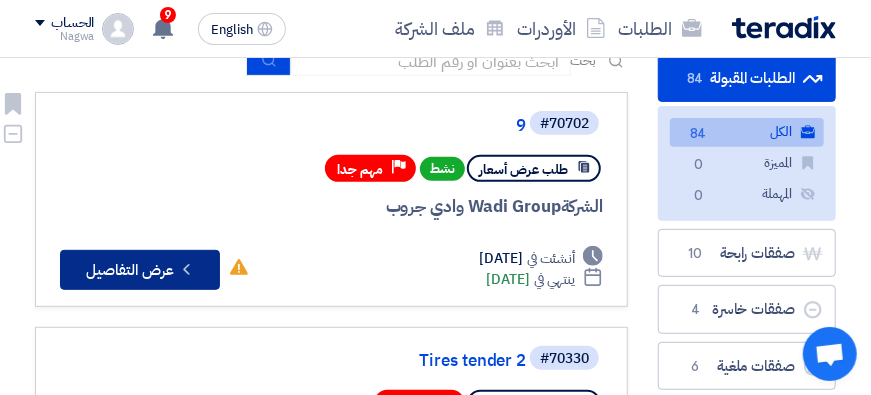 click on "Check details
عرض التفاصيل" 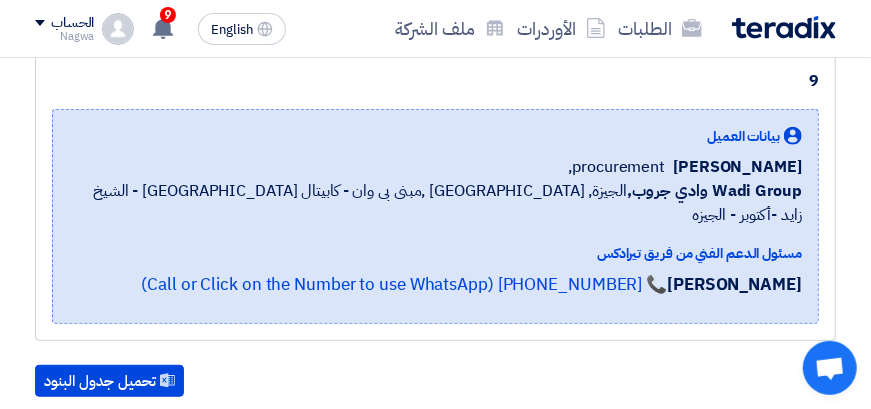 scroll, scrollTop: 0, scrollLeft: 0, axis: both 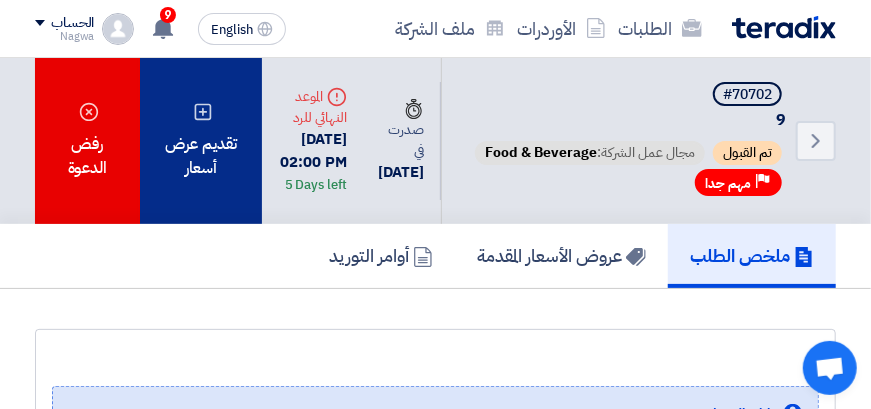 click on "تقديم عرض أسعار" 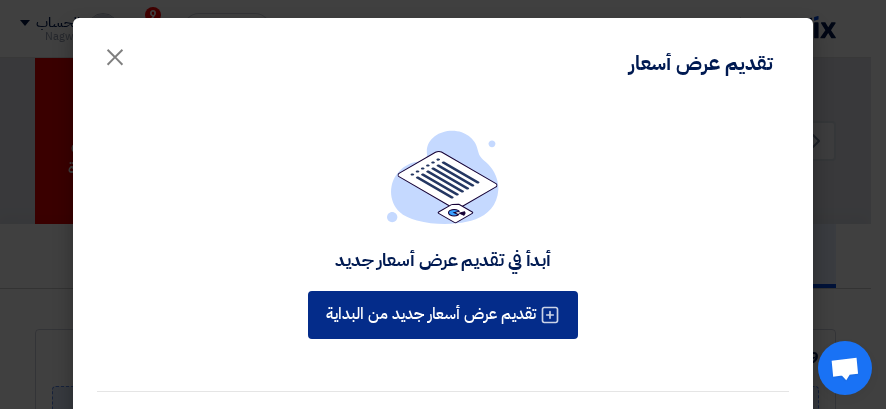 click on "تقديم عرض أسعار جديد من البداية" 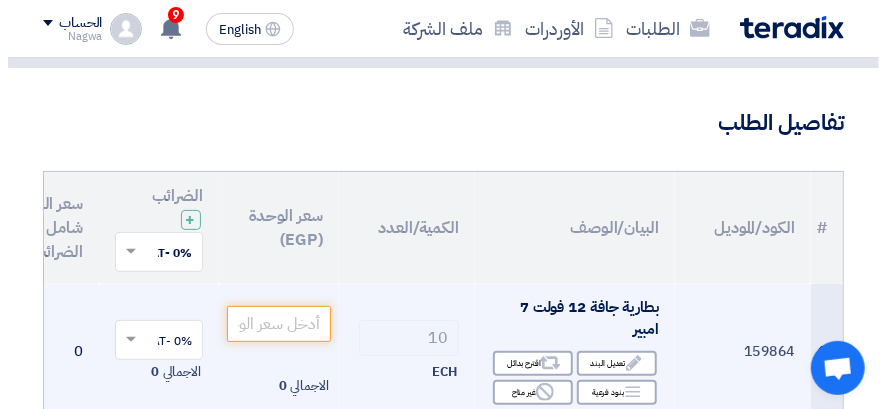 scroll, scrollTop: 200, scrollLeft: 0, axis: vertical 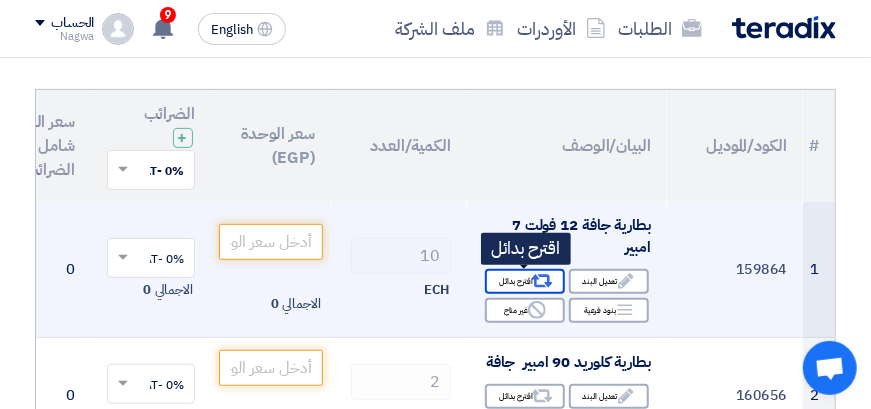 click on "Alternative
اقترح بدائل" 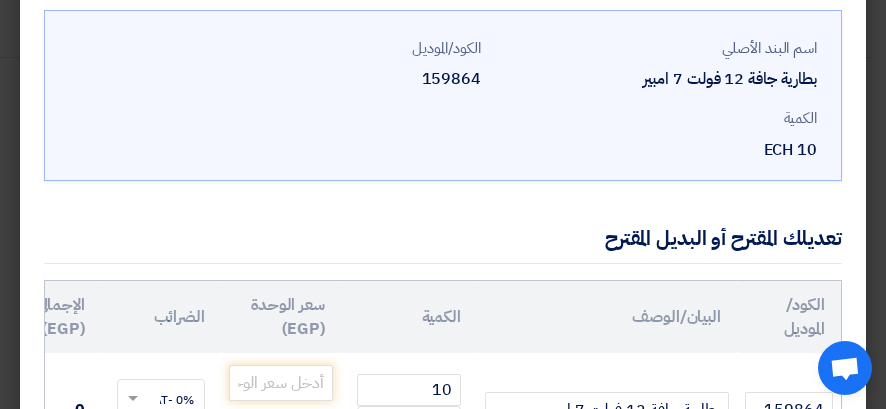 scroll, scrollTop: 200, scrollLeft: 0, axis: vertical 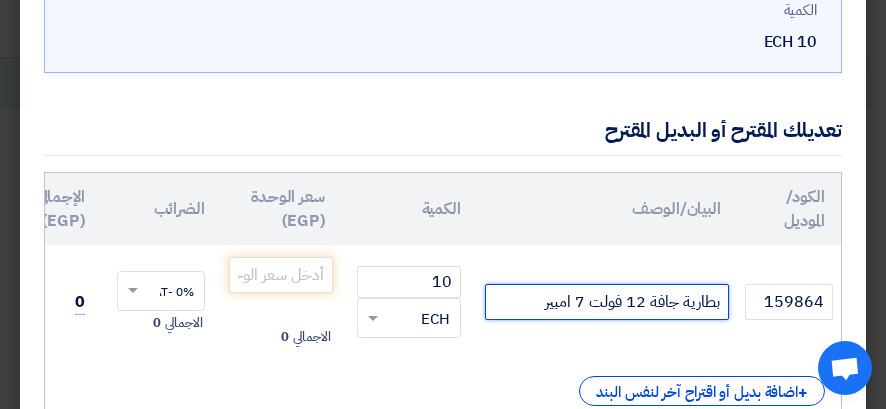 click on "بطارية جافة 12 فولت 7 امبير" 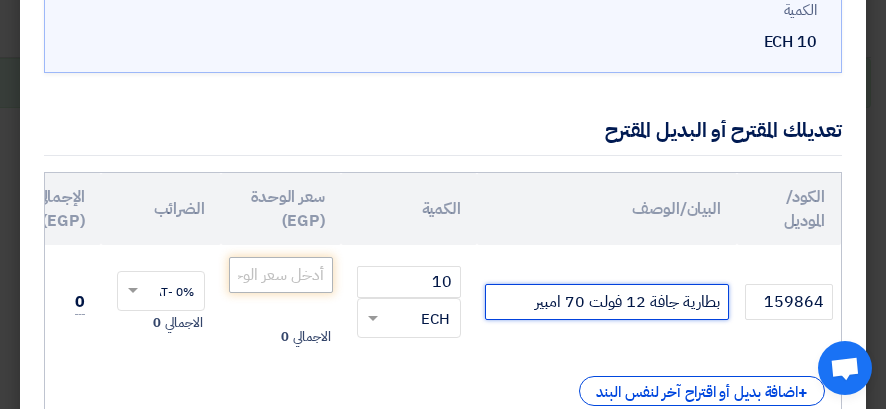 type on "بطارية جافة 12 فولت 70 امبير" 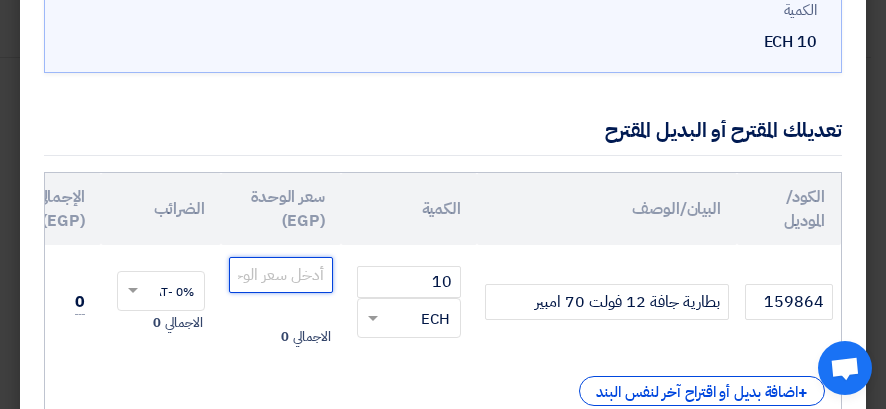 click 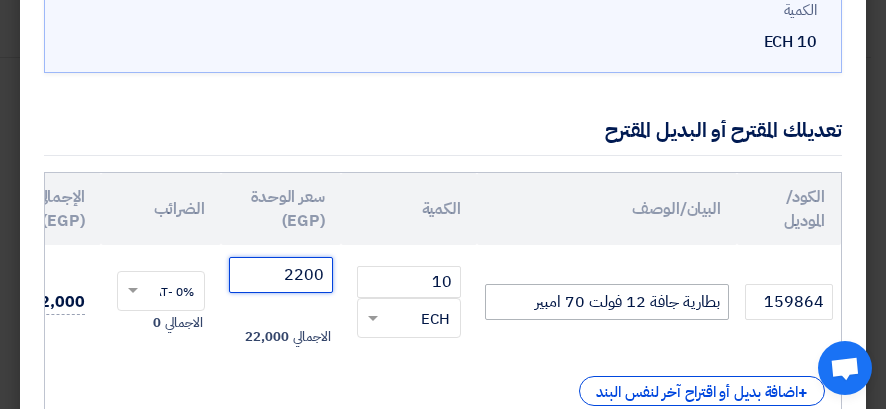 type on "2200" 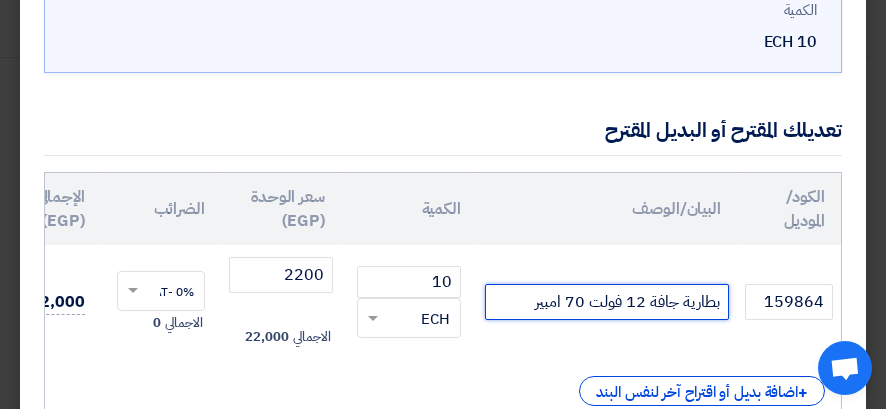 click on "بطارية جافة 12 فولت 70 امبير" 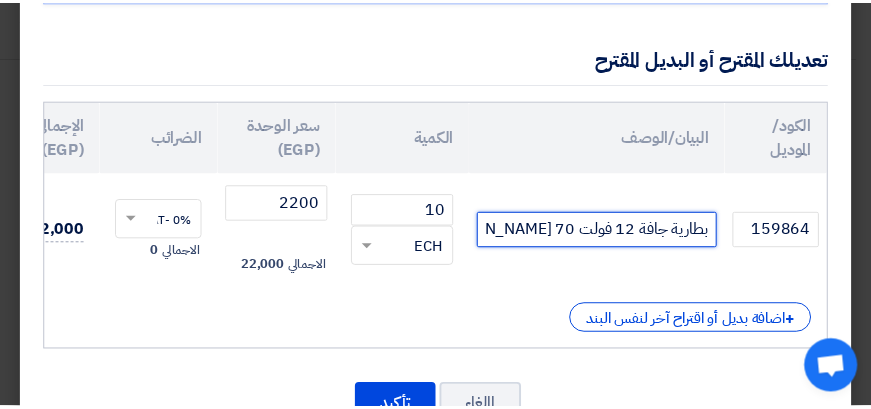 scroll, scrollTop: 355, scrollLeft: 0, axis: vertical 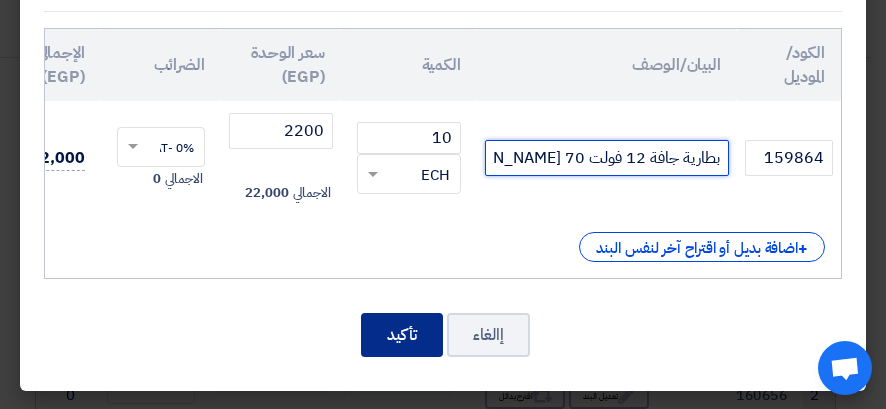 type on "بطارية جافة 12 فولت 70 [PERSON_NAME]" 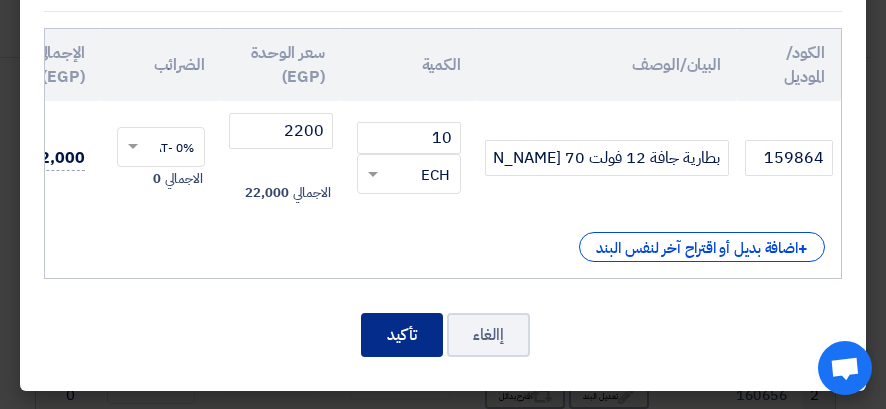 click on "تأكيد" 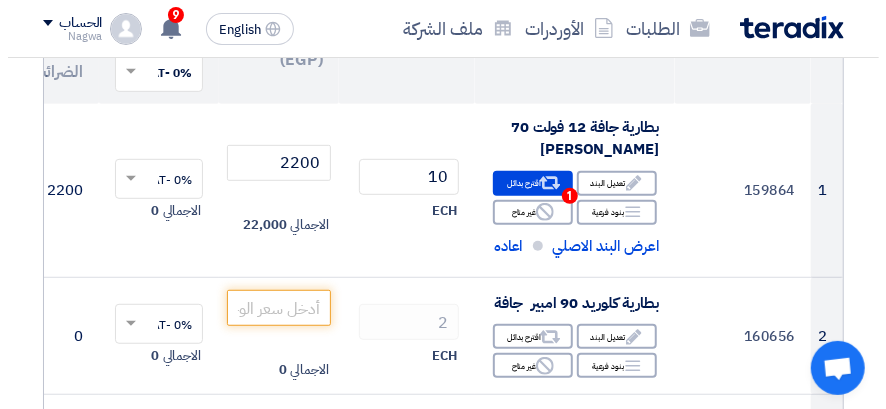 scroll, scrollTop: 400, scrollLeft: 0, axis: vertical 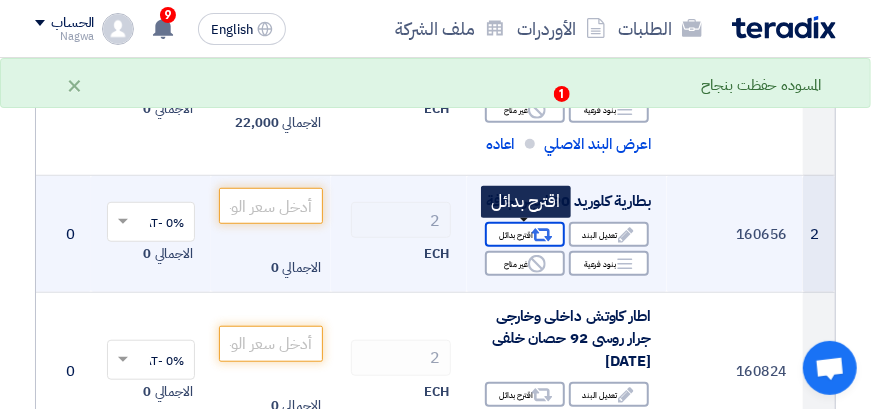 click on "Alternative
اقترح بدائل" 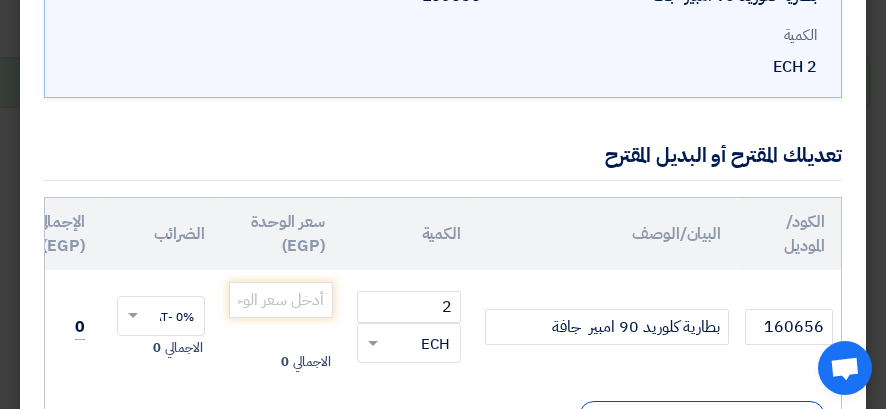 scroll, scrollTop: 200, scrollLeft: 0, axis: vertical 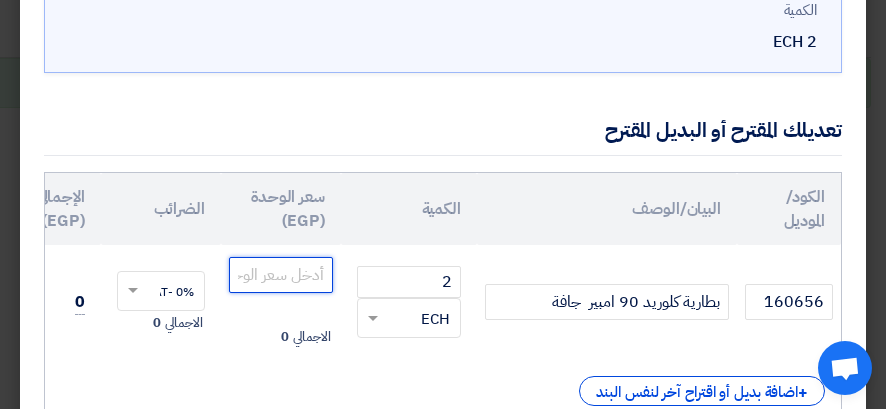 click 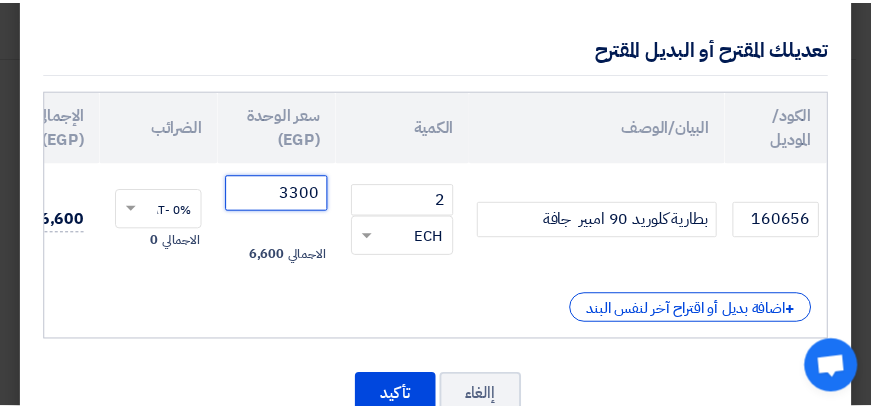 scroll, scrollTop: 355, scrollLeft: 0, axis: vertical 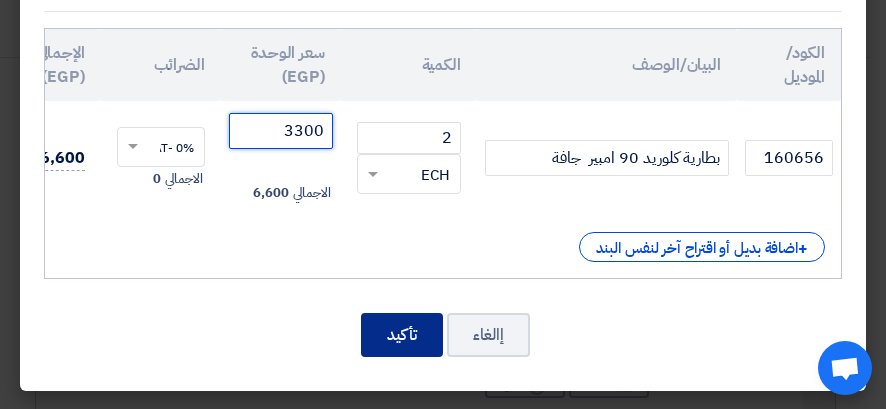 type on "3300" 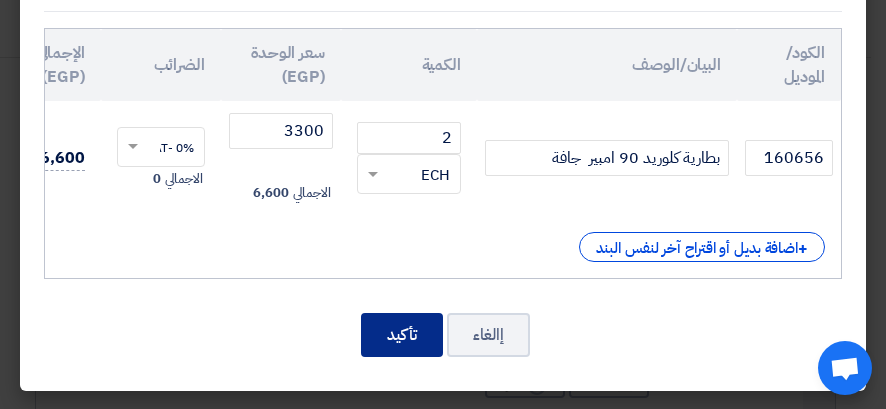 click on "تأكيد" 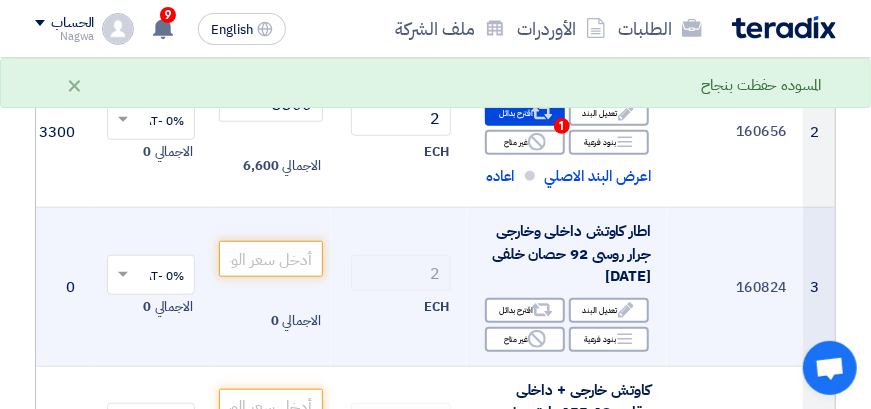scroll, scrollTop: 600, scrollLeft: 0, axis: vertical 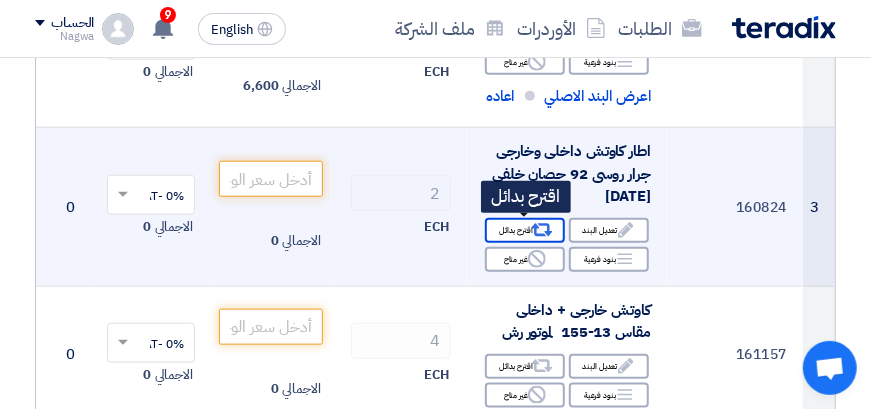 click on "Alternative
اقترح بدائل" 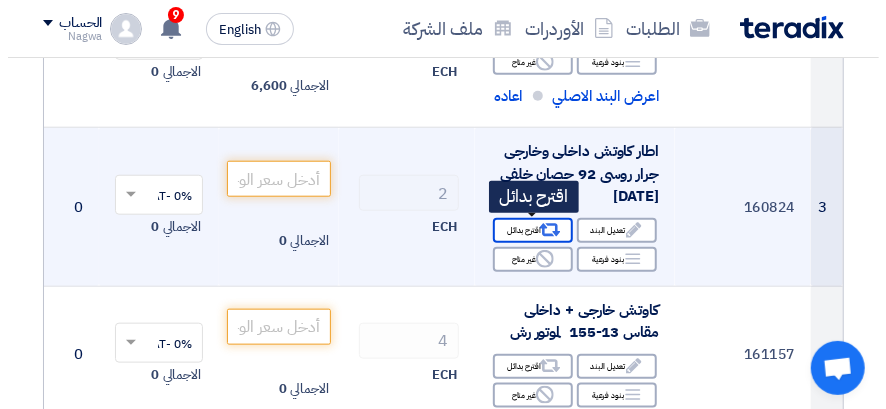 scroll, scrollTop: 426, scrollLeft: 0, axis: vertical 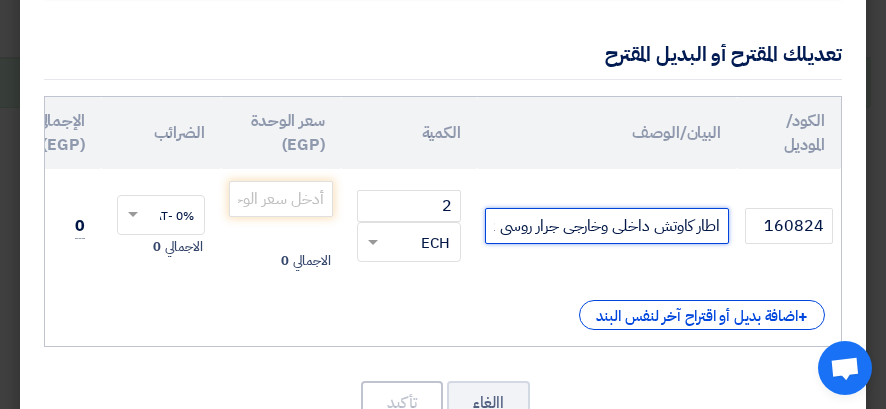 click on "اطار كاوتش داخلى وخارجى جرار روسى 92 حصان خلفى [DATE]" 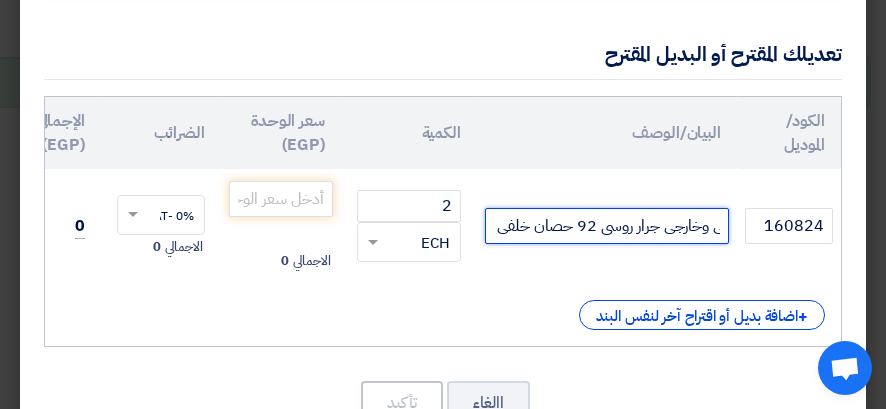 scroll, scrollTop: 0, scrollLeft: -156, axis: horizontal 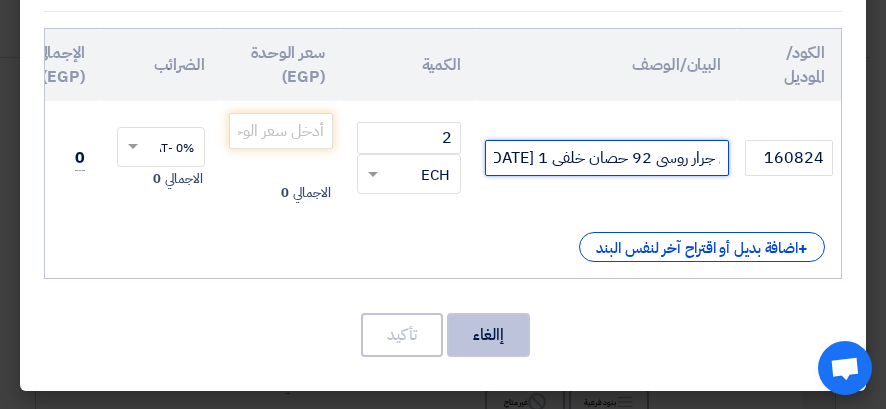 type on "اطار كاوتش داخلى وخارجى جرار روسى 92 حصان خلفى 1 [DATE]" 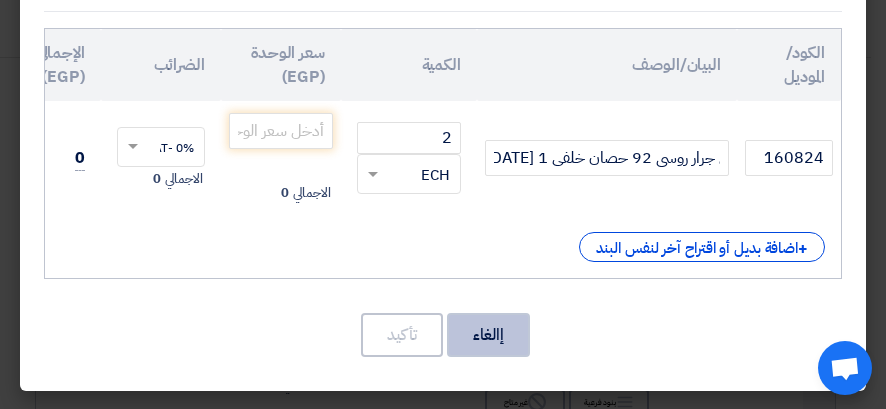 scroll, scrollTop: 0, scrollLeft: 0, axis: both 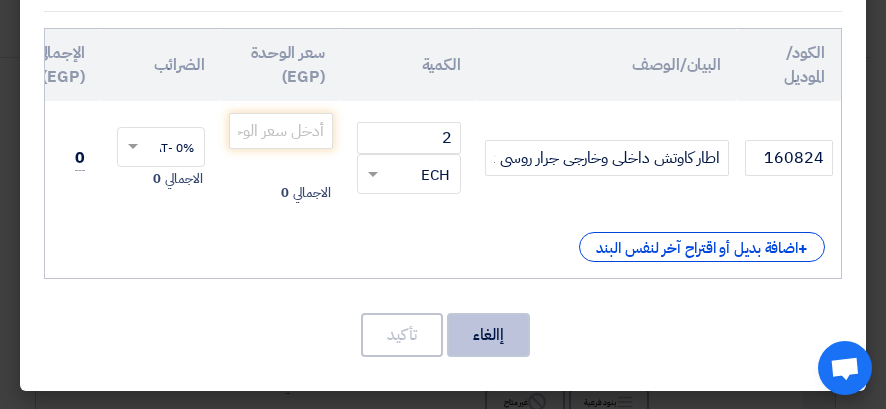 click on "إالغاء" 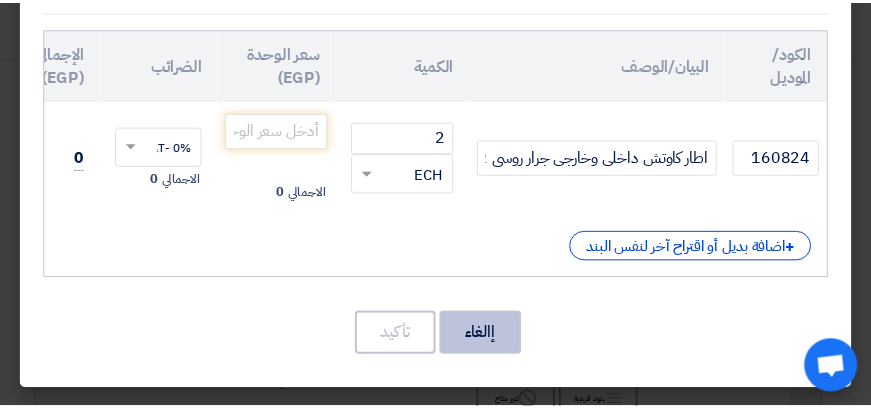 scroll, scrollTop: 82, scrollLeft: 0, axis: vertical 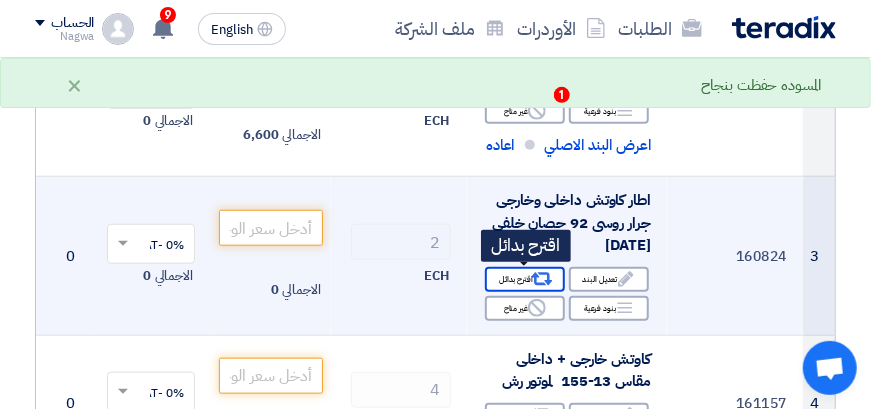 click on "Alternative
اقترح بدائل" 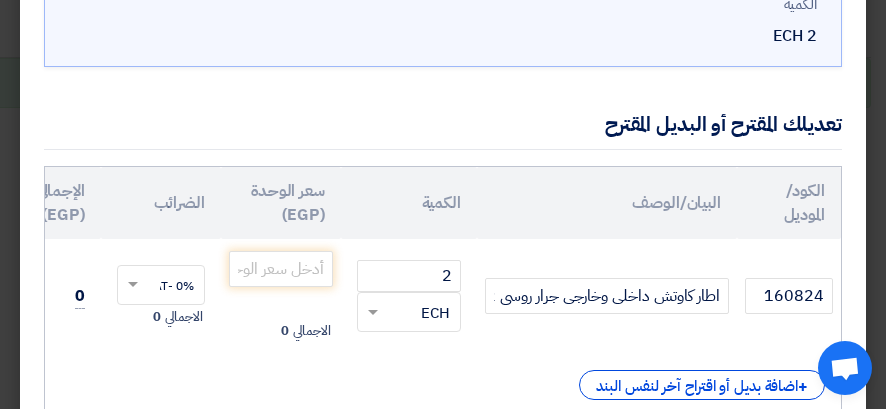scroll, scrollTop: 300, scrollLeft: 0, axis: vertical 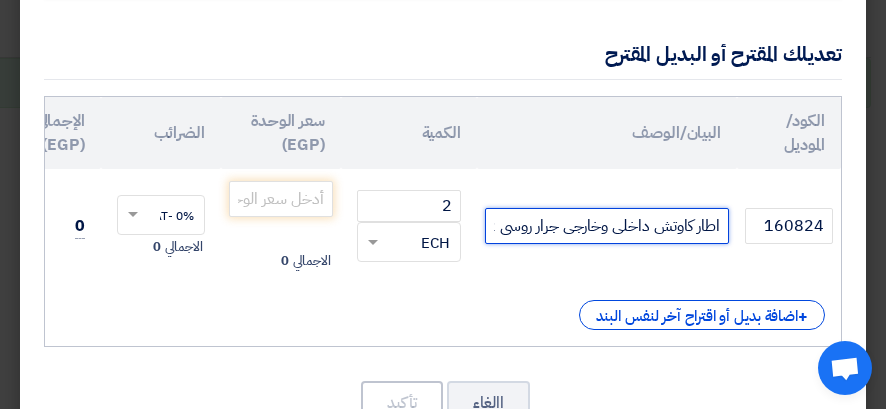 click on "اطار كاوتش داخلى وخارجى جرار روسى 92 حصان خلفى [DATE]" 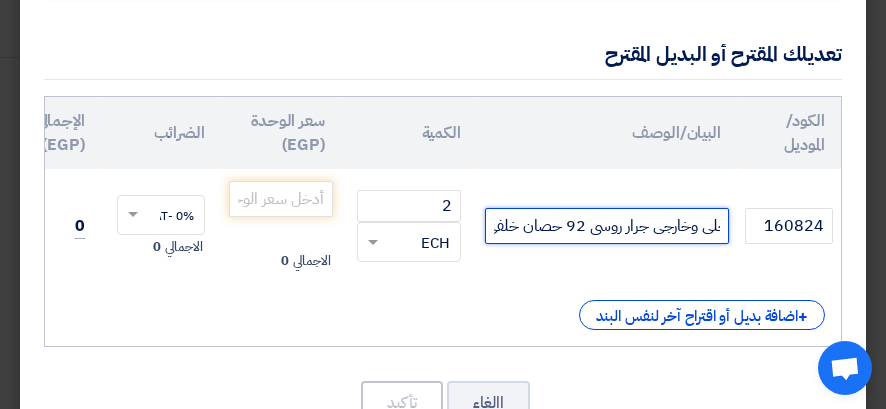 scroll, scrollTop: 0, scrollLeft: -156, axis: horizontal 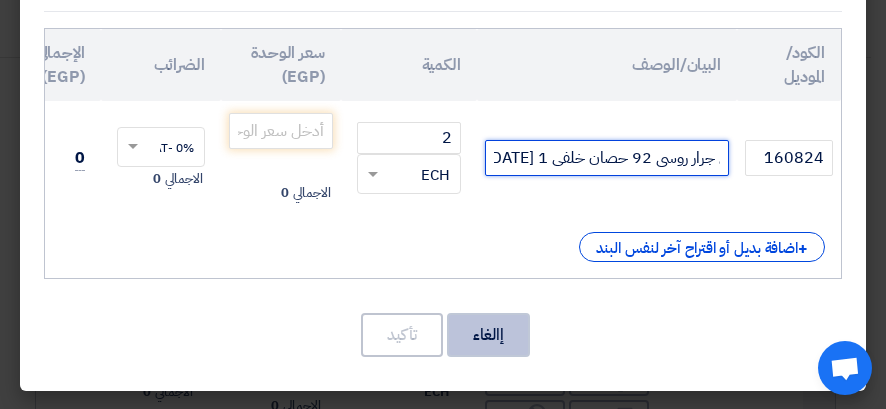 type on "اطار كاوتش داخلى وخارجى جرار روسى 92 حصان خلفى 1 [DATE]" 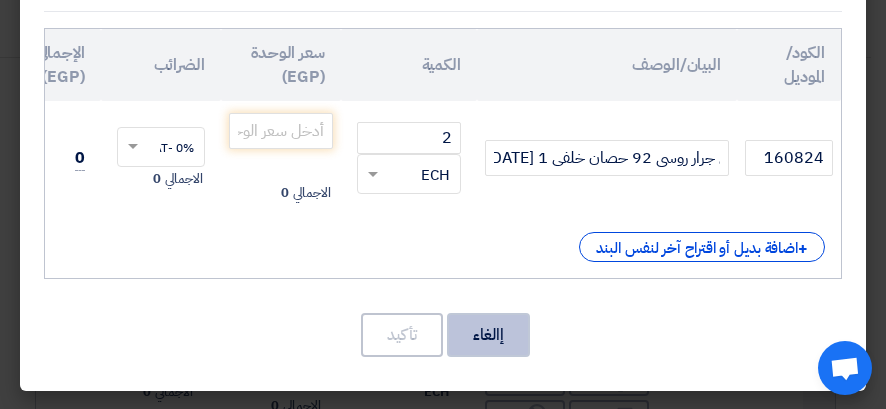 scroll, scrollTop: 0, scrollLeft: 0, axis: both 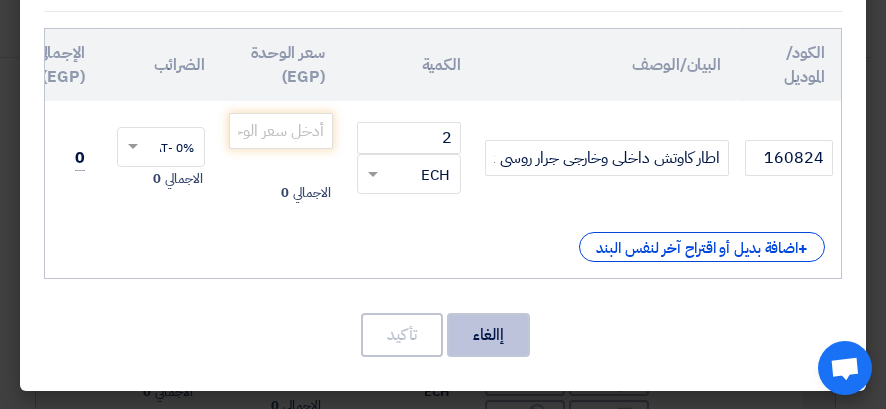 click on "إالغاء" 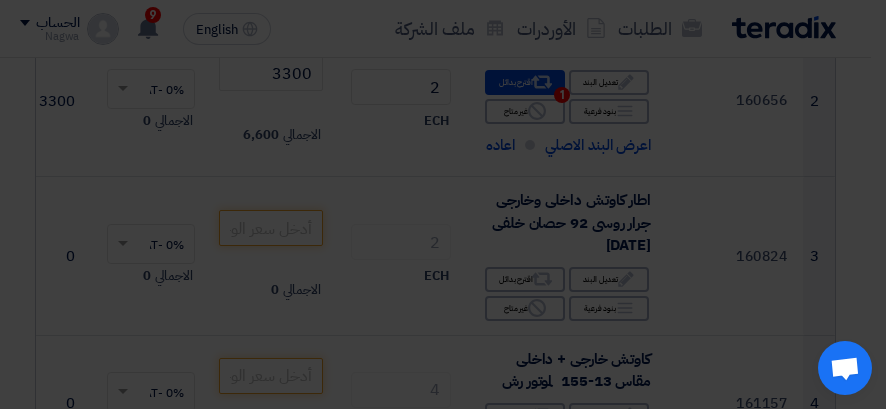 scroll, scrollTop: 877, scrollLeft: 0, axis: vertical 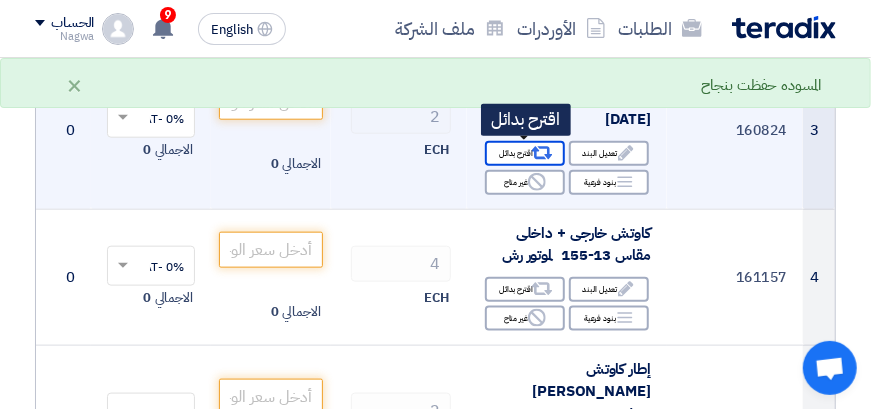 click on "Alternative" 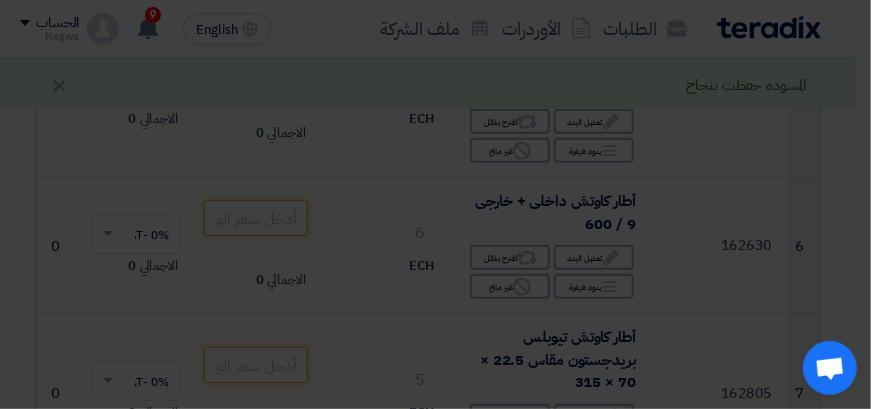 click on "اسم البند الأصلي
اطار كاوتش داخلى وخارجى جرار روسى 92 حصان خلفى [DATE]" 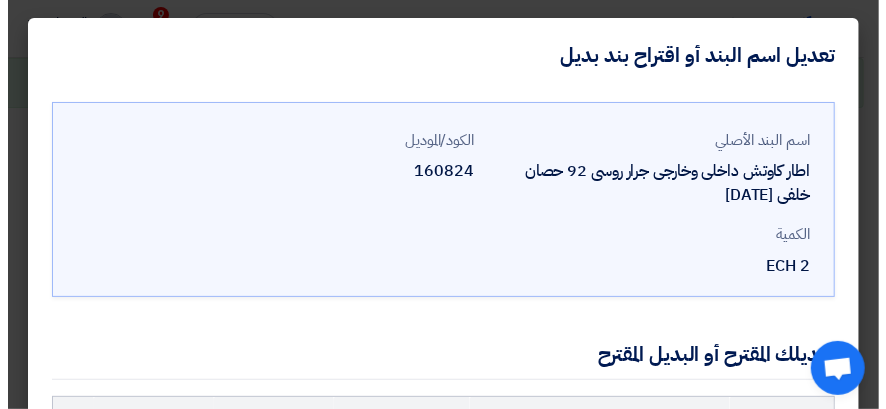 scroll, scrollTop: 503, scrollLeft: 0, axis: vertical 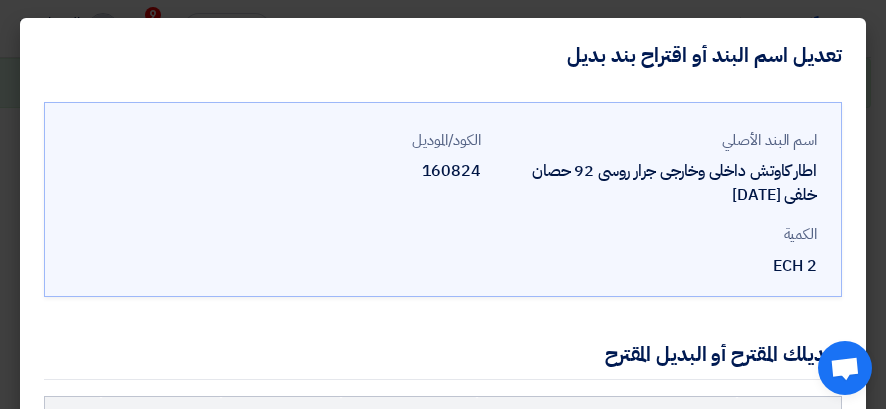 drag, startPoint x: 531, startPoint y: 144, endPoint x: 280, endPoint y: 242, distance: 269.45316 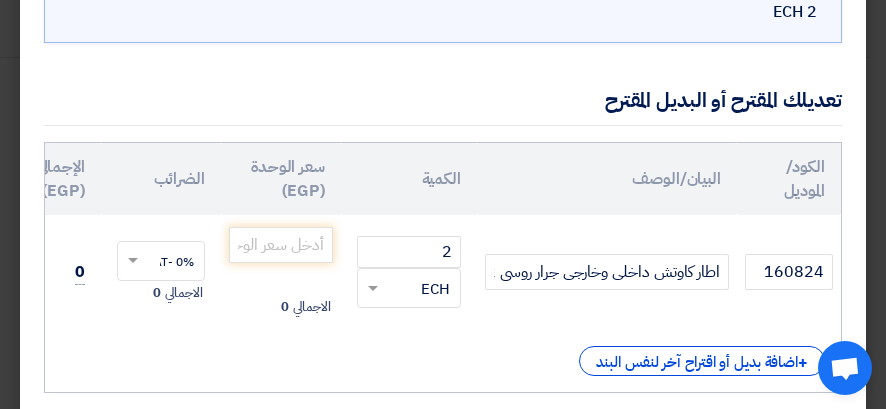 scroll, scrollTop: 300, scrollLeft: 0, axis: vertical 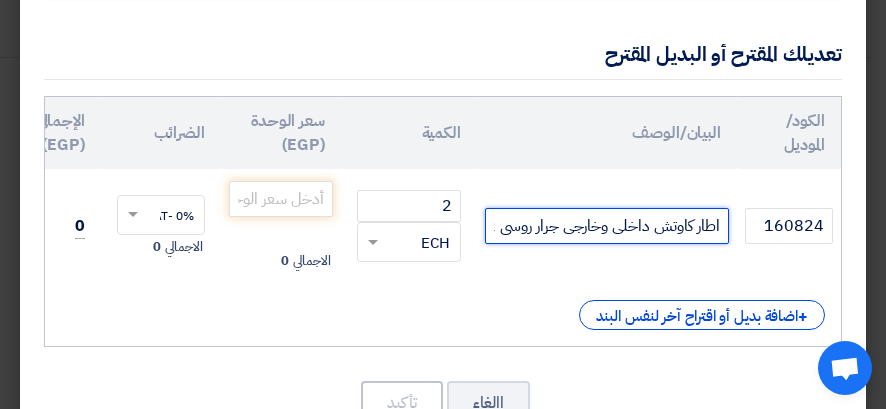 click on "اطار كاوتش داخلى وخارجى جرار روسى 92 حصان خلفى [DATE]" 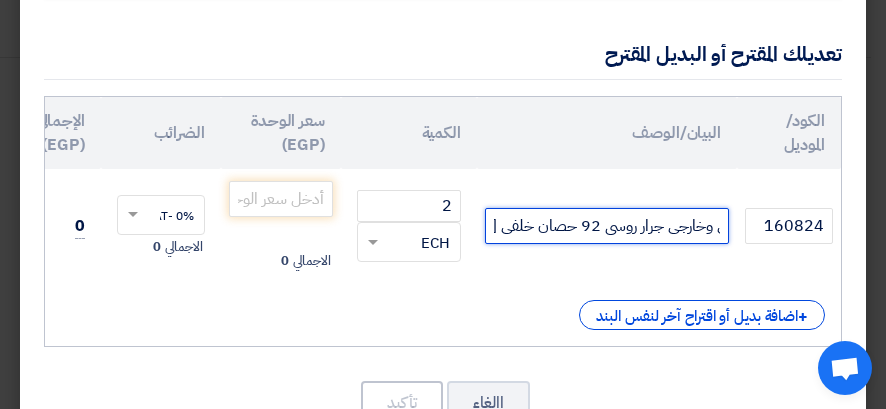 scroll, scrollTop: 0, scrollLeft: -156, axis: horizontal 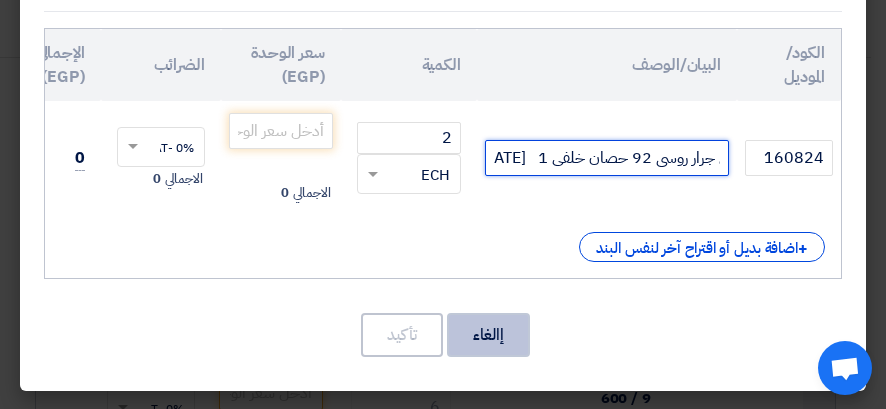 type on "اطار كاوتش داخلى وخارجى جرار روسى 92 حصان خلفى 1   [DATE]" 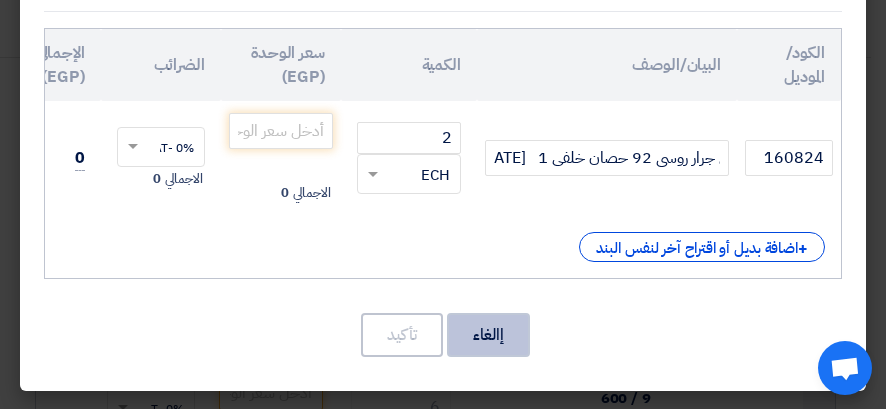 scroll, scrollTop: 0, scrollLeft: 0, axis: both 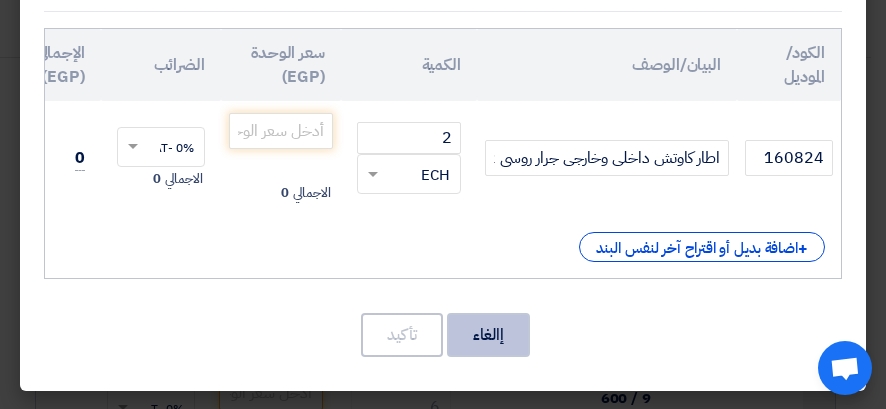 click on "إالغاء" 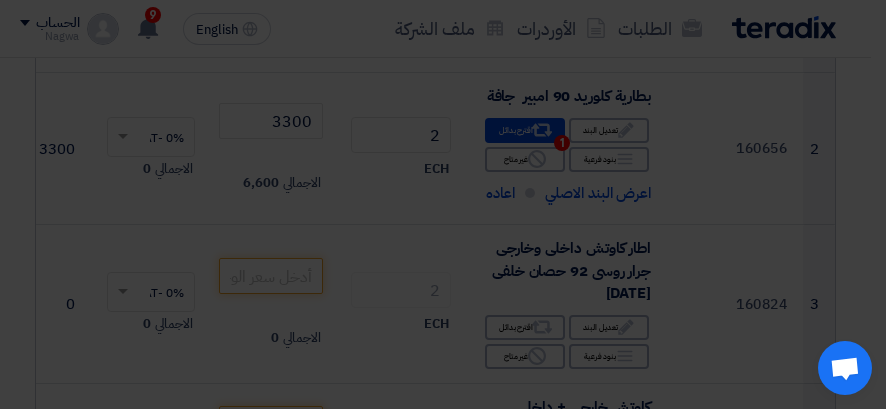 scroll, scrollTop: 829, scrollLeft: 0, axis: vertical 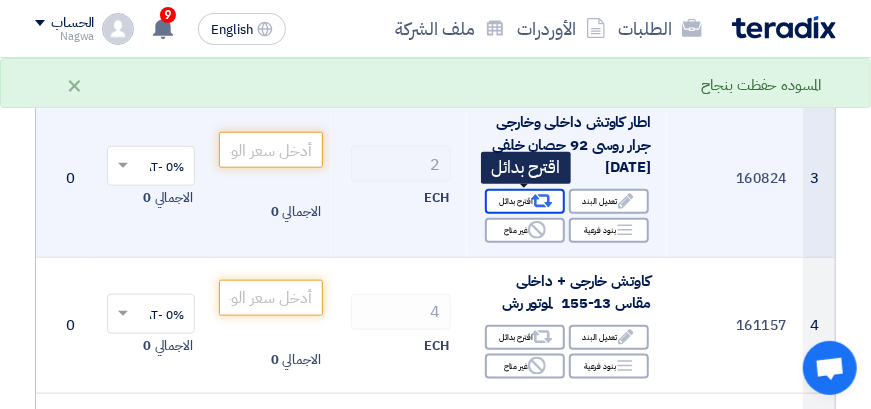 click on "Alternative
اقترح بدائل" 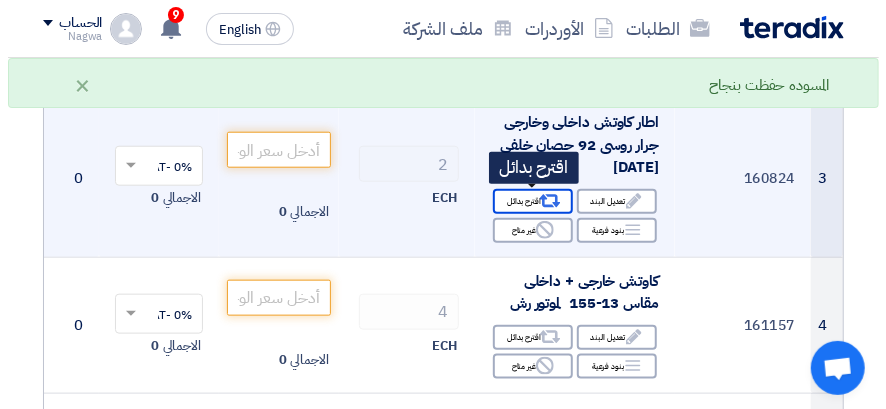 scroll, scrollTop: 455, scrollLeft: 0, axis: vertical 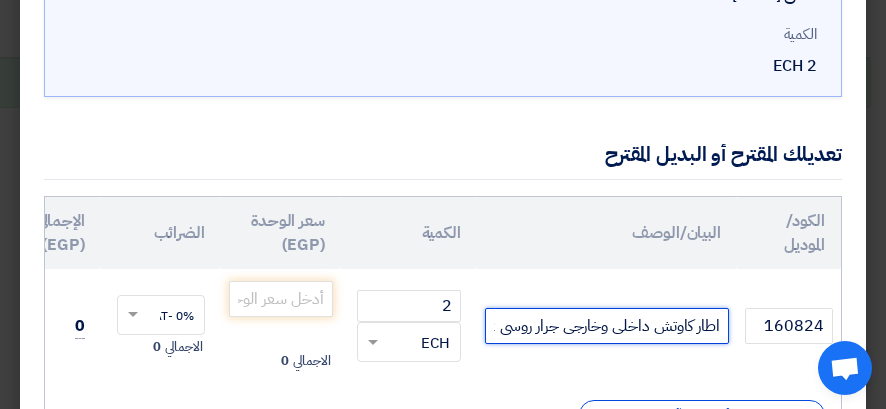 click on "اطار كاوتش داخلى وخارجى جرار روسى 92 حصان خلفى [DATE]" 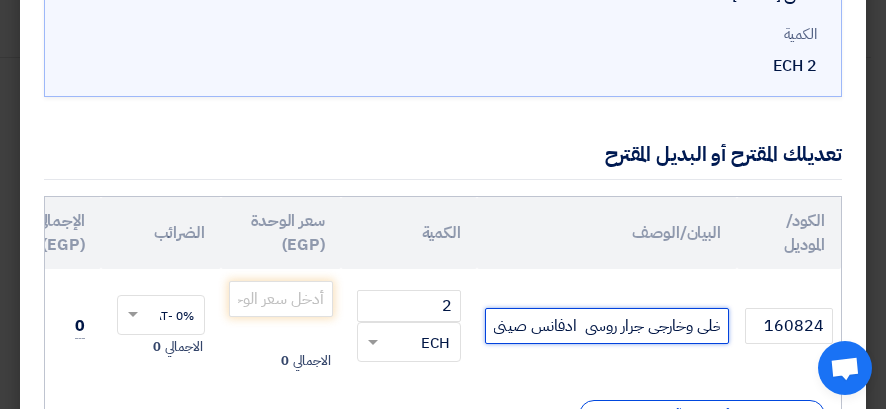 scroll, scrollTop: 0, scrollLeft: -88, axis: horizontal 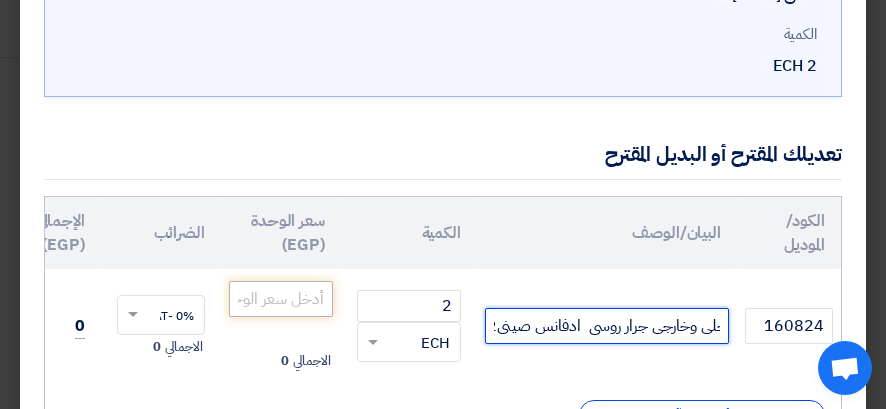 type on "اطار كاوتش داخلى وخارجى جرار روسى  ادفانس صينى92 حصان خلفى [DATE]" 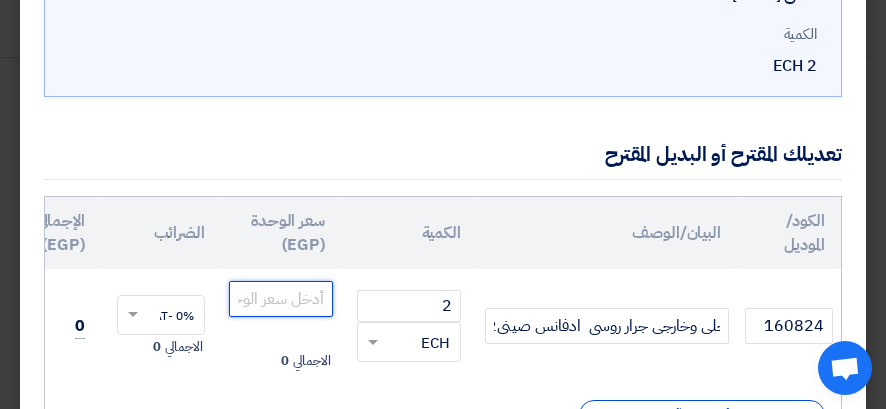 scroll, scrollTop: 0, scrollLeft: 0, axis: both 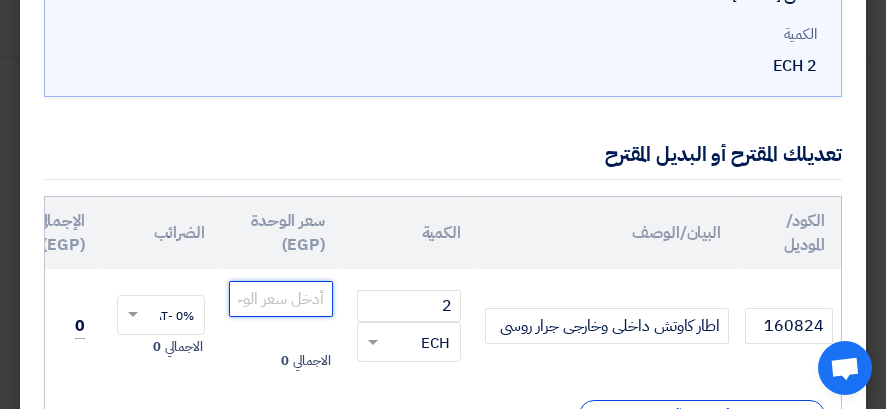 click 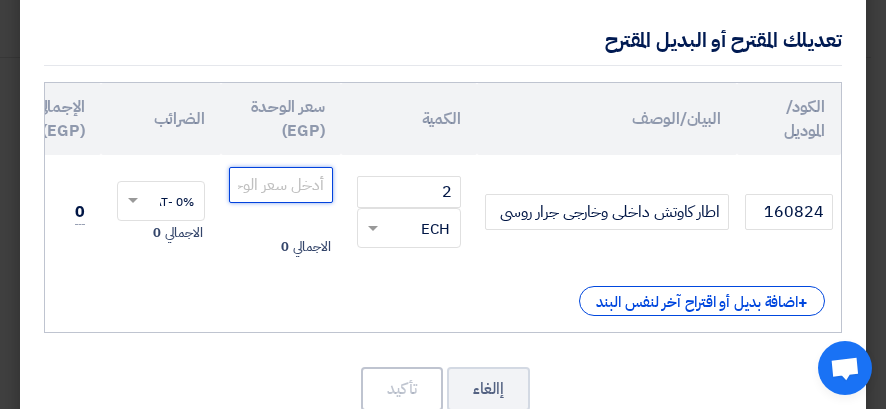 scroll, scrollTop: 379, scrollLeft: 0, axis: vertical 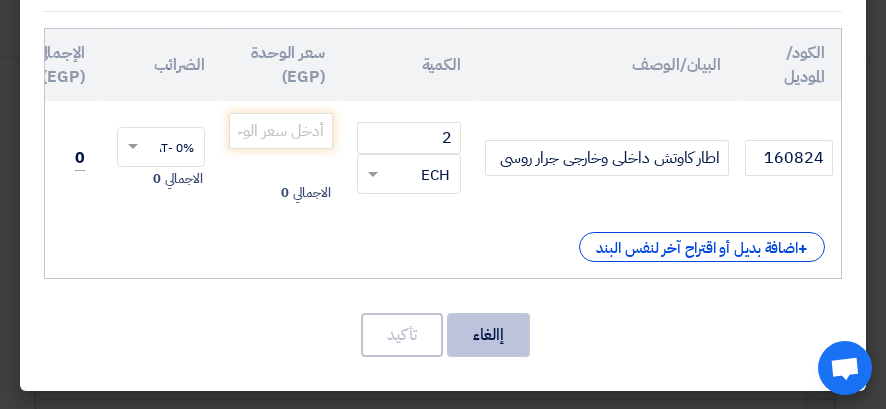 click on "إالغاء" 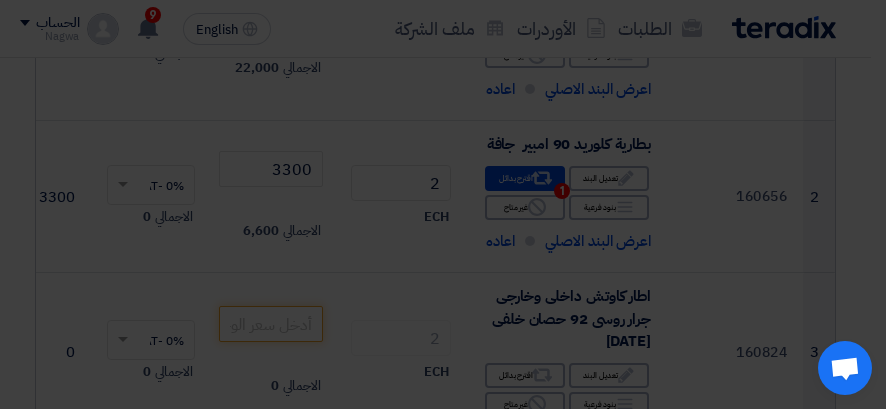 scroll, scrollTop: 780, scrollLeft: 0, axis: vertical 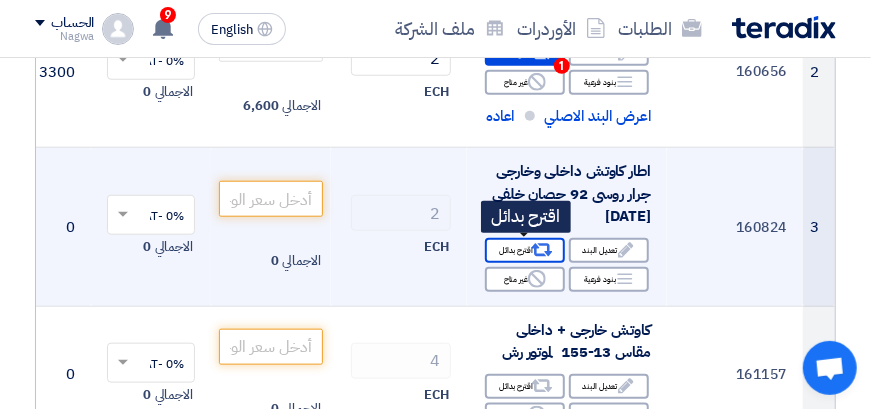 click on "Alternative
اقترح بدائل" 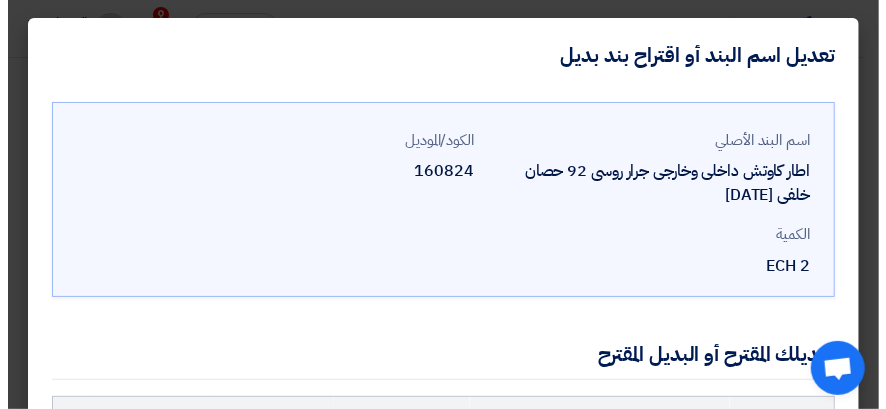 scroll, scrollTop: 406, scrollLeft: 0, axis: vertical 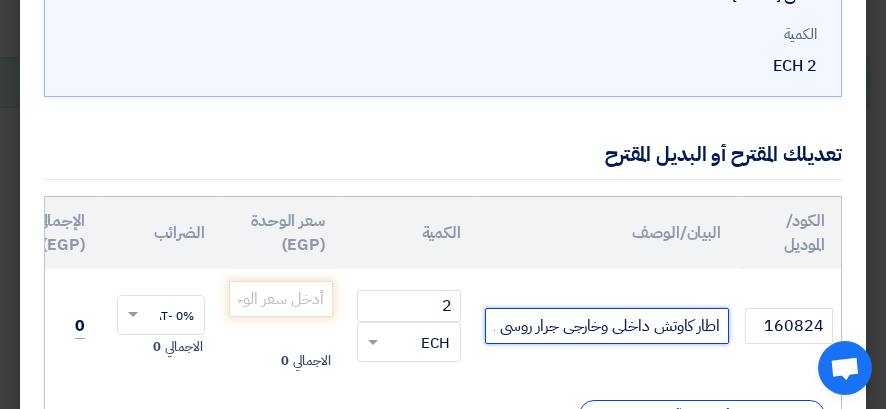 click on "اطار كاوتش داخلى وخارجى جرار روسى 92 حصان خلفى [DATE]" 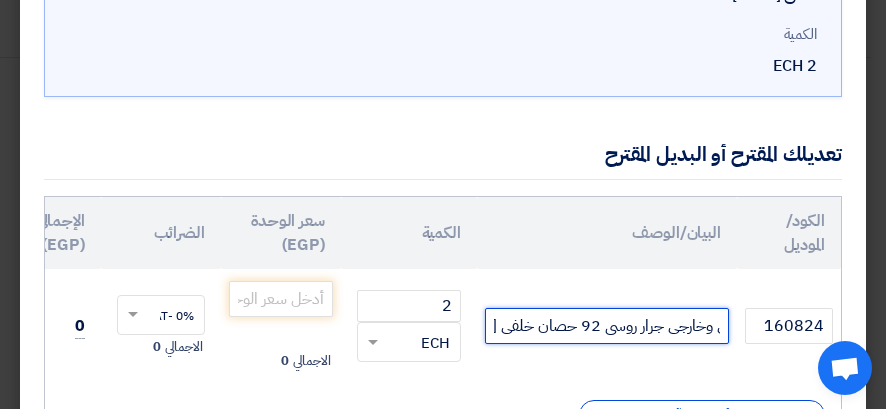 scroll, scrollTop: 0, scrollLeft: -156, axis: horizontal 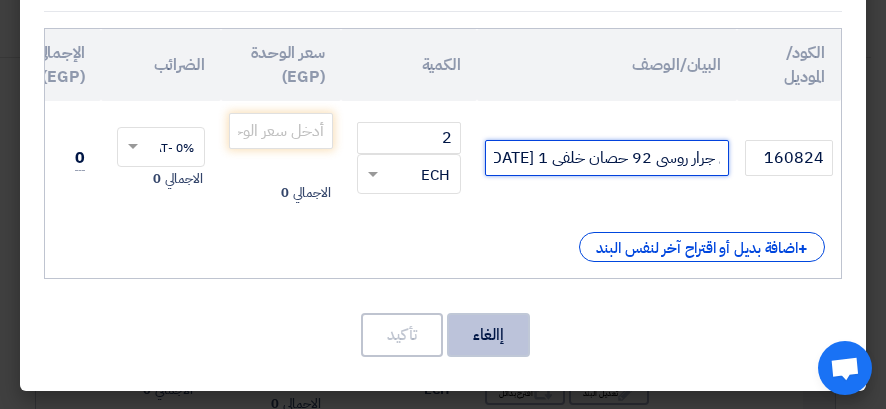 type on "اطار كاوتش داخلى وخارجى جرار روسى 92 حصان خلفى 1 [DATE]" 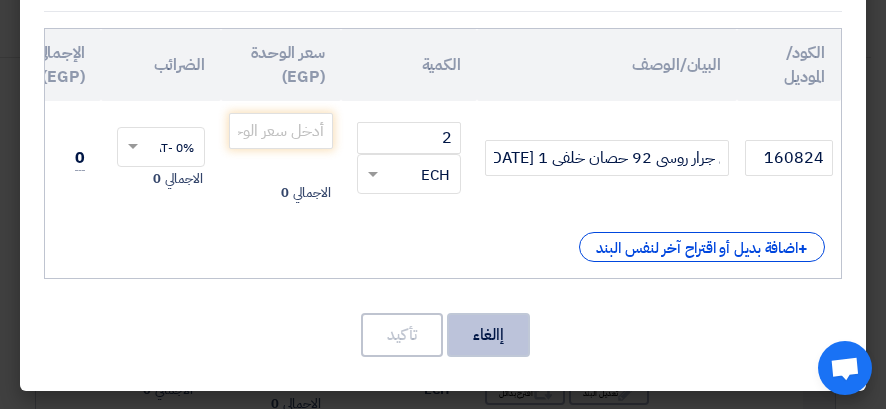 click on "إالغاء" 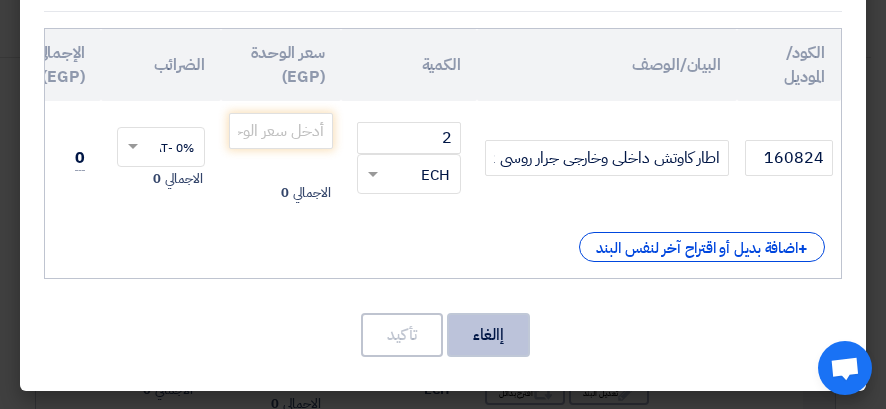 scroll, scrollTop: 82, scrollLeft: 0, axis: vertical 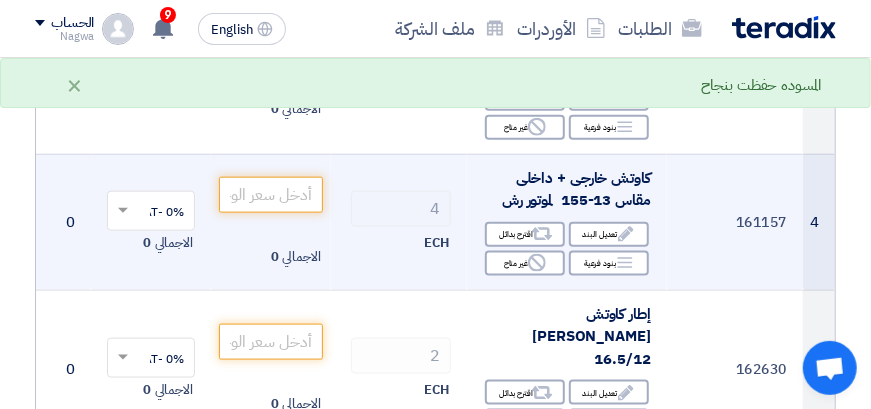drag, startPoint x: 488, startPoint y: 336, endPoint x: 339, endPoint y: 254, distance: 170.07352 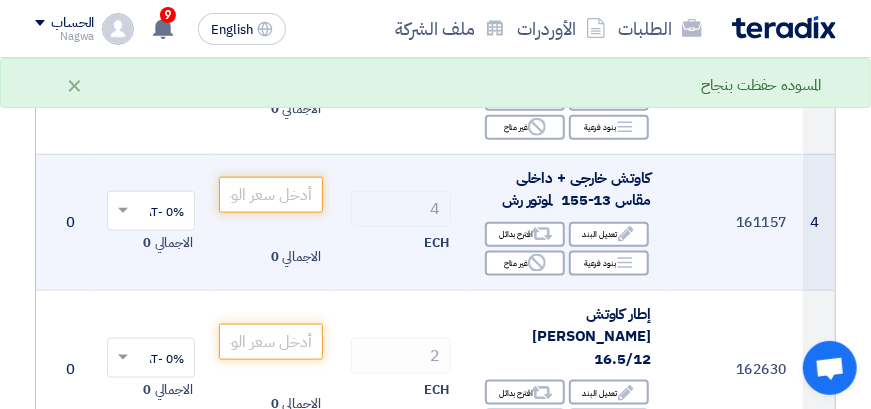 click on "4
ECH" 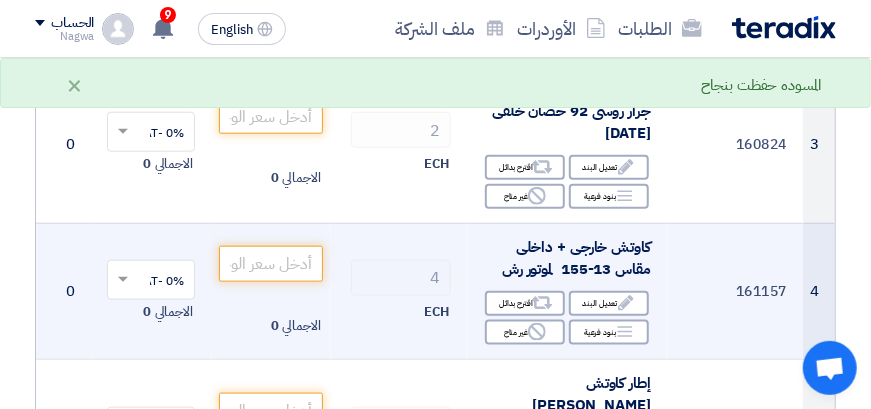 scroll, scrollTop: 632, scrollLeft: 0, axis: vertical 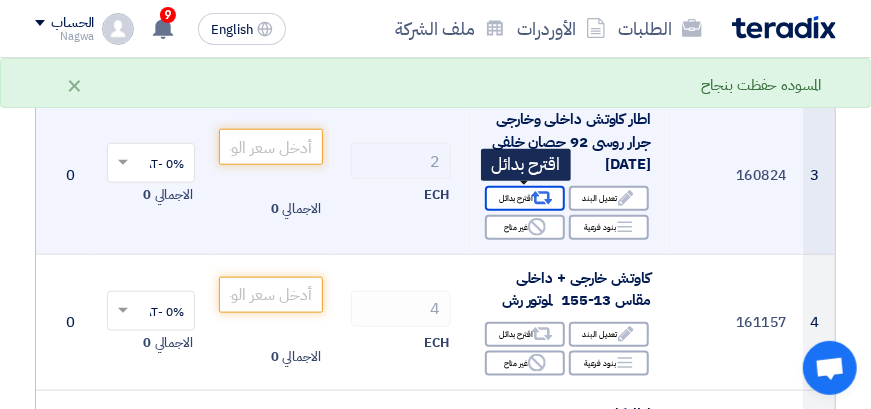 click on "Alternative
اقترح بدائل" 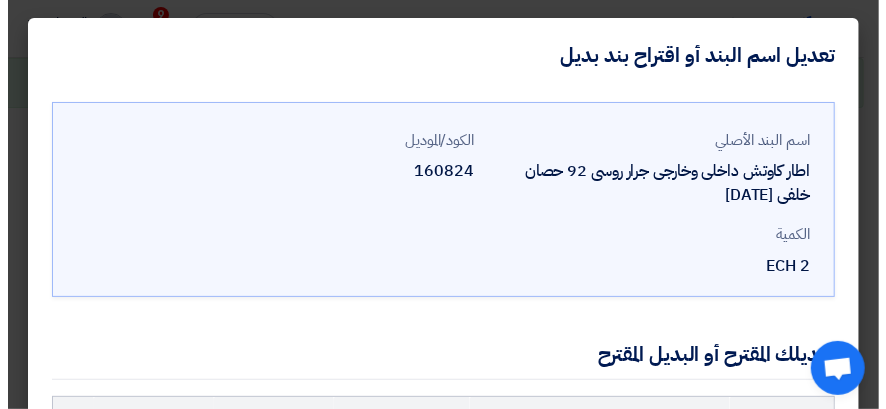 scroll, scrollTop: 458, scrollLeft: 0, axis: vertical 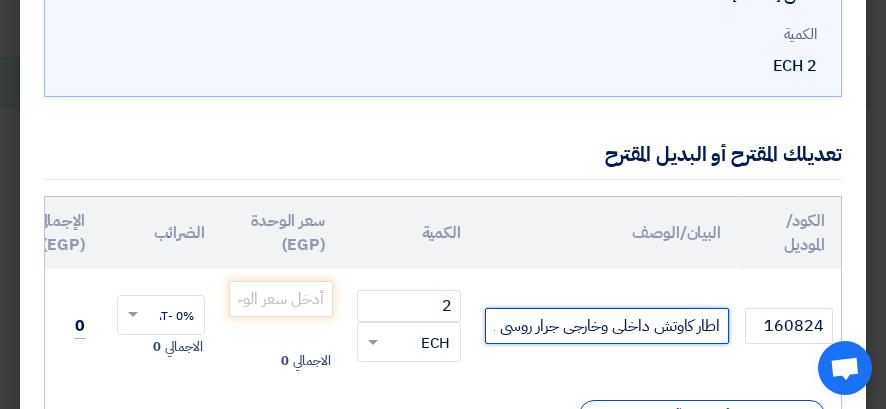 click on "اطار كاوتش داخلى وخارجى جرار روسى 92 حصان خلفى [DATE]" 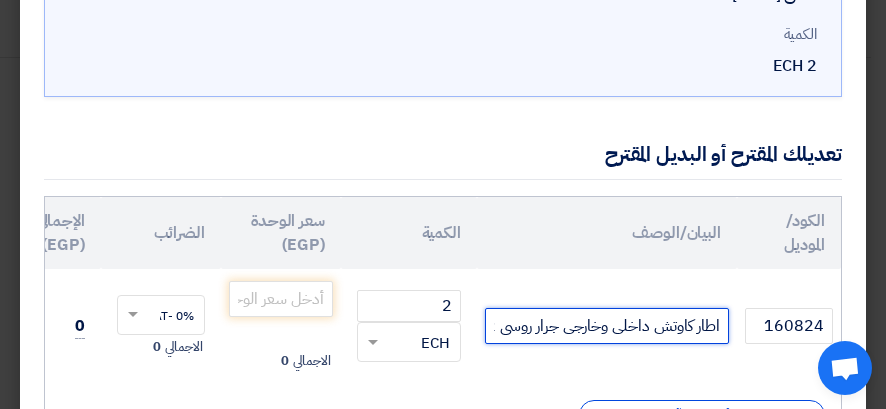 click on "اطار كاوتش داخلى وخارجى جرار روسى 92 حصان خلفى [DATE]" 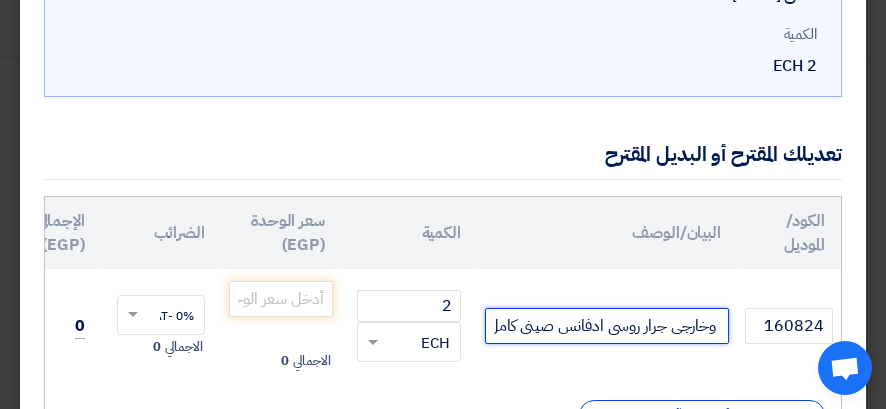 scroll, scrollTop: 0, scrollLeft: -118, axis: horizontal 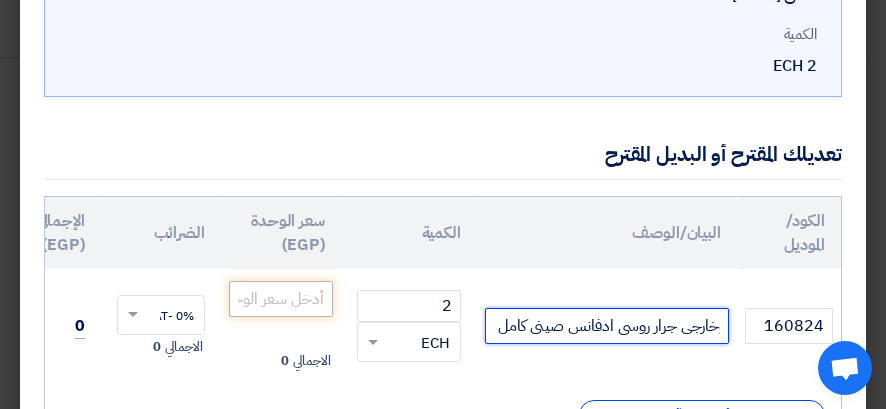 type on "اطار كاوتش داخلى وخارجى جرار روسى ادفانس صينى كامل 92 حصان خلفى [DATE]" 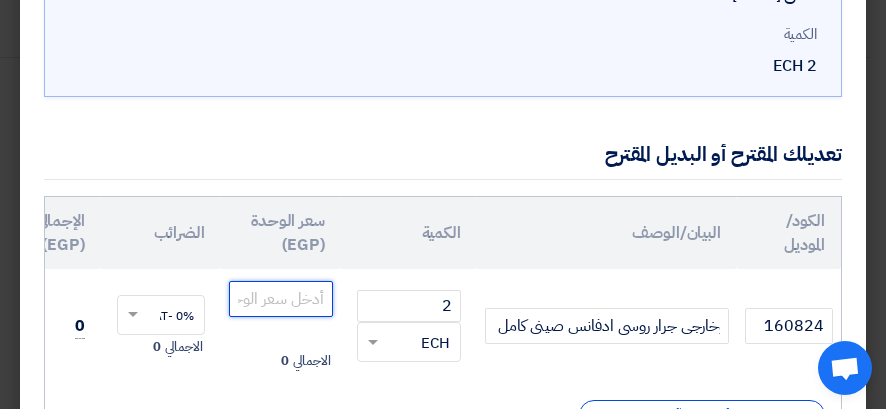 scroll, scrollTop: 0, scrollLeft: 0, axis: both 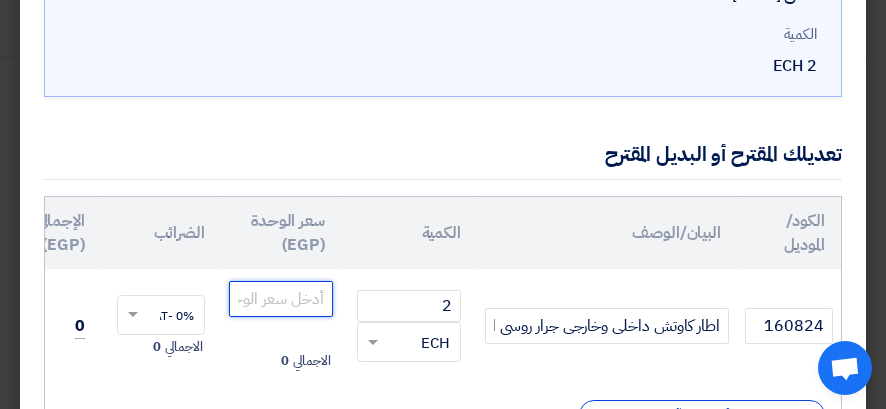 click 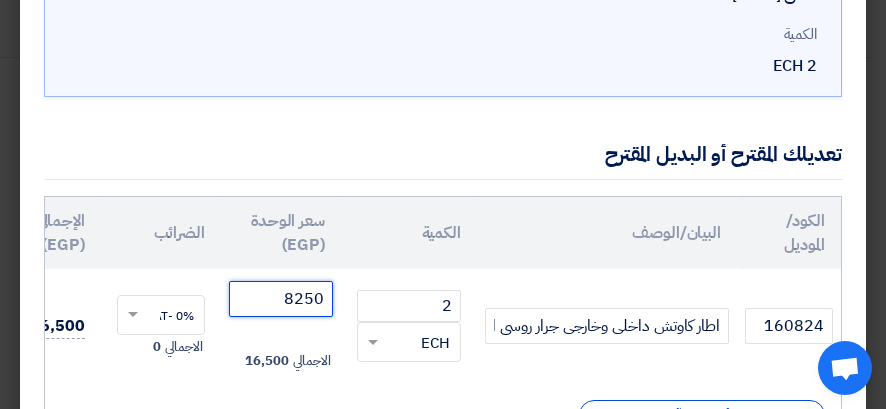 scroll, scrollTop: 379, scrollLeft: 0, axis: vertical 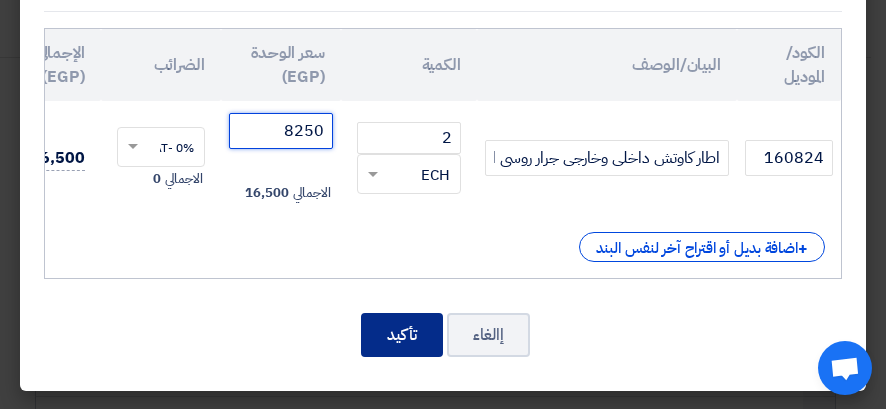 type on "8250" 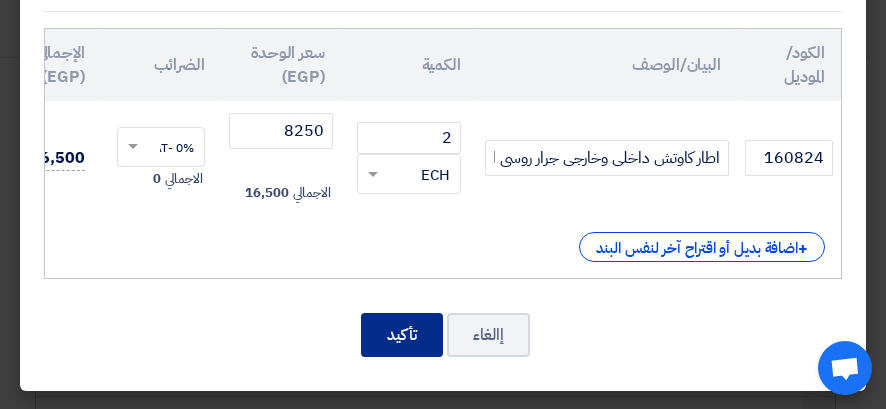 click on "تأكيد" 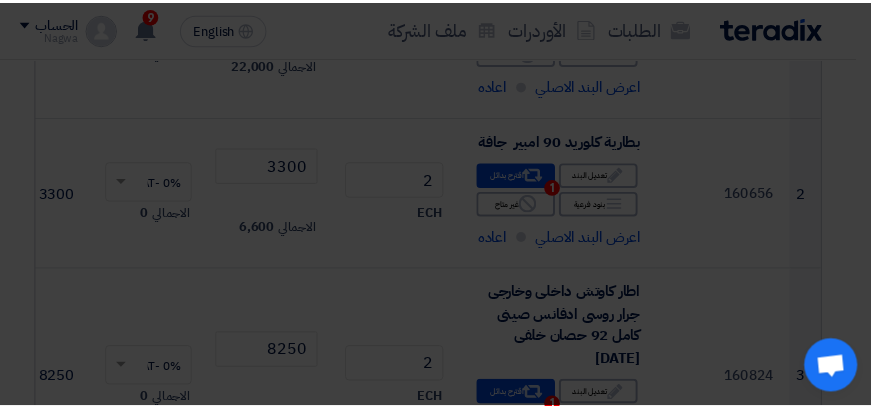 scroll, scrollTop: 784, scrollLeft: 0, axis: vertical 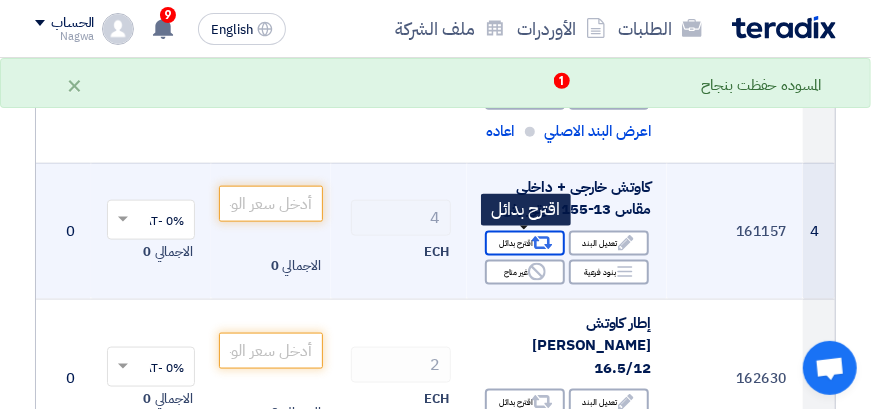 click on "Alternative
اقترح بدائل" 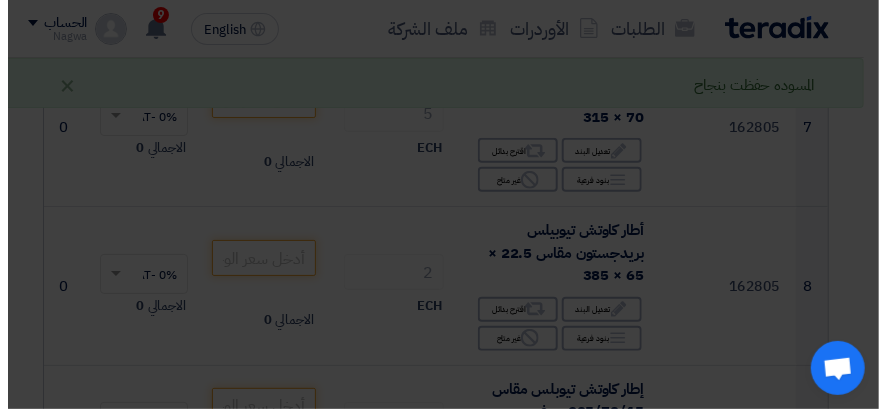 scroll, scrollTop: 458, scrollLeft: 0, axis: vertical 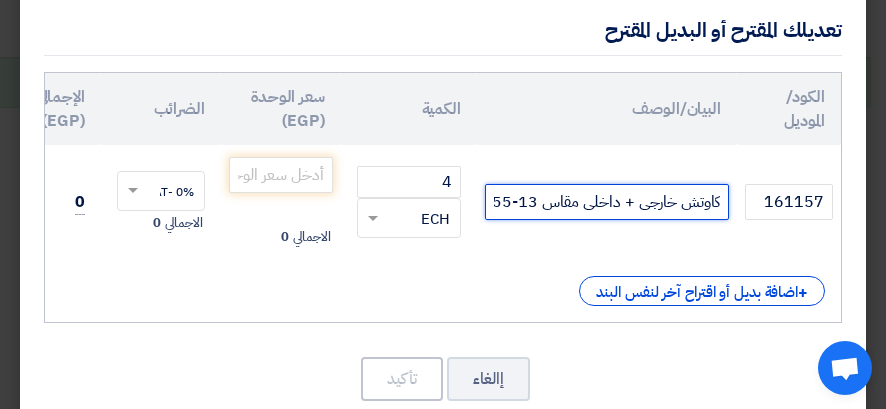 click on "كاوتش خارجى + داخلى مقاس 13-155  لموتور رش" 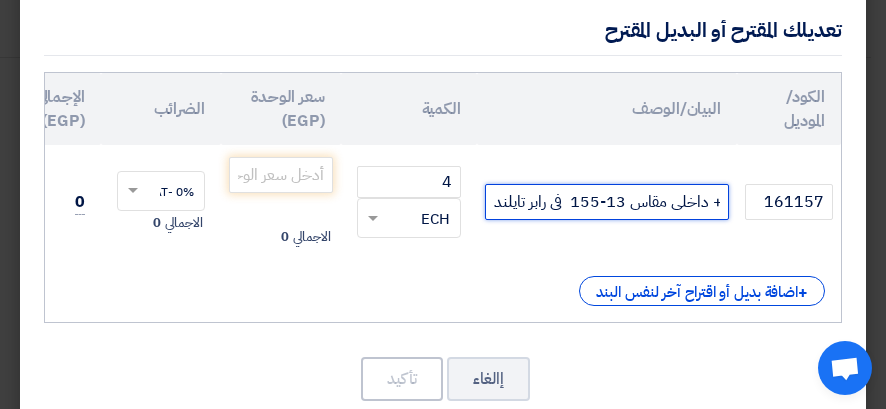 scroll, scrollTop: 0, scrollLeft: -92, axis: horizontal 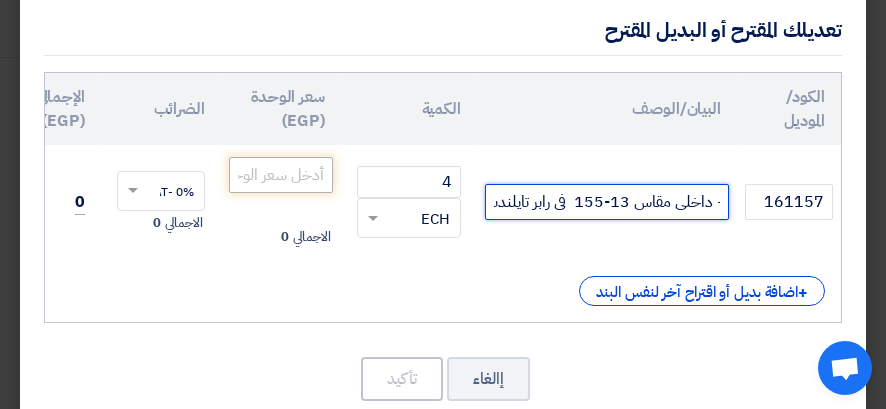 type on "كاوتش خارجى + داخلى مقاس 13-155  فى رابر تايلندىلموتور رش" 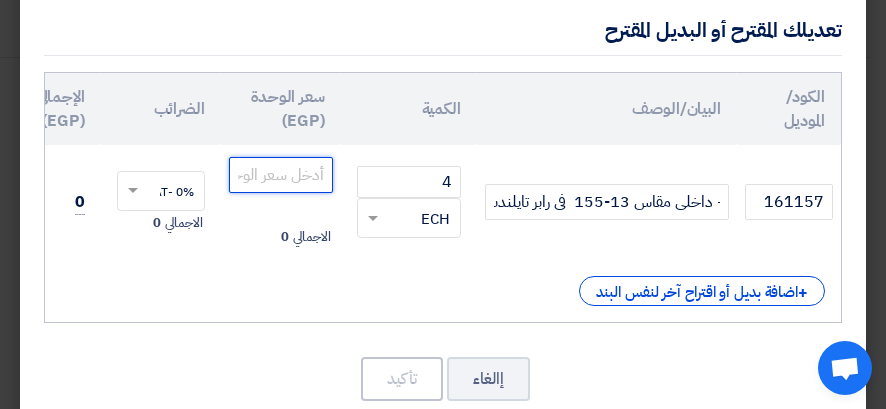 scroll, scrollTop: 0, scrollLeft: 0, axis: both 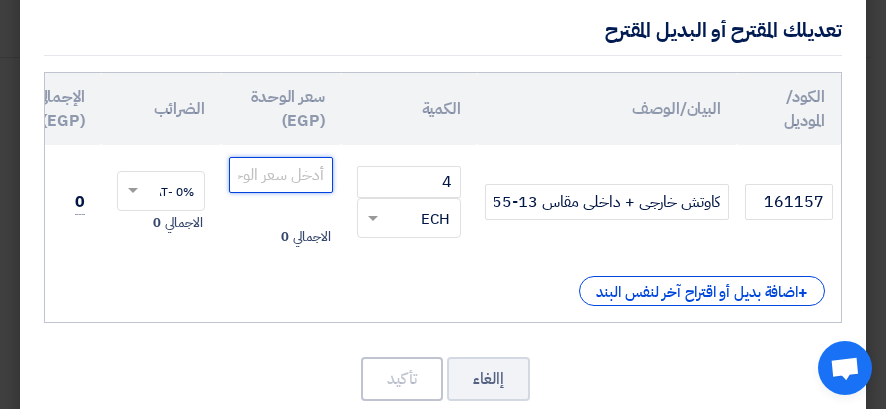 click 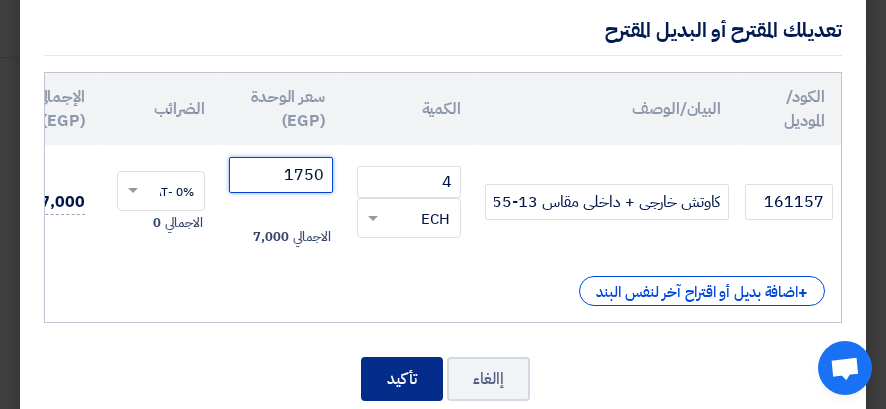 type on "1750" 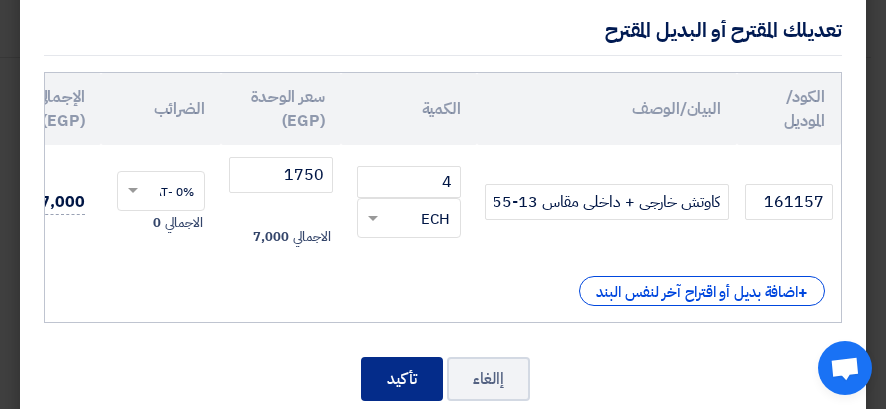 click on "تأكيد" 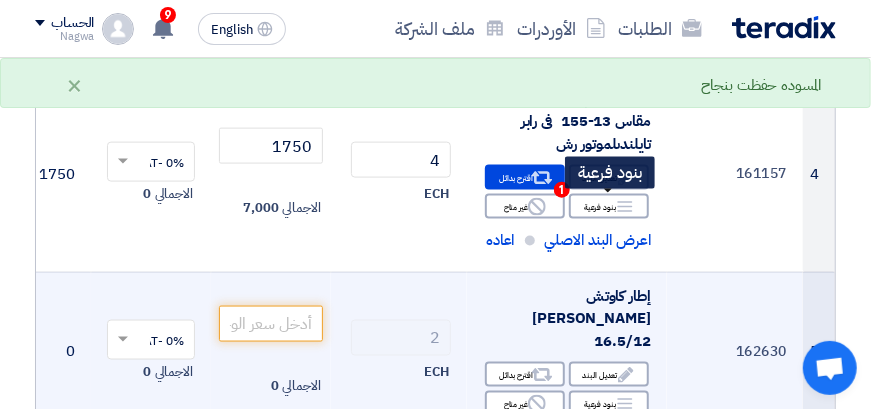 scroll, scrollTop: 902, scrollLeft: 0, axis: vertical 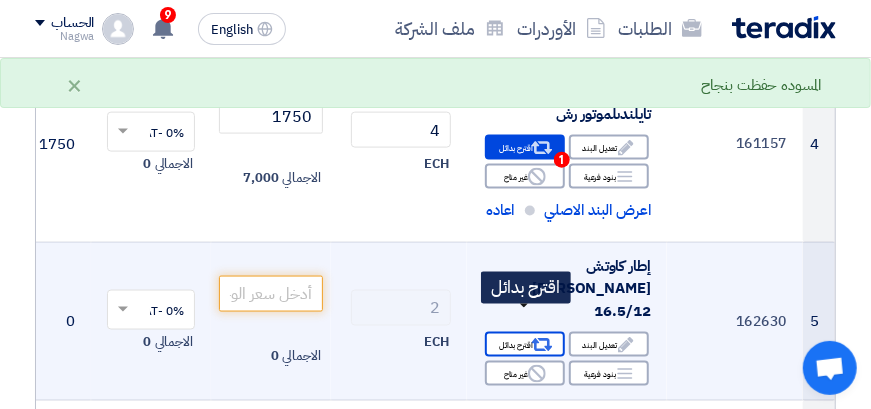 click on "Alternative
اقترح بدائل" 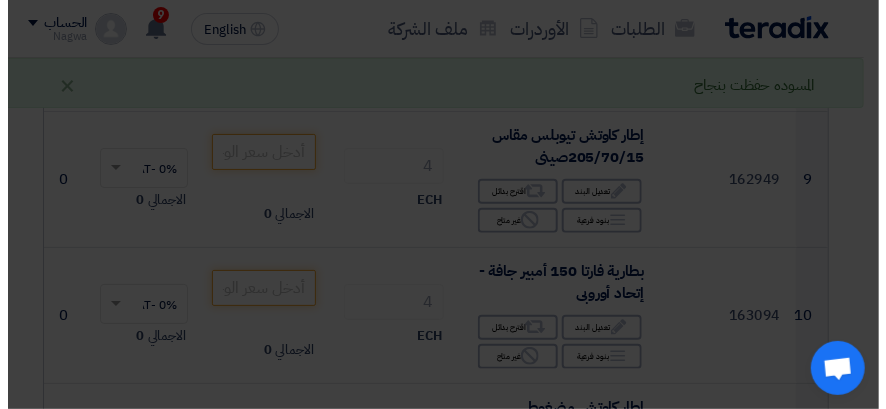 scroll, scrollTop: 576, scrollLeft: 0, axis: vertical 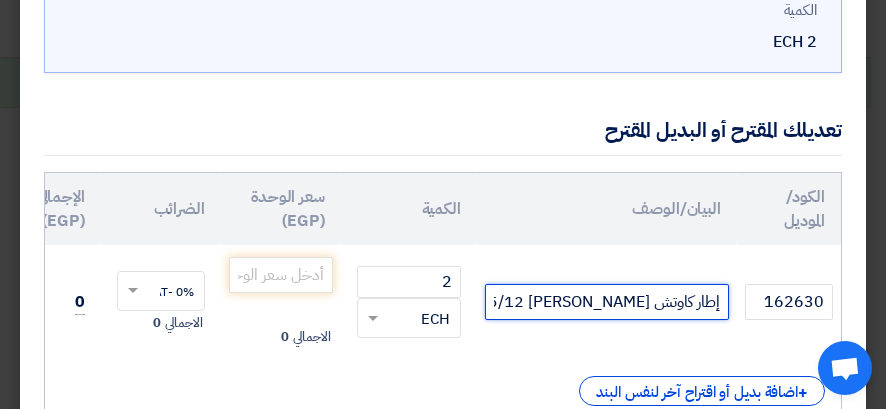 click on "إطار كاوتش [PERSON_NAME] 16.5/12" 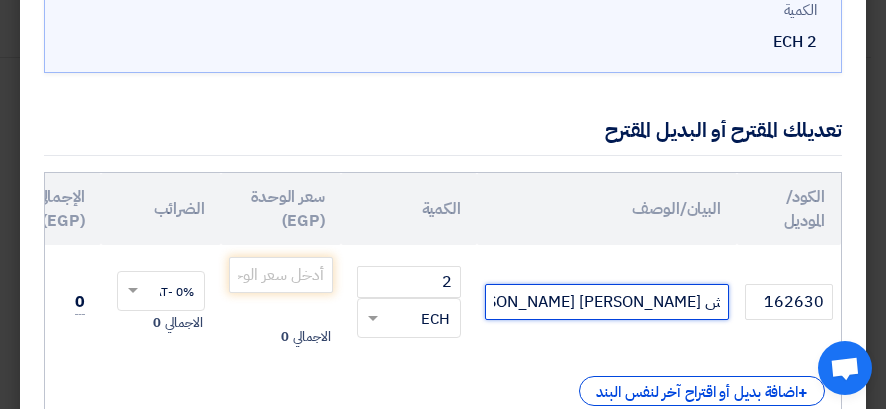 scroll, scrollTop: 0, scrollLeft: -64, axis: horizontal 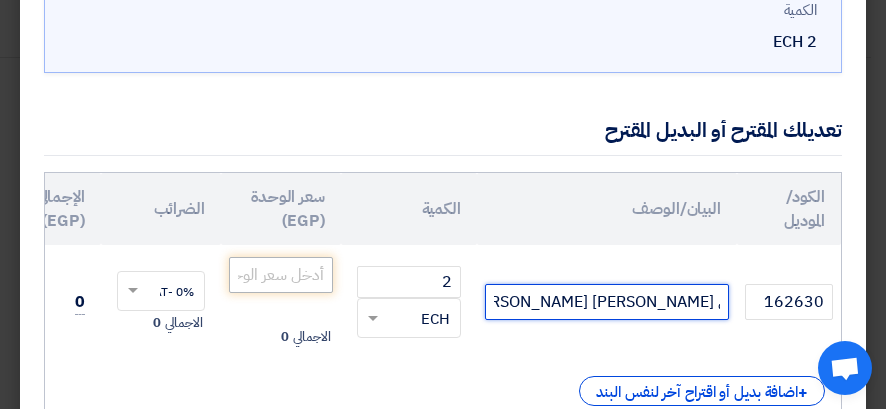type on "إطار كاوتش [PERSON_NAME] 16.5/12 [PERSON_NAME]" 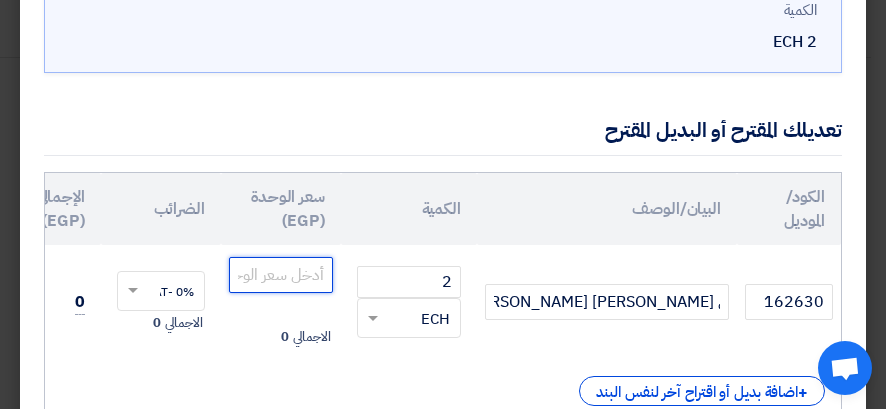 scroll, scrollTop: 0, scrollLeft: 0, axis: both 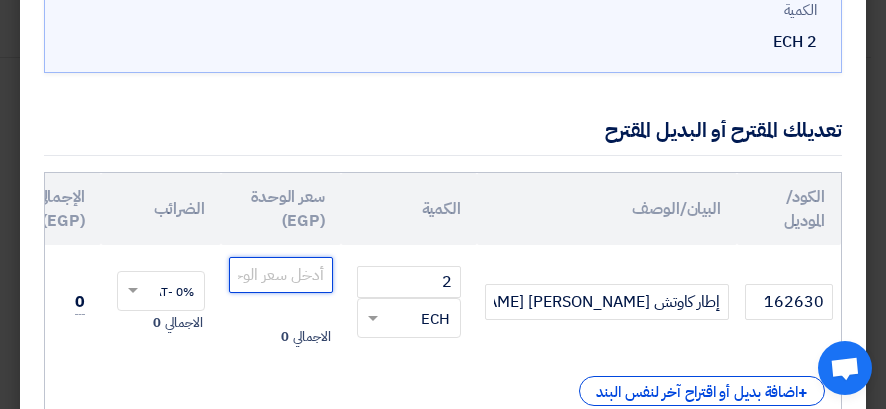 click 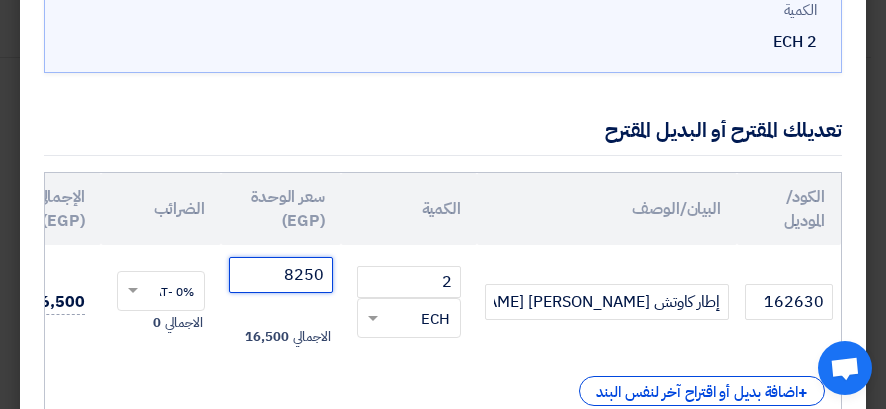 scroll, scrollTop: 355, scrollLeft: 0, axis: vertical 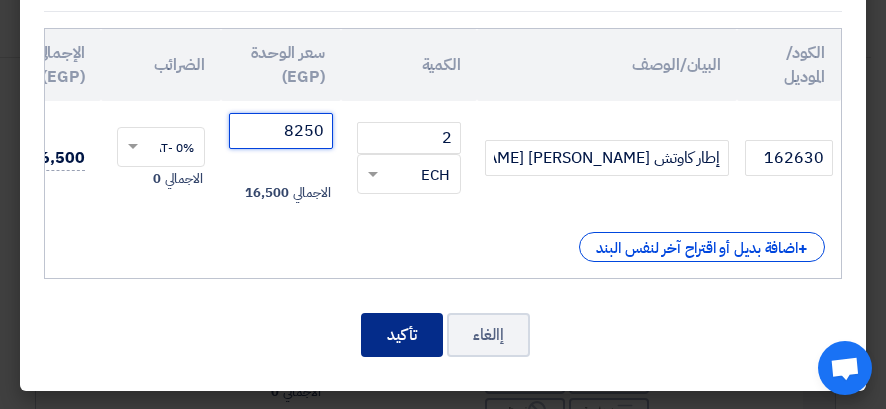 type on "8250" 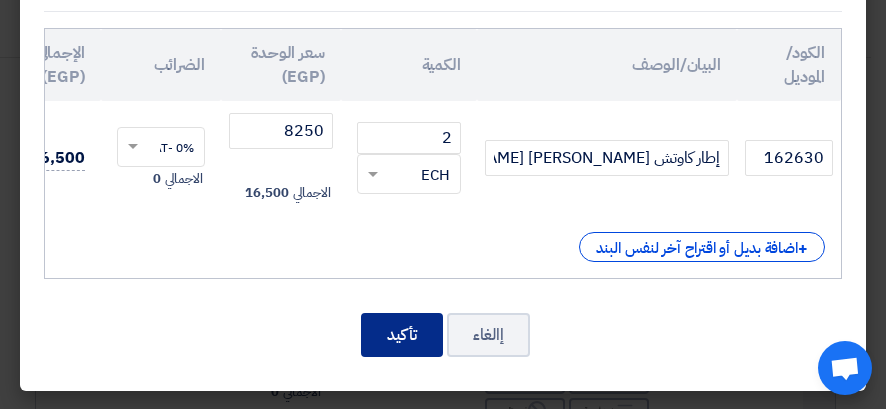 click on "تأكيد" 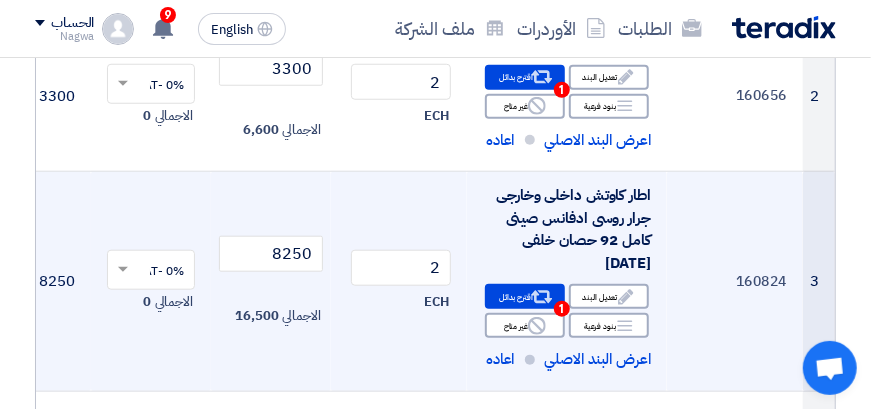 scroll, scrollTop: 656, scrollLeft: 0, axis: vertical 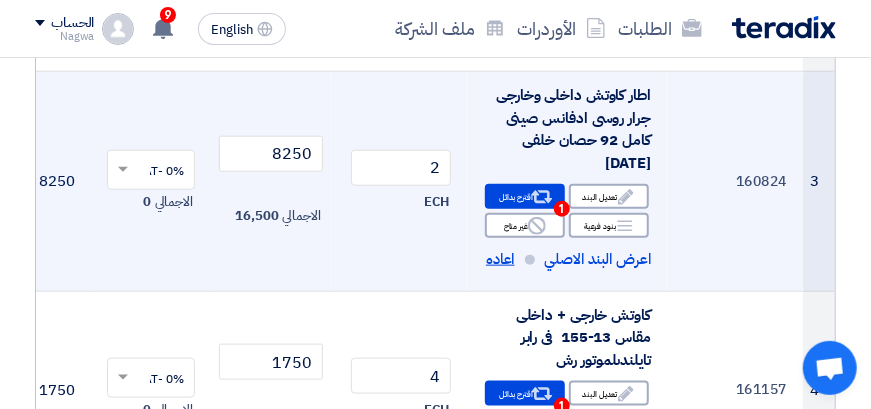 click on "اعاده" 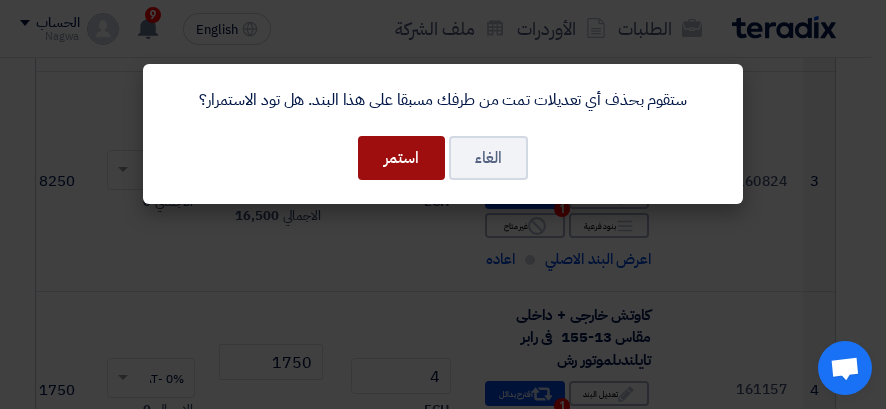 click on "استمر" 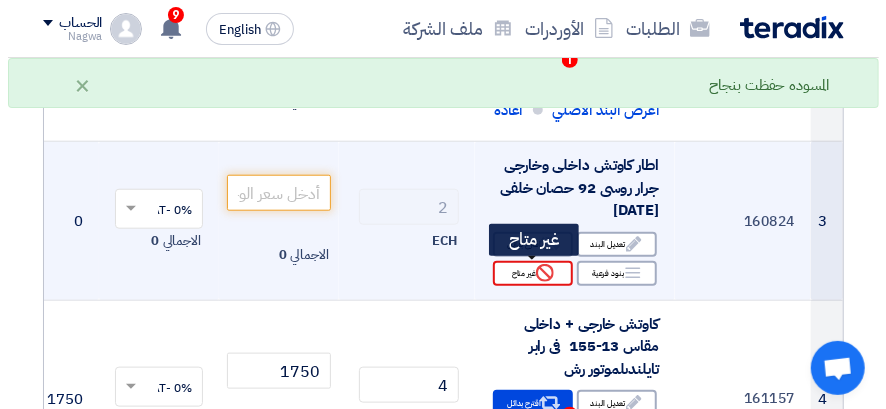 scroll, scrollTop: 556, scrollLeft: 0, axis: vertical 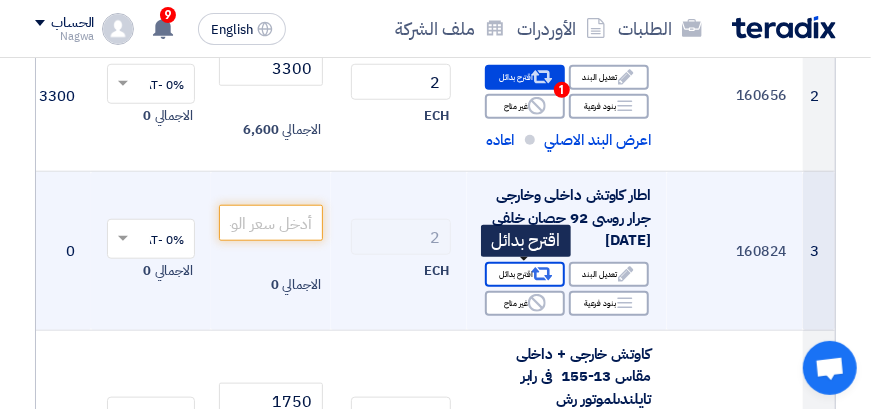 click on "Alternative
اقترح بدائل" 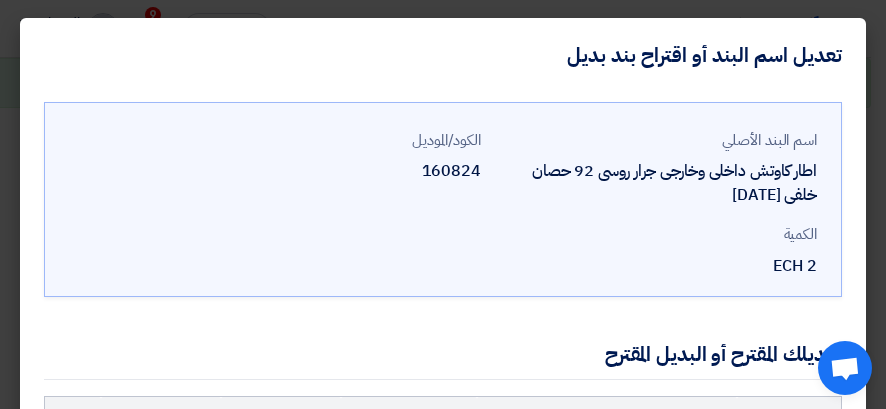 scroll, scrollTop: 200, scrollLeft: 0, axis: vertical 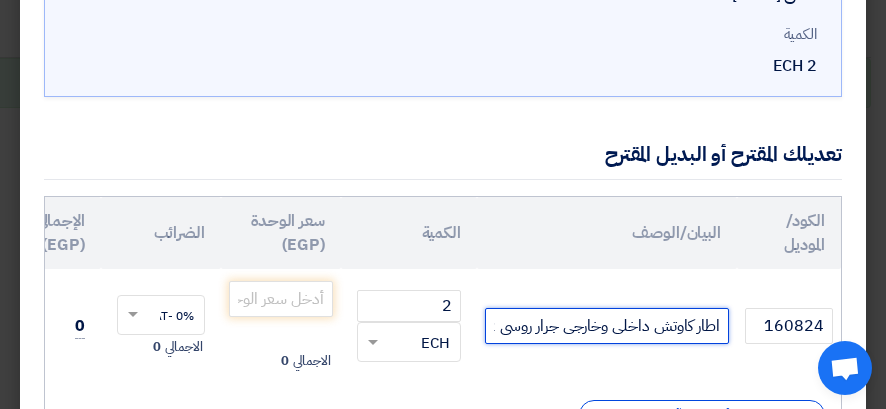 click on "اطار كاوتش داخلى وخارجى جرار روسى 92 حصان خلفى [DATE]" 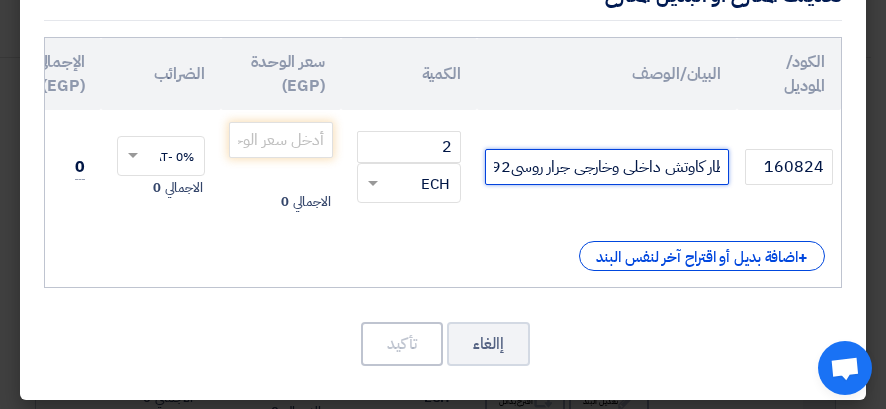scroll, scrollTop: 379, scrollLeft: 0, axis: vertical 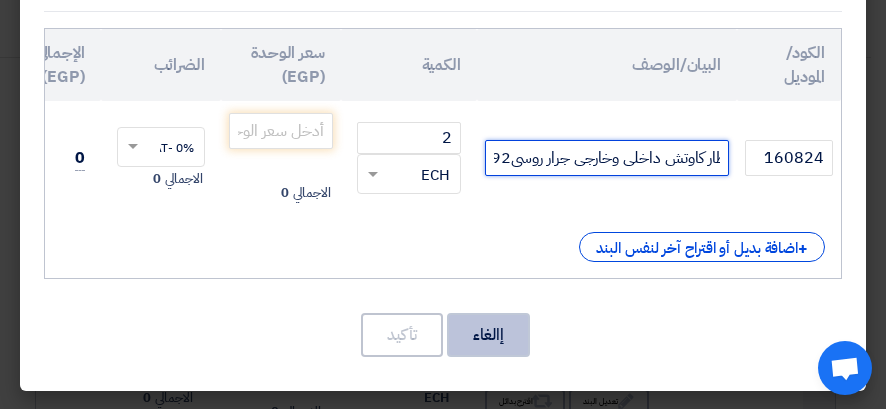 type on "اطار كاوتش داخلى وخارجى جرار روسى92 حصان خلفى [DATE]" 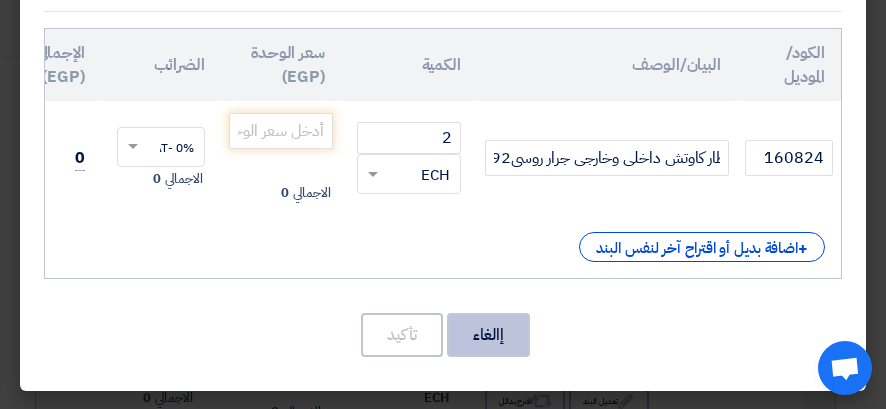 scroll, scrollTop: 0, scrollLeft: 0, axis: both 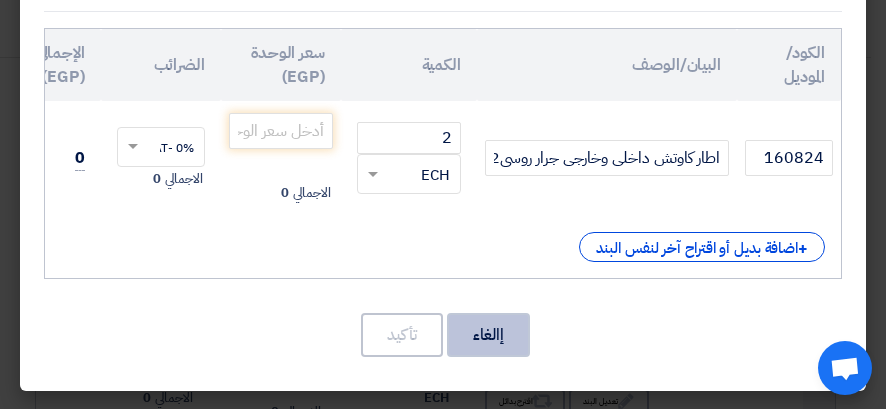click on "إالغاء" 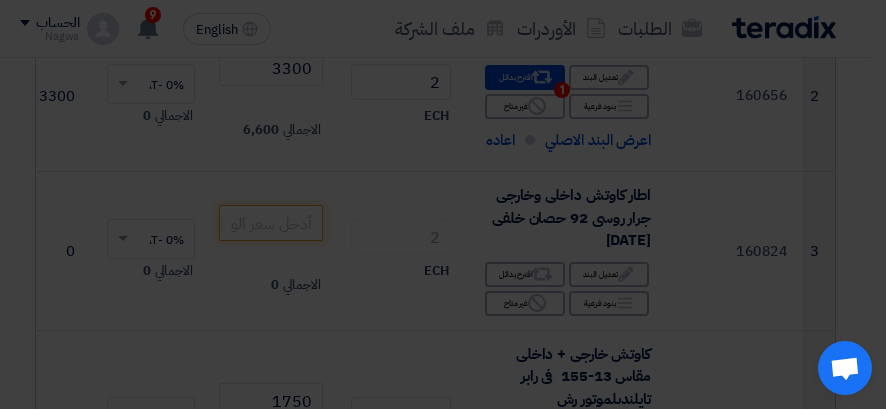 scroll, scrollTop: 882, scrollLeft: 0, axis: vertical 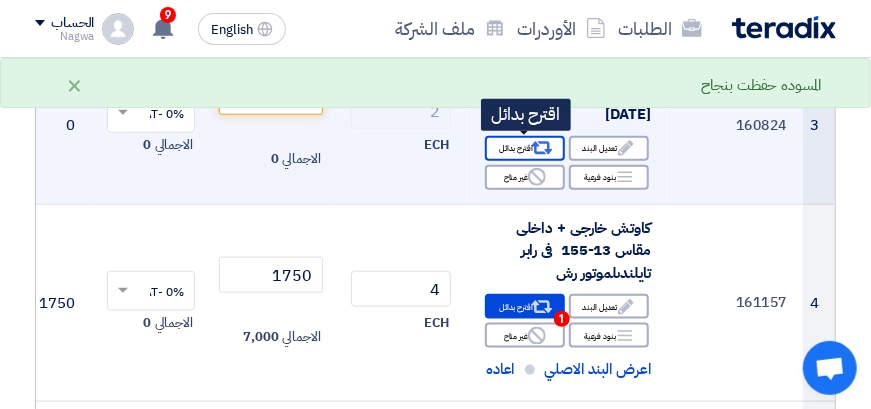 click on "Alternative
اقترح بدائل" 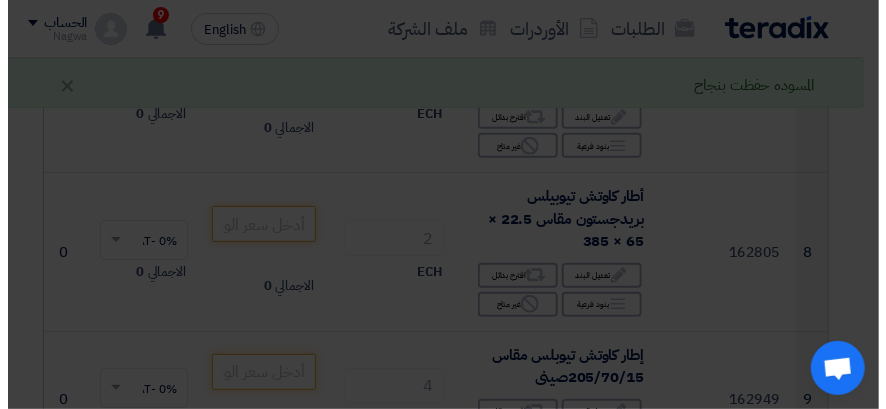 scroll, scrollTop: 508, scrollLeft: 0, axis: vertical 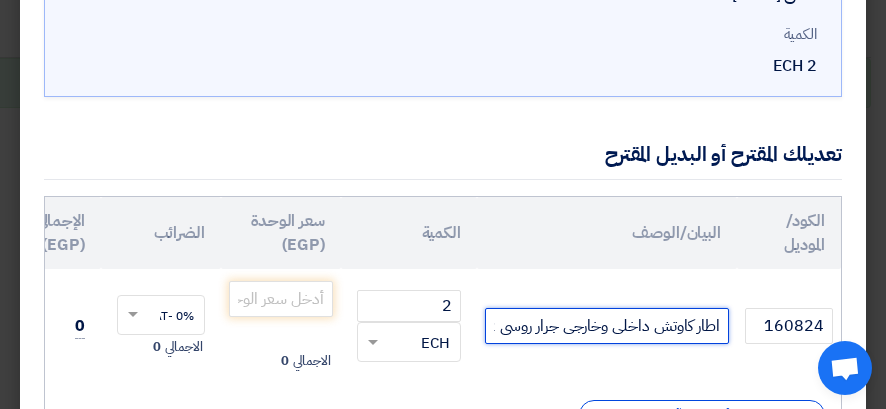 click on "اطار كاوتش داخلى وخارجى جرار روسى 92 حصان خلفى [DATE]" 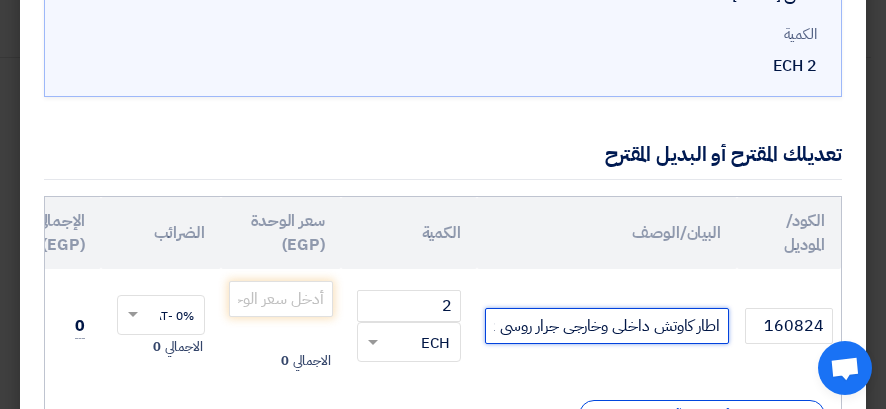 click on "اطار كاوتش داخلى وخارجى جرار روسى 92 حصان خلفى [DATE]" 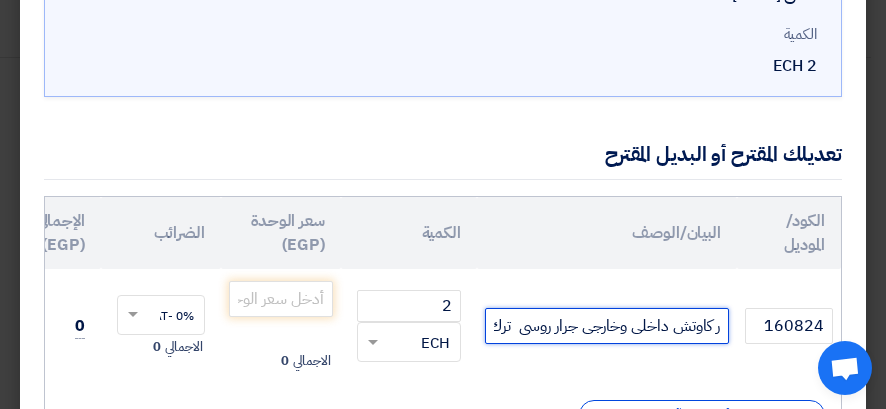 scroll, scrollTop: 0, scrollLeft: -26, axis: horizontal 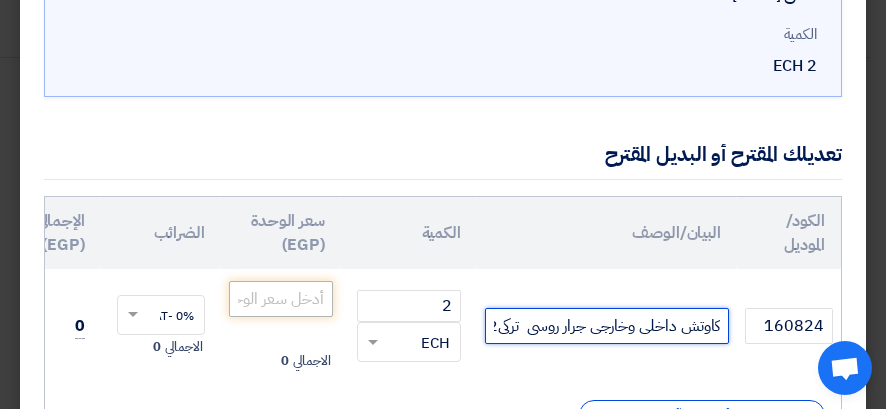type on "اطار كاوتش داخلى وخارجى جرار روسى  تركى92 حصان خلفى [DATE]" 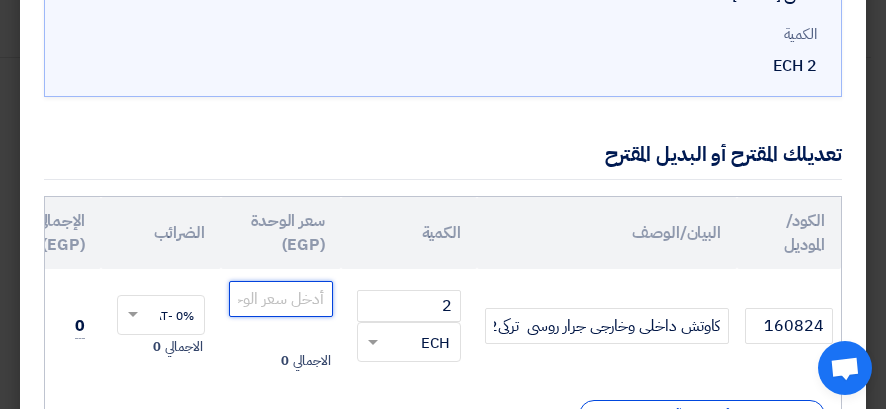 click 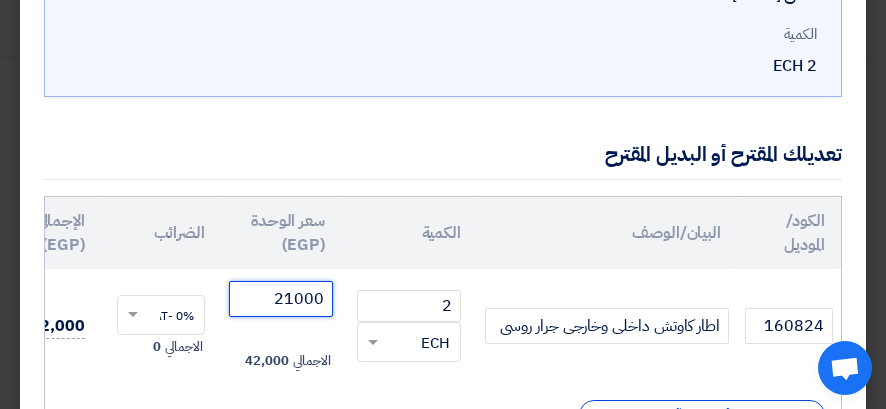 drag, startPoint x: 324, startPoint y: 296, endPoint x: 170, endPoint y: 299, distance: 154.02922 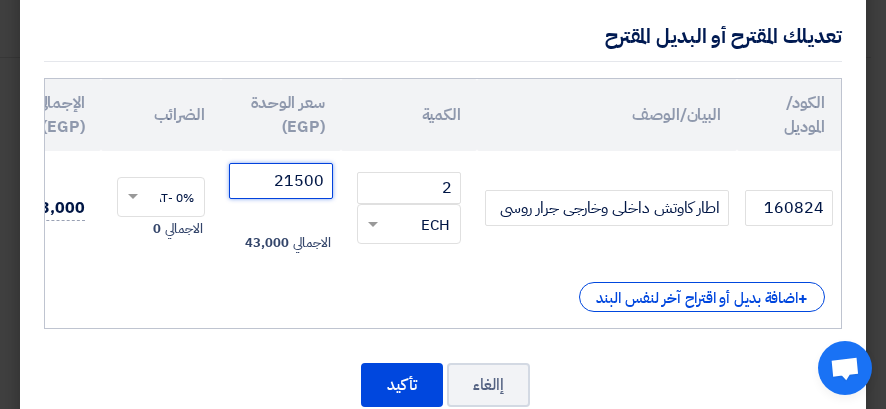 scroll, scrollTop: 379, scrollLeft: 0, axis: vertical 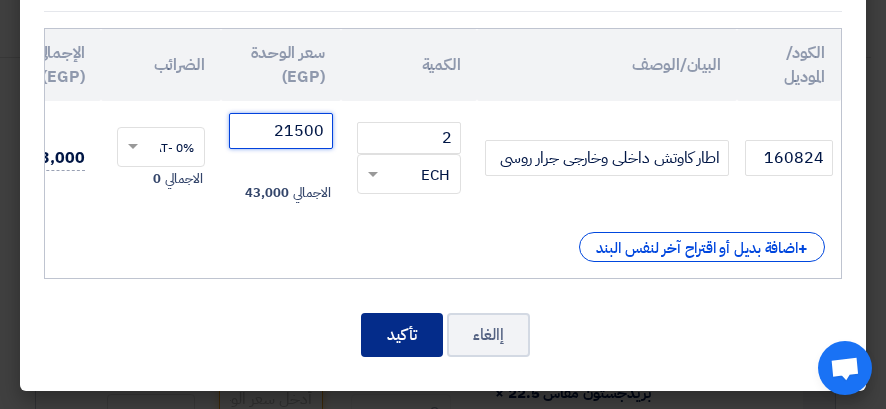 type on "21500" 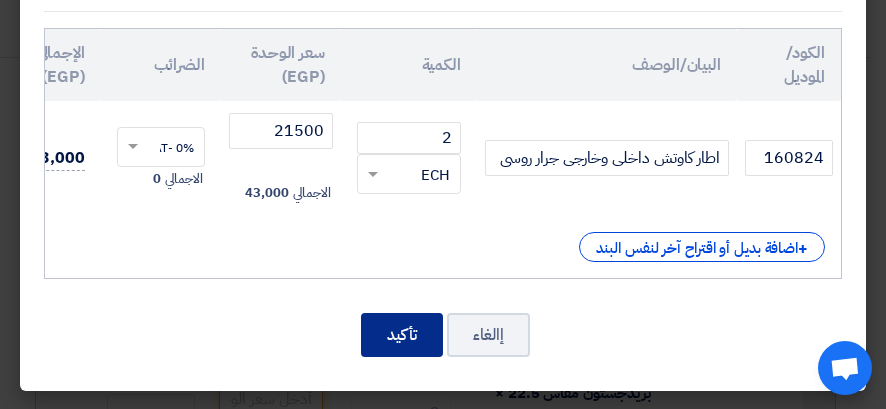 click on "تأكيد" 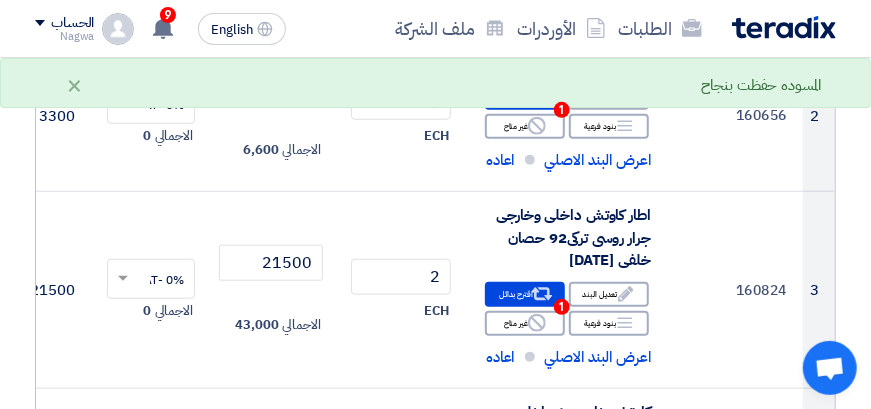 scroll, scrollTop: 534, scrollLeft: 0, axis: vertical 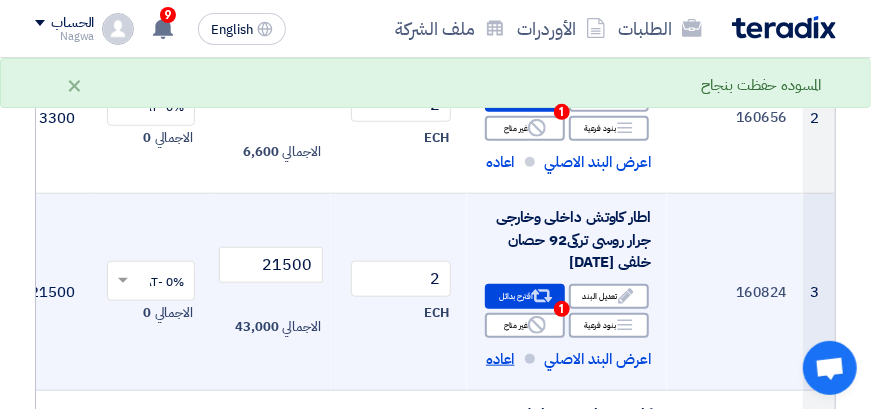 click on "اعاده" 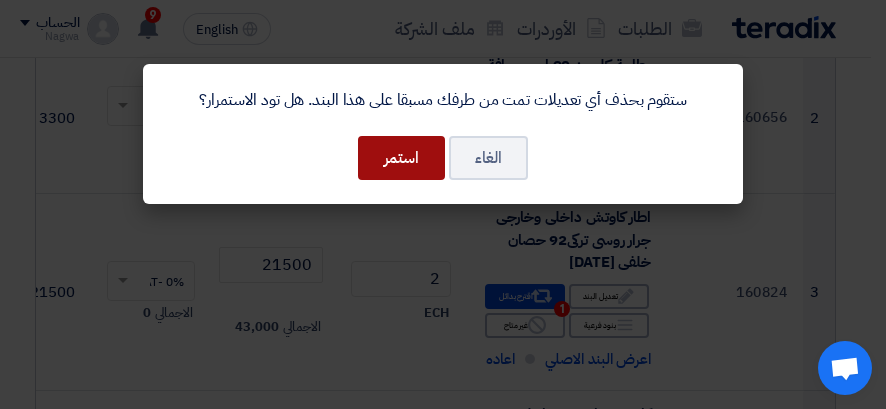 click on "استمر" 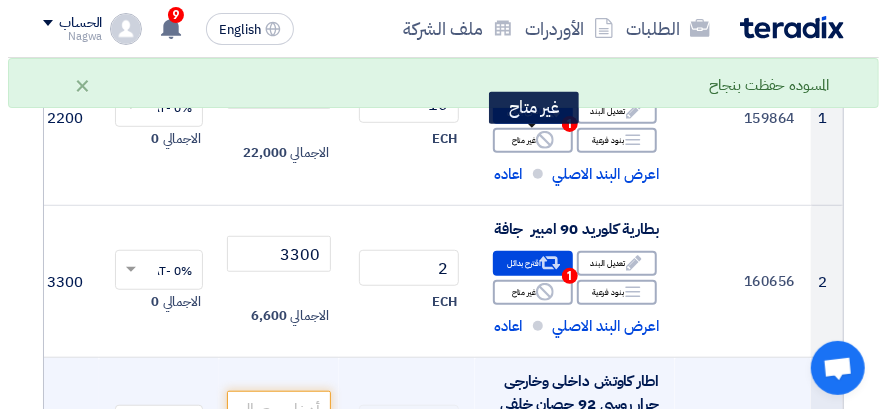 scroll, scrollTop: 434, scrollLeft: 0, axis: vertical 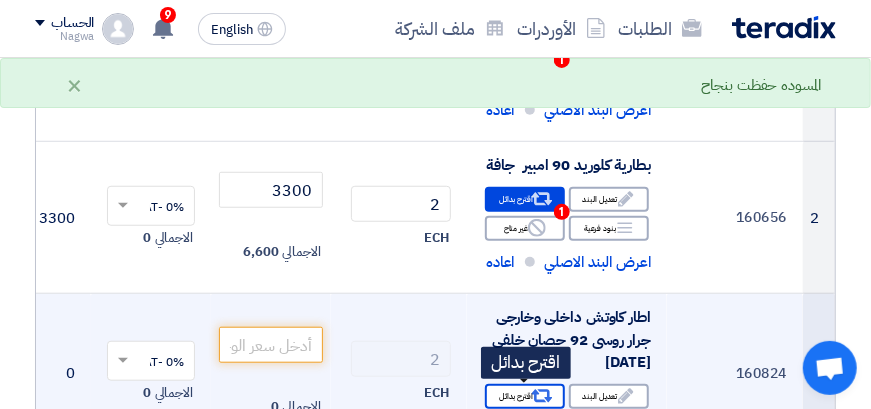 click on "Alternative
اقترح بدائل" 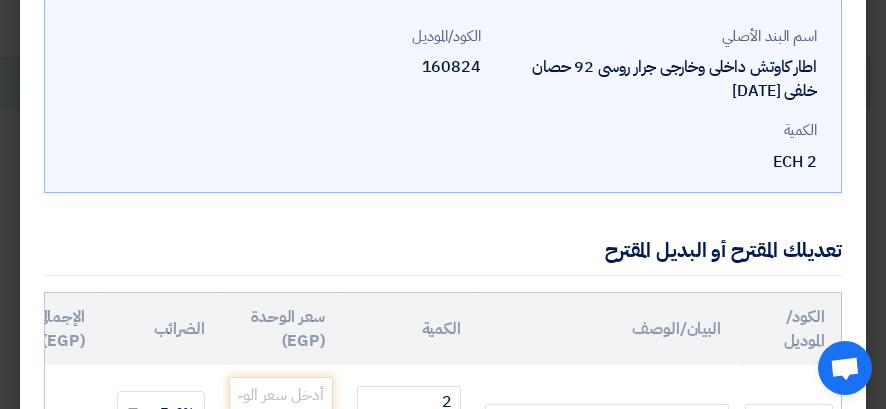 scroll, scrollTop: 200, scrollLeft: 0, axis: vertical 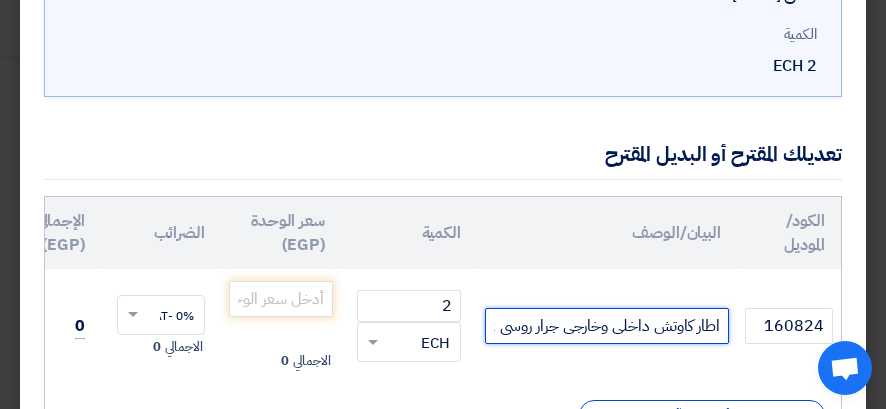 click on "اطار كاوتش داخلى وخارجى جرار روسى 92 حصان خلفى [DATE]" 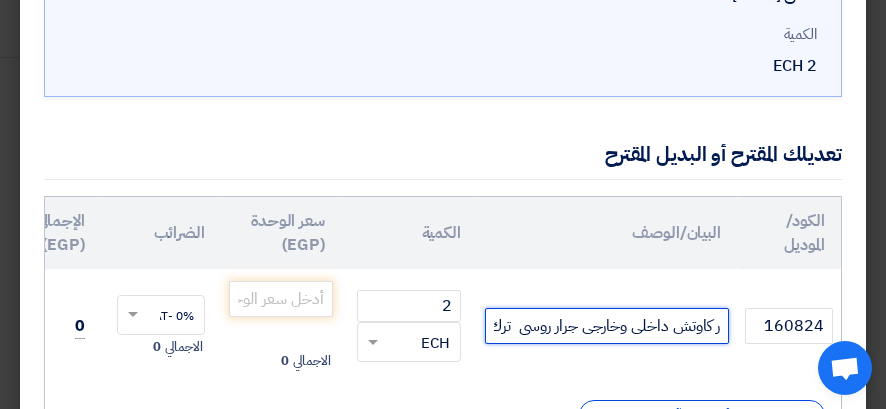 scroll, scrollTop: 0, scrollLeft: -26, axis: horizontal 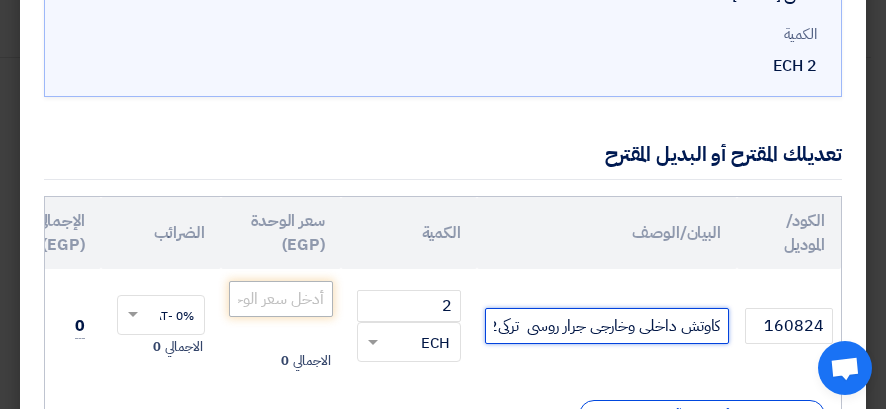 type on "اطار كاوتش داخلى وخارجى جرار روسى  تركى92 حصان خلفى [DATE]" 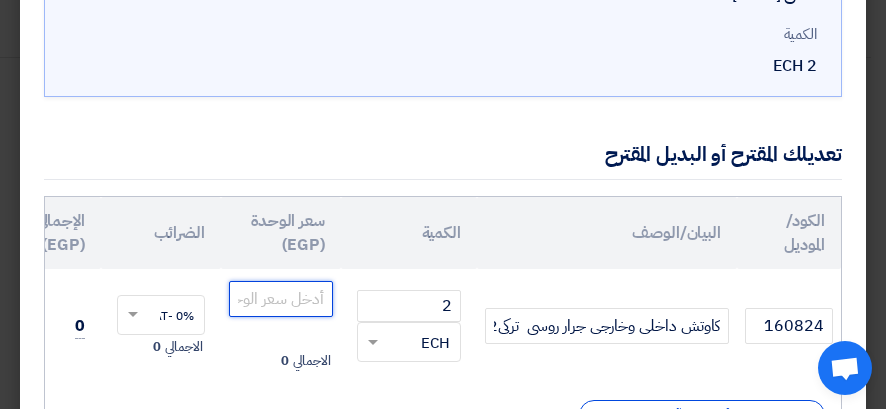 scroll, scrollTop: 0, scrollLeft: 0, axis: both 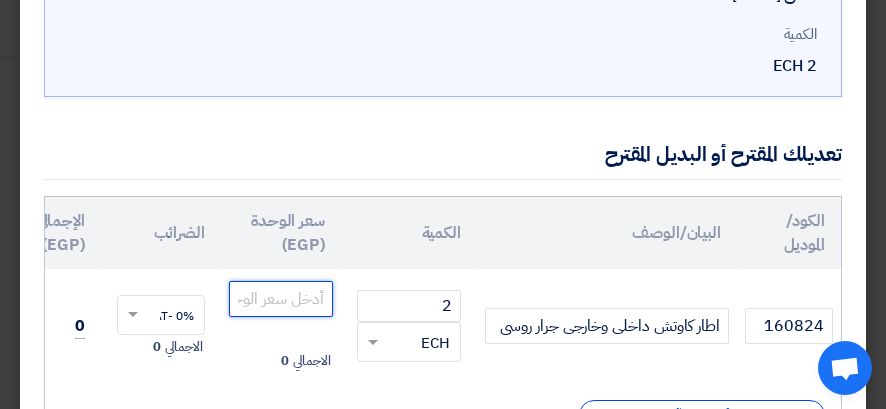 click 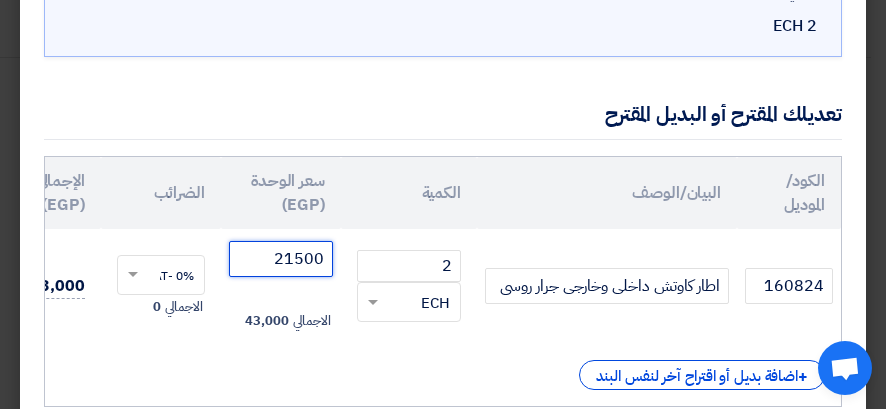 scroll, scrollTop: 379, scrollLeft: 0, axis: vertical 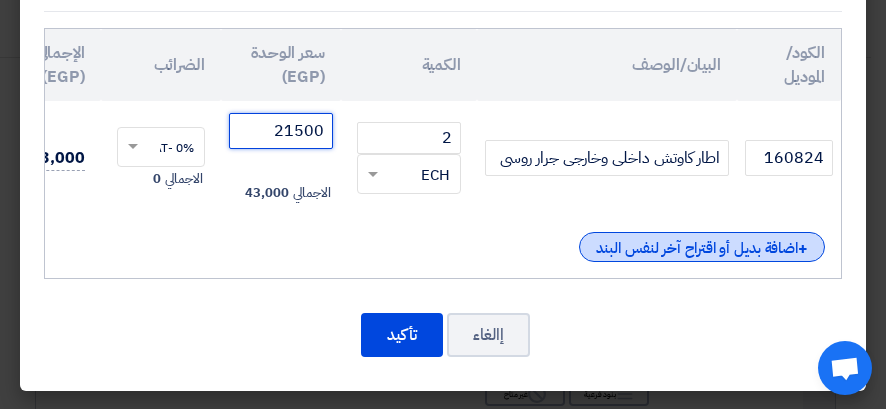type on "21500" 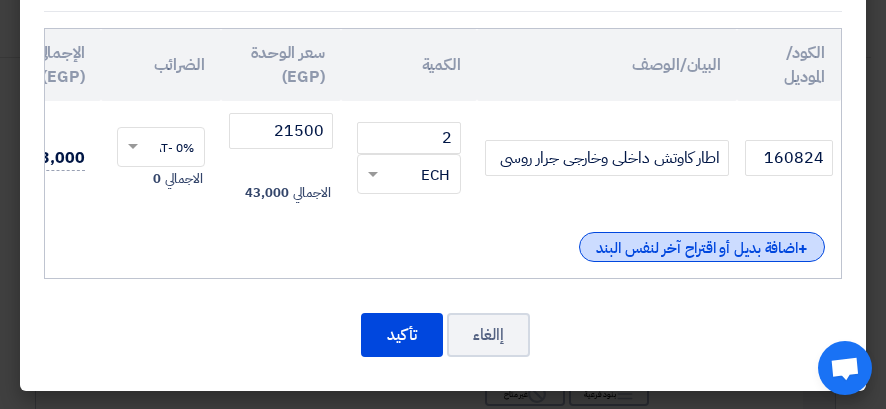 click on "+
اضافة بديل أو اقتراح آخر لنفس البند" 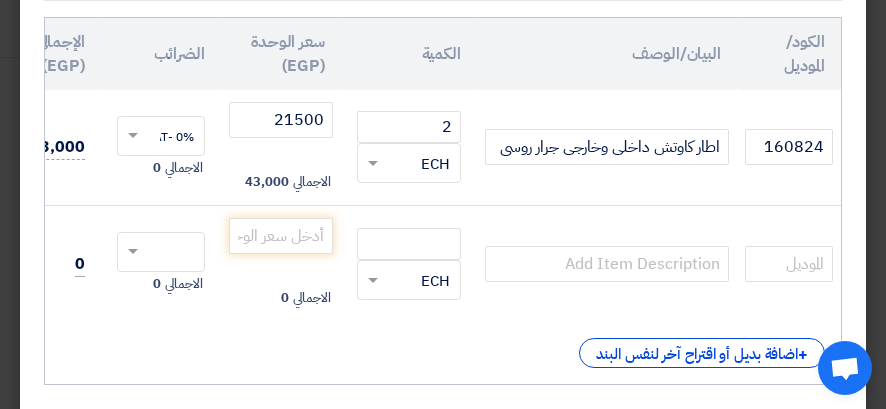scroll, scrollTop: 479, scrollLeft: 0, axis: vertical 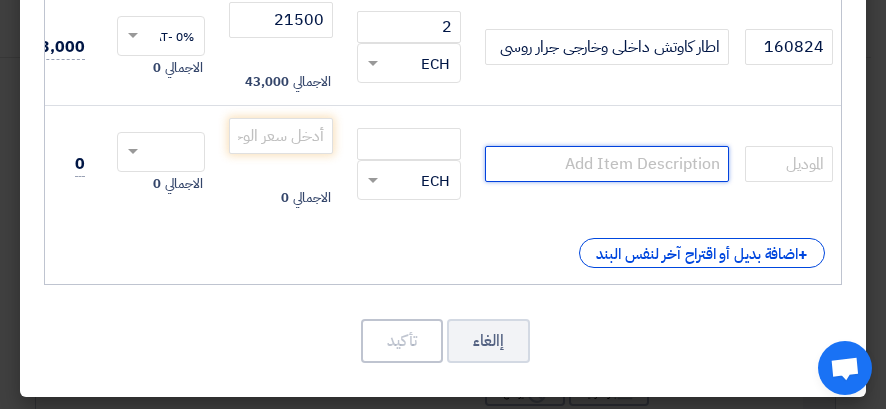 click 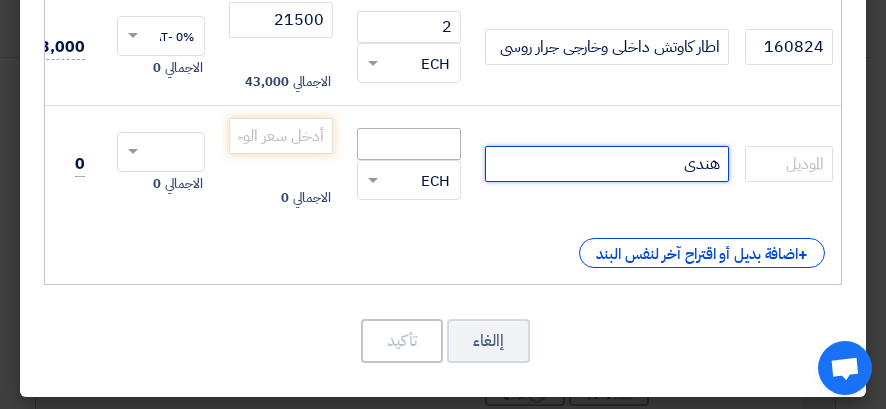 type on "هندى" 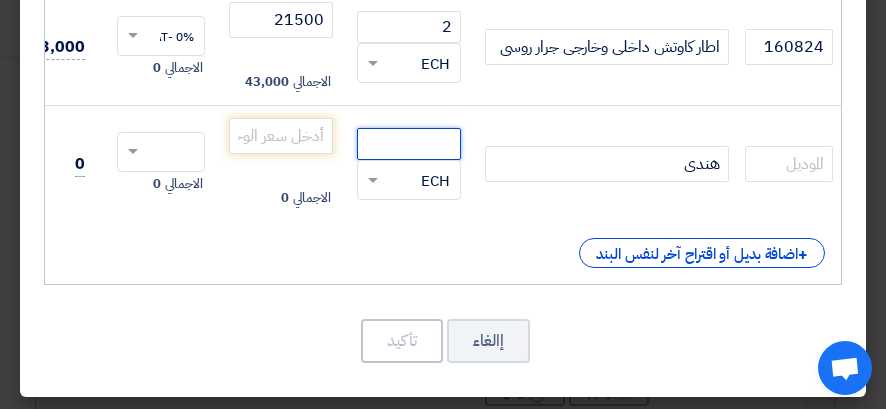 click 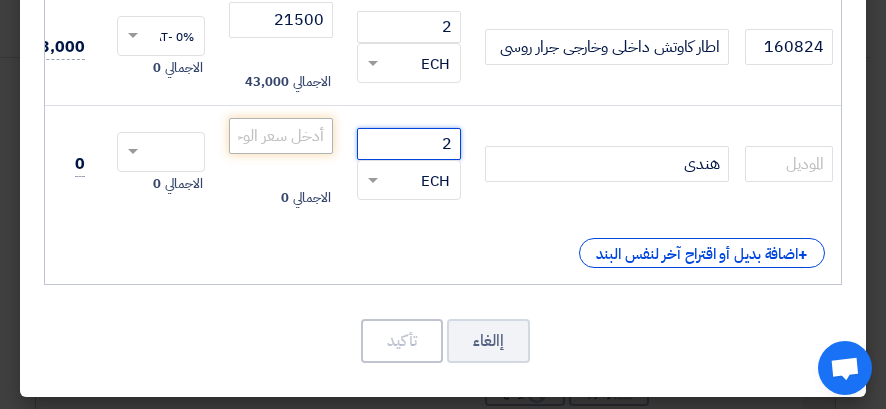 type on "2" 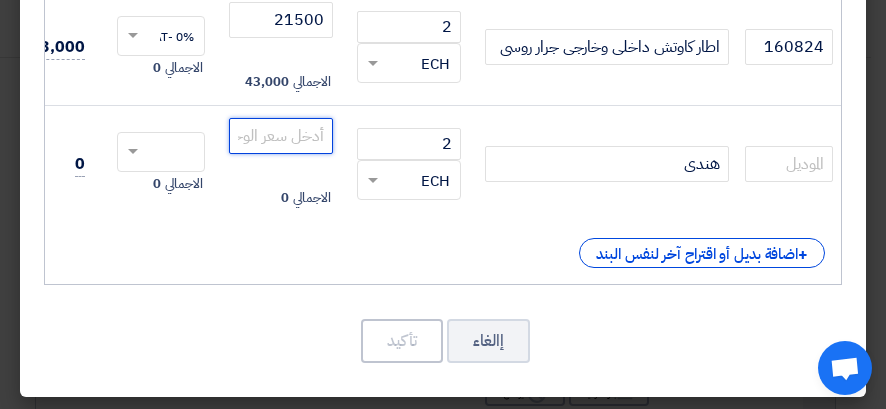 click 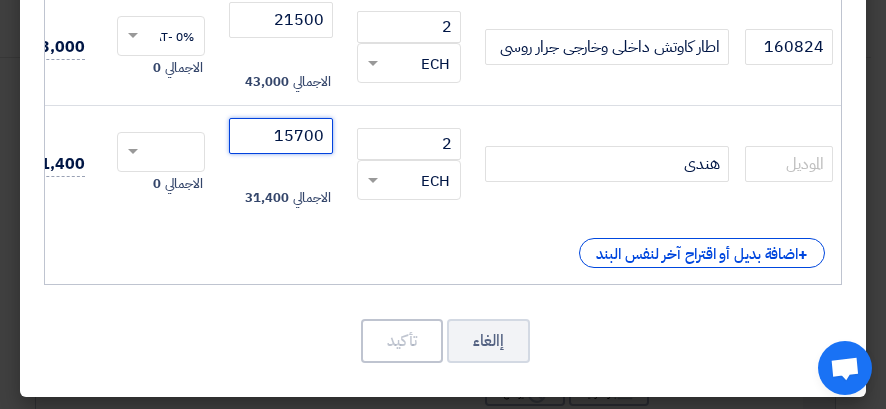 type on "15700" 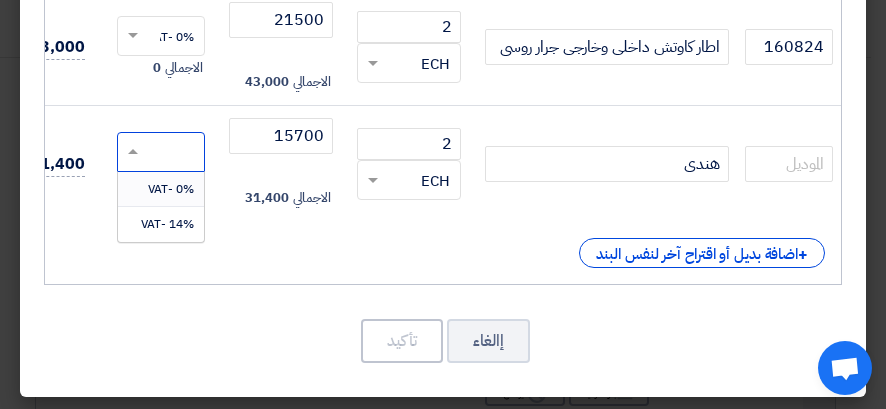 click 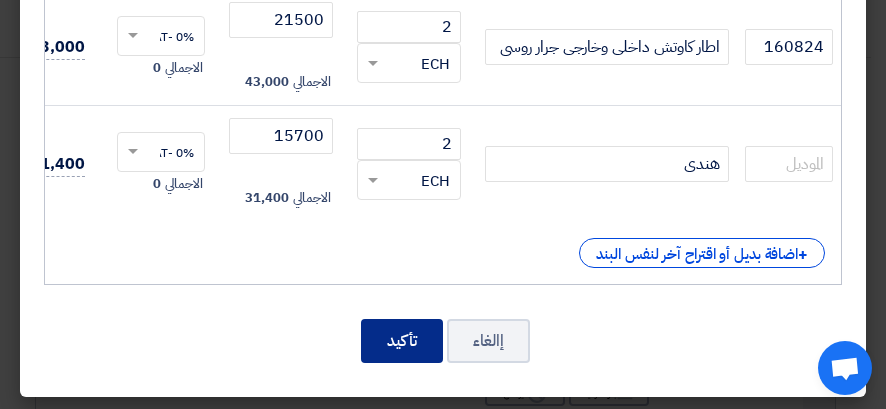 click on "تأكيد" 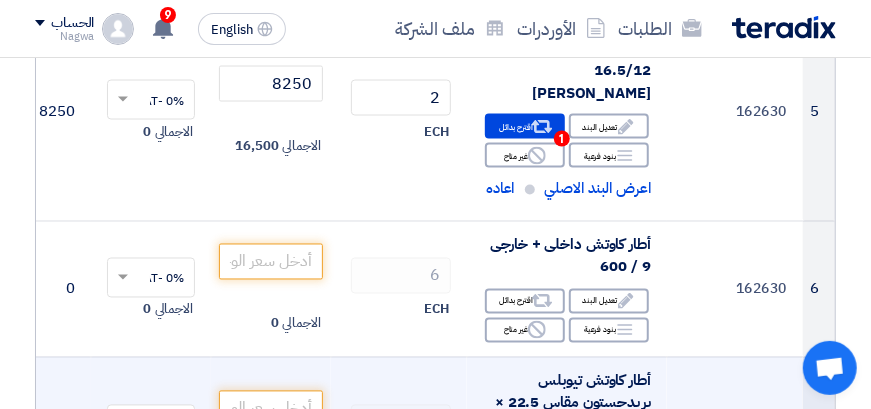 scroll, scrollTop: 1160, scrollLeft: 0, axis: vertical 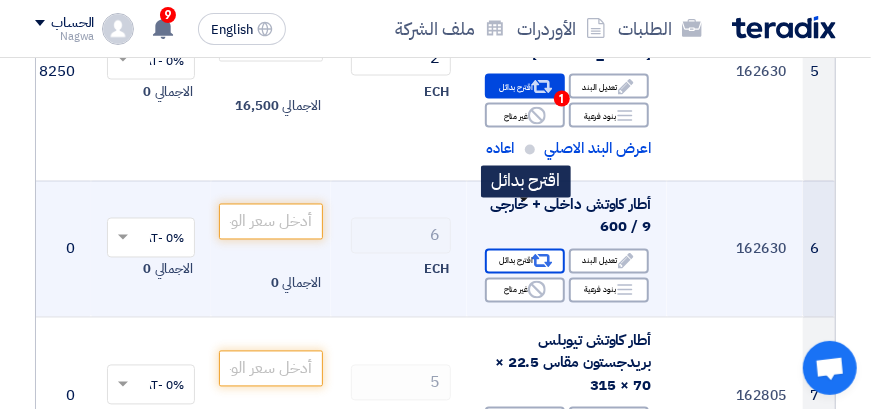 click on "Alternative
اقترح بدائل" 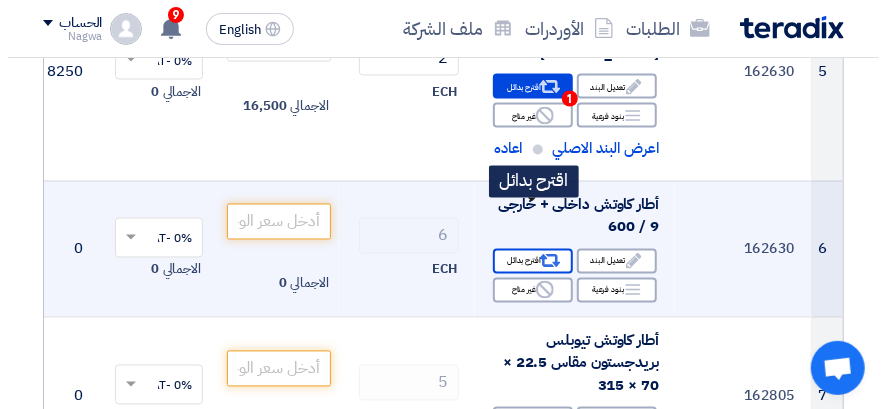 scroll, scrollTop: 441, scrollLeft: 0, axis: vertical 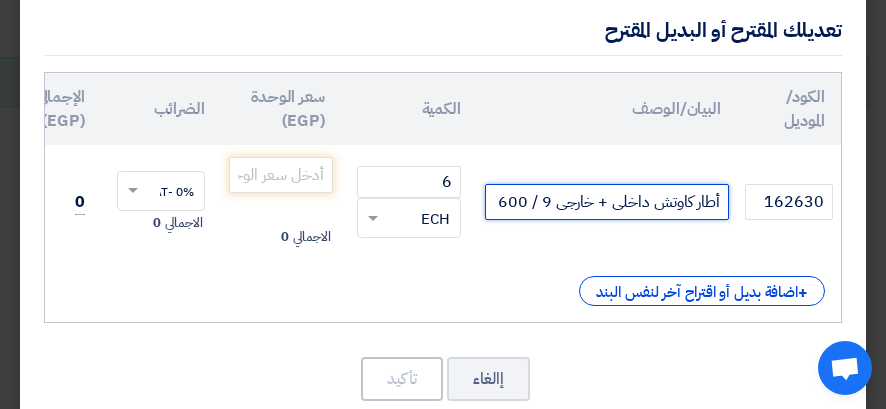 click on "أطار كاوتش داخلى + خارجى 9 / 600" 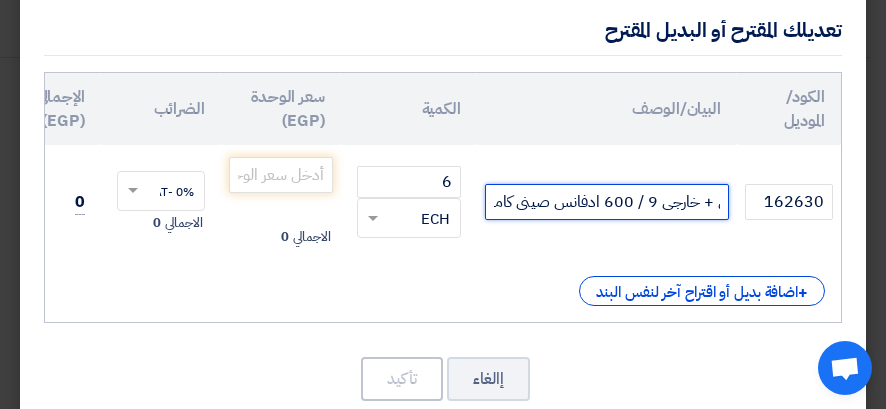 scroll, scrollTop: 0, scrollLeft: -115, axis: horizontal 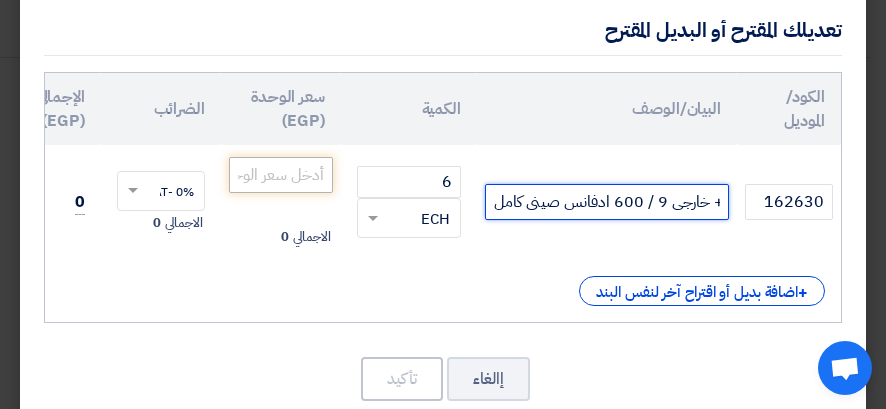 type on "أطار كاوتش داخلى + خارجى 9 / 600 ادفانس صينى كامل" 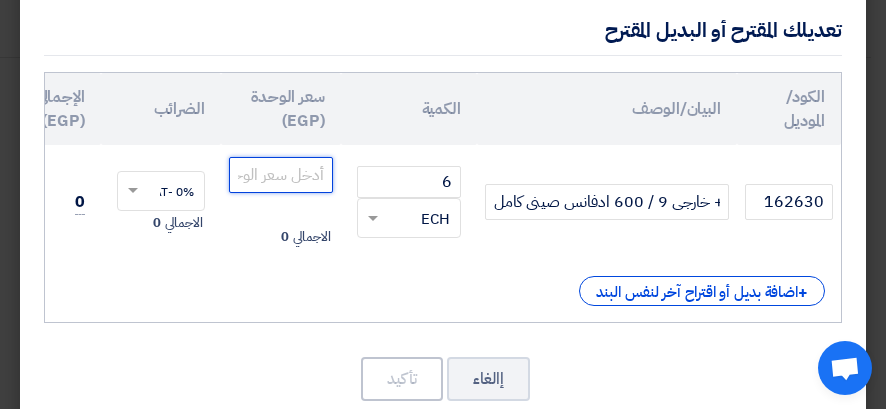 scroll, scrollTop: 0, scrollLeft: 0, axis: both 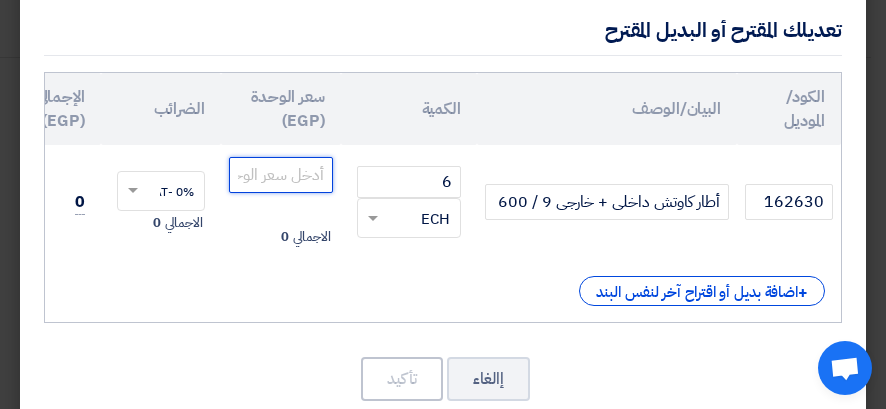 click 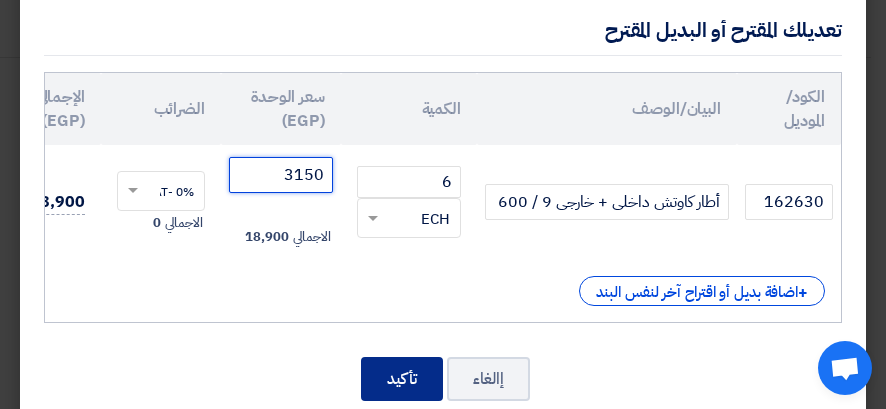 type on "3150" 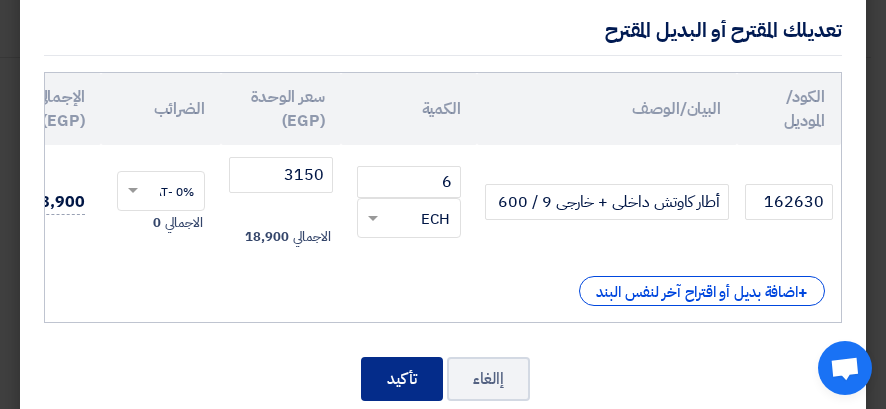 click on "تأكيد" 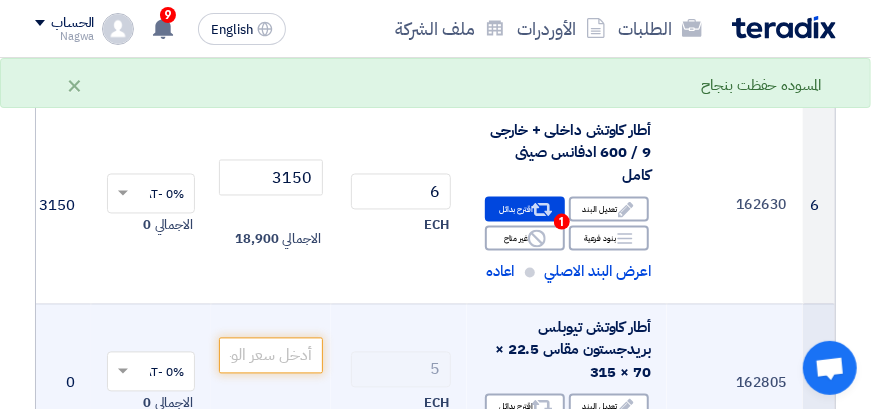 scroll, scrollTop: 1334, scrollLeft: 0, axis: vertical 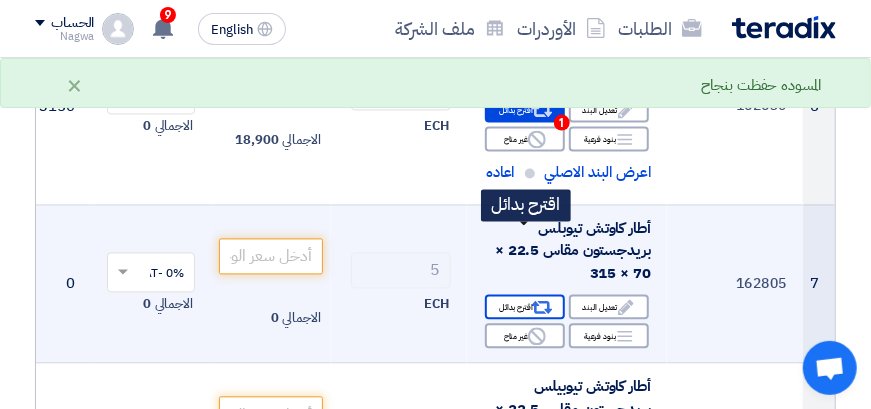 click on "Alternative
اقترح بدائل" 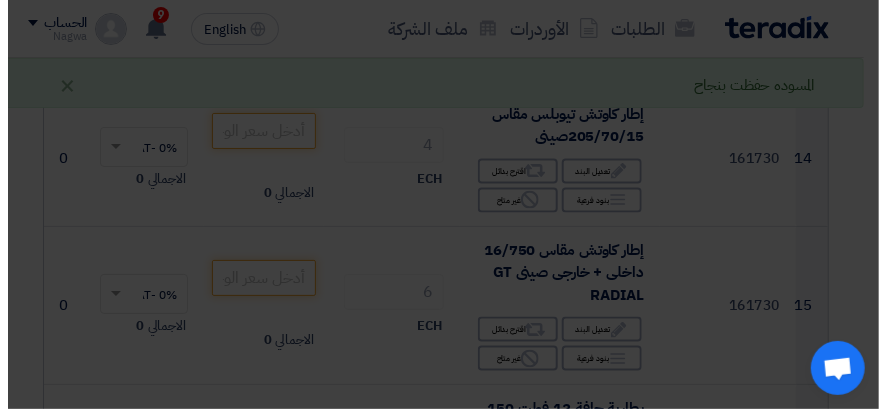 scroll, scrollTop: 441, scrollLeft: 0, axis: vertical 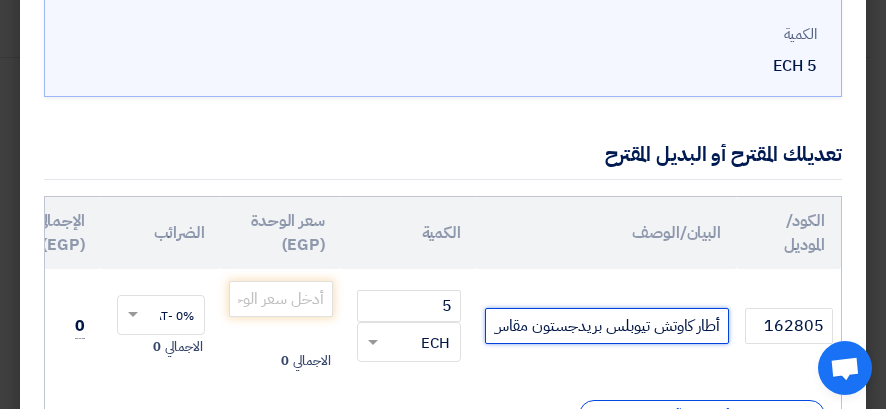 drag, startPoint x: 599, startPoint y: 327, endPoint x: 531, endPoint y: 324, distance: 68.06615 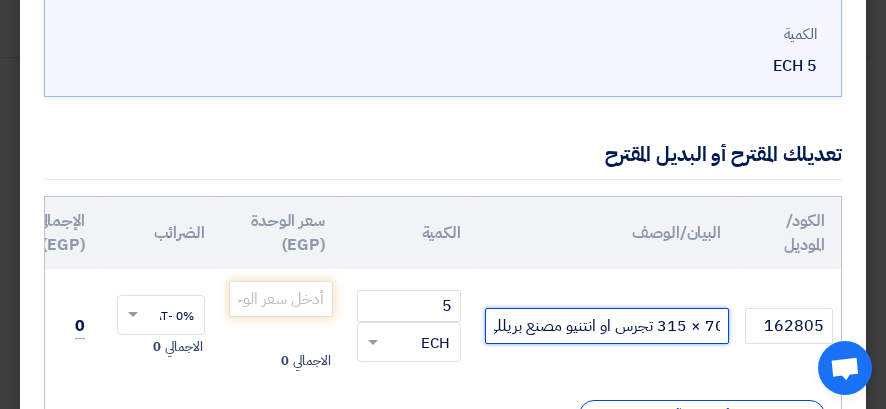 scroll, scrollTop: 0, scrollLeft: -225, axis: horizontal 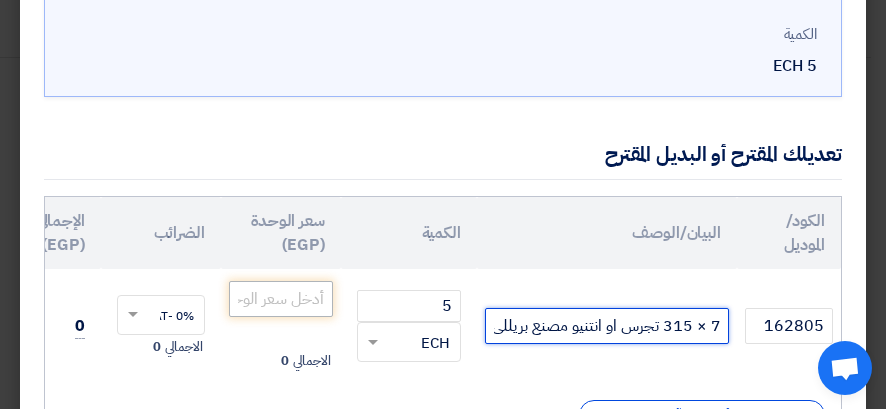 type on "أطار كاوتش تيوبلس  مقاس 22.5 × 70 × 315 تجرس او انتنيو مصنع بريللى" 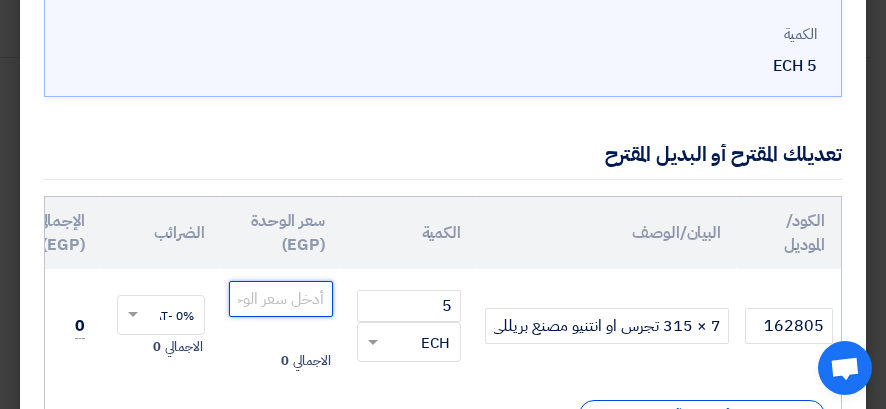 scroll, scrollTop: 0, scrollLeft: 0, axis: both 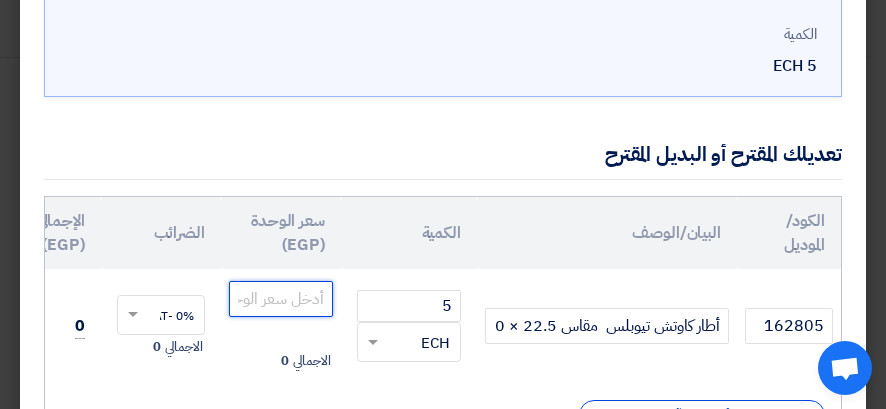 click 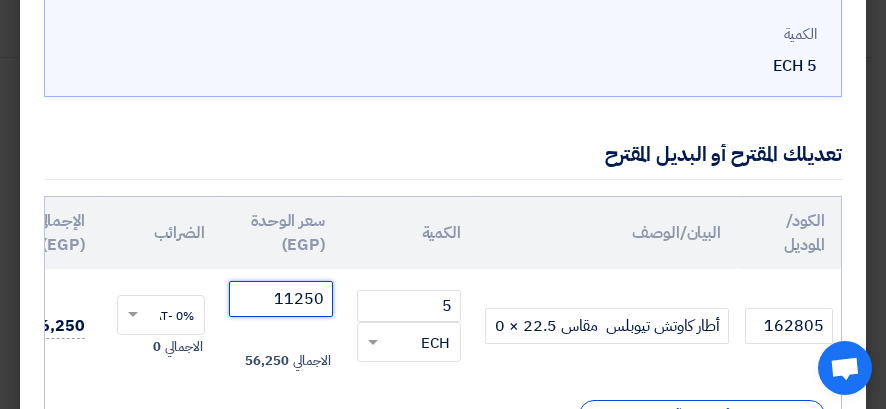 scroll, scrollTop: 379, scrollLeft: 0, axis: vertical 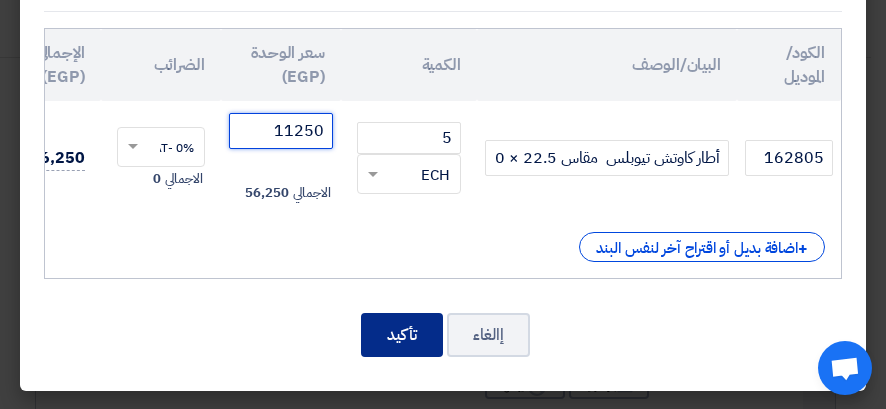 type on "11250" 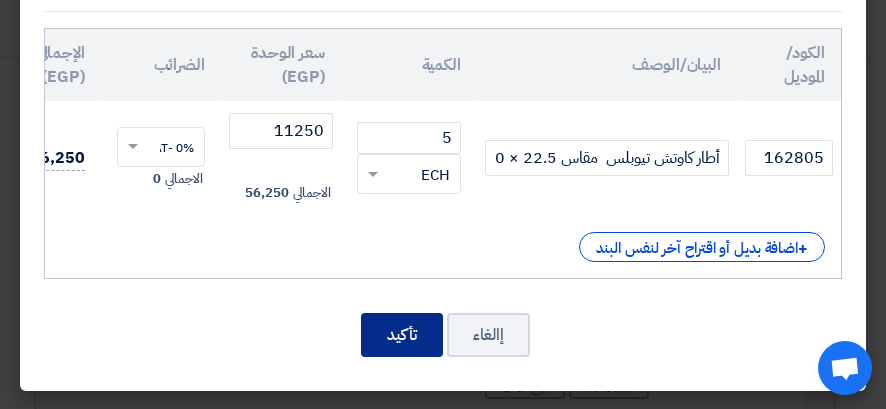 click on "تأكيد" 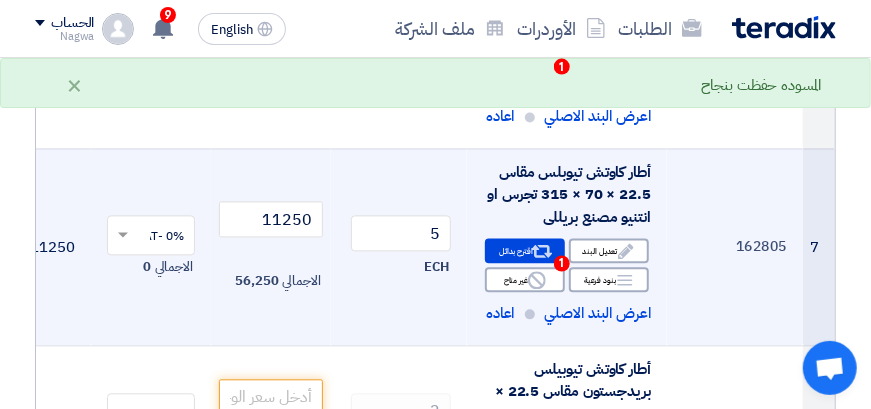 scroll, scrollTop: 1408, scrollLeft: 0, axis: vertical 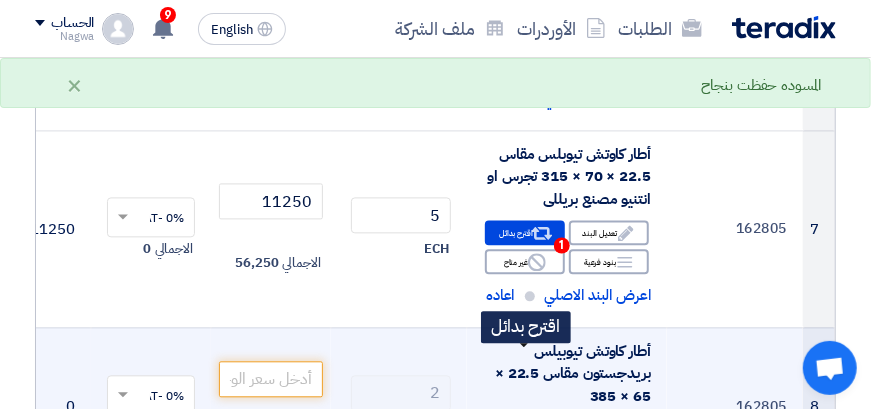 click on "Alternative
اقترح بدائل" 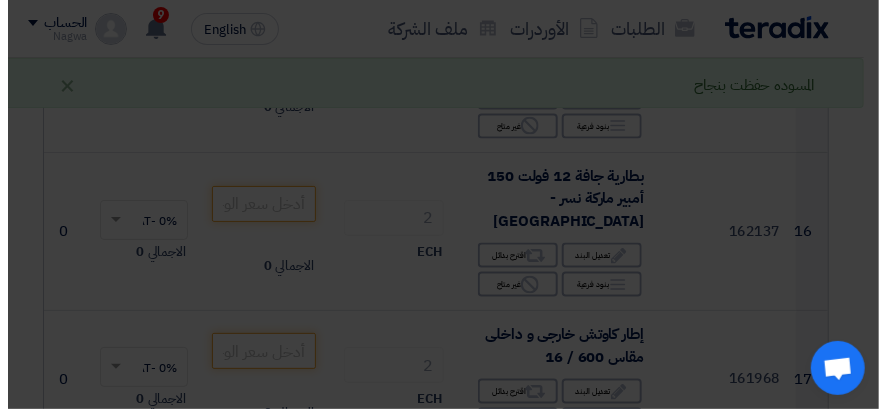 scroll, scrollTop: 515, scrollLeft: 0, axis: vertical 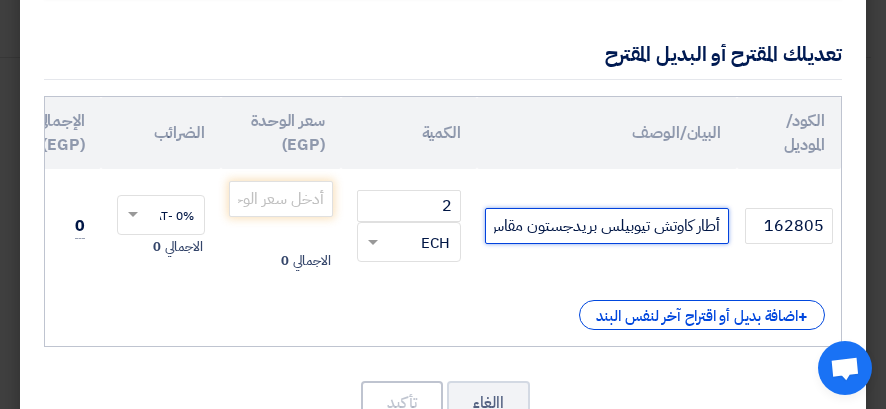 click on "أطار كاوتش تيوبيلس بريدجستون مقاس 22.5 × 65 × 385" 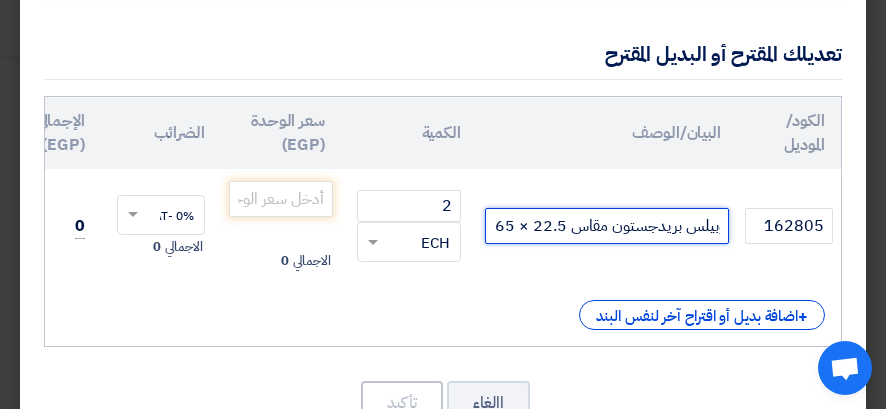 scroll, scrollTop: 0, scrollLeft: -121, axis: horizontal 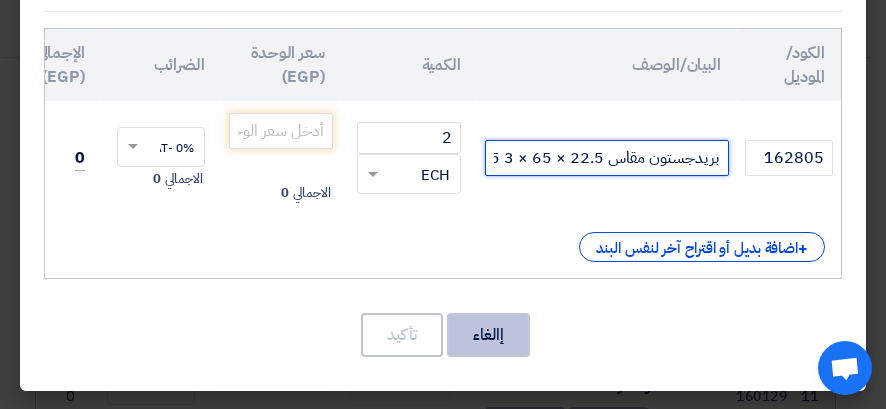 type on "أطار كاوتش تيوبيلس بريدجستون مقاس 22.5 × 65 × 3 85" 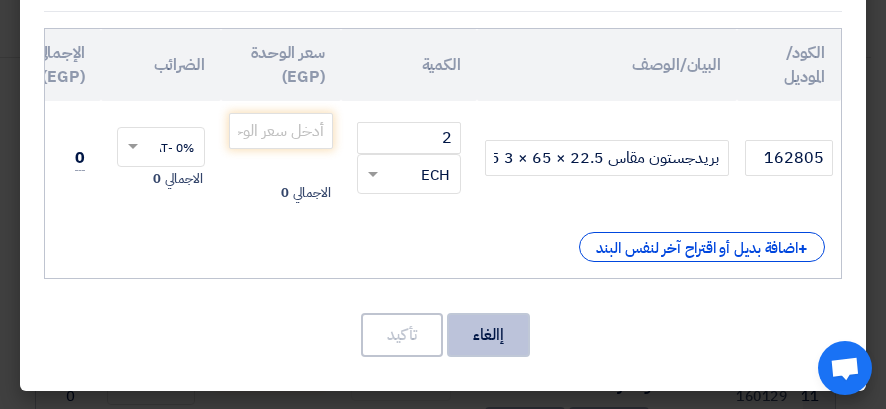scroll, scrollTop: 0, scrollLeft: 0, axis: both 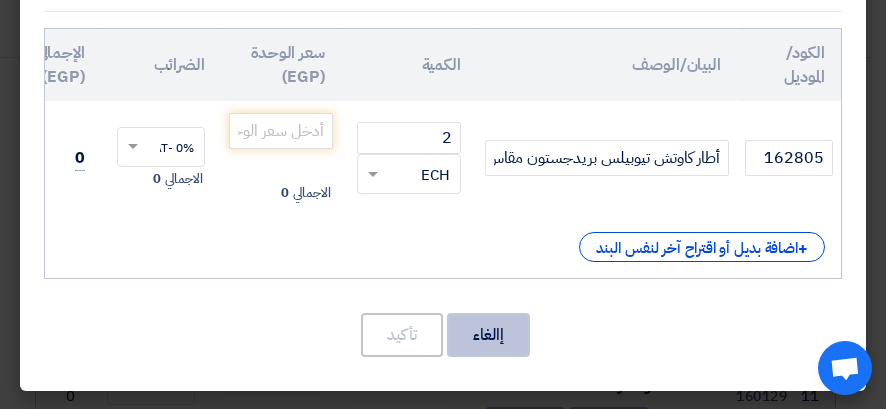 click on "إالغاء" 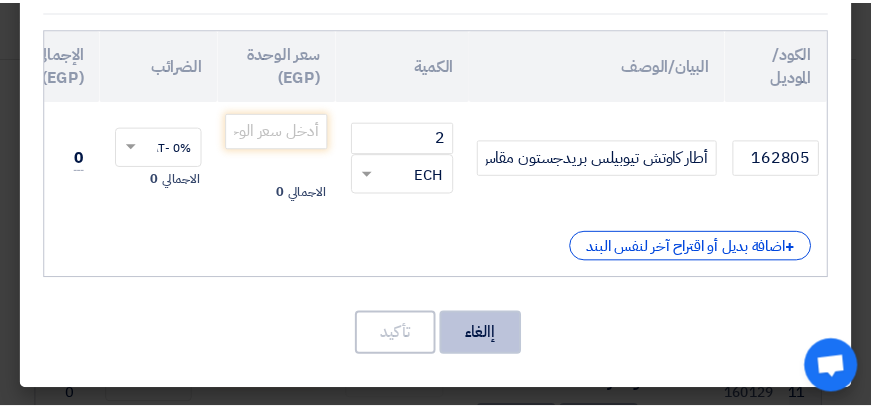 scroll, scrollTop: 82, scrollLeft: 0, axis: vertical 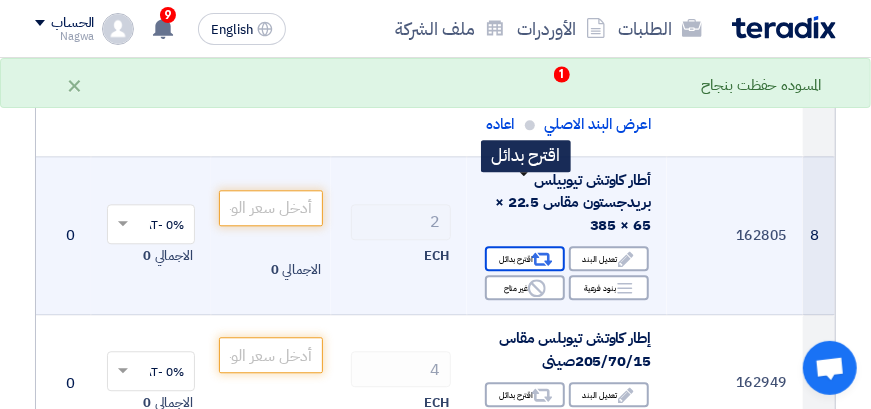 click on "Alternative
اقترح بدائل" 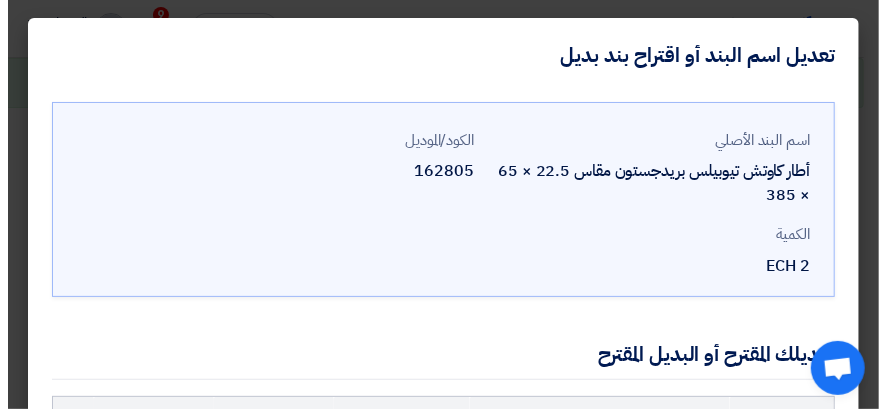 scroll, scrollTop: 512, scrollLeft: 0, axis: vertical 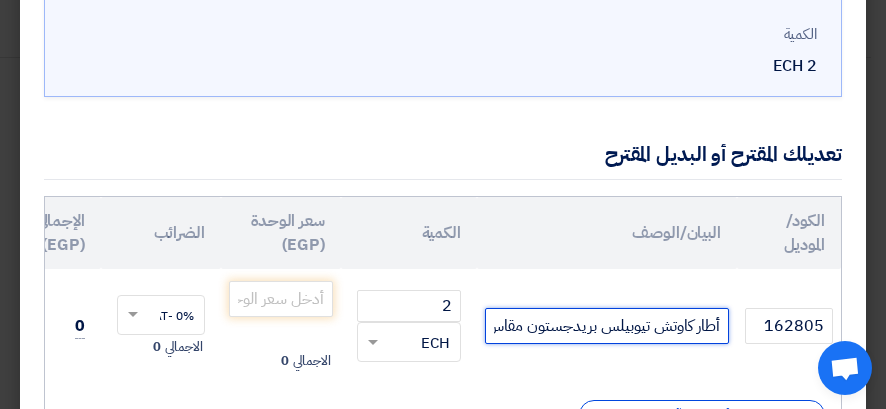 click on "أطار كاوتش تيوبيلس بريدجستون مقاس 22.5 × 65 × 385" 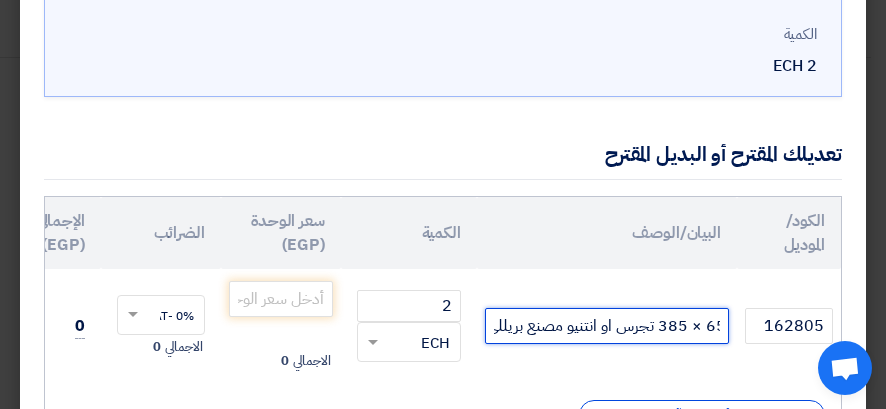 scroll, scrollTop: 0, scrollLeft: -300, axis: horizontal 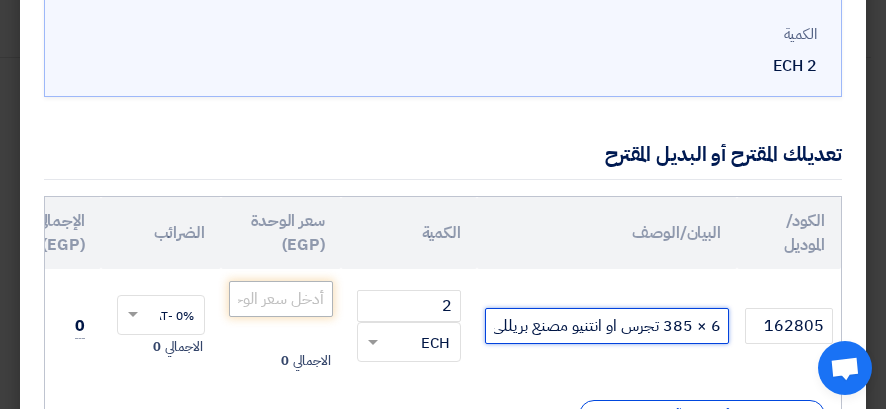 type on "أطار كاوتش تيوبيلس بريدجستون مقاس 22.5 × 65 × 385 تجرس او انتنيو مصنع بريللى" 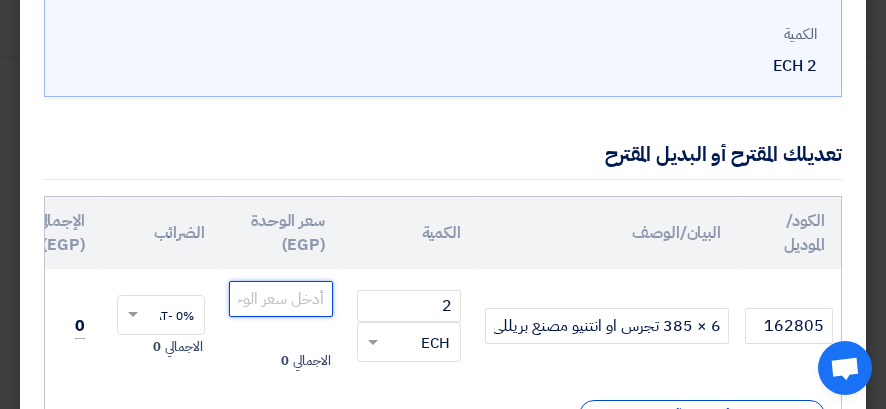 scroll, scrollTop: 0, scrollLeft: 0, axis: both 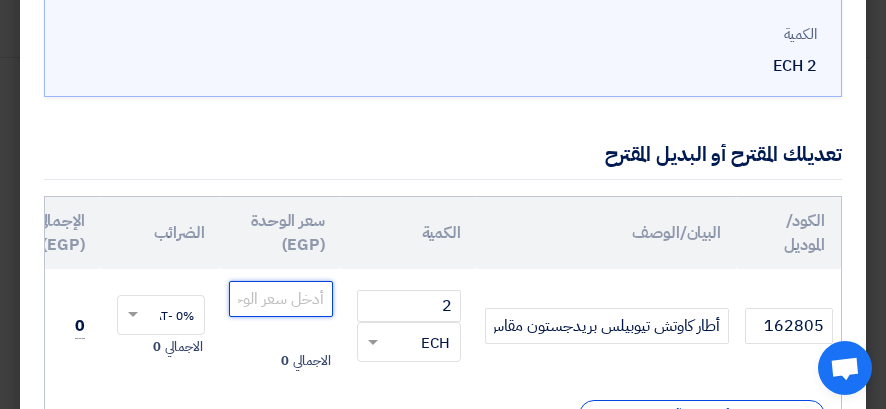 click 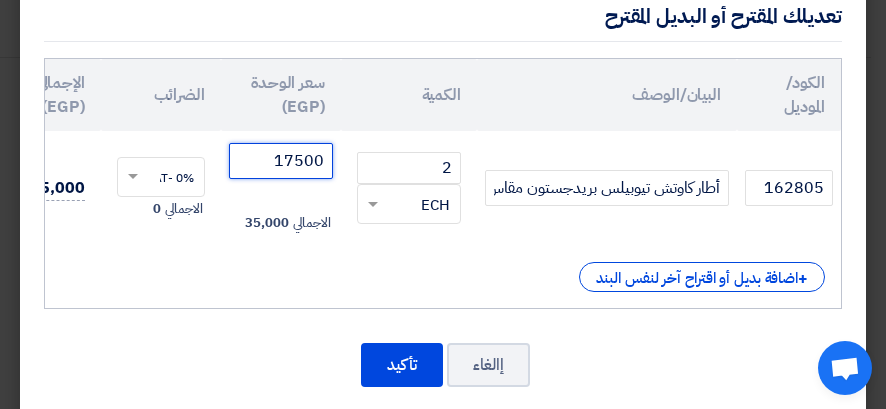 scroll, scrollTop: 379, scrollLeft: 0, axis: vertical 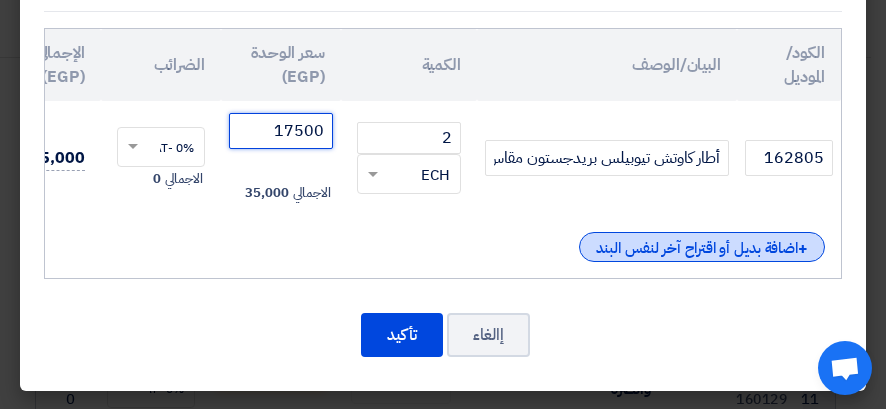 type on "17500" 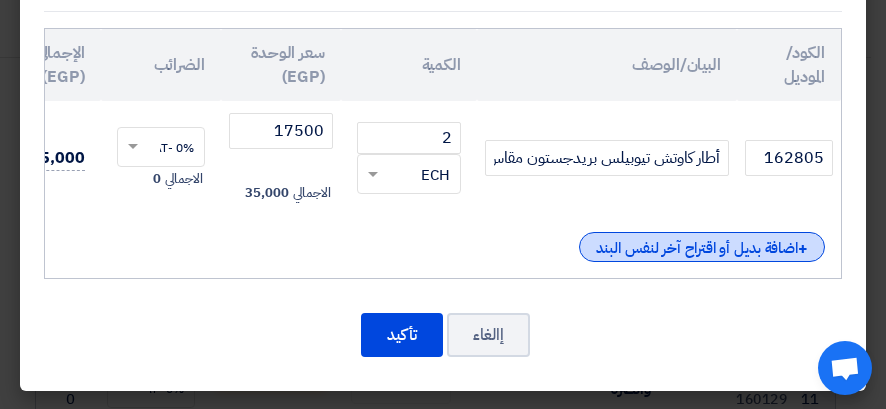 click on "+
اضافة بديل أو اقتراح آخر لنفس البند" 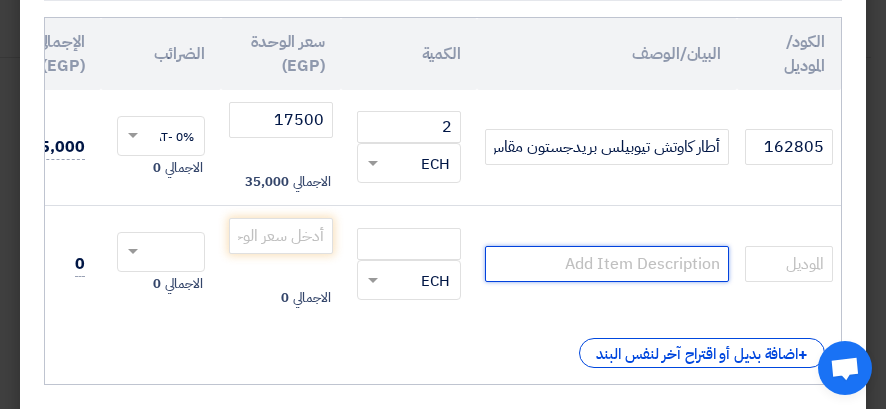 click 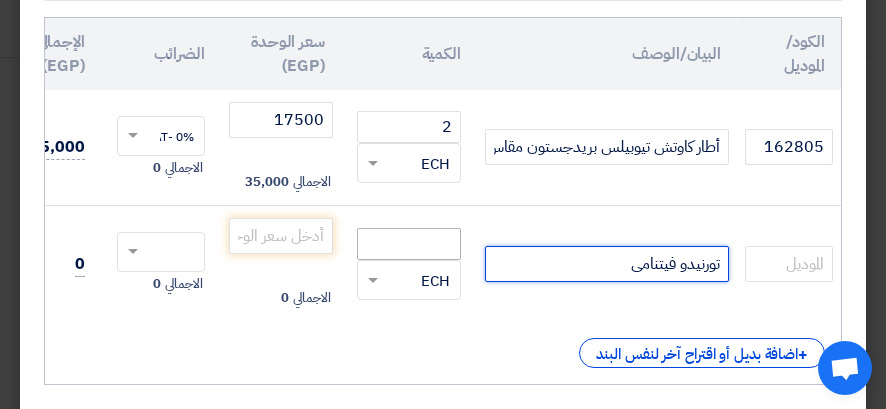 type on "تورنيدو فيتنامى" 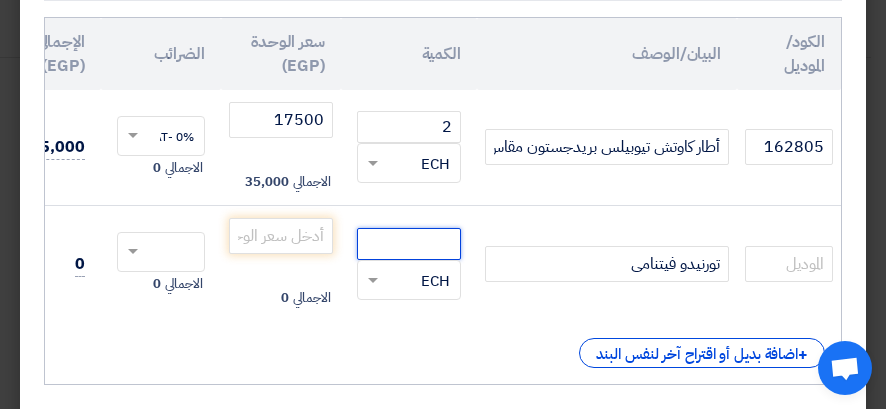 click 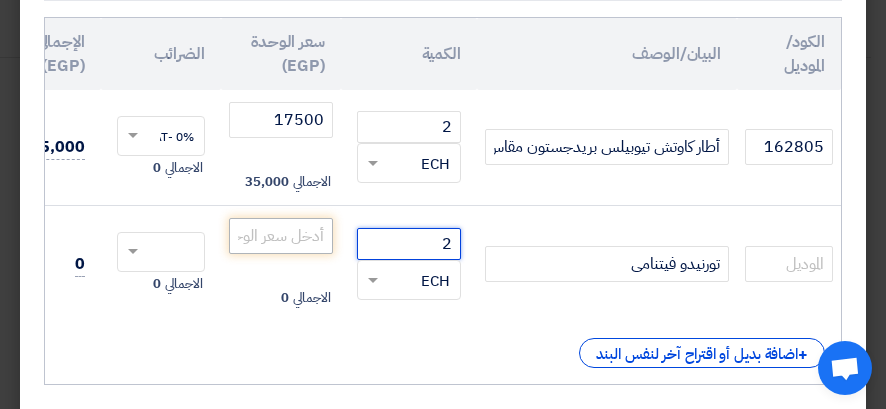 type on "2" 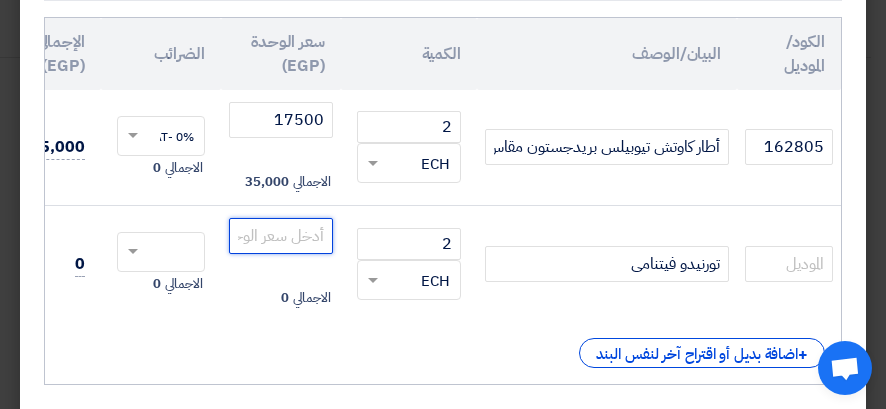 click 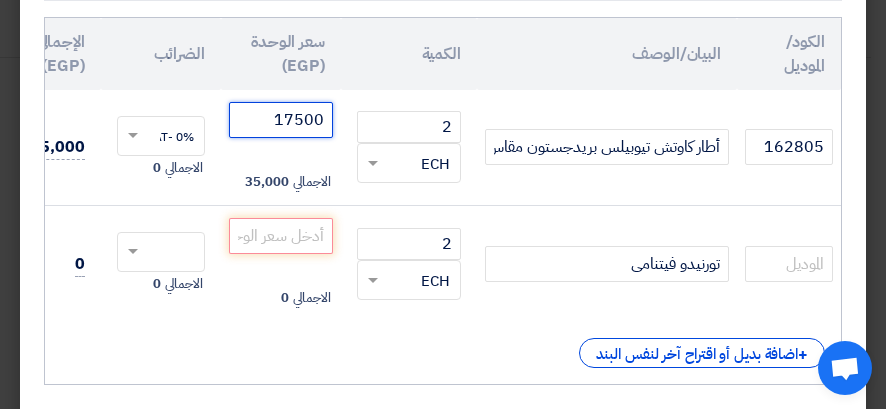 drag, startPoint x: 325, startPoint y: 117, endPoint x: 212, endPoint y: 132, distance: 113.99123 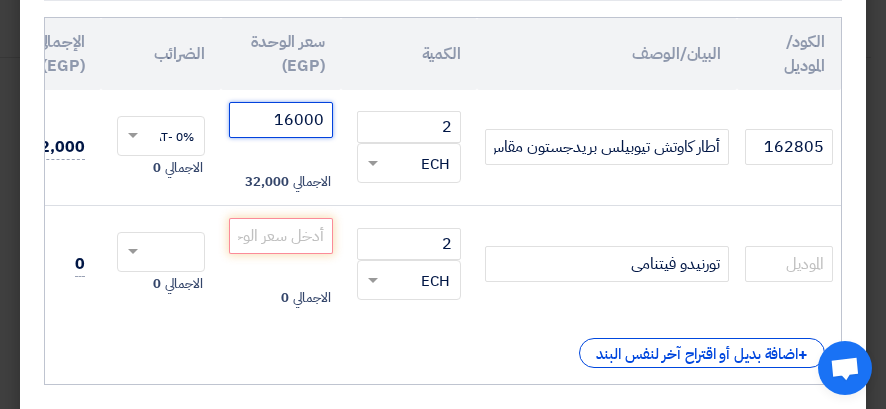 type on "16000" 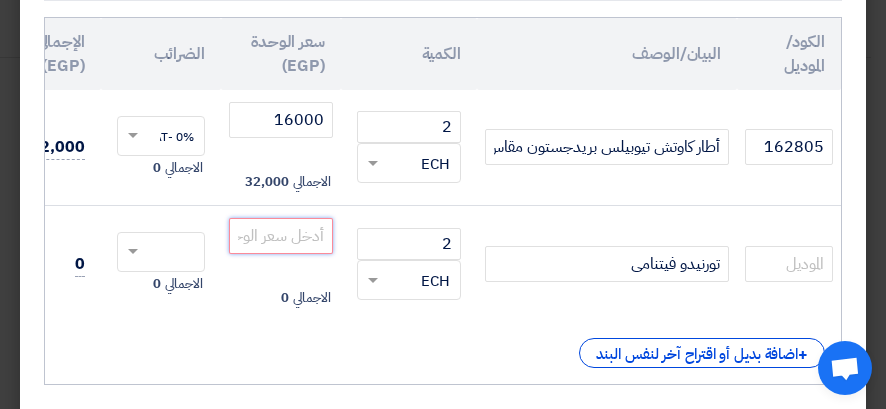click 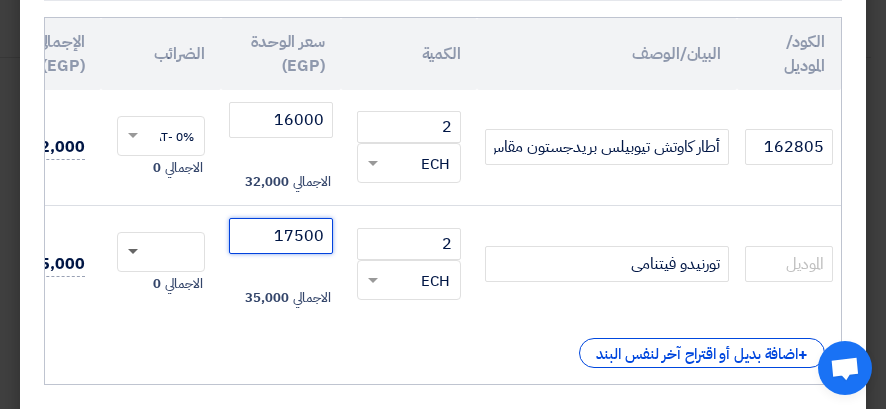 type on "17500" 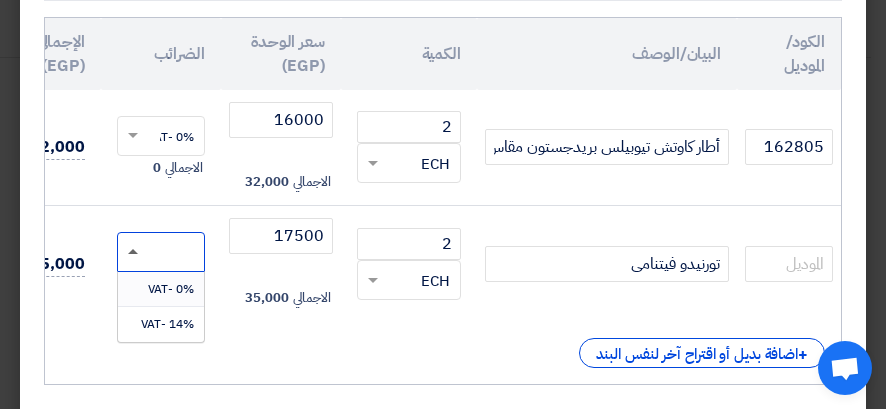 click 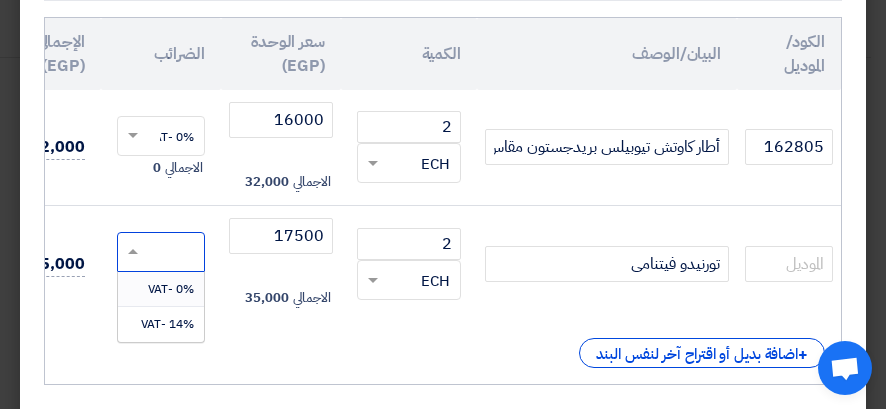 click on "0% -VAT" at bounding box center [171, 289] 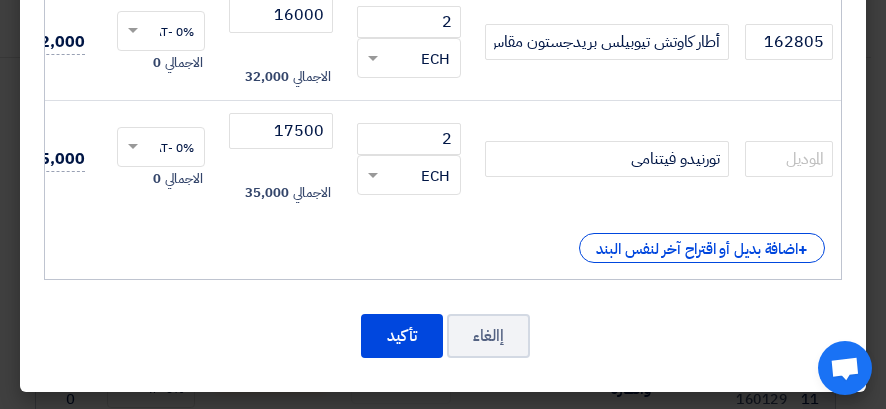 scroll, scrollTop: 496, scrollLeft: 0, axis: vertical 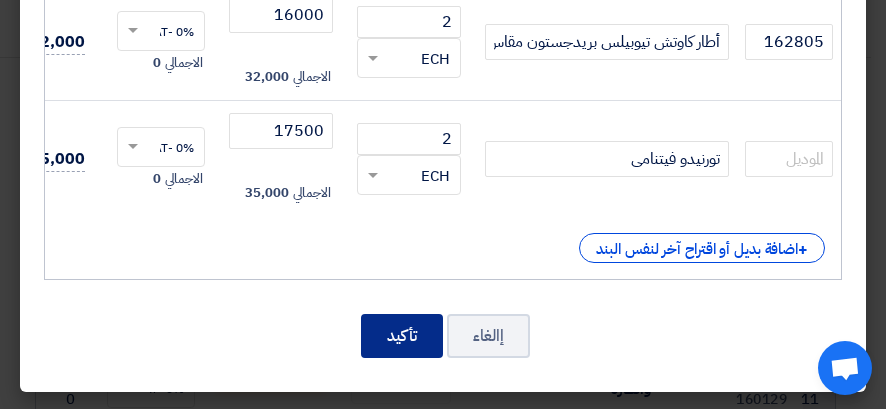 click on "تأكيد" 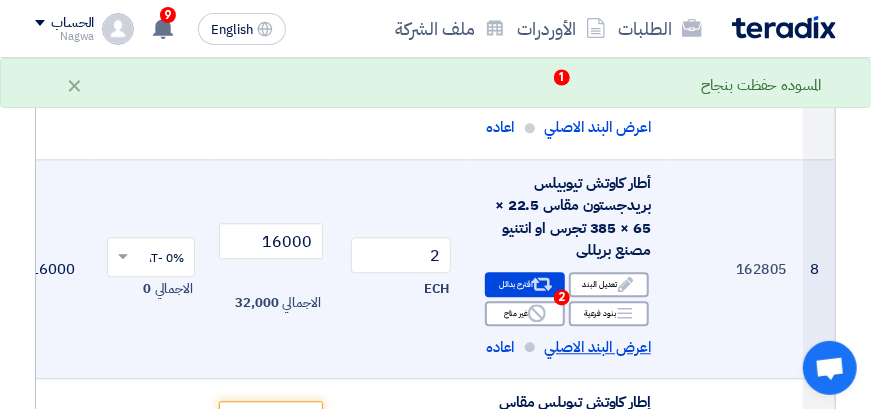 scroll, scrollTop: 1676, scrollLeft: 0, axis: vertical 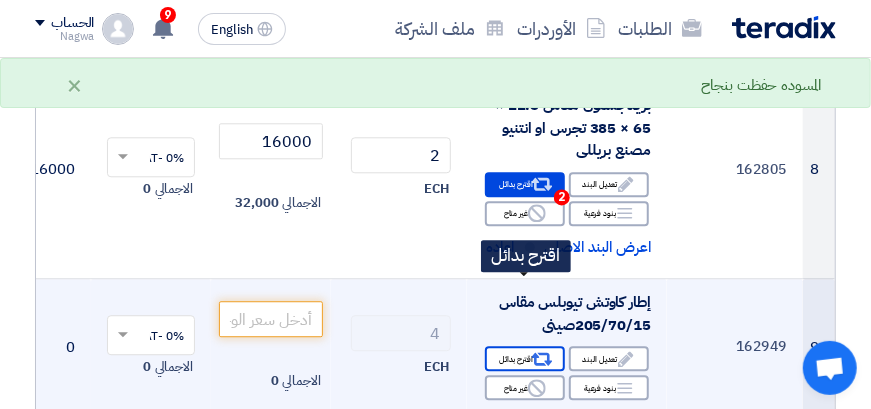 click on "Alternative
اقترح بدائل" 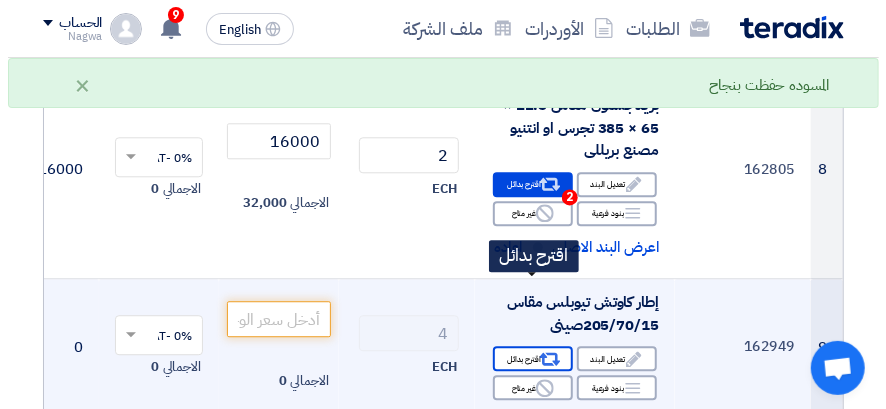 scroll, scrollTop: 412, scrollLeft: 0, axis: vertical 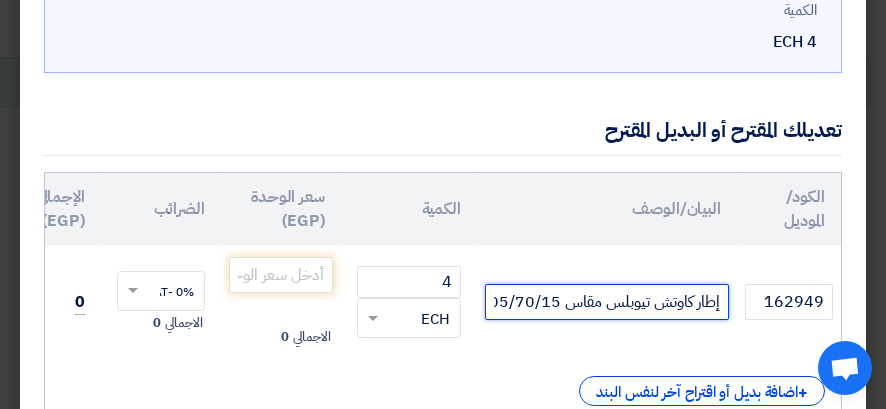 click on "إطار كاوتش تيوبلس مقاس 205/70/15صينى" 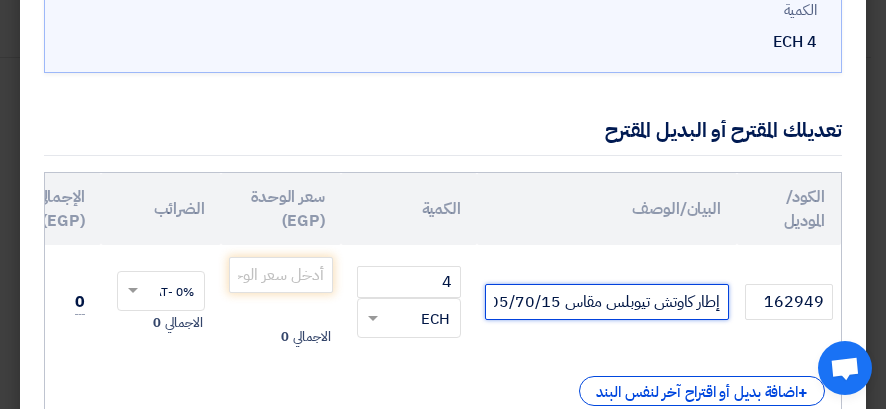 scroll, scrollTop: 0, scrollLeft: -6, axis: horizontal 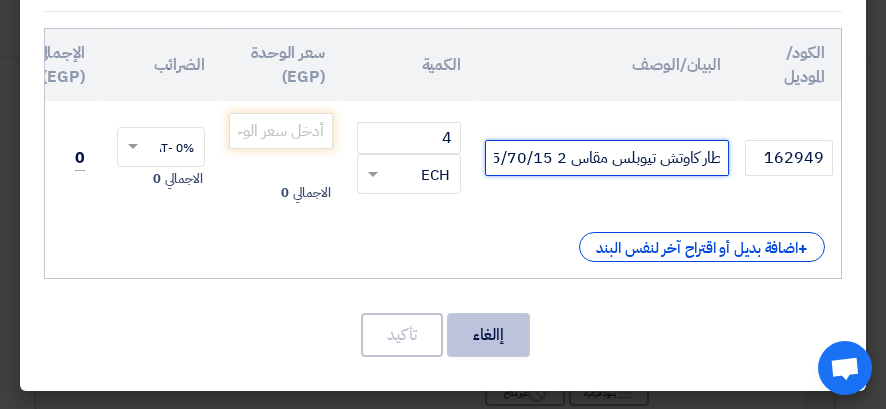 type on "إطار كاوتش تيوبلس مقاس 2 05/70/15صينى" 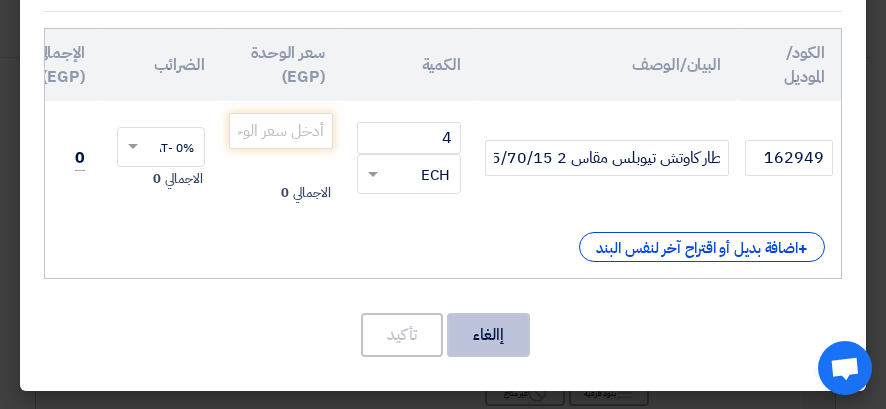 scroll, scrollTop: 0, scrollLeft: 0, axis: both 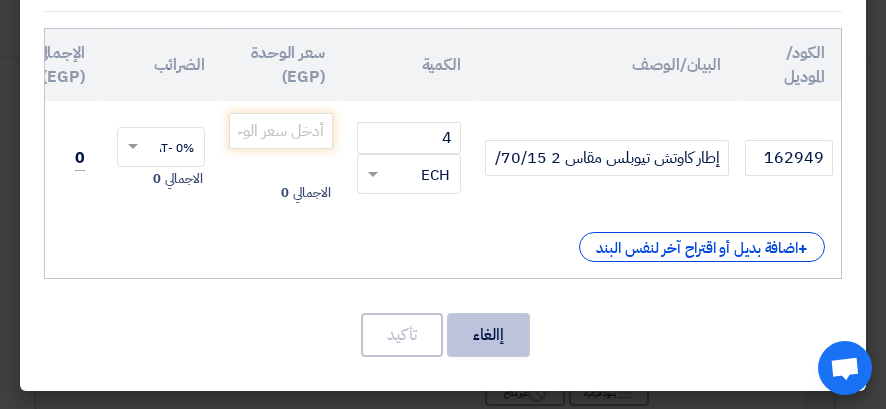 click on "إالغاء" 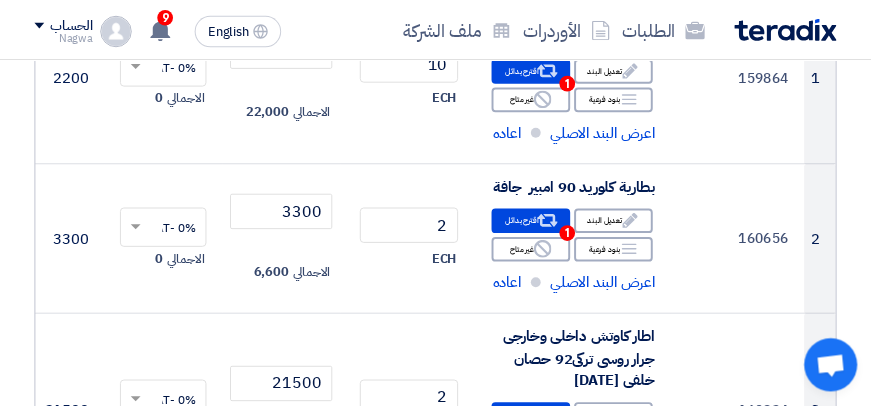 scroll, scrollTop: 1895, scrollLeft: 0, axis: vertical 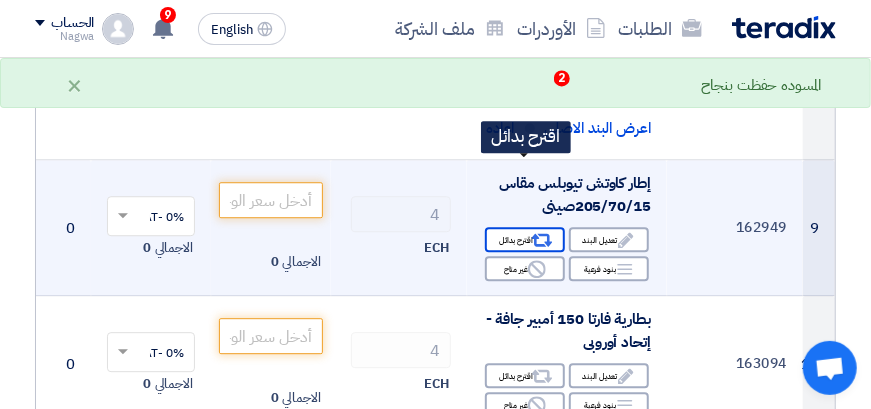 click on "Alternative
اقترح بدائل" 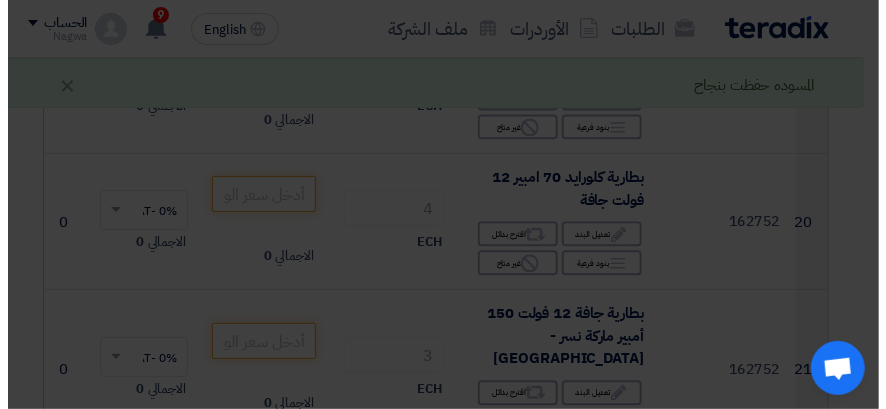 scroll, scrollTop: 531, scrollLeft: 0, axis: vertical 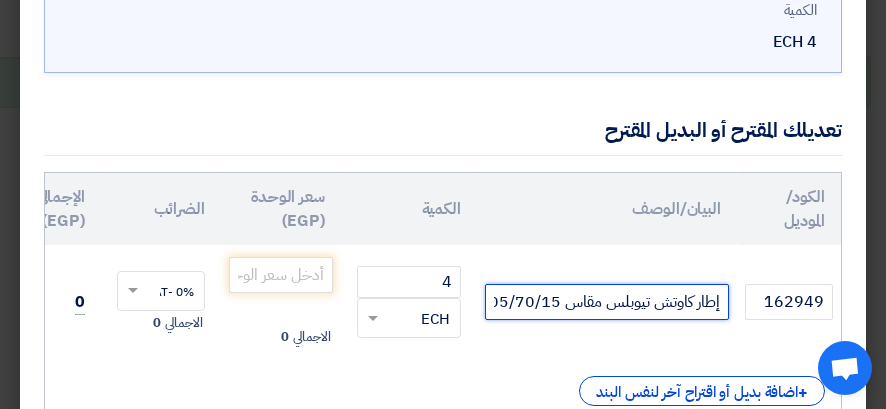 click on "إطار كاوتش تيوبلس مقاس 205/70/15صينى" 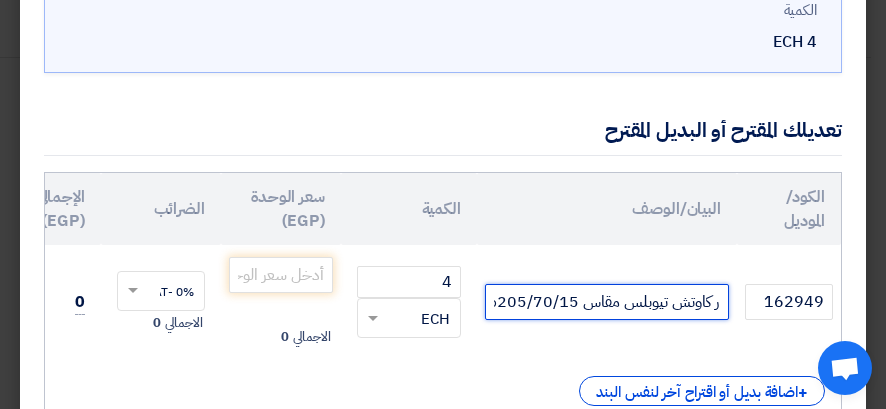 click on "إطار كاوتش تيوبلس مقاس 205/70/15صينى" 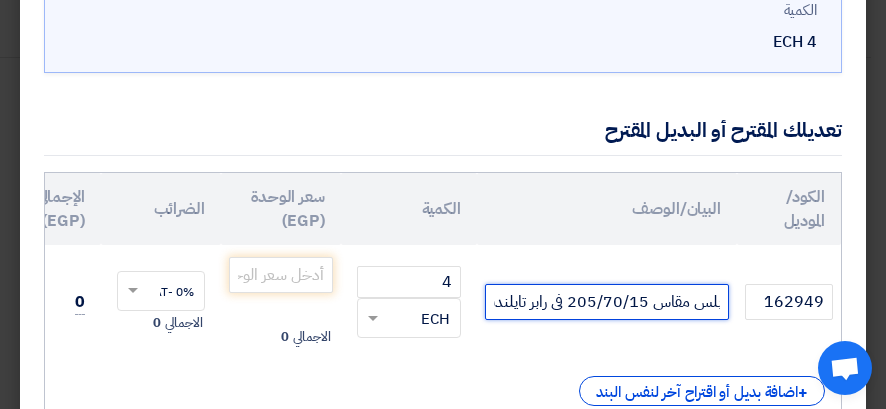 scroll, scrollTop: 0, scrollLeft: -92, axis: horizontal 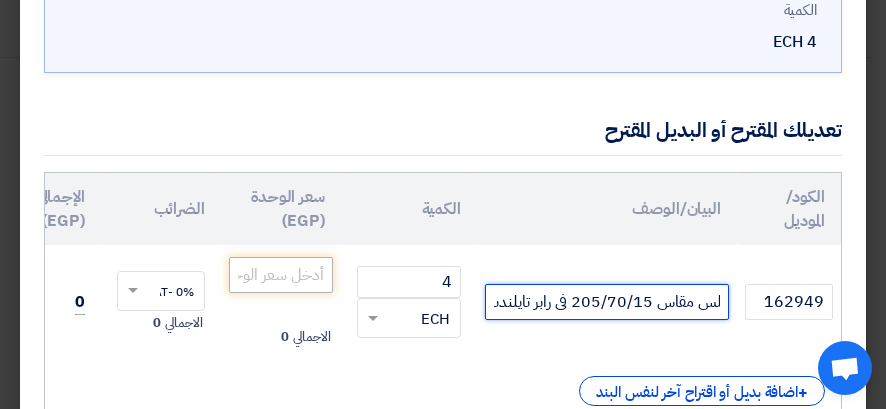 type on "إطار كاوتش تيوبلس مقاس 205/70/15 فى رابر تايلندىصينى" 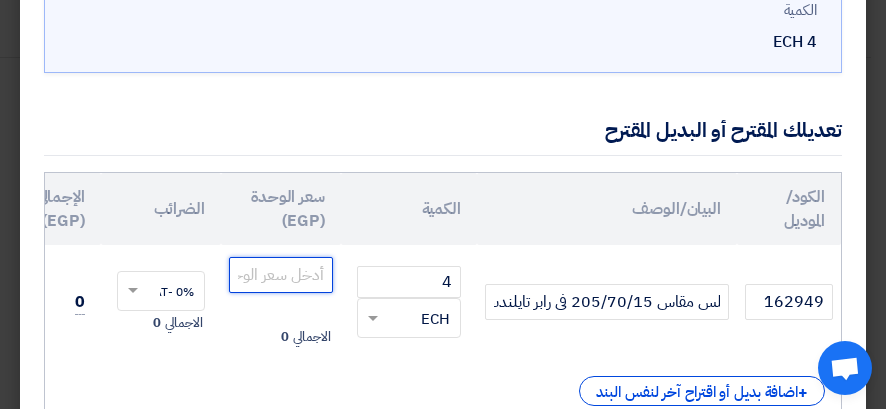 scroll, scrollTop: 0, scrollLeft: 0, axis: both 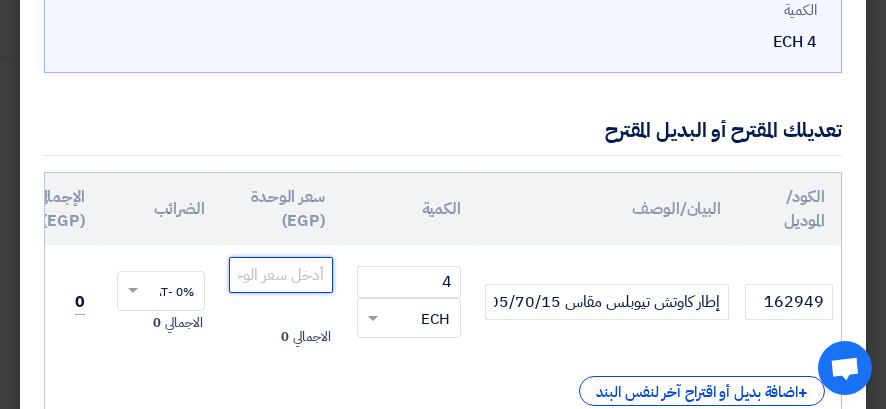 click 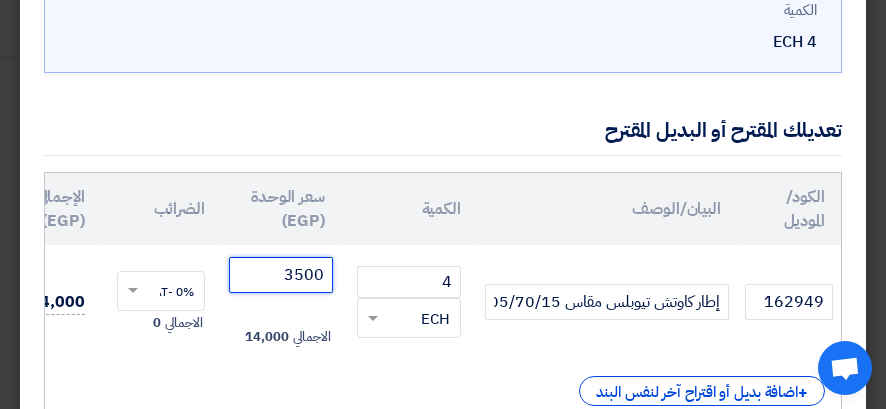 scroll, scrollTop: 355, scrollLeft: 0, axis: vertical 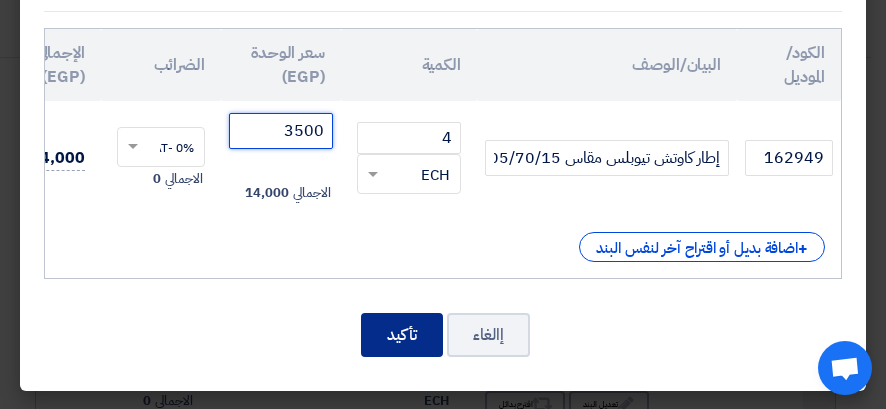 type on "3500" 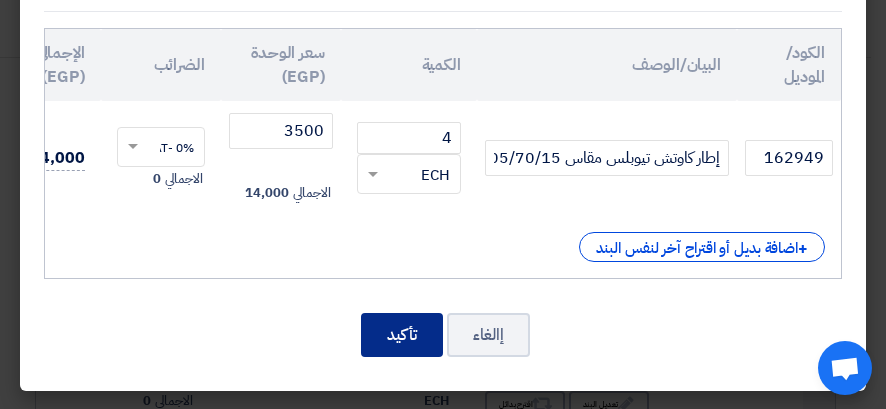 click on "تأكيد" 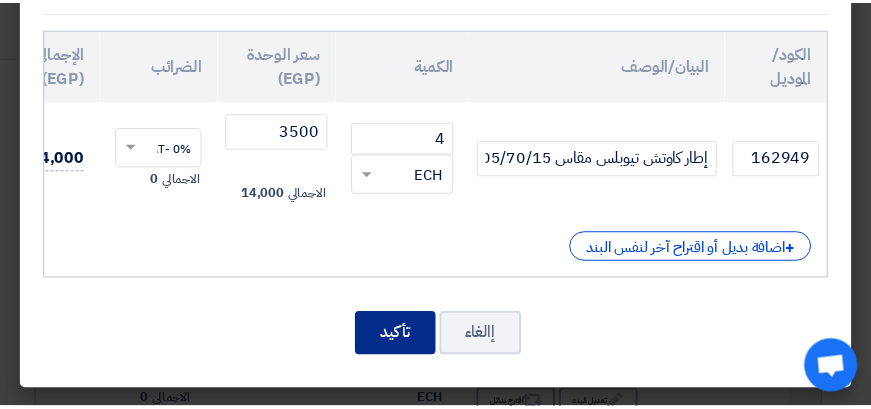 scroll, scrollTop: 2014, scrollLeft: 0, axis: vertical 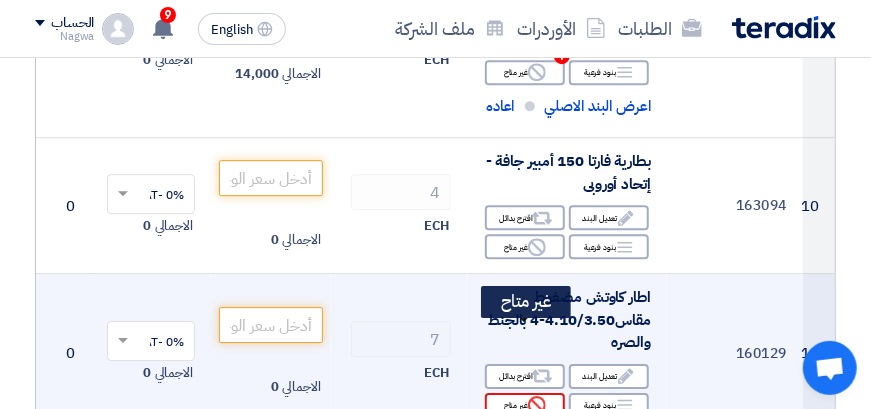 click on "Reject
غير متاح" 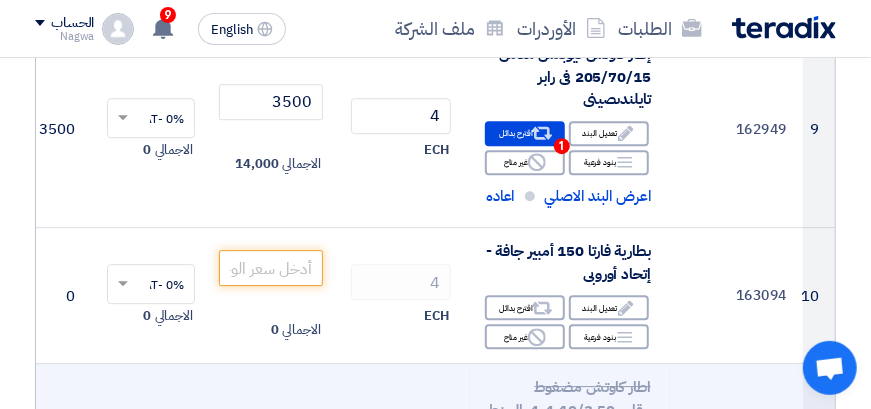 scroll, scrollTop: 1914, scrollLeft: 0, axis: vertical 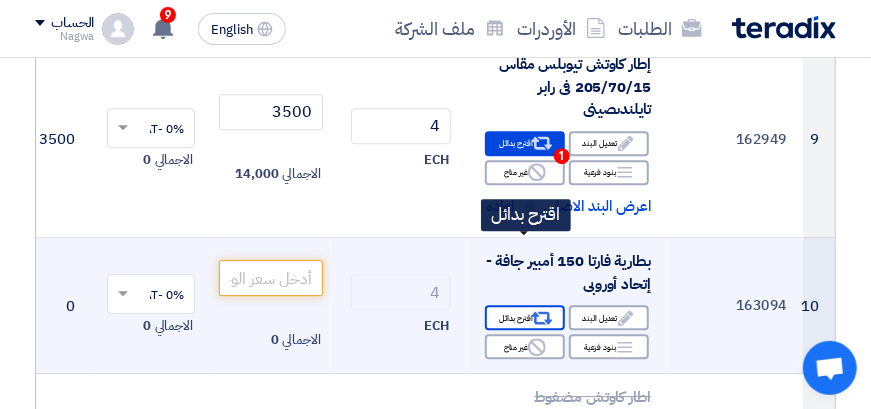 click on "Alternative
اقترح بدائل" 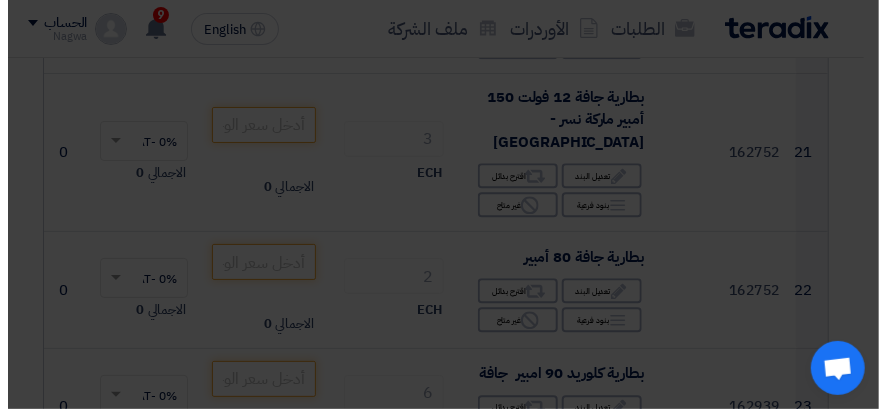 scroll, scrollTop: 431, scrollLeft: 0, axis: vertical 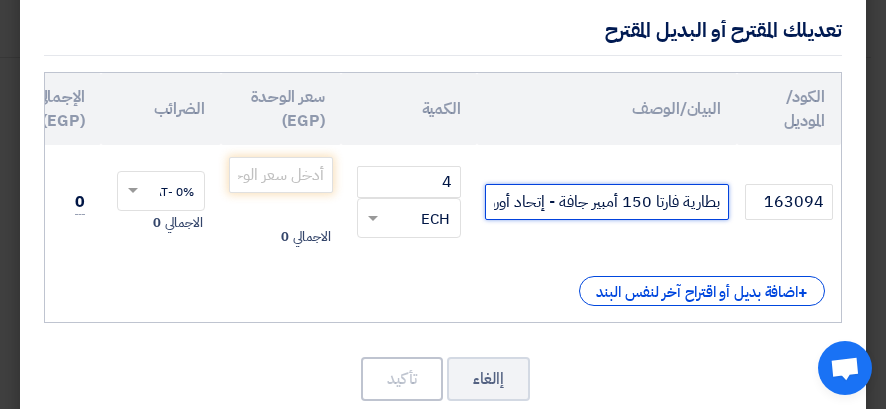 click on "بطارية فارتا 150 أمبير جافة - إتحاد أوروبى" 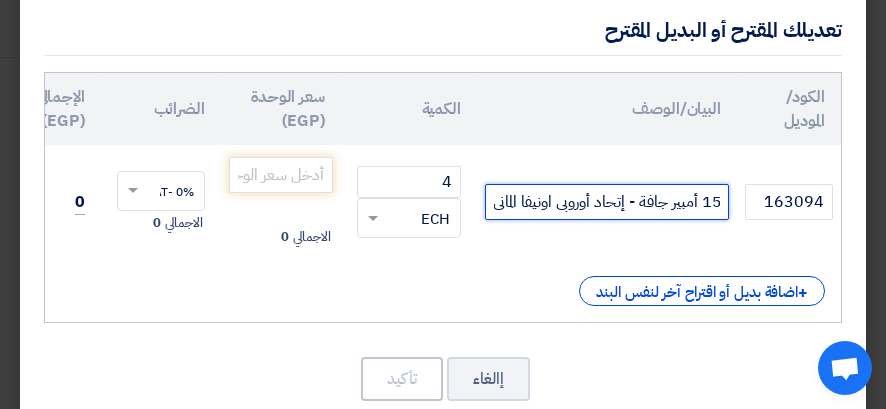 scroll, scrollTop: 0, scrollLeft: -80, axis: horizontal 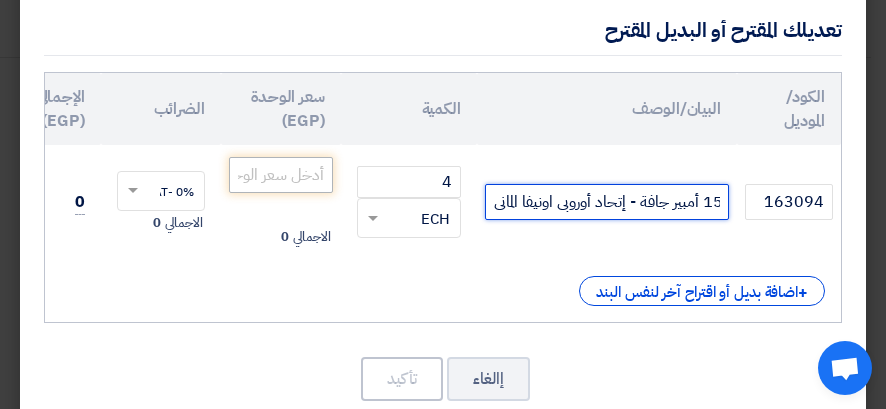 type on "بطارية فارتا 150 أمبير جافة - إتحاد أوروبى اونيفا المانى" 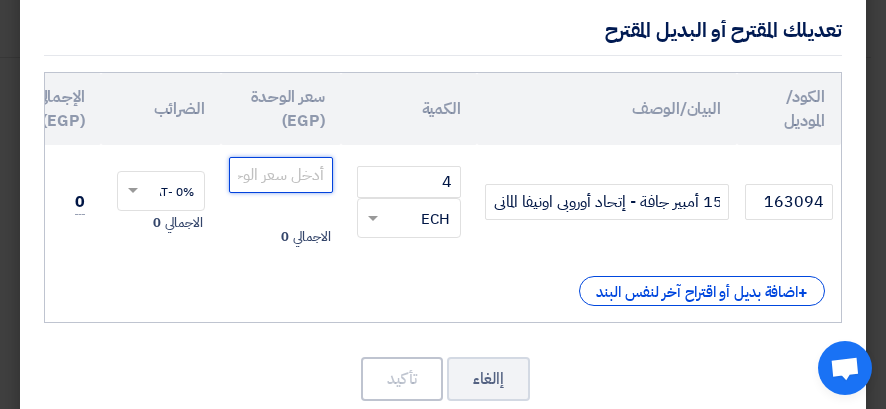 scroll, scrollTop: 0, scrollLeft: 0, axis: both 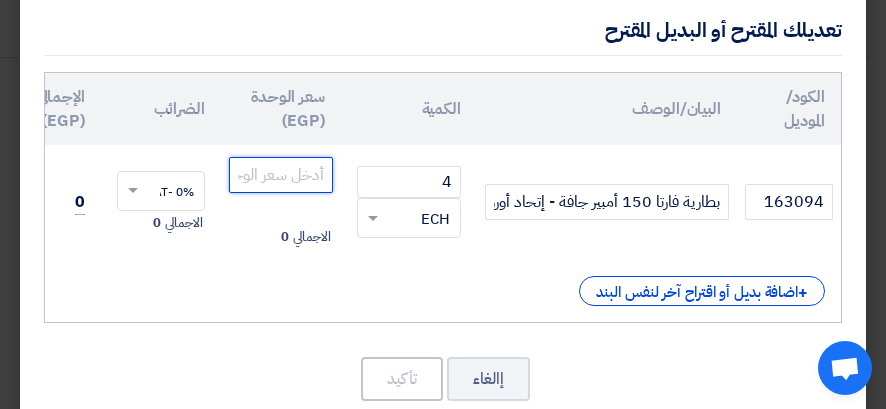 click 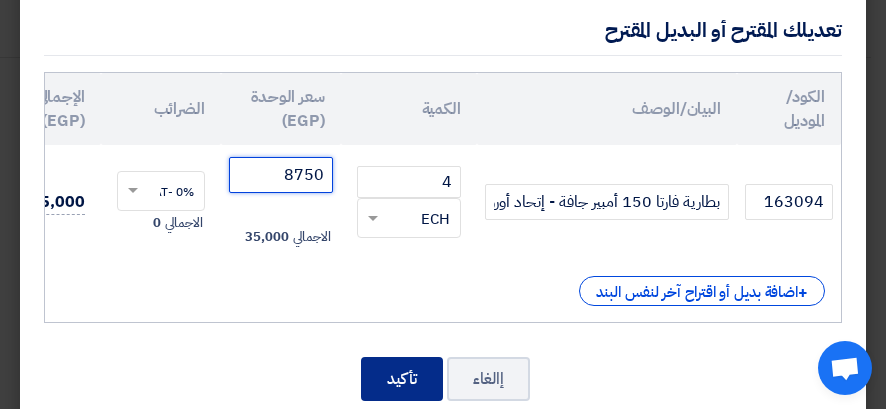 type on "8750" 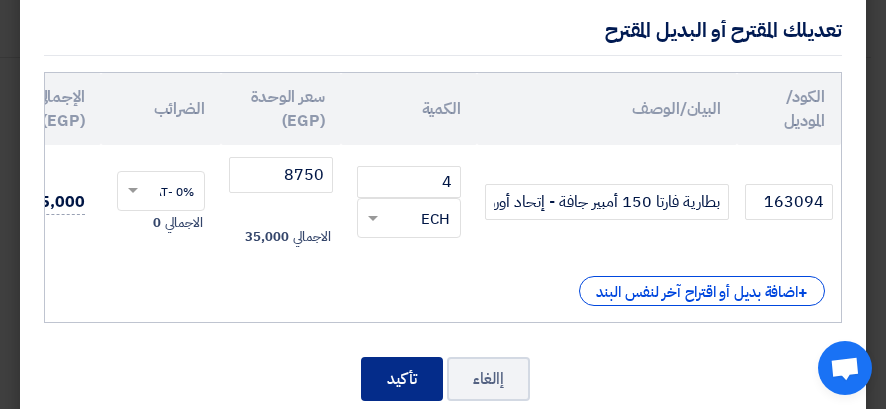 click on "تأكيد" 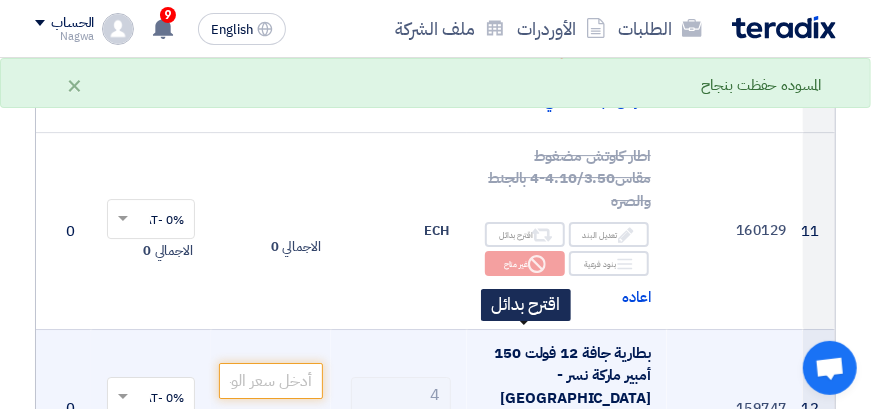 scroll, scrollTop: 2211, scrollLeft: 0, axis: vertical 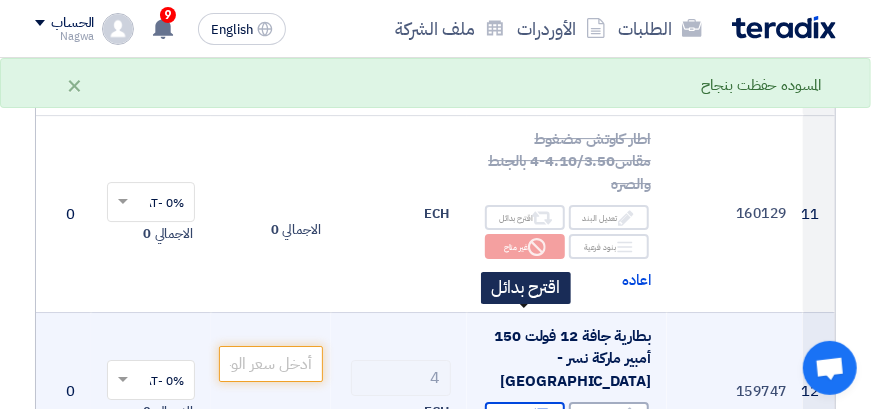 click on "Alternative
اقترح بدائل" 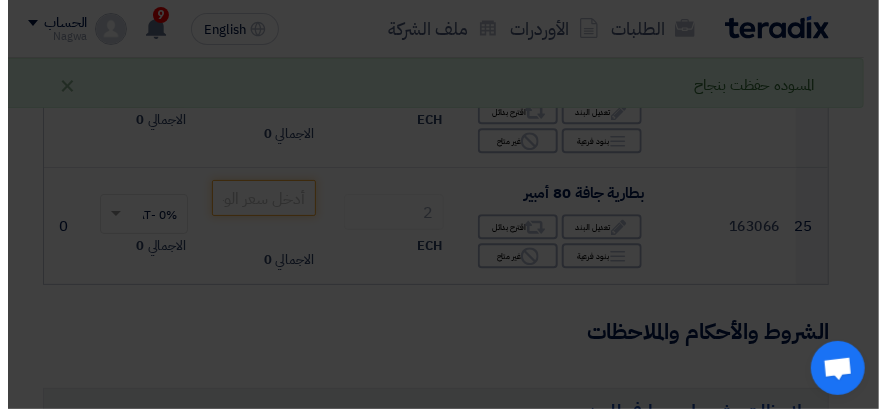 scroll, scrollTop: 531, scrollLeft: 0, axis: vertical 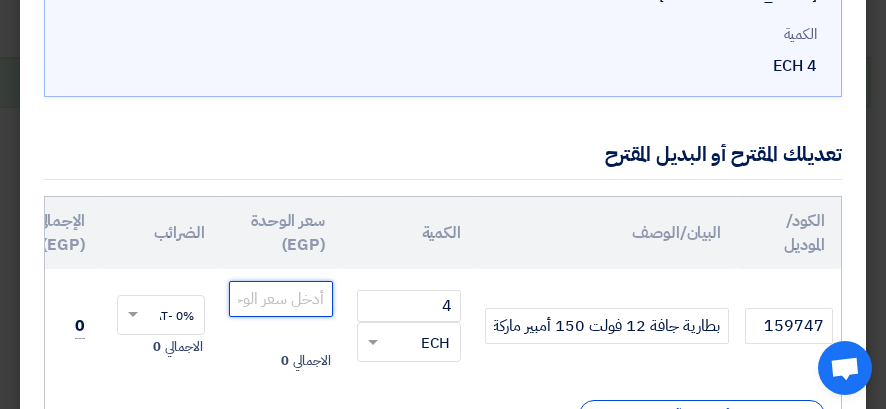 click 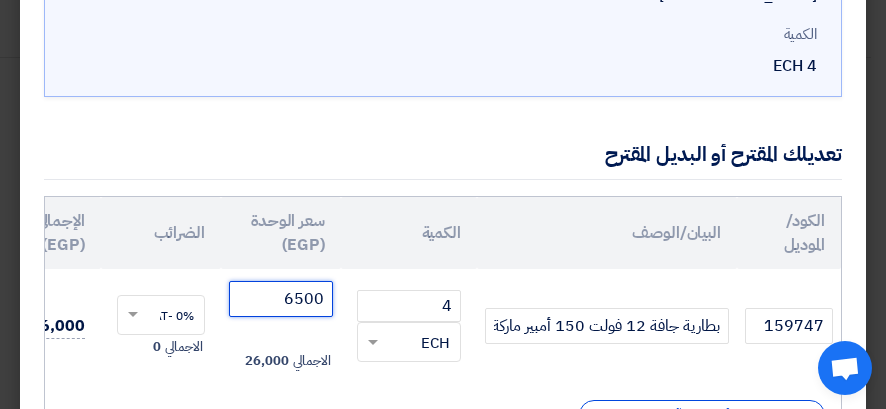 scroll, scrollTop: 355, scrollLeft: 0, axis: vertical 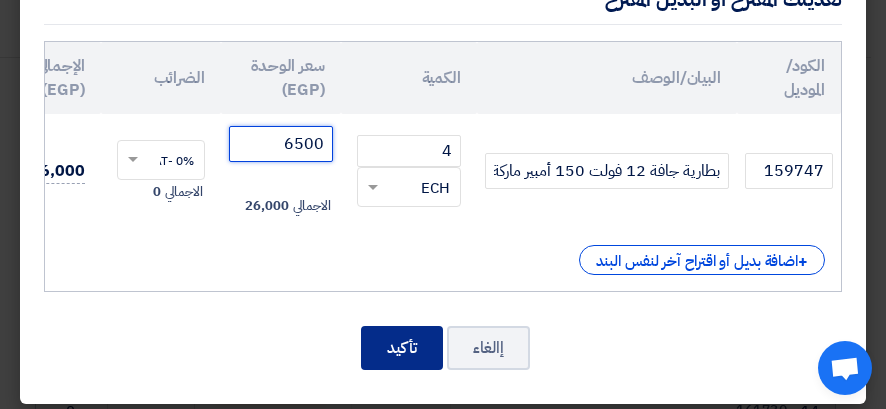 type on "6500" 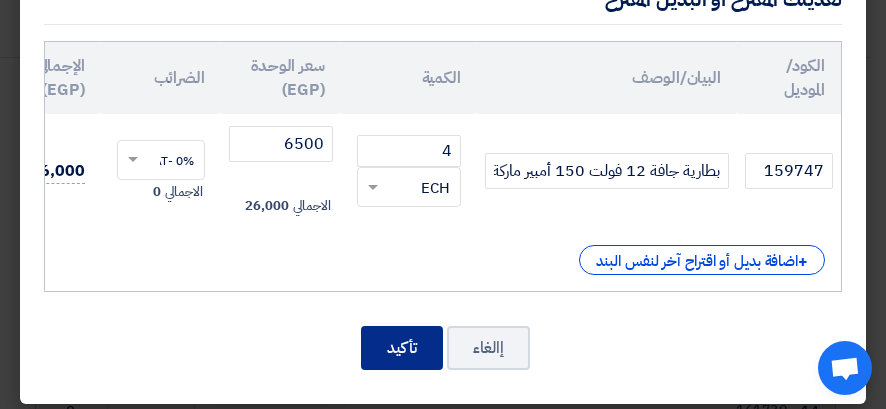 click on "تأكيد" 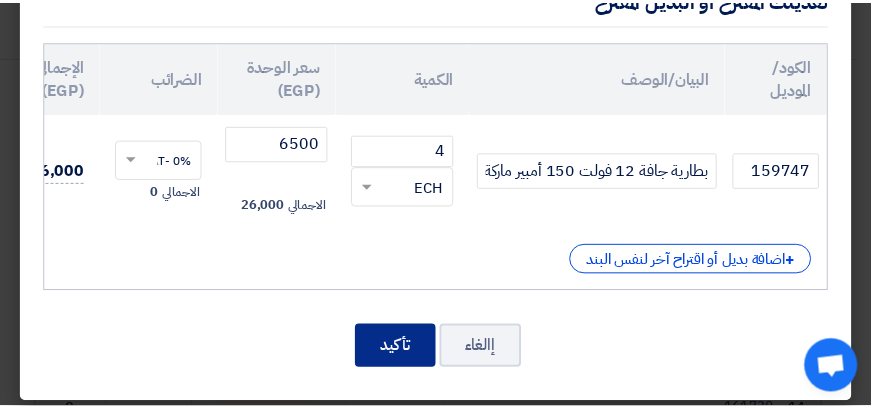 scroll, scrollTop: 2385, scrollLeft: 0, axis: vertical 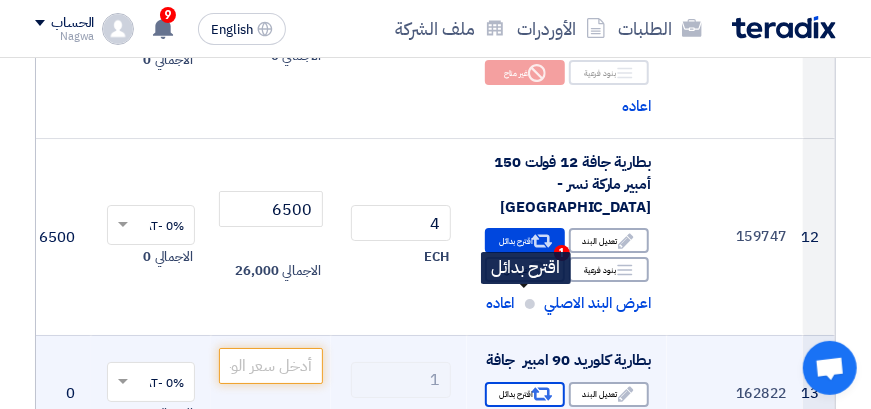 click on "Alternative
اقترح بدائل" 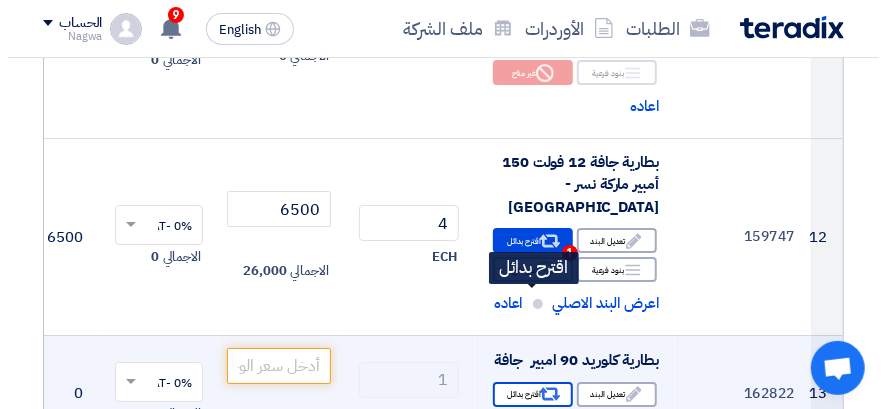 scroll, scrollTop: 531, scrollLeft: 0, axis: vertical 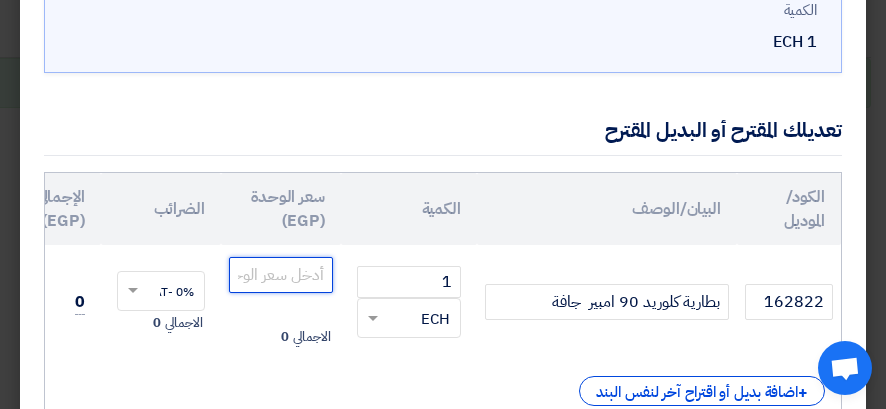 click 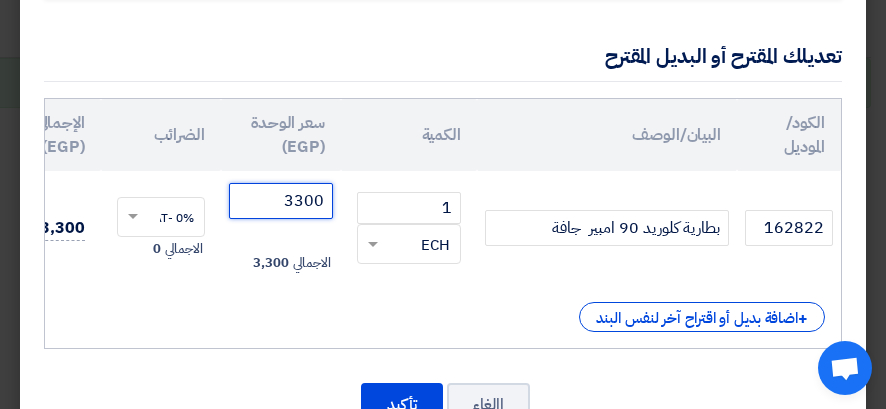 scroll, scrollTop: 355, scrollLeft: 0, axis: vertical 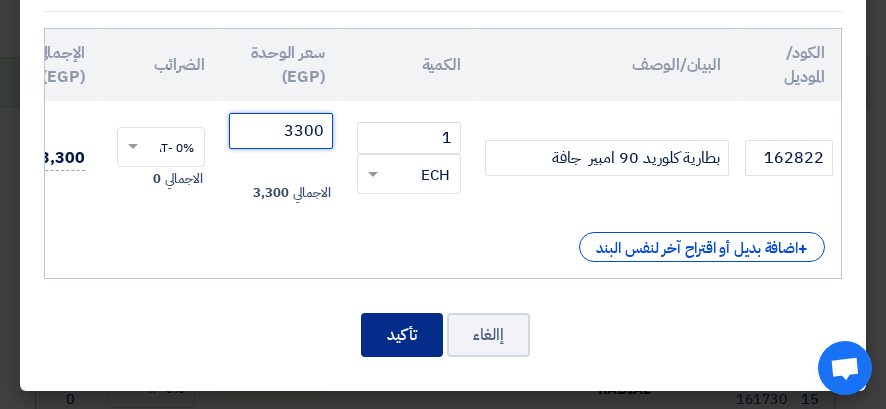 type on "3300" 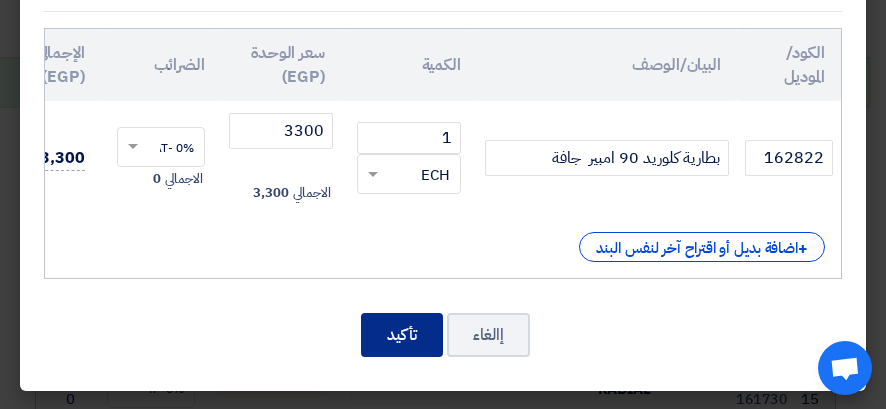 click on "تأكيد" 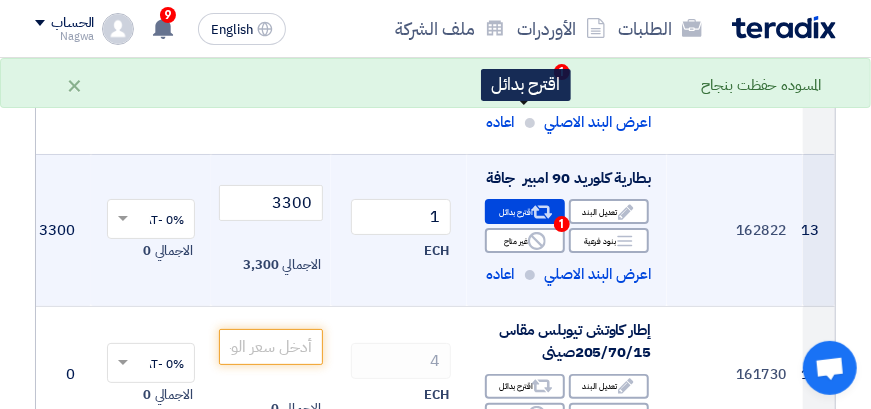 scroll, scrollTop: 2585, scrollLeft: 0, axis: vertical 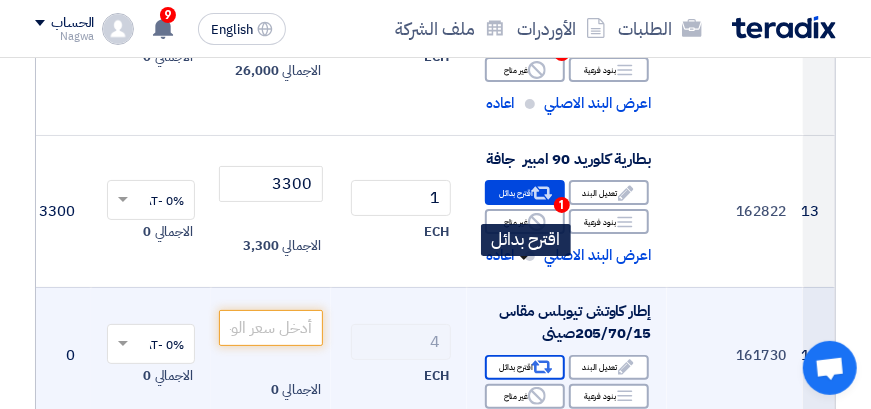 click on "Alternative
اقترح بدائل" 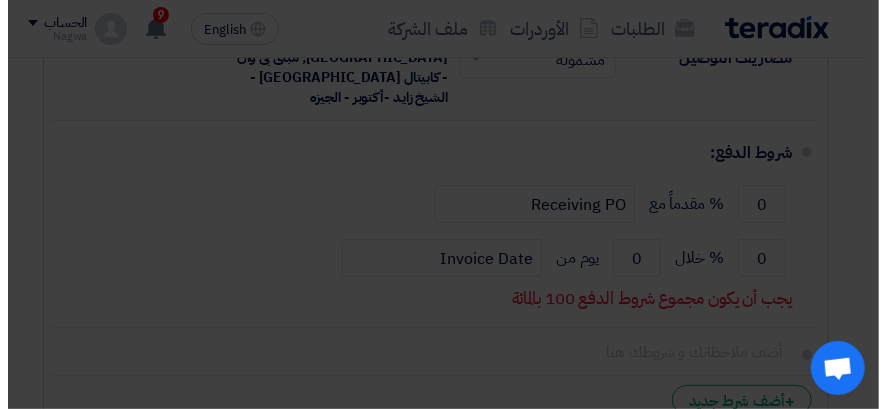 scroll, scrollTop: 731, scrollLeft: 0, axis: vertical 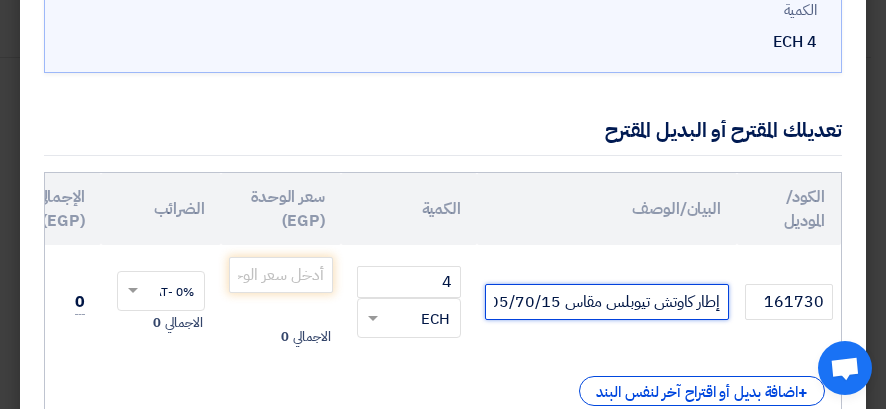click on "إطار كاوتش تيوبلس مقاس 205/70/15صينى" 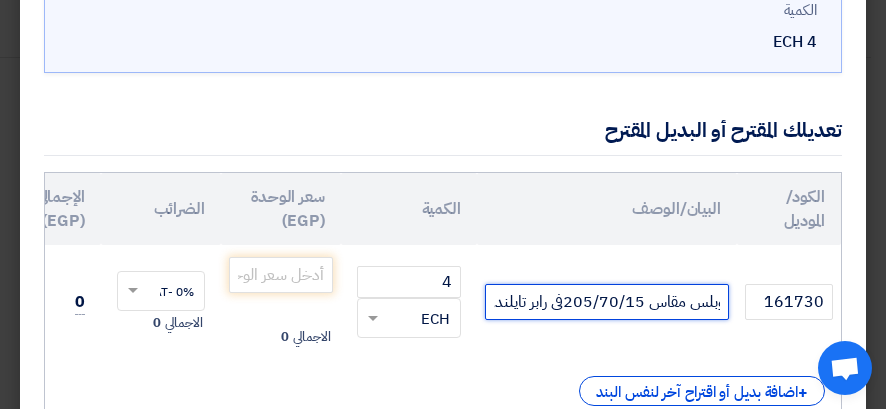 scroll, scrollTop: 0, scrollLeft: -95, axis: horizontal 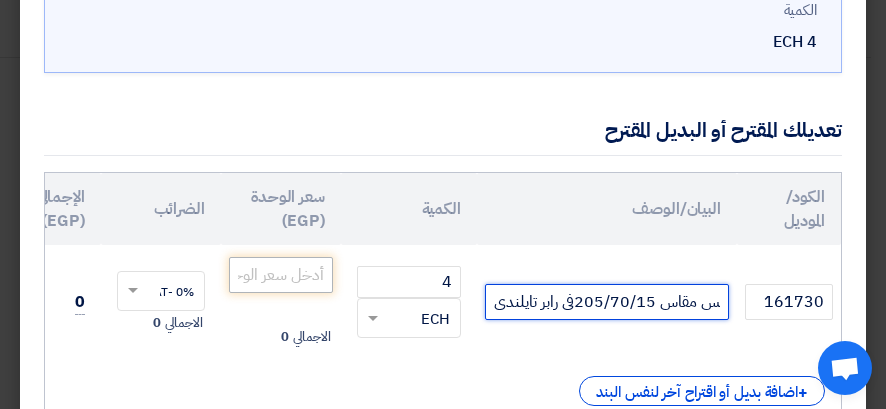 type on "إطار كاوتش تيوبلس مقاس 205/70/15فى رابر تايلندى" 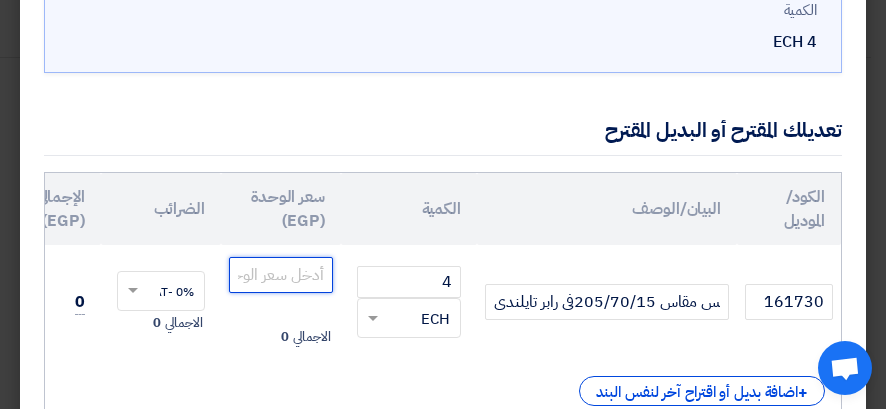 scroll, scrollTop: 0, scrollLeft: 0, axis: both 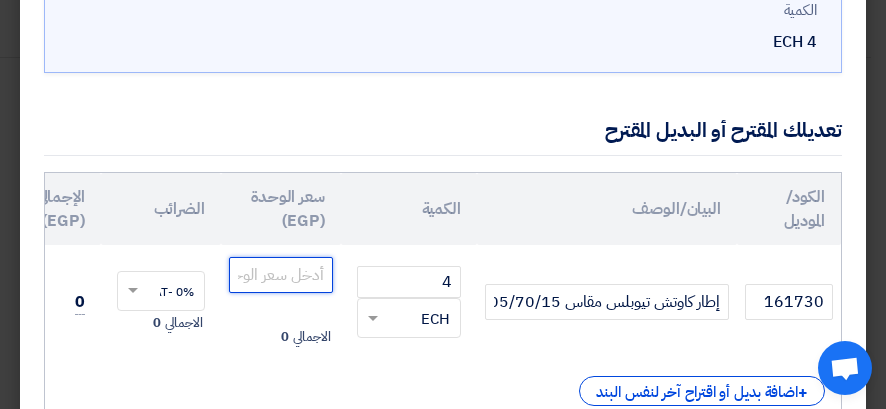 click 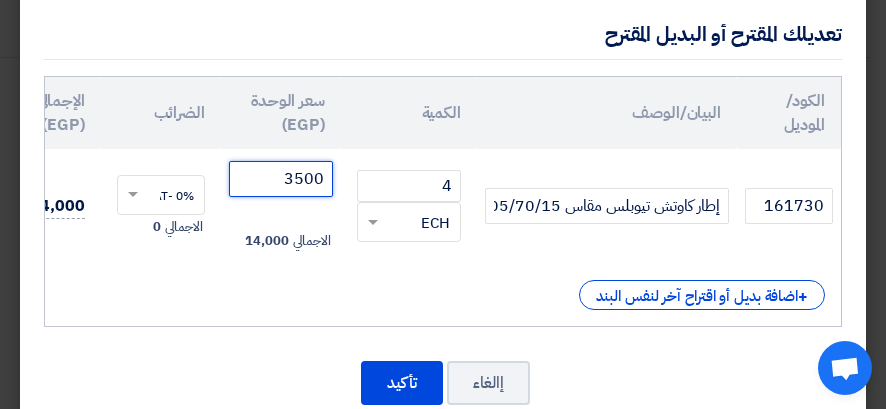 scroll, scrollTop: 355, scrollLeft: 0, axis: vertical 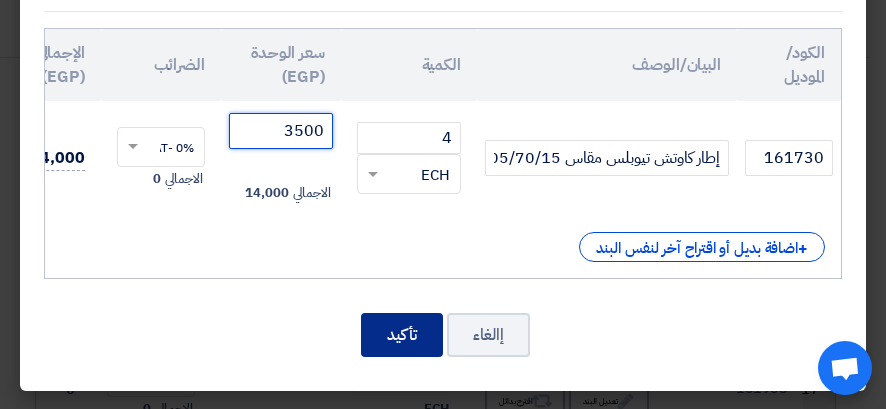 type on "3500" 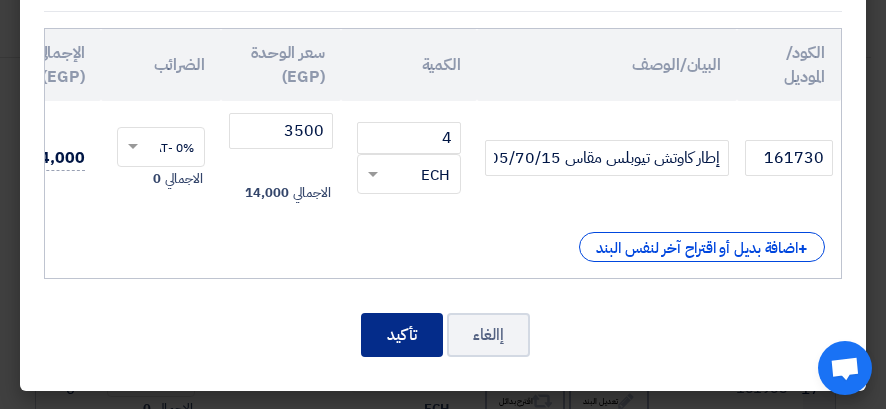 click on "تأكيد" 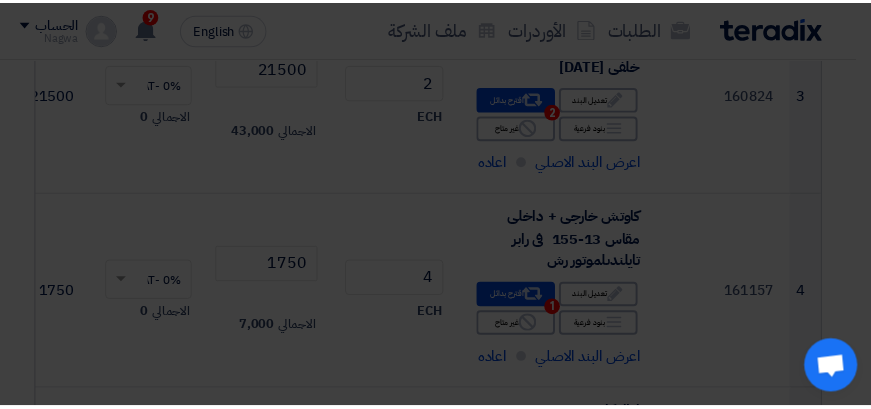 scroll, scrollTop: 2911, scrollLeft: 0, axis: vertical 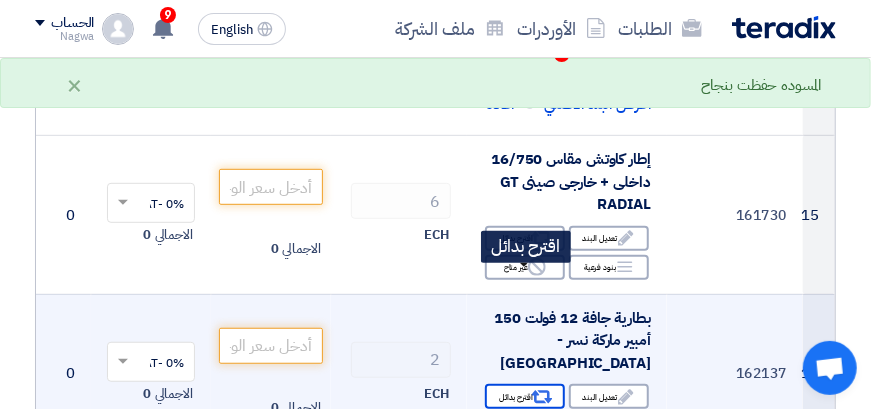click on "Alternative
اقترح بدائل" 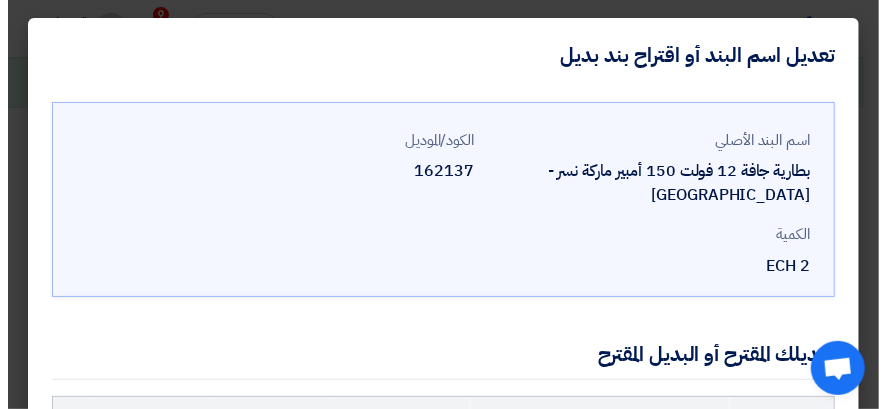 scroll, scrollTop: 731, scrollLeft: 0, axis: vertical 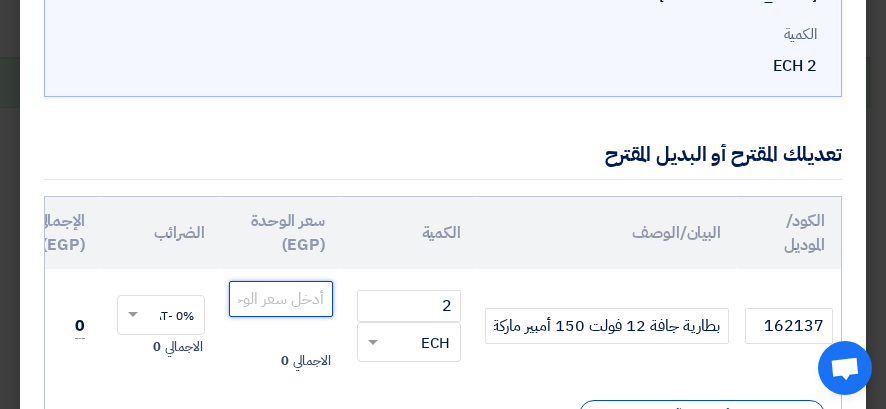 click 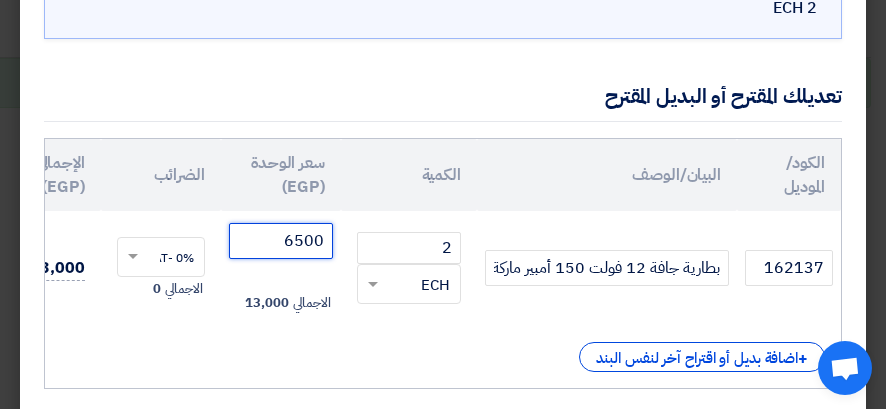 scroll, scrollTop: 355, scrollLeft: 0, axis: vertical 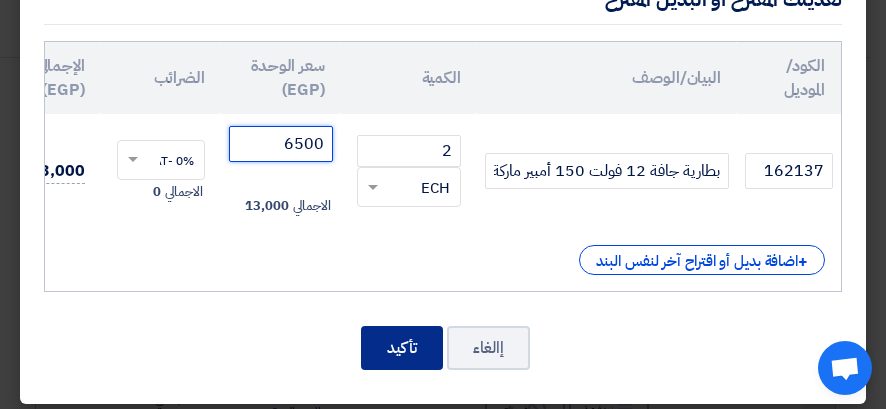 type on "6500" 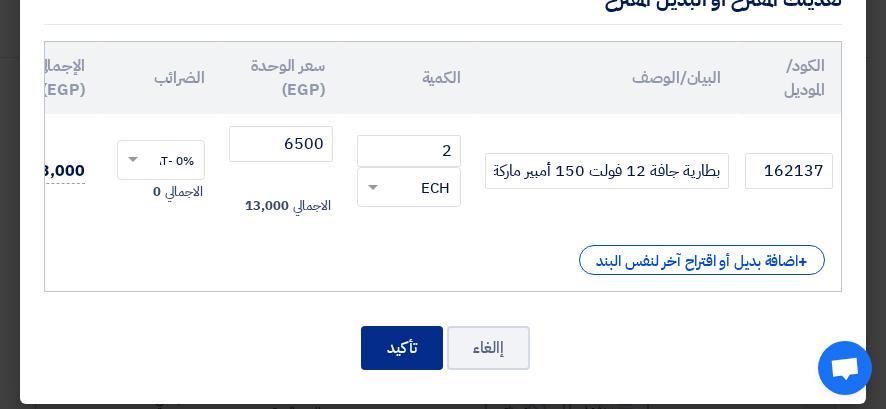 click on "تأكيد" 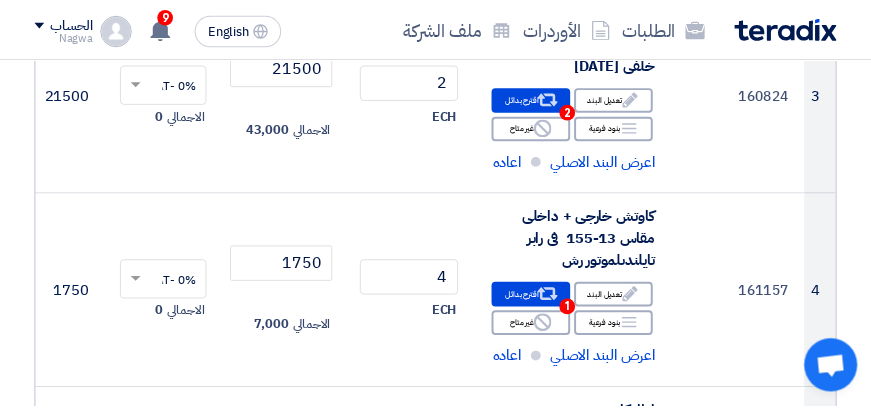 scroll, scrollTop: 3085, scrollLeft: 0, axis: vertical 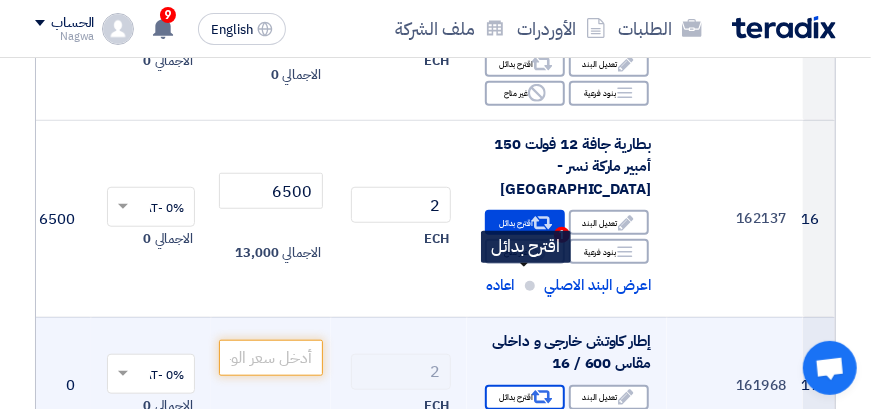 click on "Alternative
اقترح بدائل" 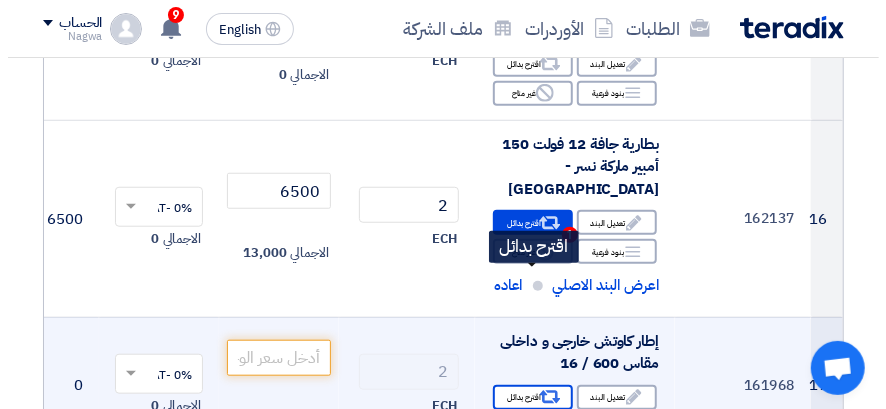 scroll, scrollTop: 731, scrollLeft: 0, axis: vertical 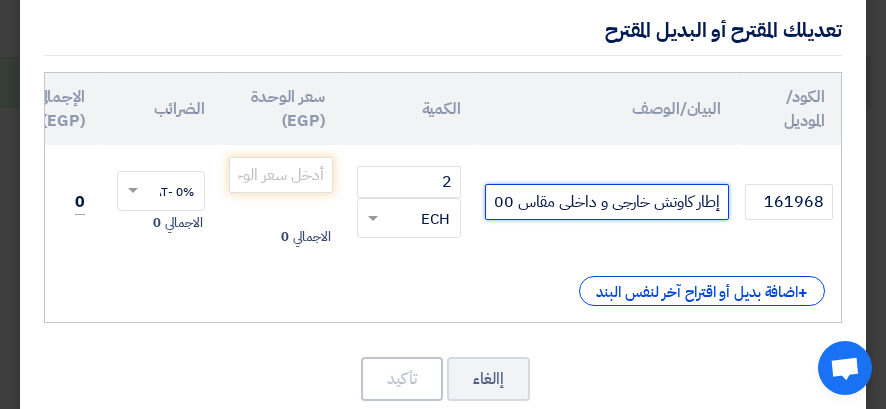 click on "إطار كاوتش خارجى و داخلى مقاس 600 / 16" 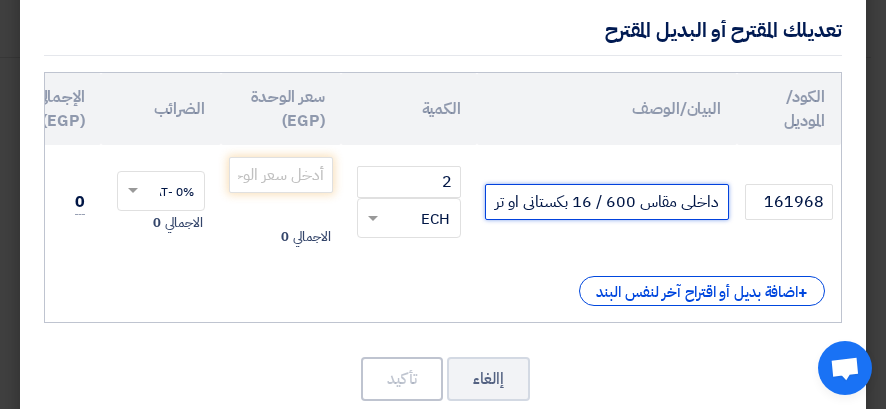 scroll, scrollTop: 0, scrollLeft: -134, axis: horizontal 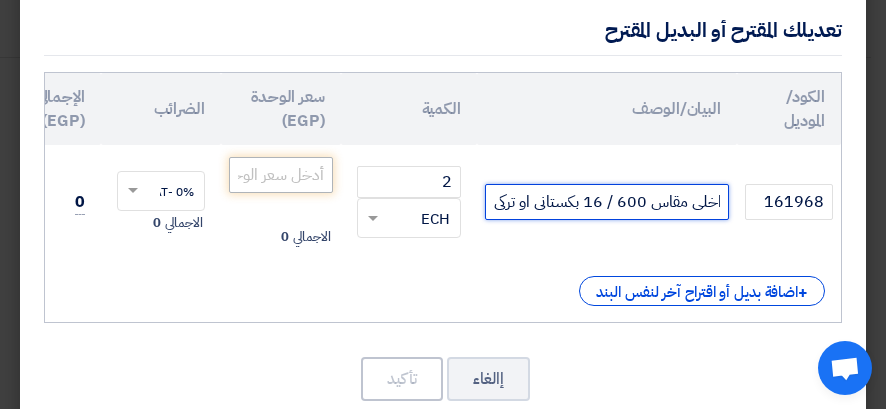 type on "إطار كاوتش خارجى و داخلى مقاس 600 / 16 بكستانى او تركى" 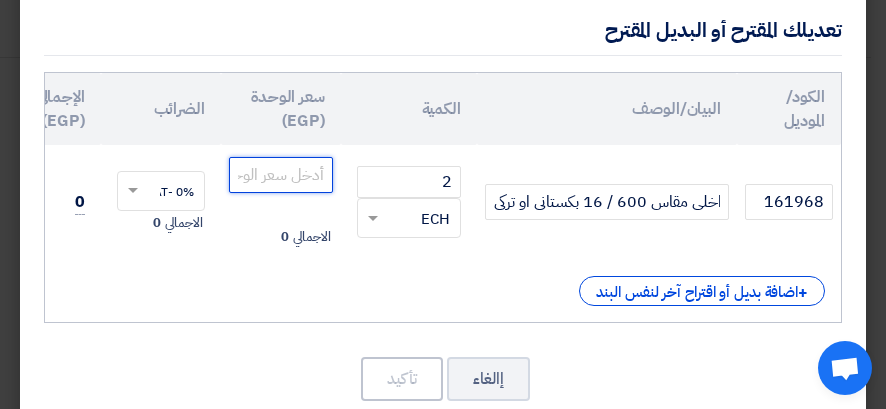scroll, scrollTop: 0, scrollLeft: 0, axis: both 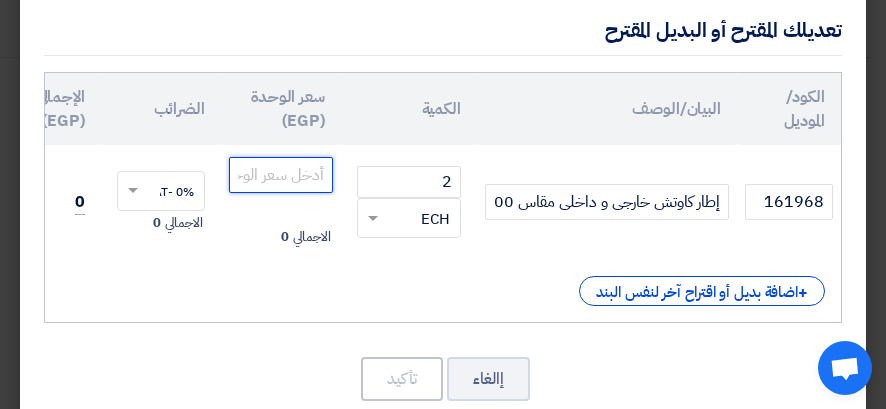 drag, startPoint x: 312, startPoint y: 172, endPoint x: 319, endPoint y: 184, distance: 13.892444 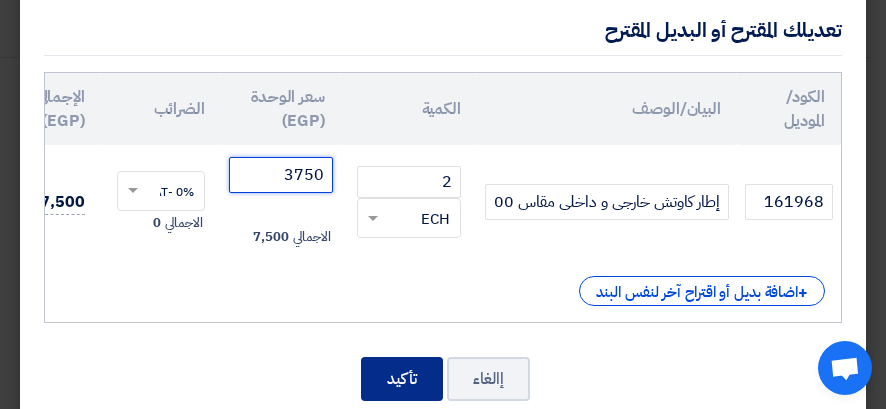 type on "3750" 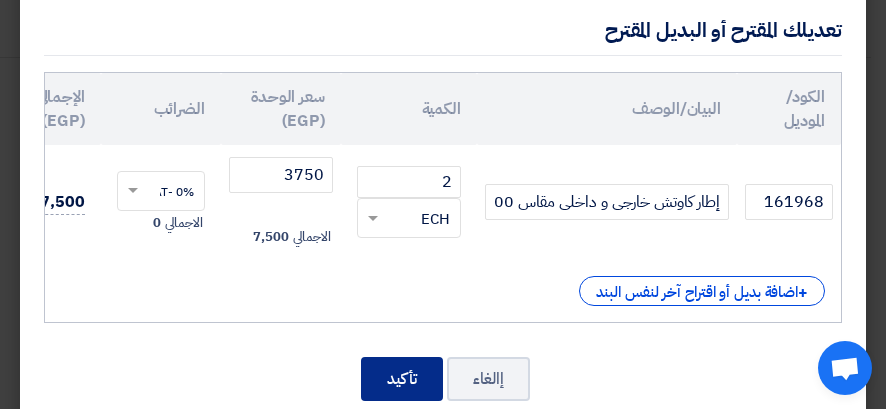 click on "تأكيد" 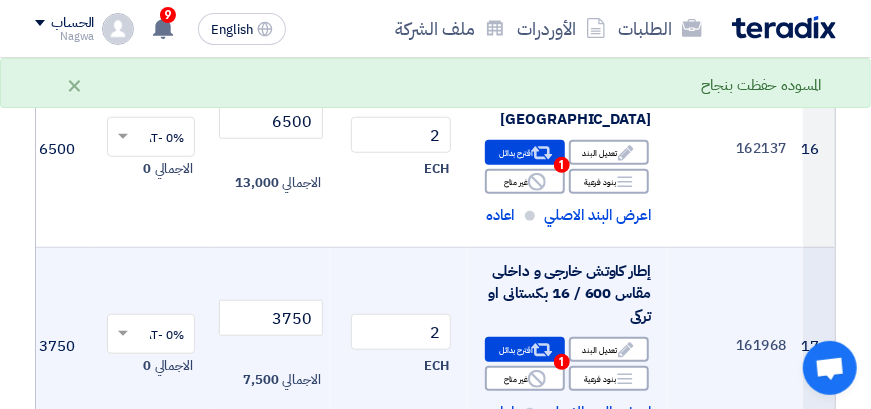 scroll, scrollTop: 3185, scrollLeft: 0, axis: vertical 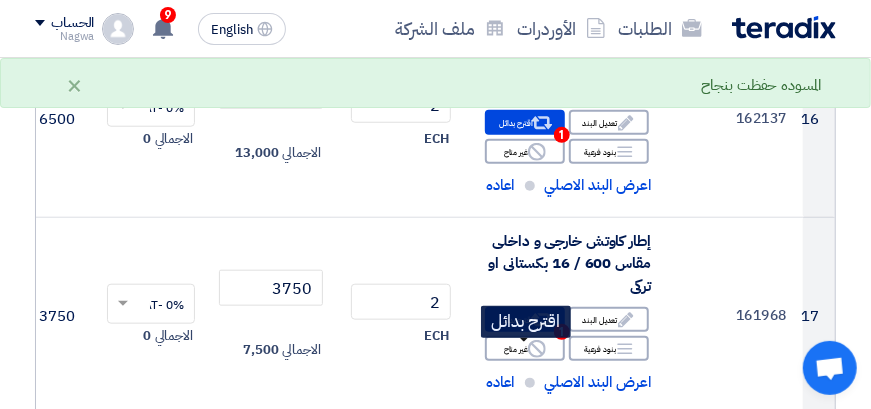 click on "Alternative
اقترح بدائل" 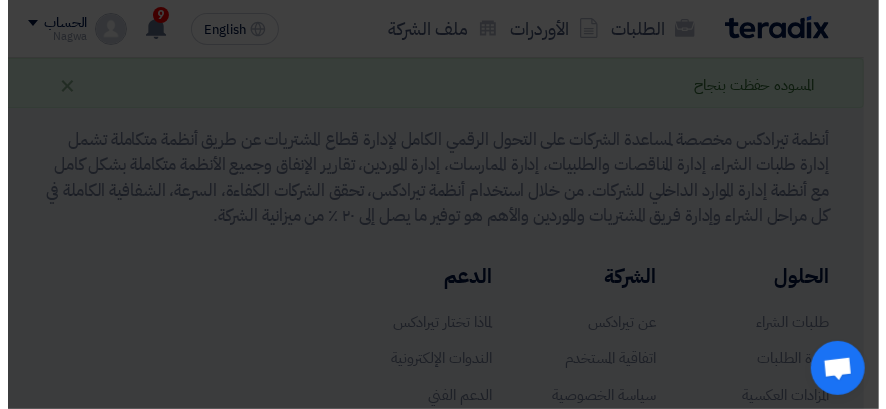 scroll, scrollTop: 832, scrollLeft: 0, axis: vertical 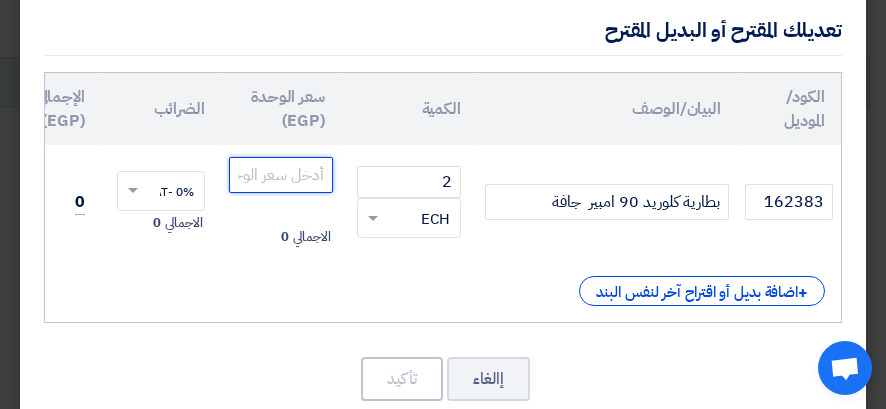 drag, startPoint x: 284, startPoint y: 170, endPoint x: 285, endPoint y: 180, distance: 10.049875 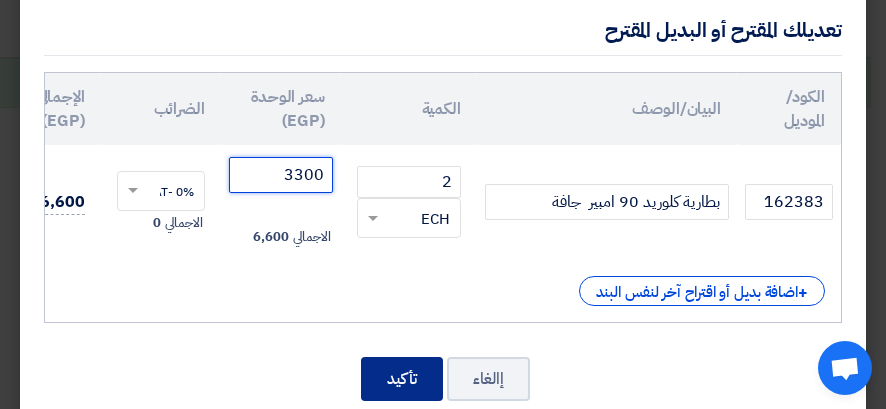 type on "3300" 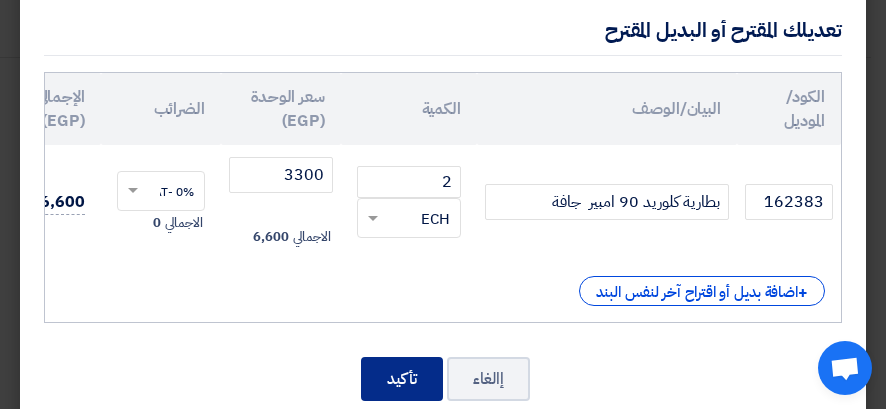 click on "تأكيد" 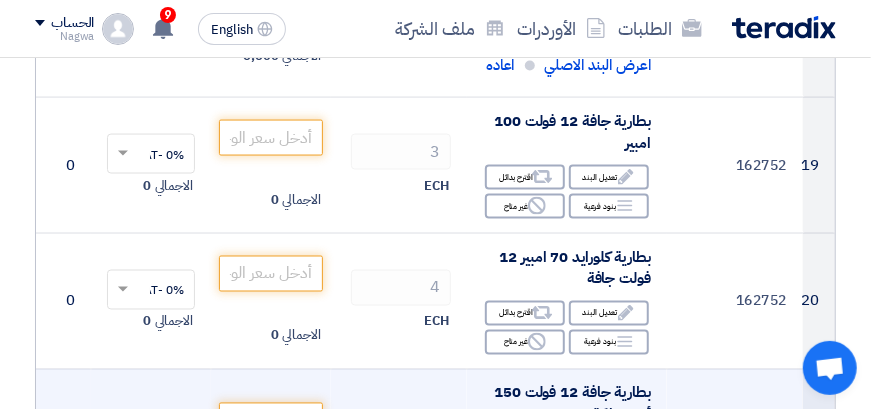 scroll, scrollTop: 3656, scrollLeft: 0, axis: vertical 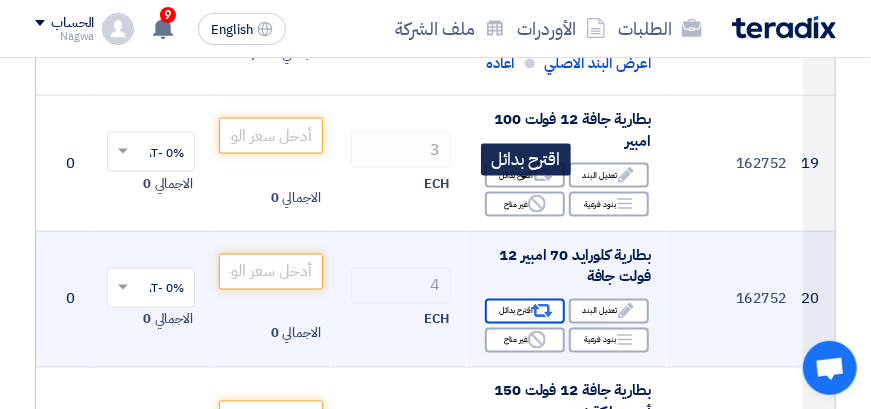 click 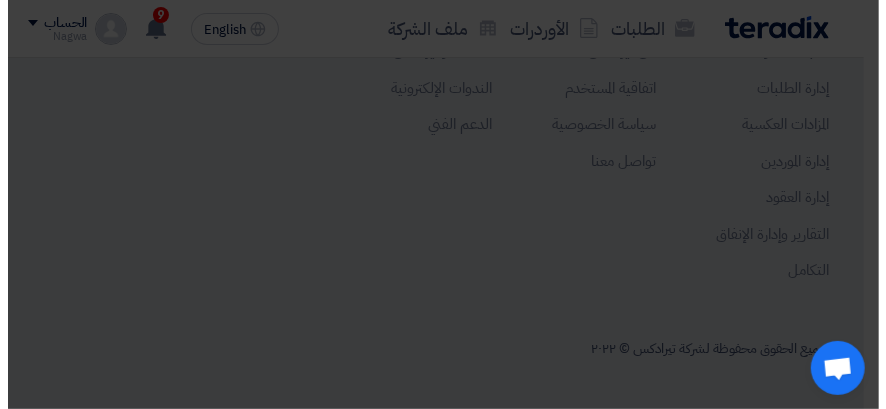 scroll, scrollTop: 780, scrollLeft: 0, axis: vertical 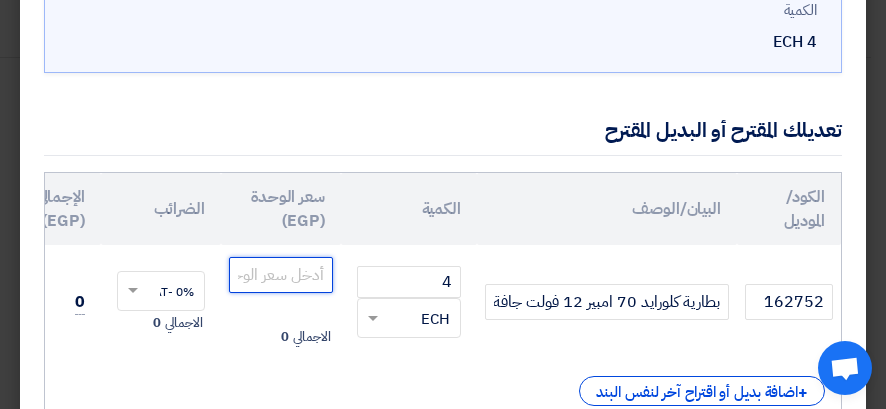 click 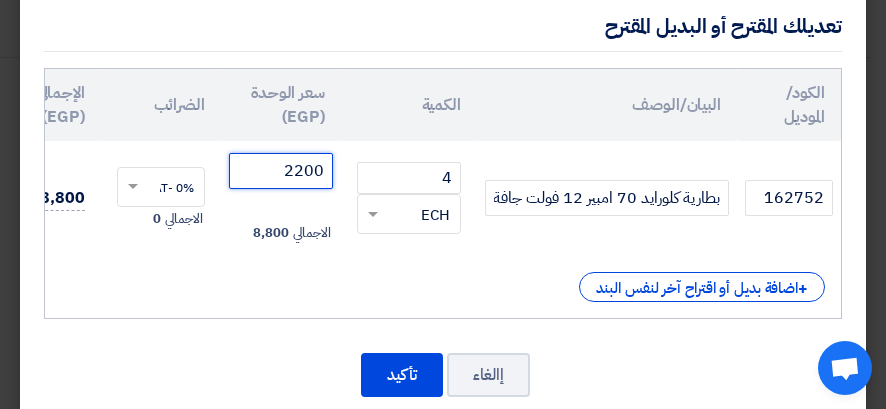 scroll, scrollTop: 355, scrollLeft: 0, axis: vertical 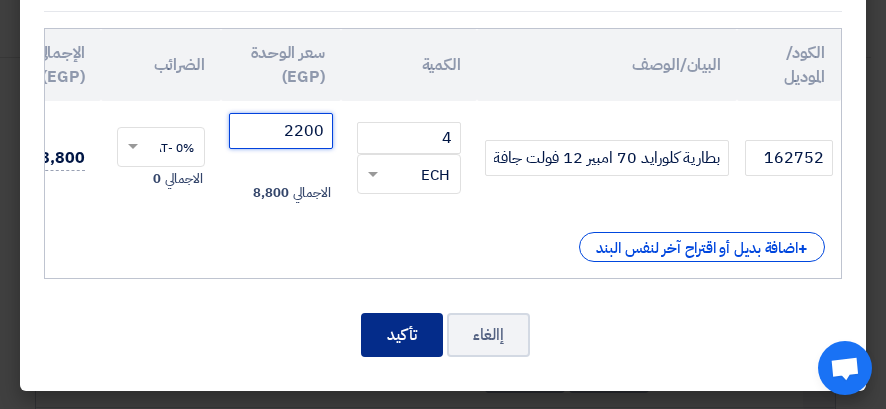 type on "2200" 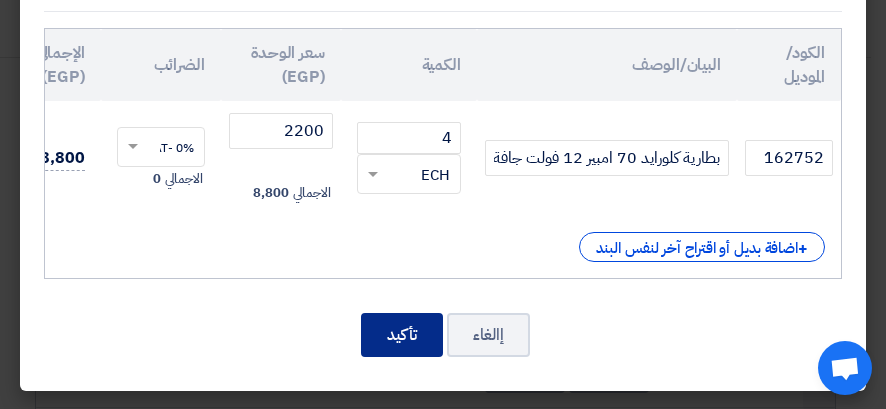 click on "تأكيد" 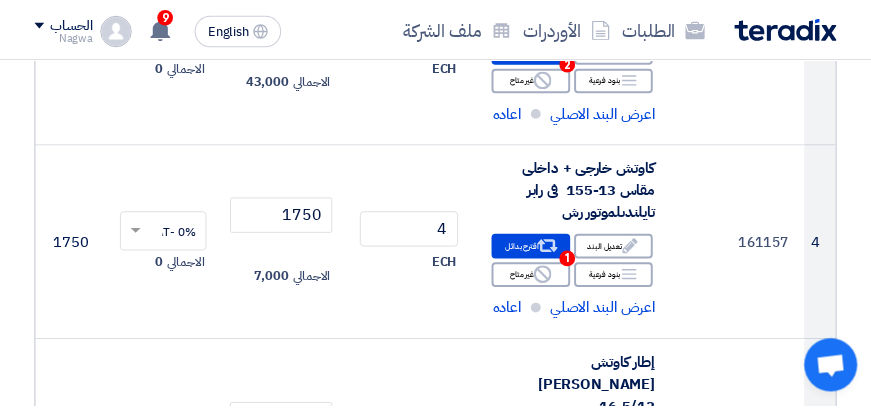 scroll, scrollTop: 3656, scrollLeft: 0, axis: vertical 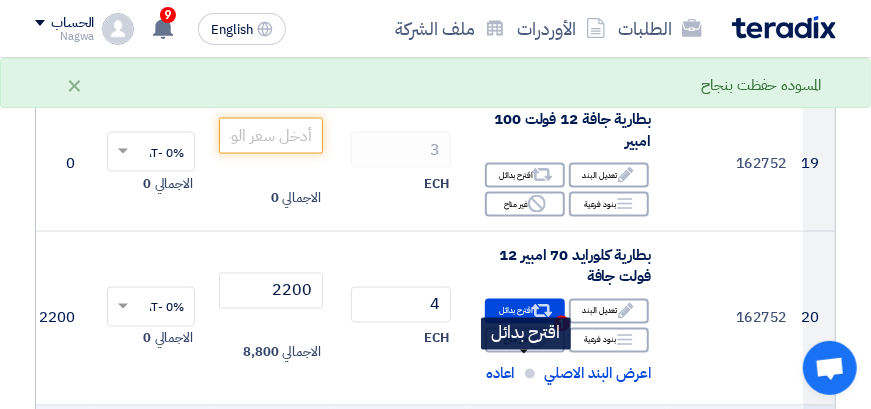 click on "Alternative
اقترح بدائل" 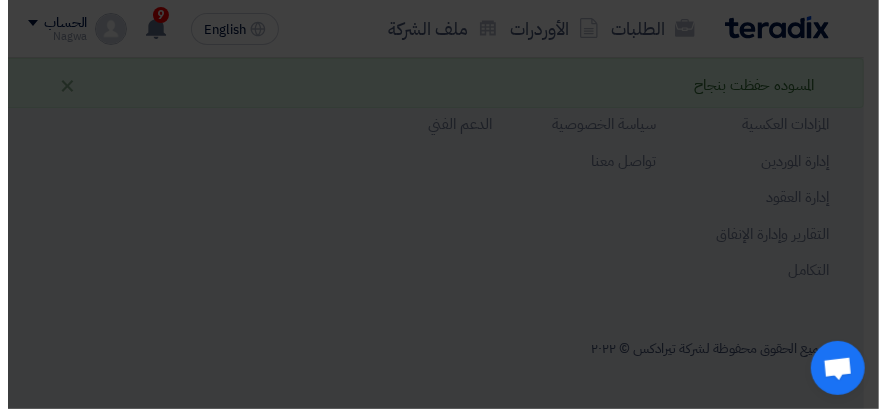 scroll, scrollTop: 780, scrollLeft: 0, axis: vertical 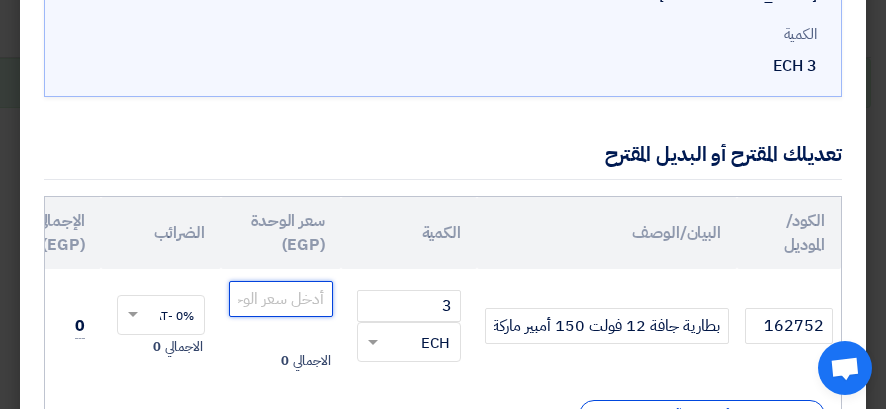 click 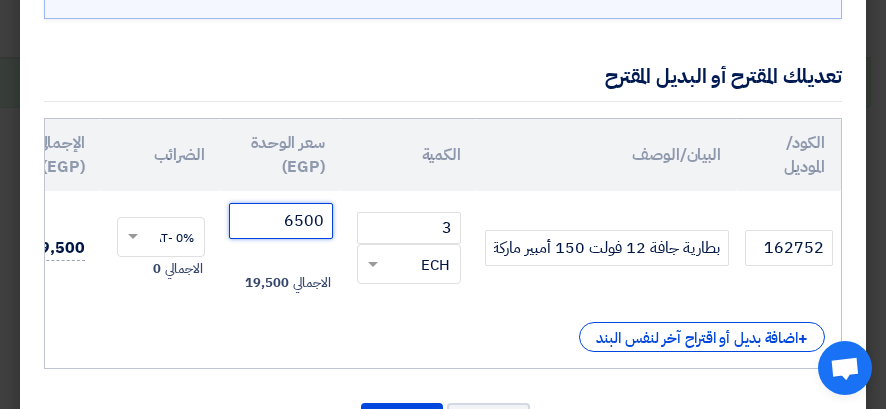 scroll, scrollTop: 355, scrollLeft: 0, axis: vertical 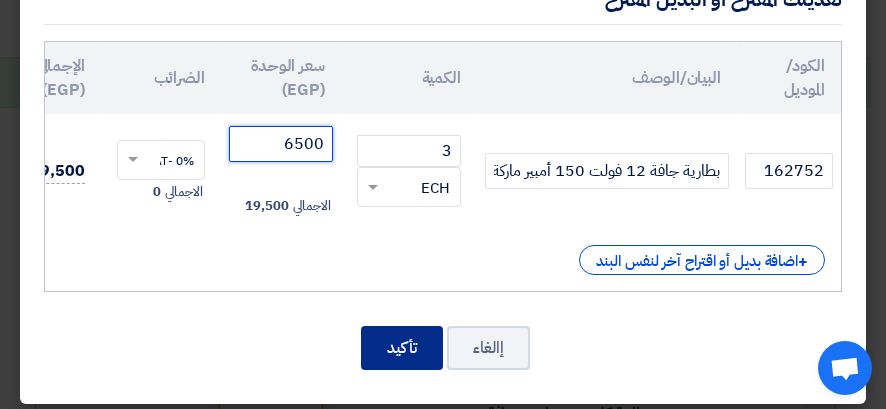 type on "6500" 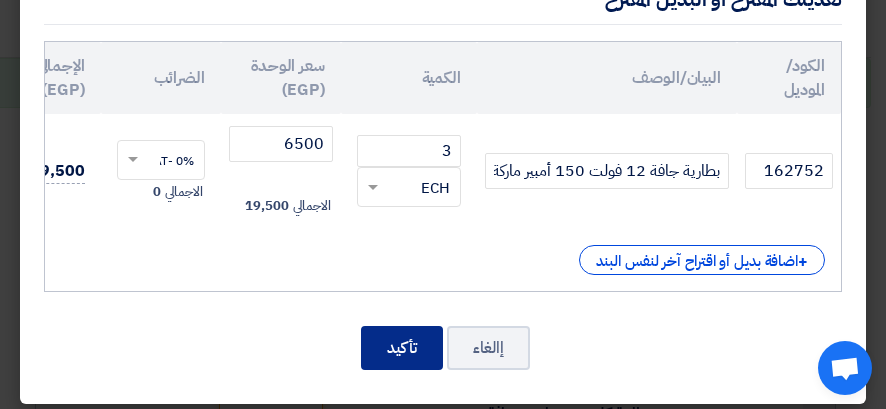 click on "تأكيد" 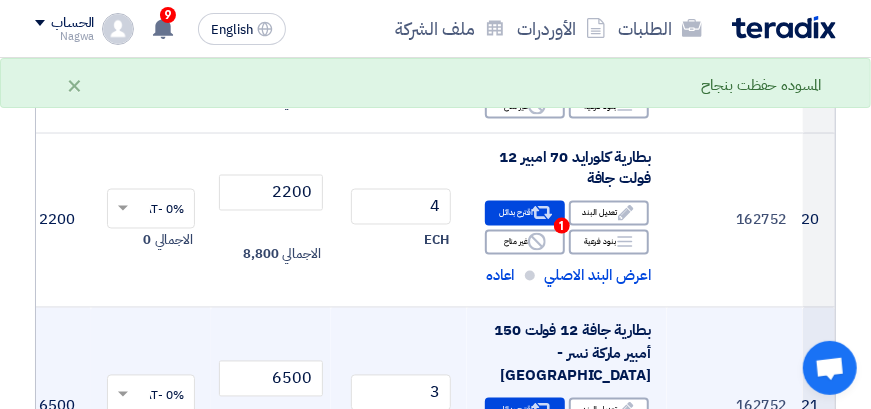 scroll, scrollTop: 3856, scrollLeft: 0, axis: vertical 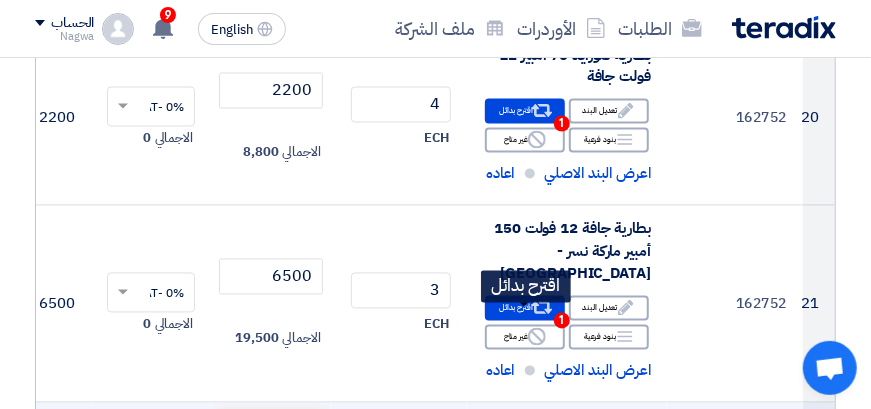 click on "Alternative
اقترح بدائل" 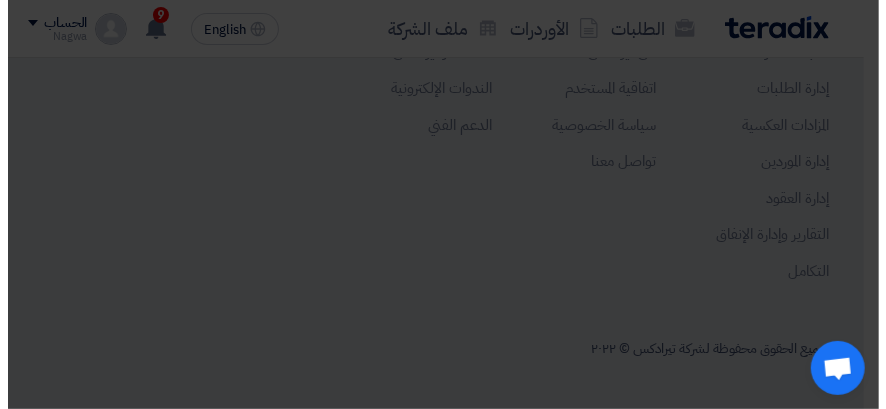 scroll, scrollTop: 980, scrollLeft: 0, axis: vertical 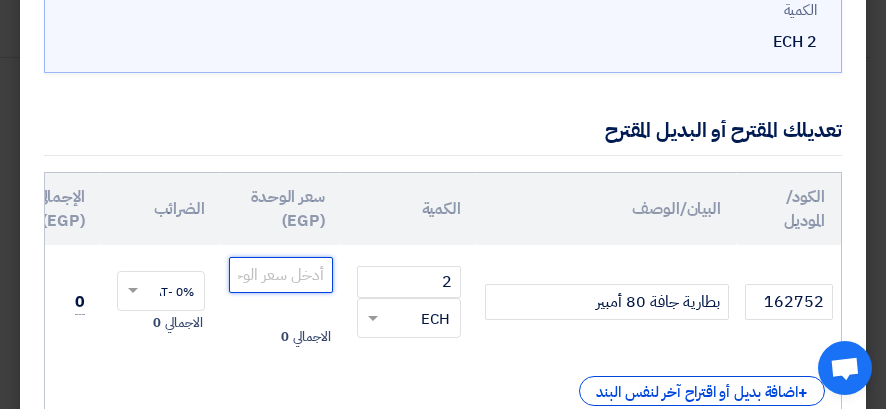 click 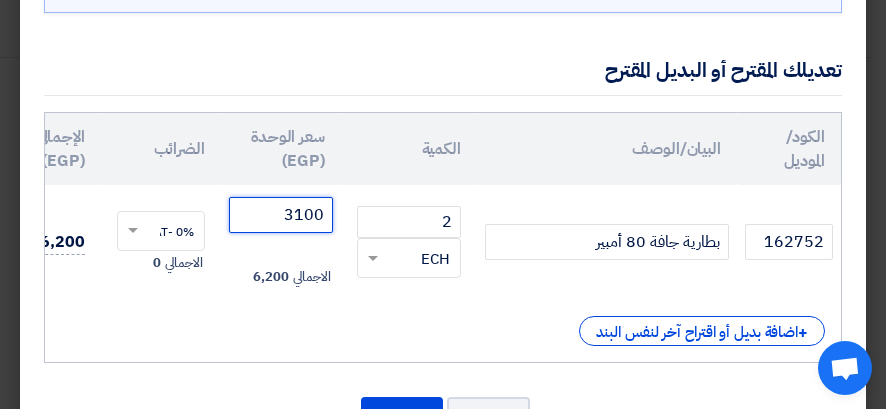 scroll, scrollTop: 355, scrollLeft: 0, axis: vertical 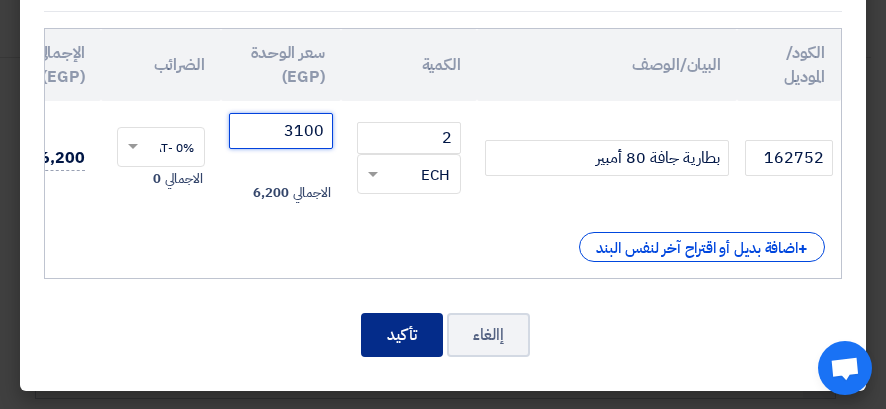 type on "3100" 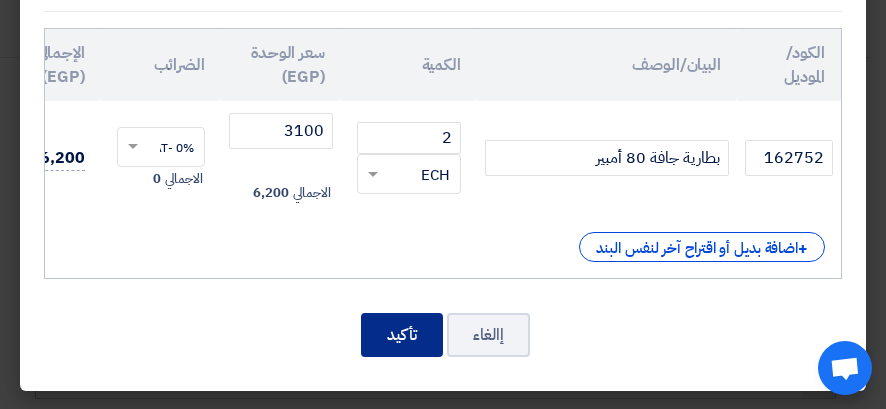 click on "تأكيد" 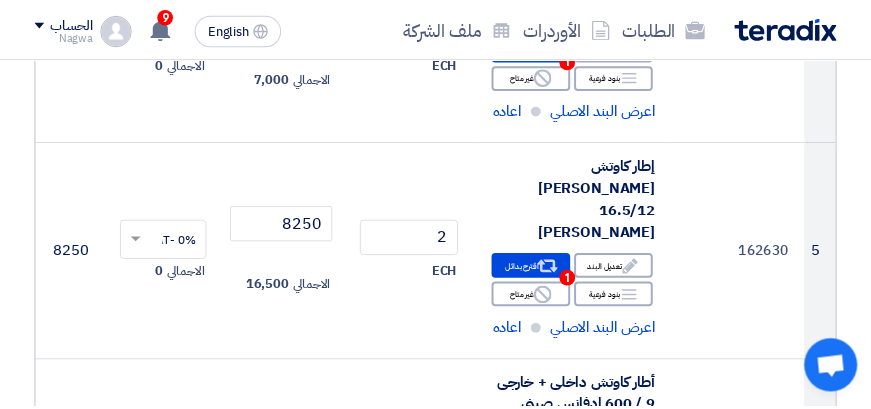 scroll, scrollTop: 4204, scrollLeft: 0, axis: vertical 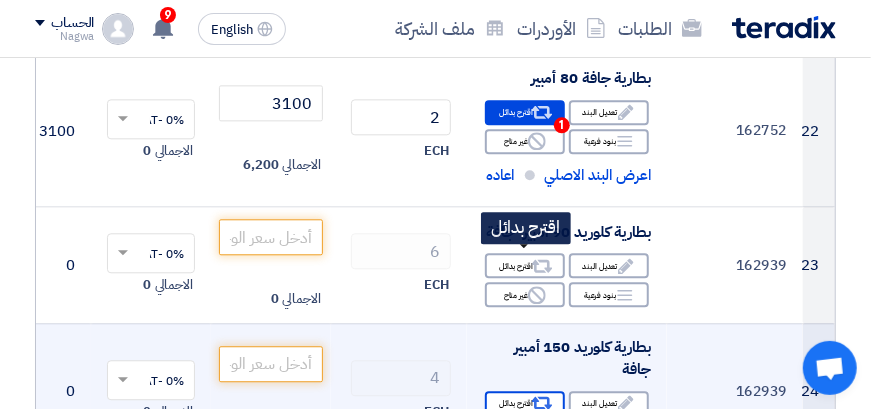 click on "Alternative
اقترح بدائل" 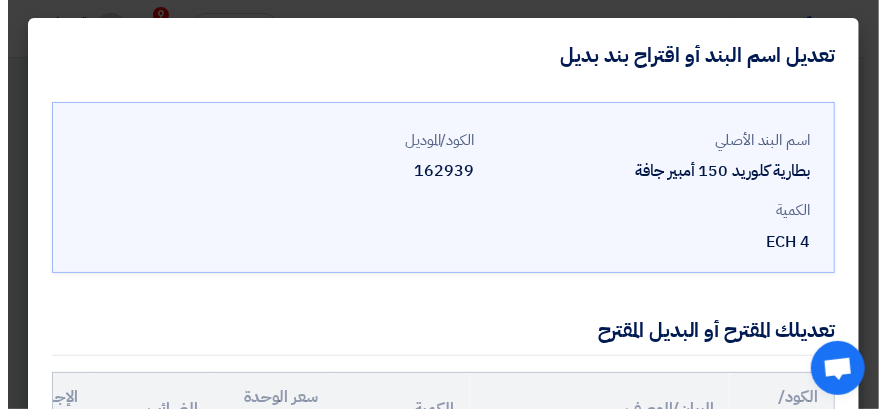 scroll, scrollTop: 980, scrollLeft: 0, axis: vertical 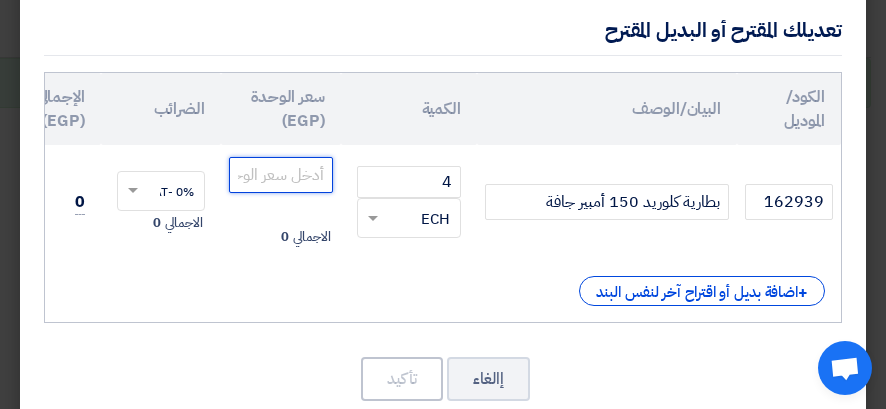 click 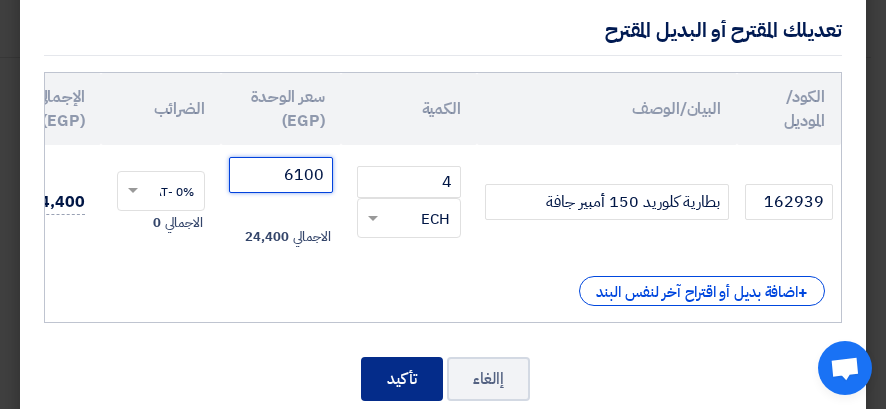 type on "6100" 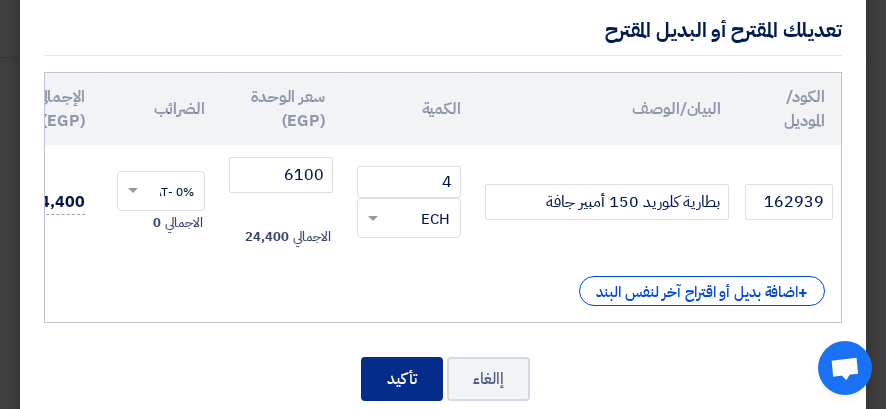 click on "تأكيد" 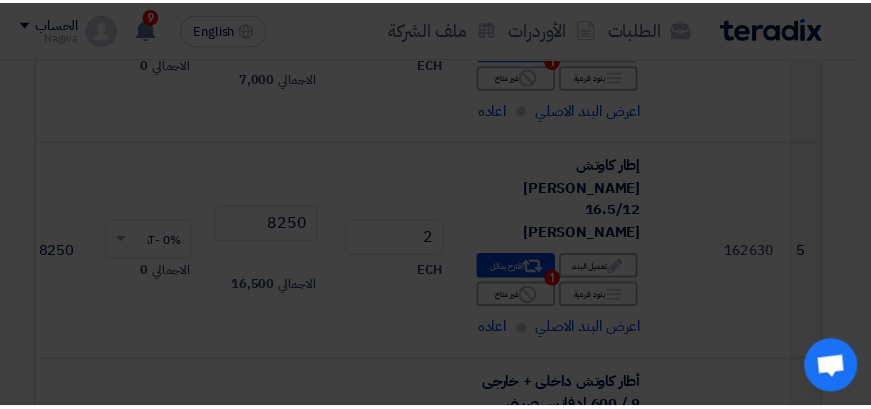 scroll, scrollTop: 4356, scrollLeft: 0, axis: vertical 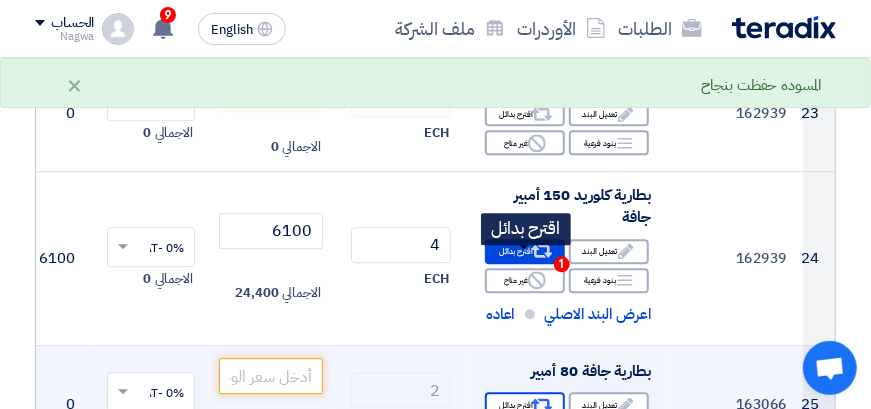 click on "Alternative
اقترح بدائل" 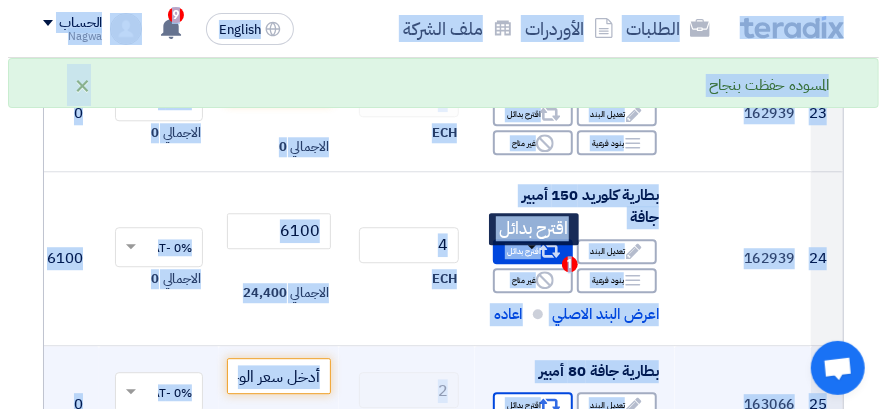 scroll, scrollTop: 980, scrollLeft: 0, axis: vertical 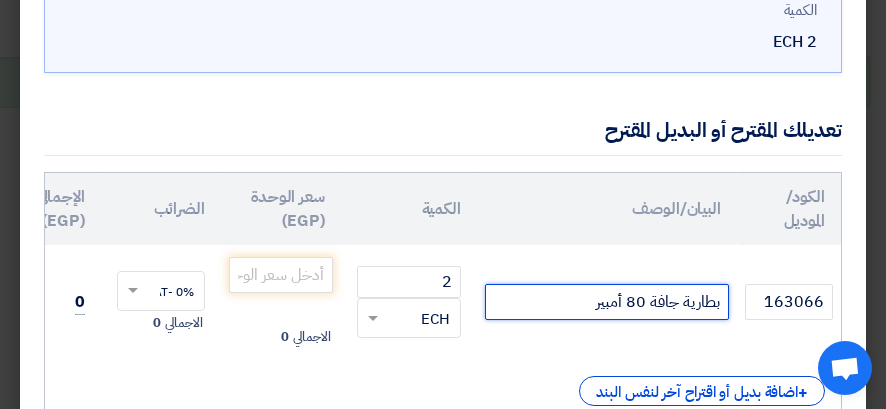 click on "بطارية جافة 80 أمبير" 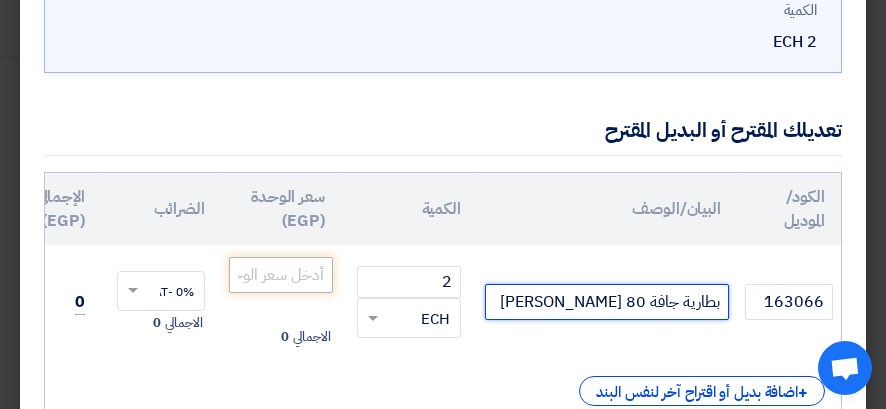 type on "بطارية جافة 80 [PERSON_NAME]" 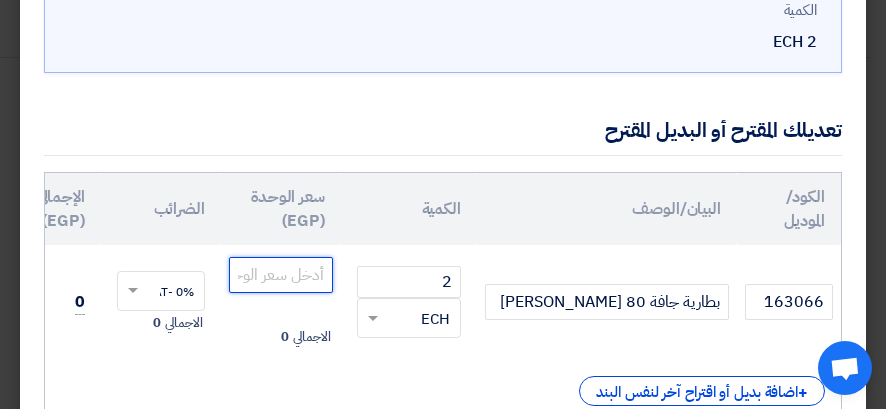 click 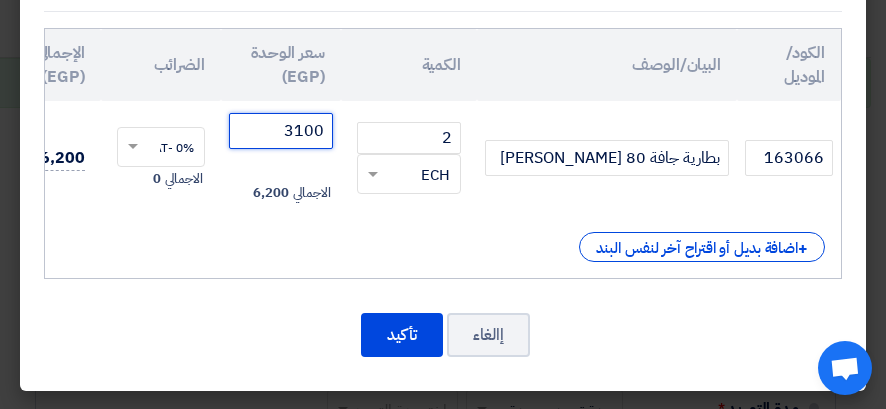 scroll, scrollTop: 355, scrollLeft: 0, axis: vertical 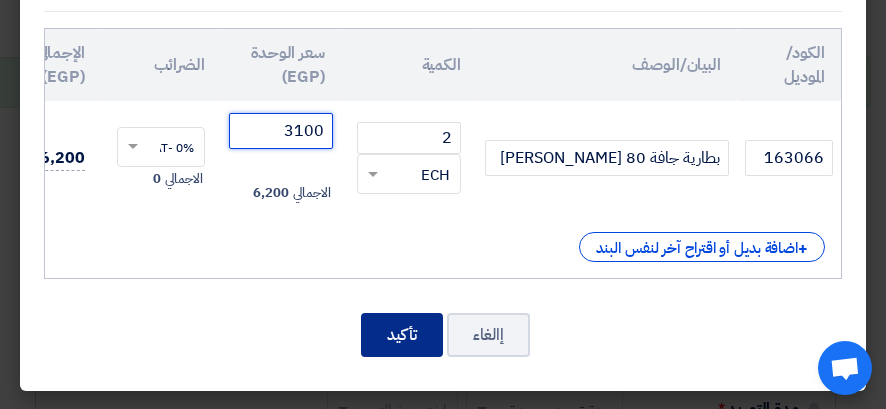 type on "3100" 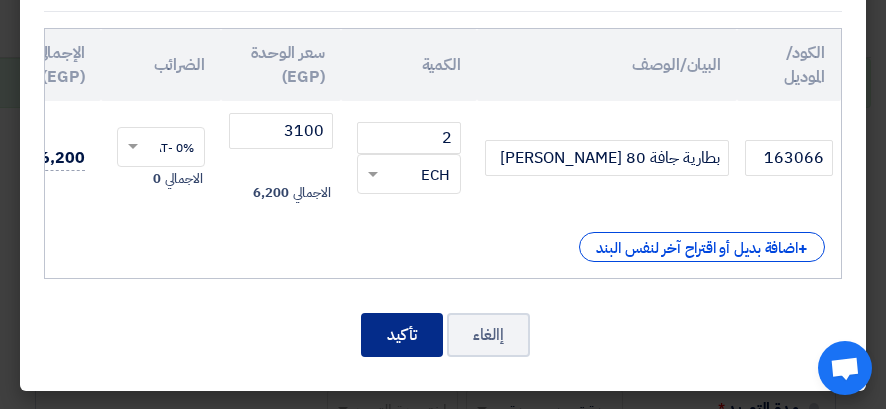 click on "تأكيد" 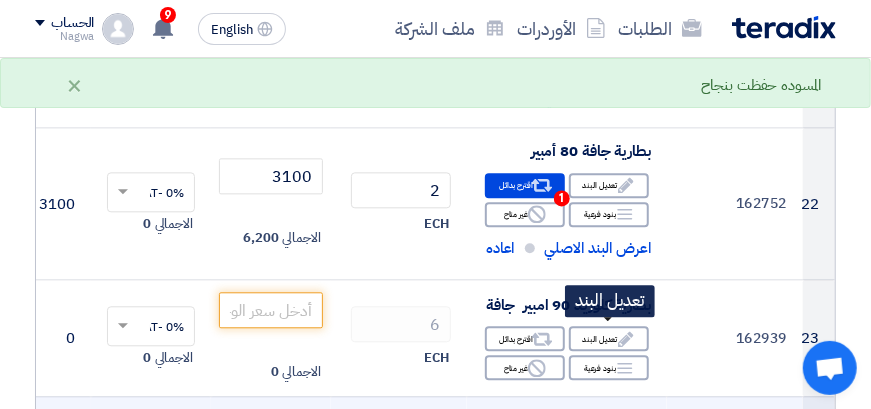 scroll, scrollTop: 4056, scrollLeft: 0, axis: vertical 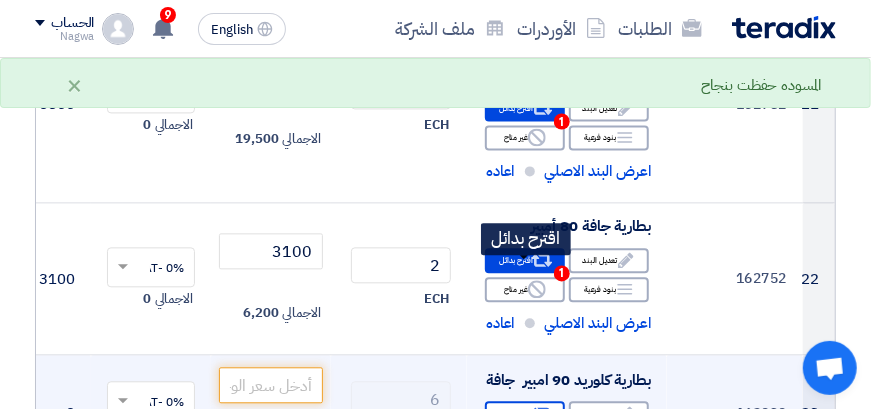 click on "Alternative
اقترح بدائل" 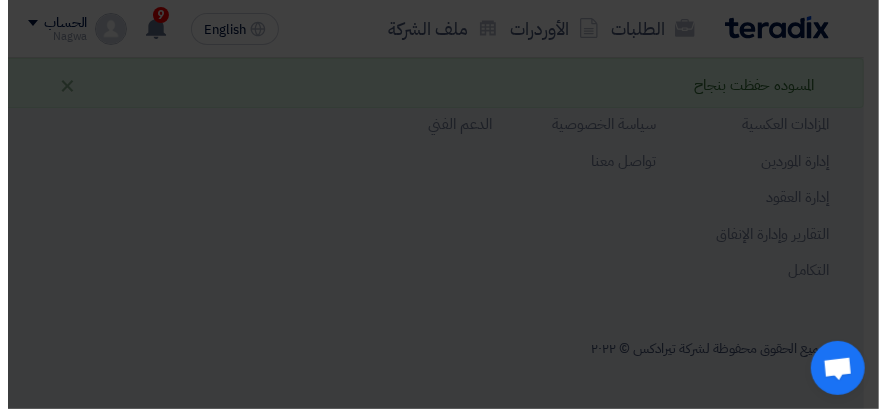 scroll, scrollTop: 1006, scrollLeft: 0, axis: vertical 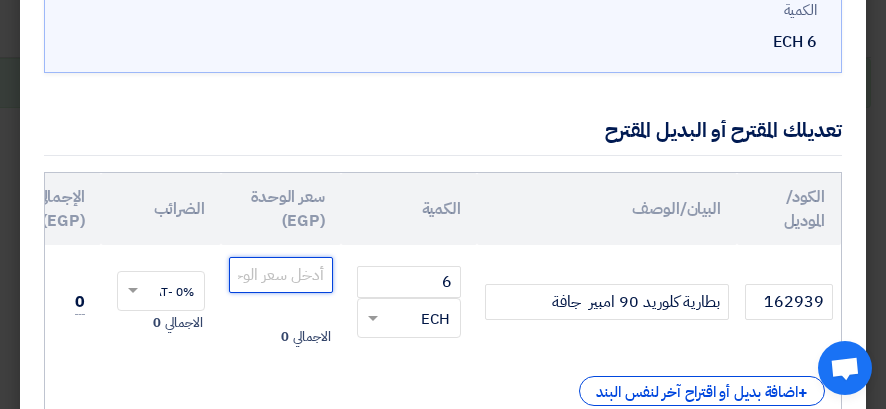click 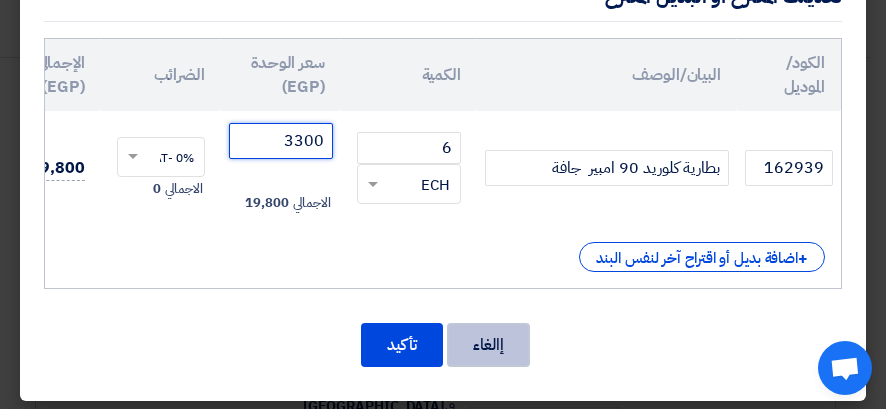 scroll, scrollTop: 355, scrollLeft: 0, axis: vertical 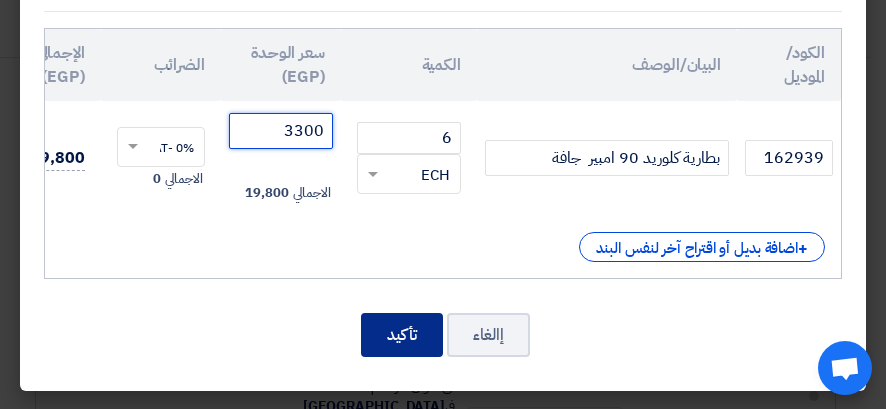 type on "3300" 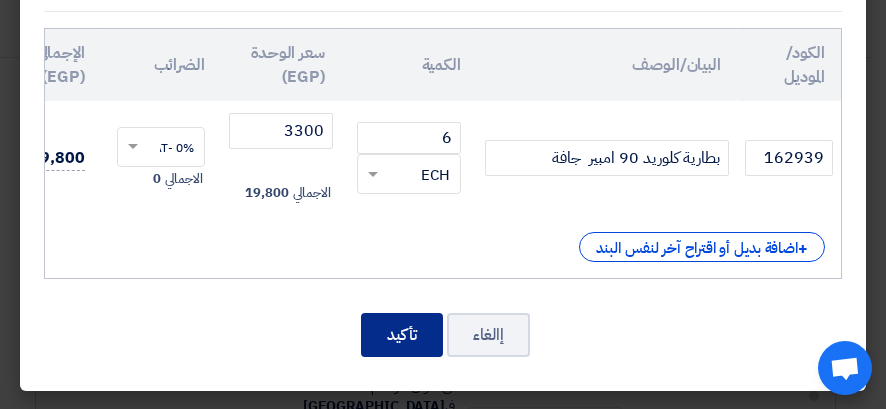 click on "تأكيد" 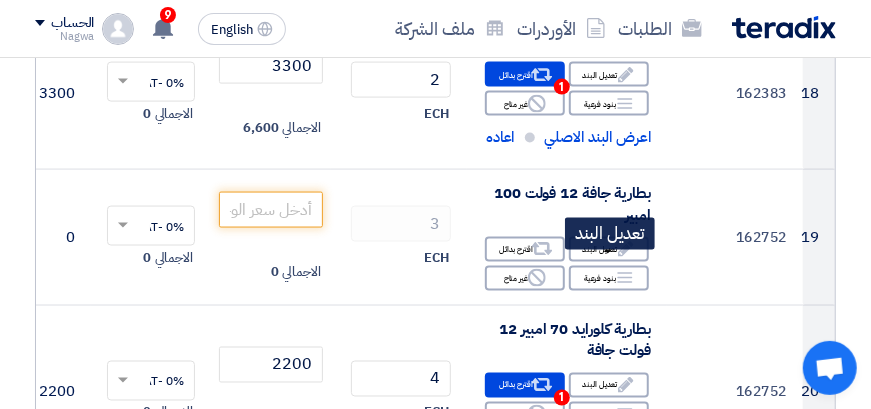 scroll, scrollTop: 3482, scrollLeft: 0, axis: vertical 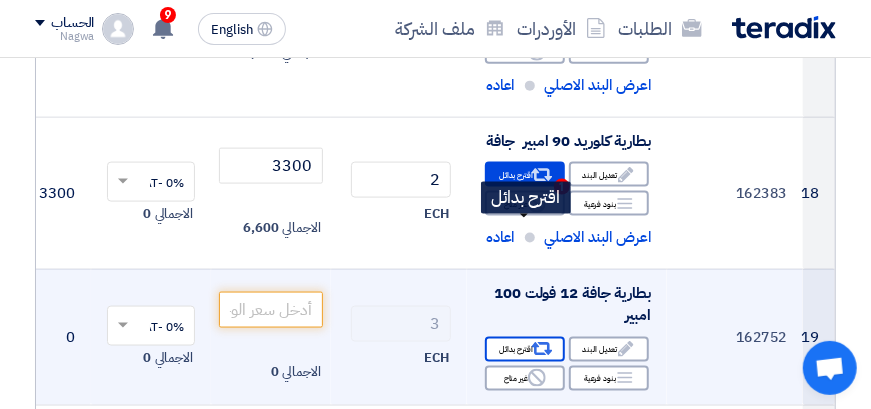 click on "Alternative" 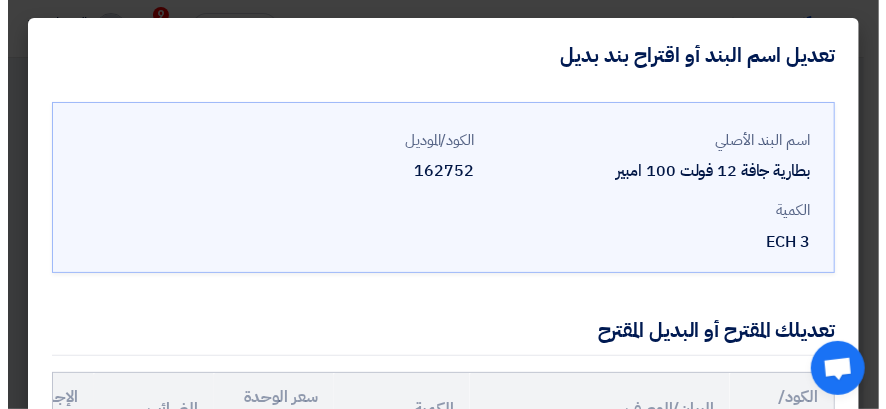 scroll, scrollTop: 758, scrollLeft: 0, axis: vertical 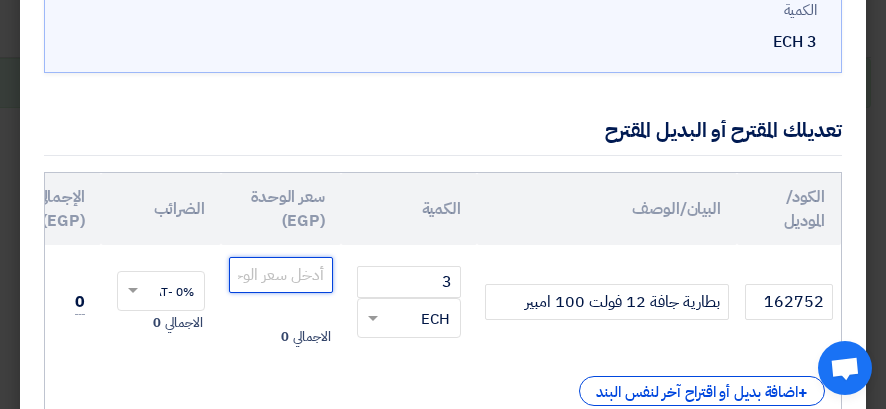 click 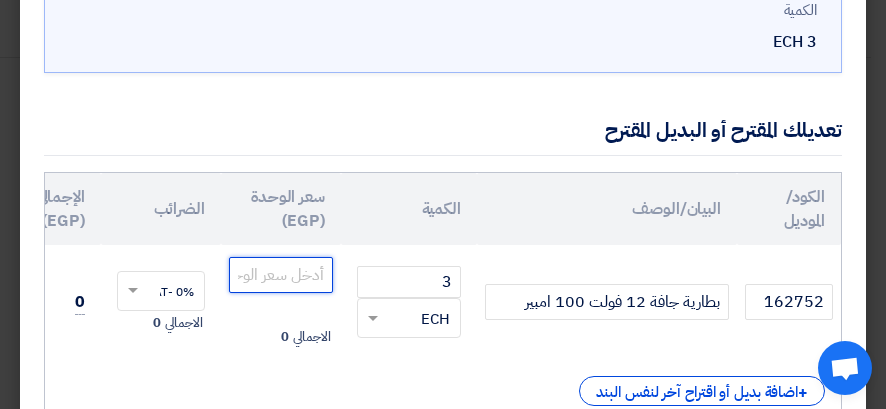 click 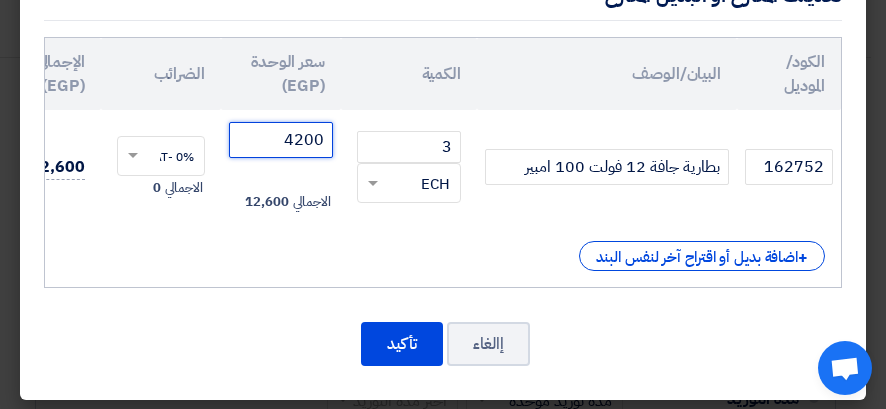 scroll, scrollTop: 355, scrollLeft: 0, axis: vertical 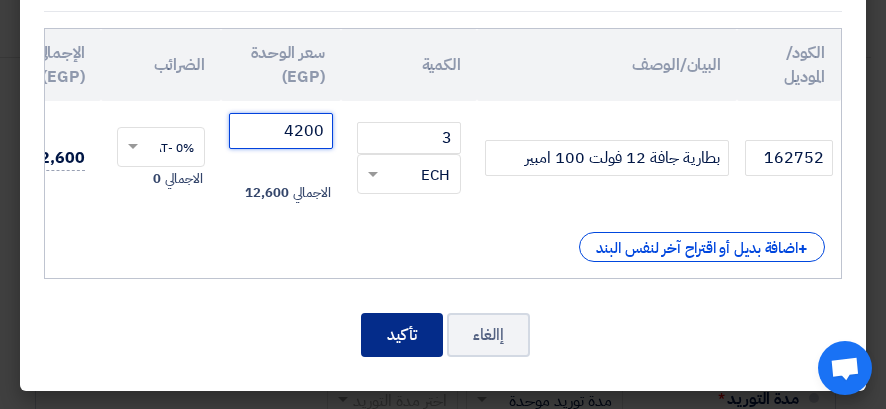 type on "4200" 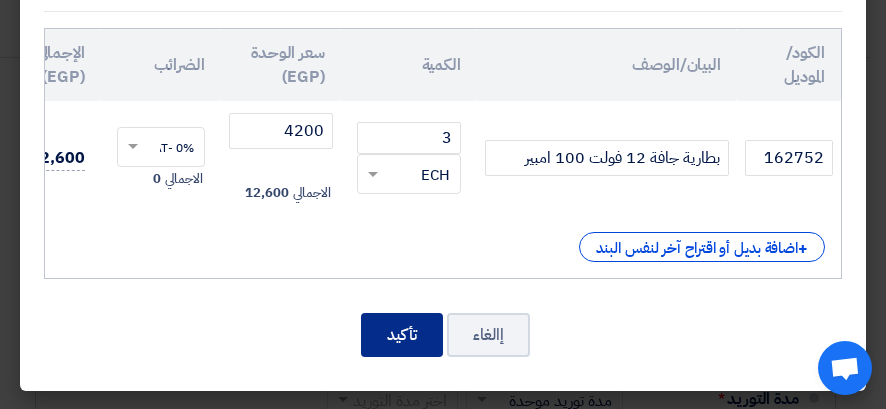 click on "تأكيد" 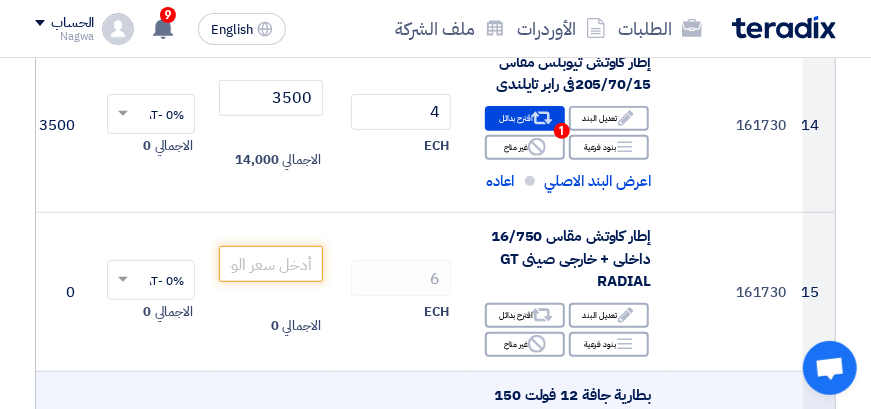 scroll, scrollTop: 2734, scrollLeft: 0, axis: vertical 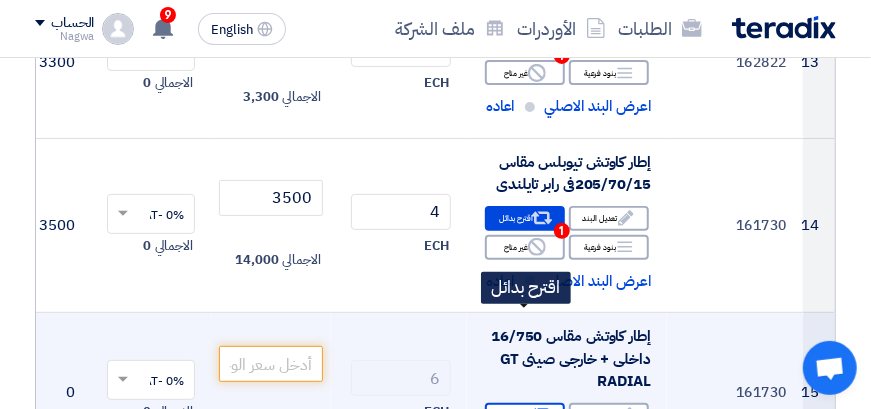 click on "Alternative
اقترح بدائل" 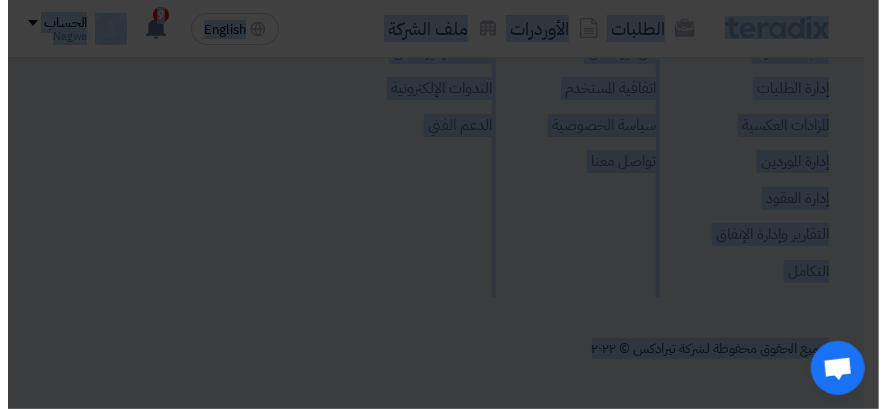 scroll, scrollTop: 706, scrollLeft: 0, axis: vertical 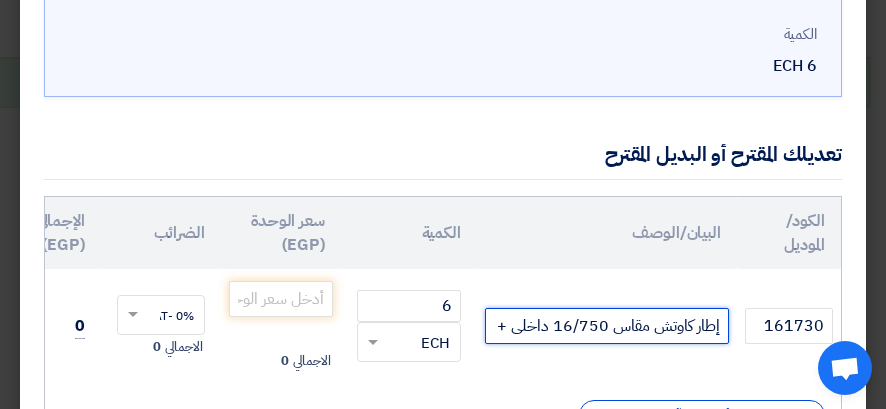 click on "إطار كاوتش مقاس 16/750 داخلى + خارجى صينى GT RADIAL" 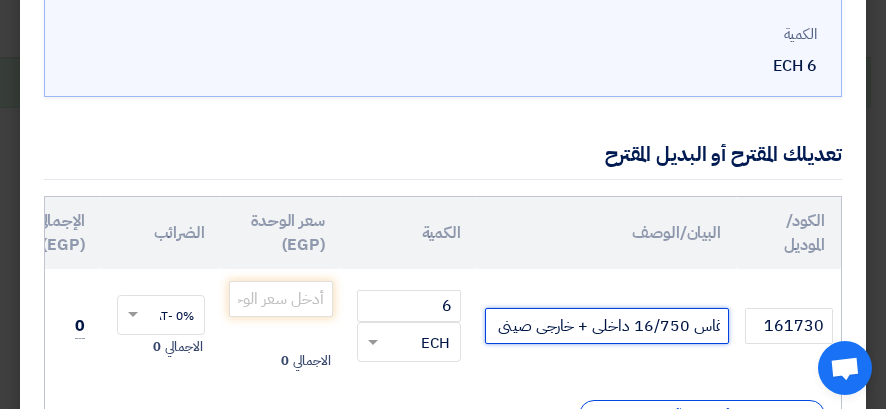 scroll, scrollTop: 0, scrollLeft: -150, axis: horizontal 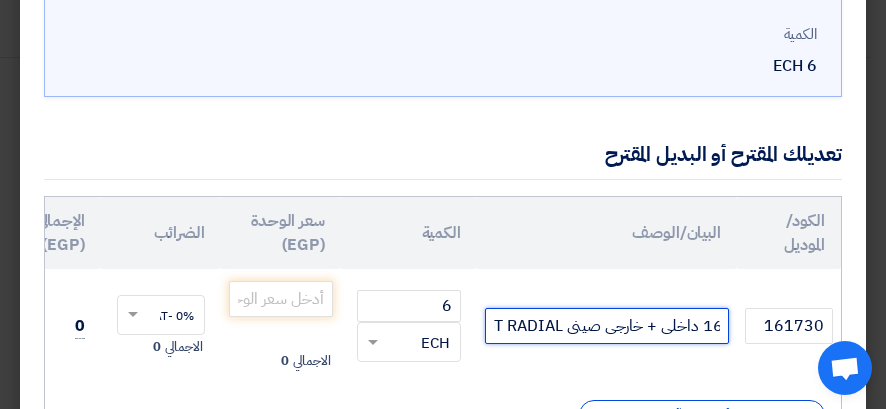 click on "إطار كاوتش مقاس 16/750 داخلى + خارجى صينى GT RADIAL" 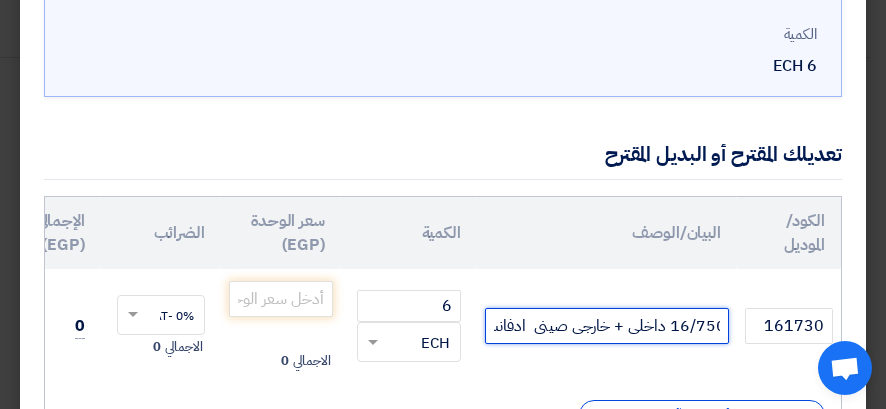 scroll, scrollTop: 0, scrollLeft: -130, axis: horizontal 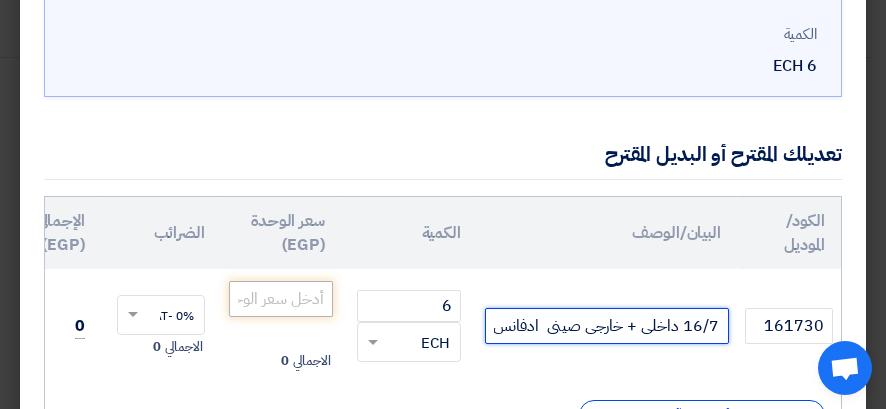 type on "إطار كاوتش مقاس 16/750 داخلى + خارجى صينى  ادفانس" 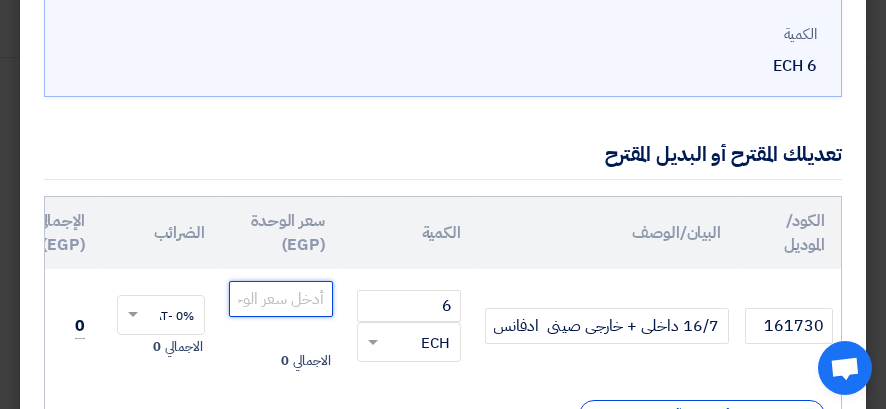 scroll, scrollTop: 0, scrollLeft: 0, axis: both 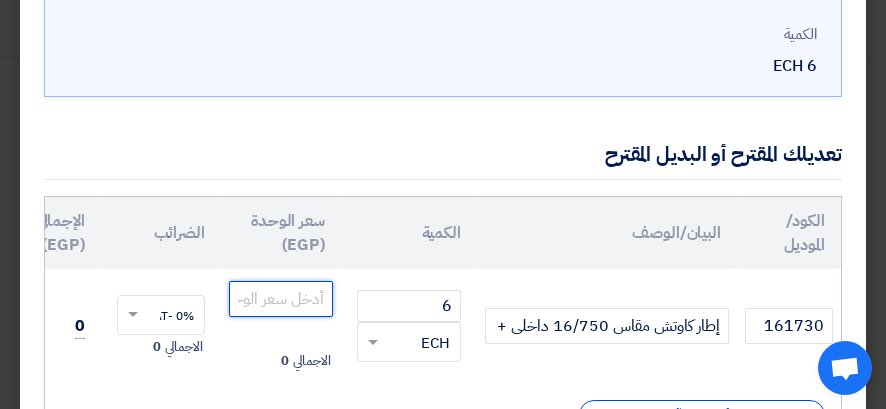click 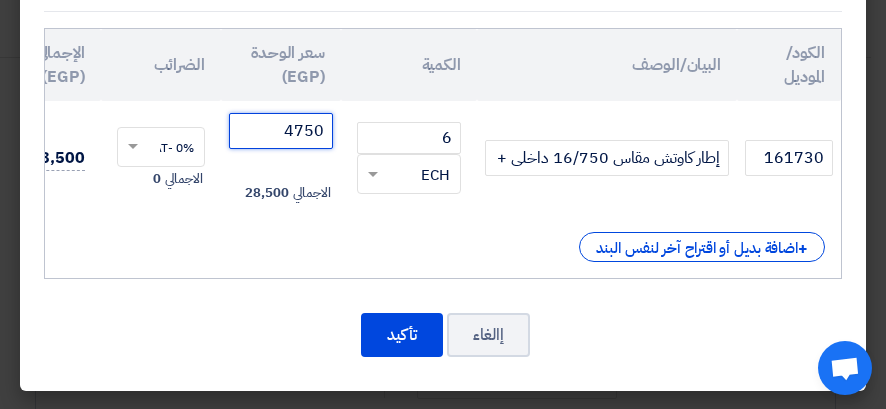 scroll, scrollTop: 379, scrollLeft: 0, axis: vertical 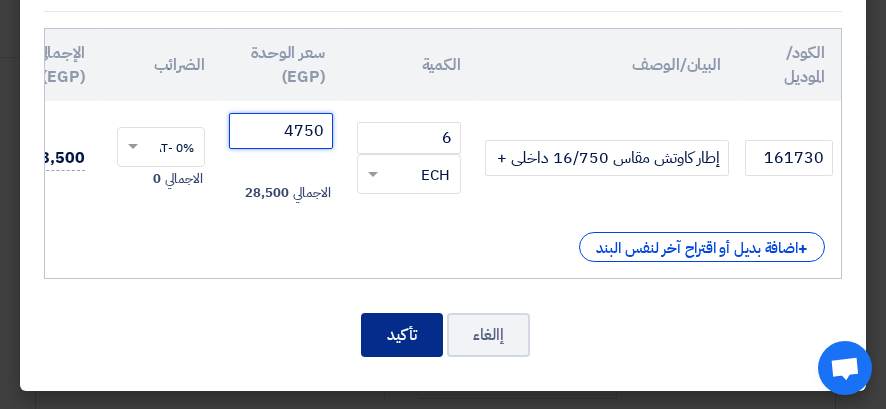 type on "4750" 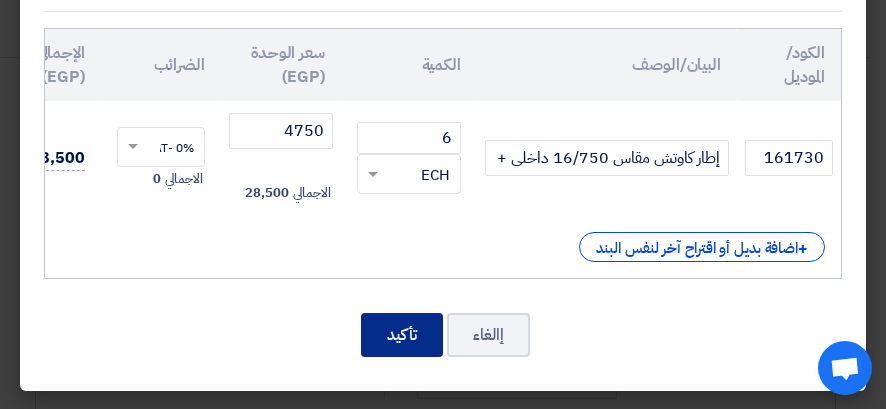 click on "تأكيد" 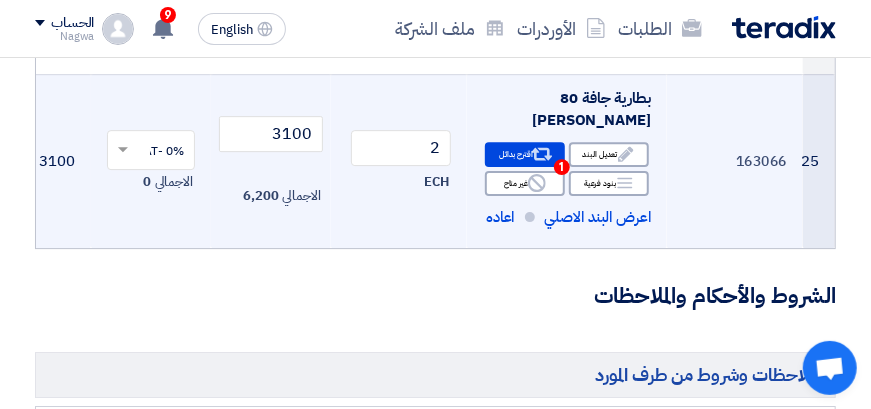 scroll, scrollTop: 4760, scrollLeft: 0, axis: vertical 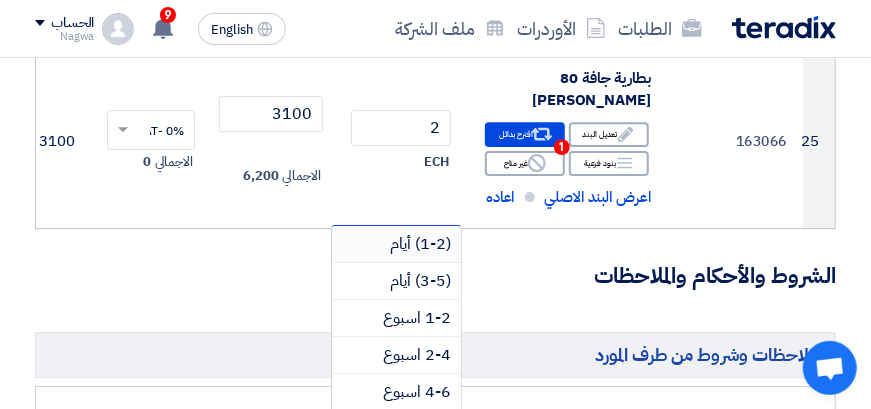 click 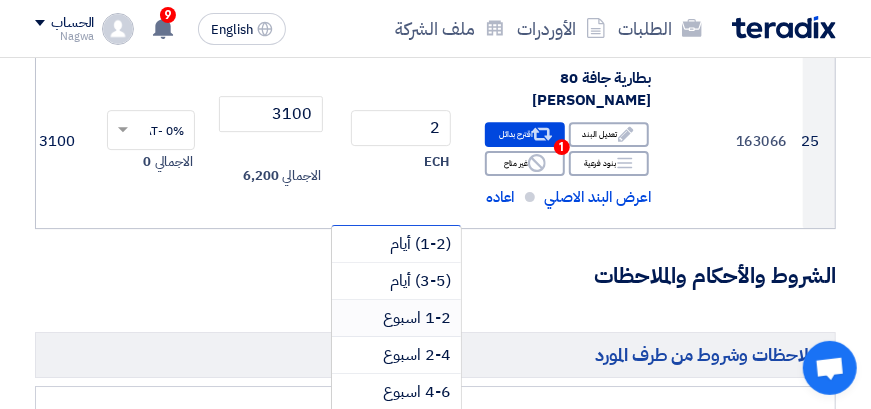 click on "1-2 اسبوع" at bounding box center [417, 318] 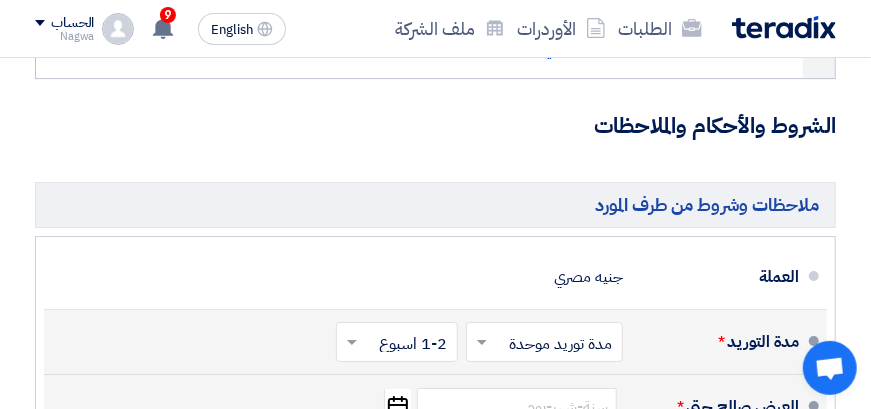 scroll, scrollTop: 4960, scrollLeft: 0, axis: vertical 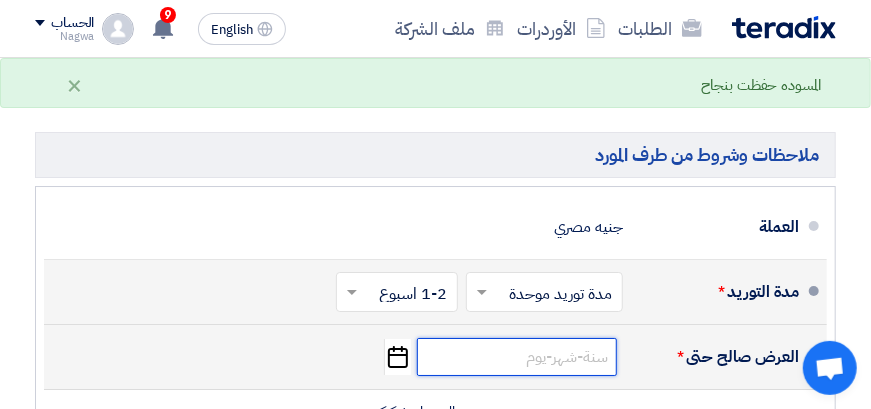 click 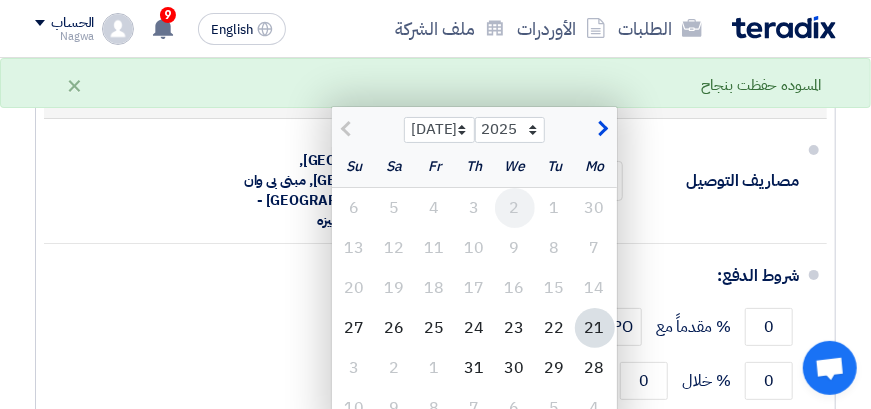 scroll, scrollTop: 5260, scrollLeft: 0, axis: vertical 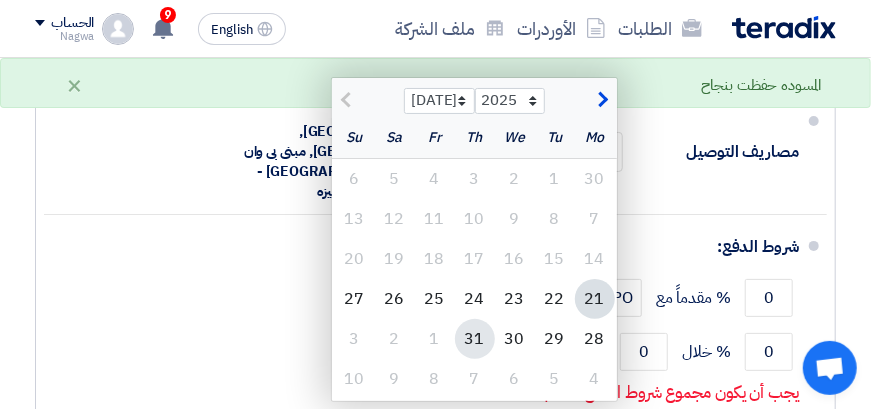 click on "31" 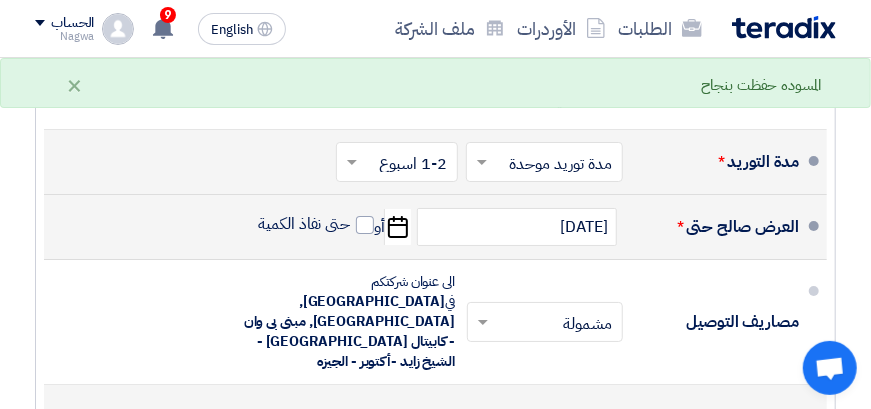 scroll, scrollTop: 5060, scrollLeft: 0, axis: vertical 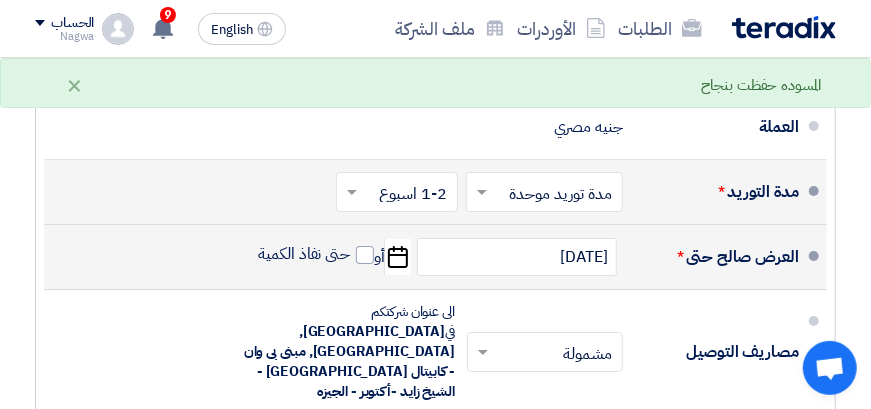 drag, startPoint x: 778, startPoint y: 306, endPoint x: 741, endPoint y: 306, distance: 37 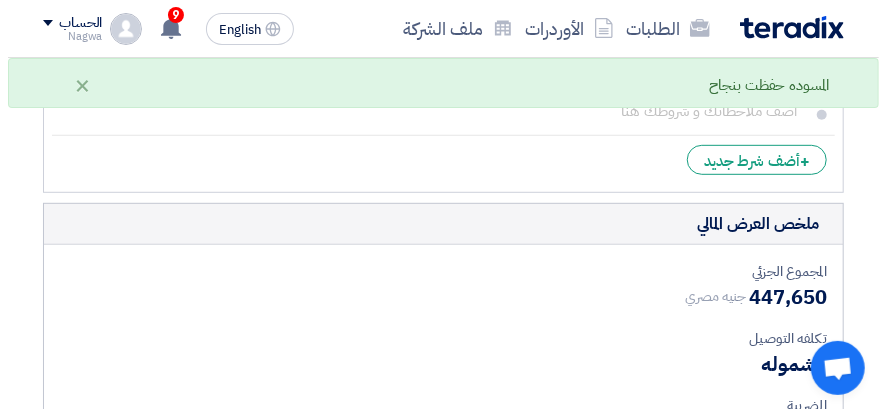 scroll, scrollTop: 5760, scrollLeft: 0, axis: vertical 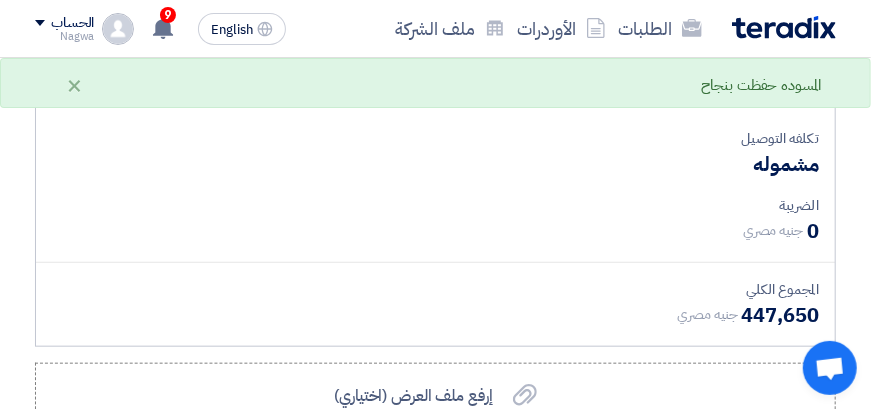 type on "100" 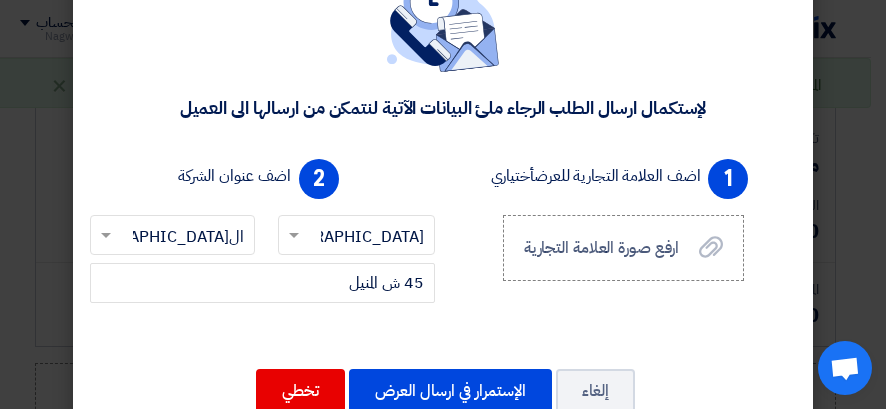 scroll, scrollTop: 171, scrollLeft: 0, axis: vertical 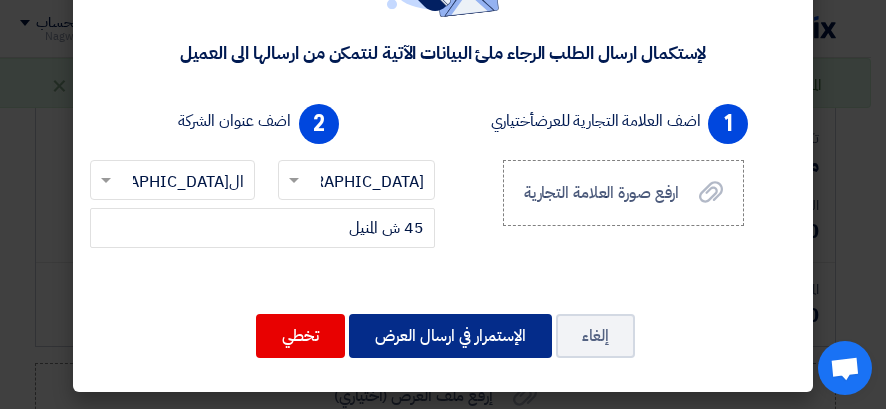 click on "الإستمرار في ارسال العرض" 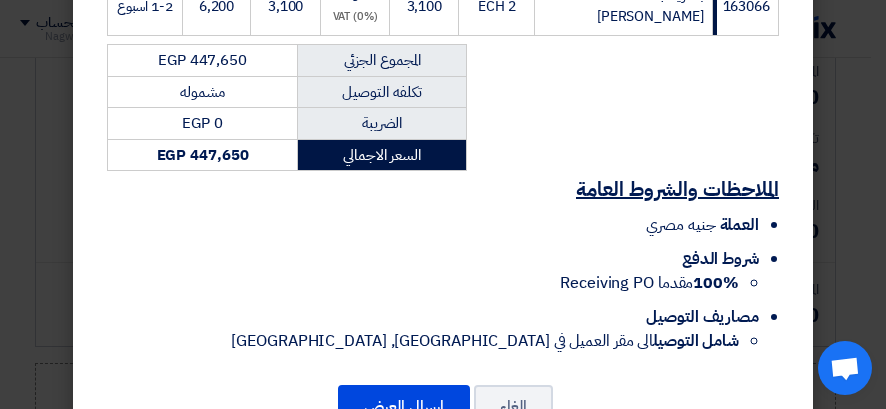 scroll, scrollTop: 2232, scrollLeft: 0, axis: vertical 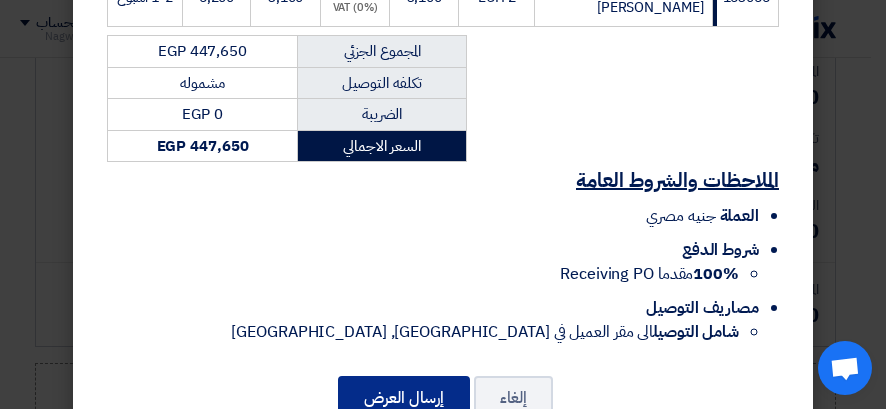 click on "إرسال العرض" 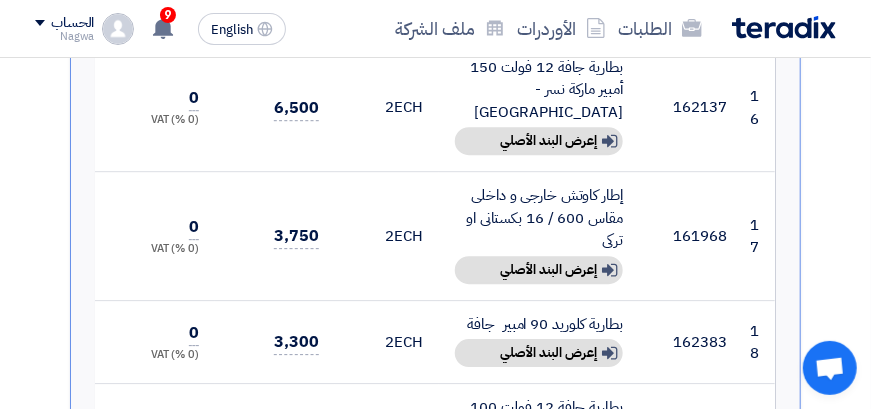 scroll, scrollTop: 2640, scrollLeft: 0, axis: vertical 